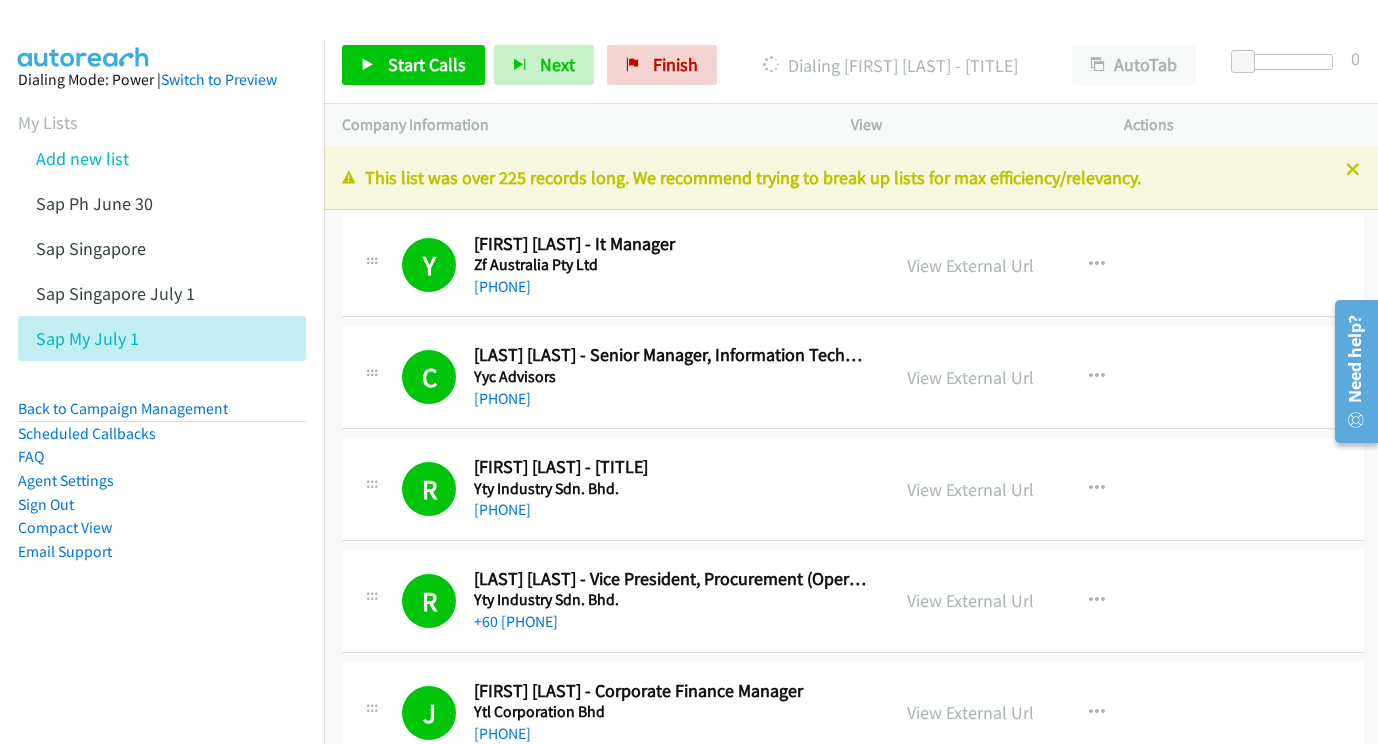 scroll, scrollTop: 0, scrollLeft: 0, axis: both 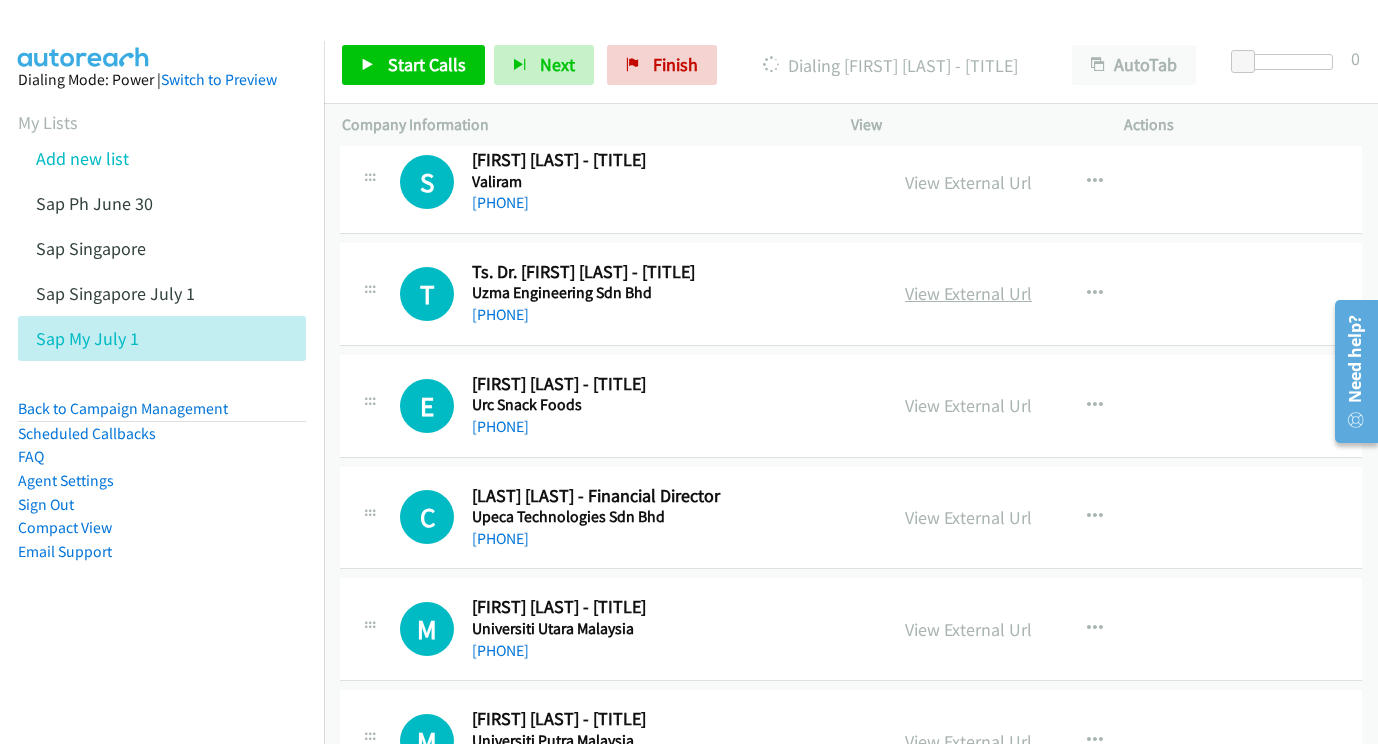 click on "View External Url" at bounding box center (968, 293) 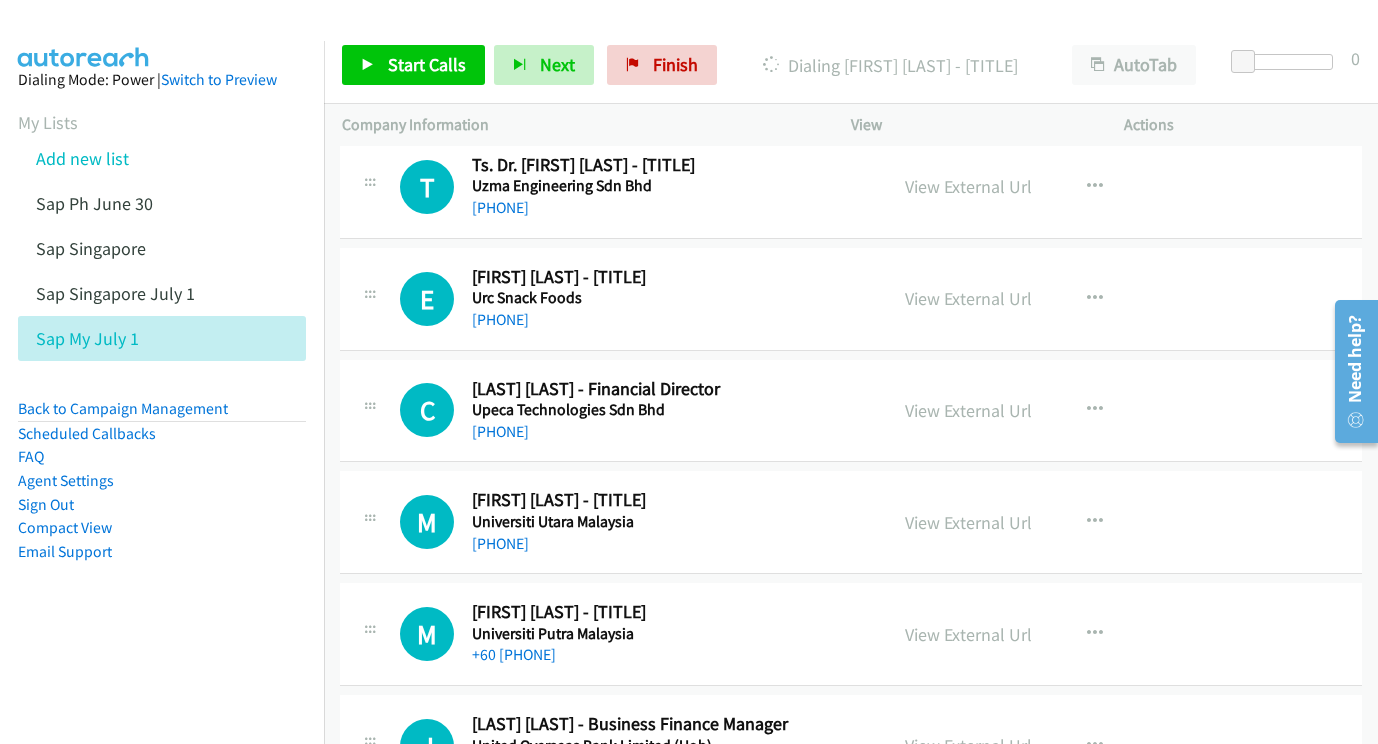 scroll, scrollTop: 5780, scrollLeft: 2, axis: both 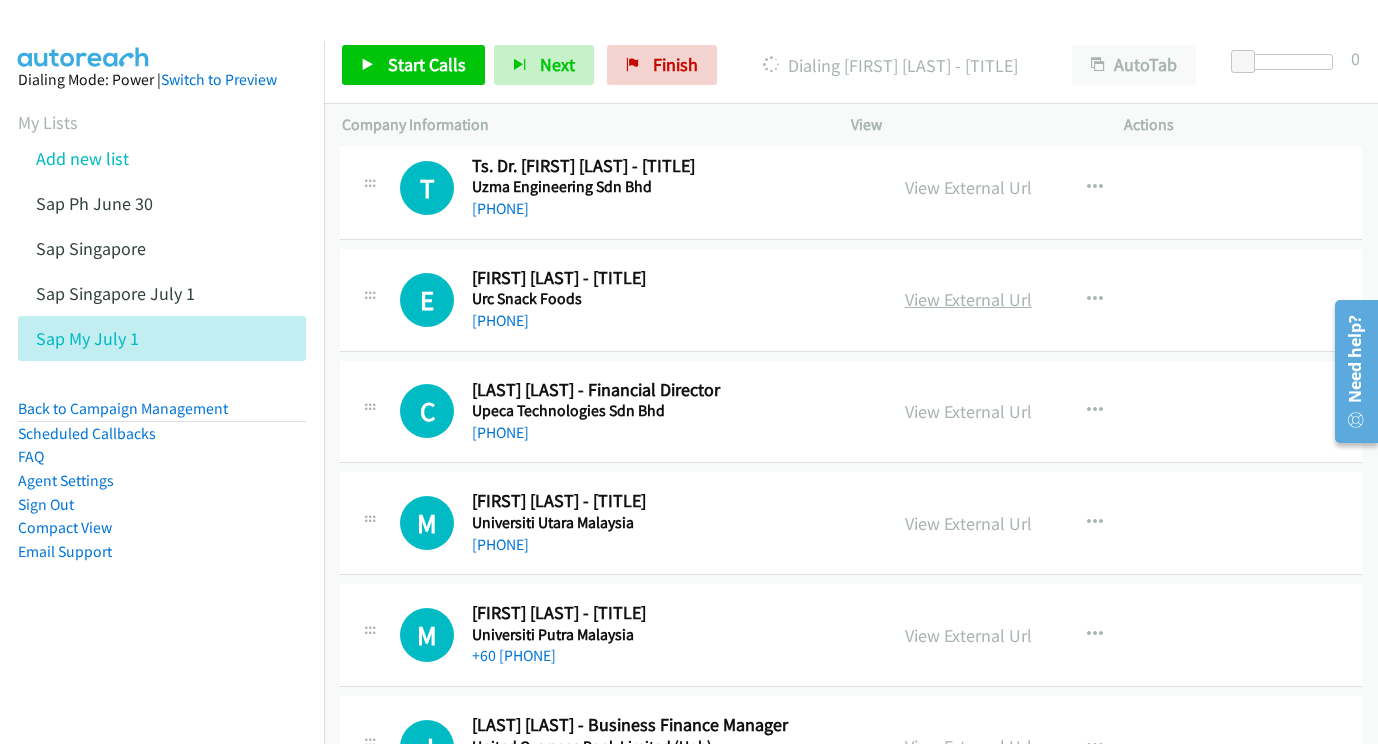 click on "View External Url" at bounding box center [968, 299] 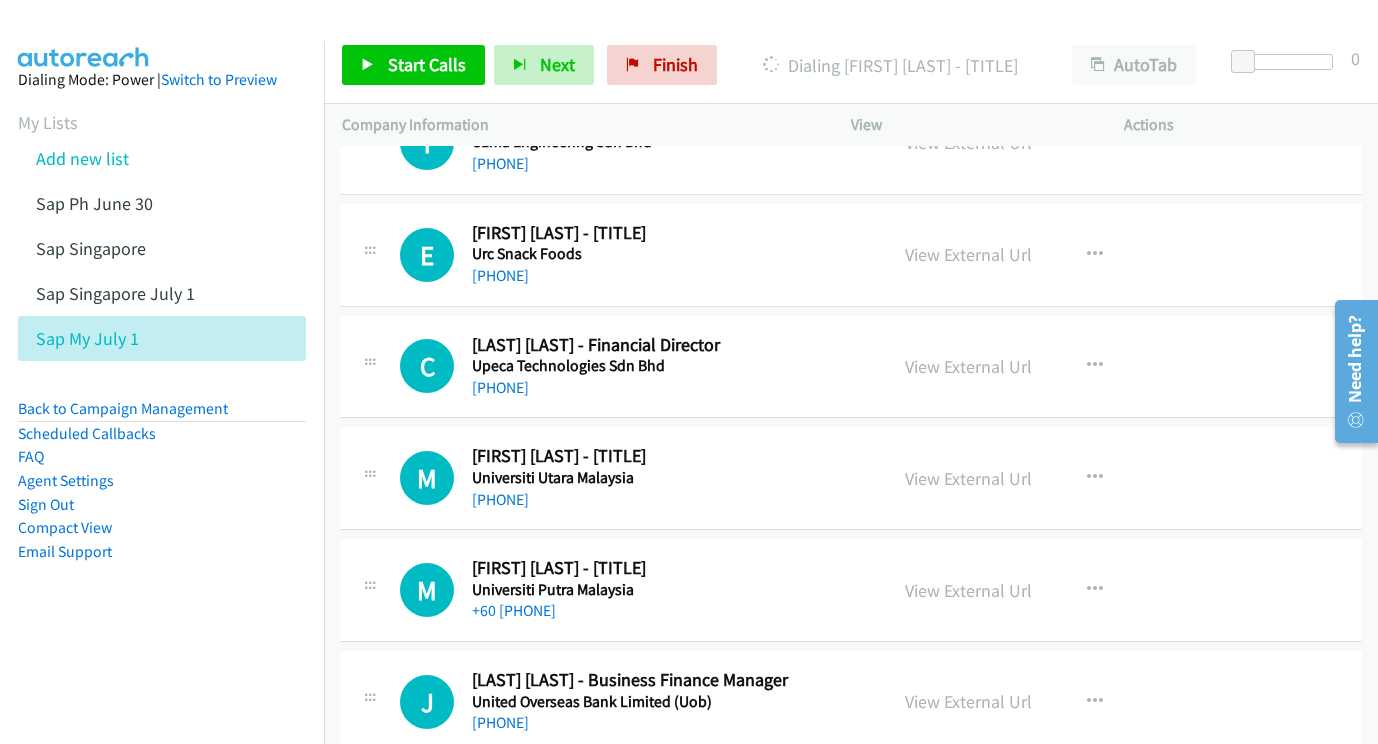 scroll, scrollTop: 5834, scrollLeft: 2, axis: both 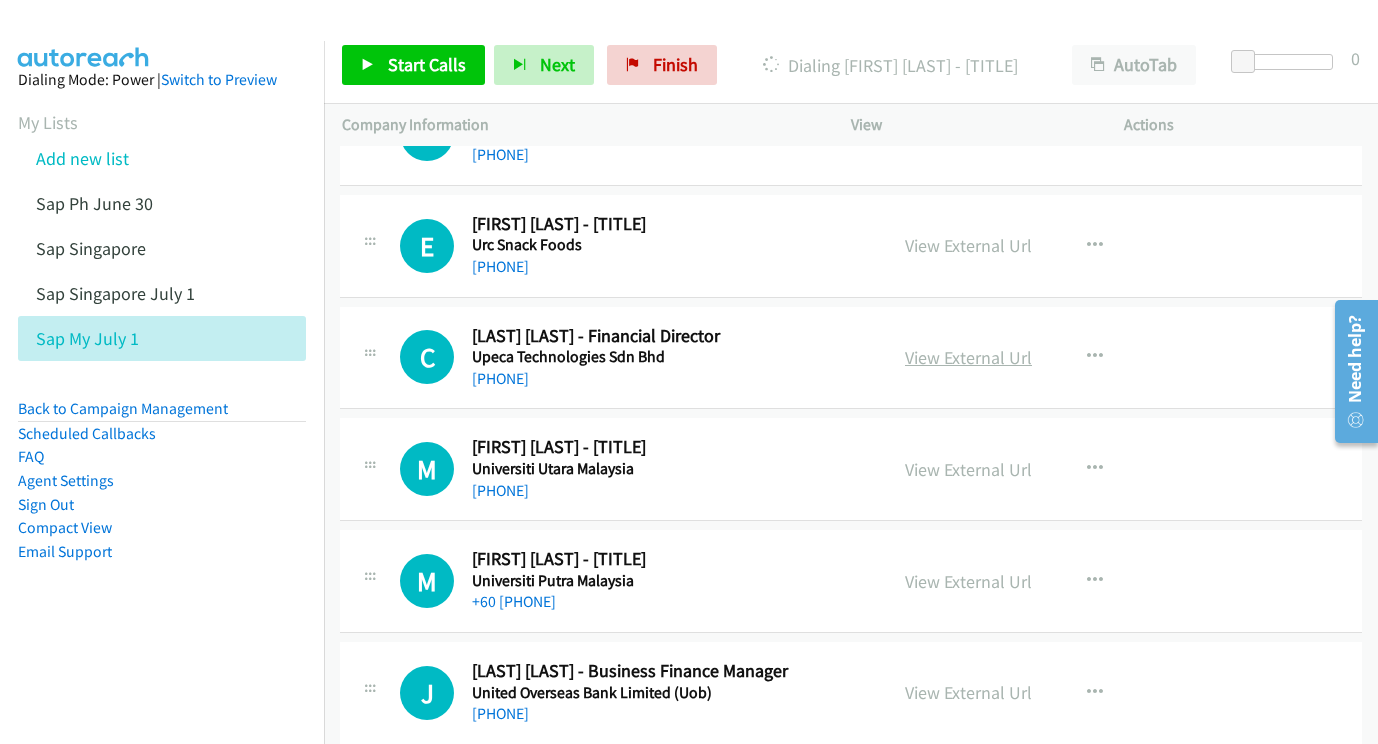 click on "View External Url" at bounding box center (968, 357) 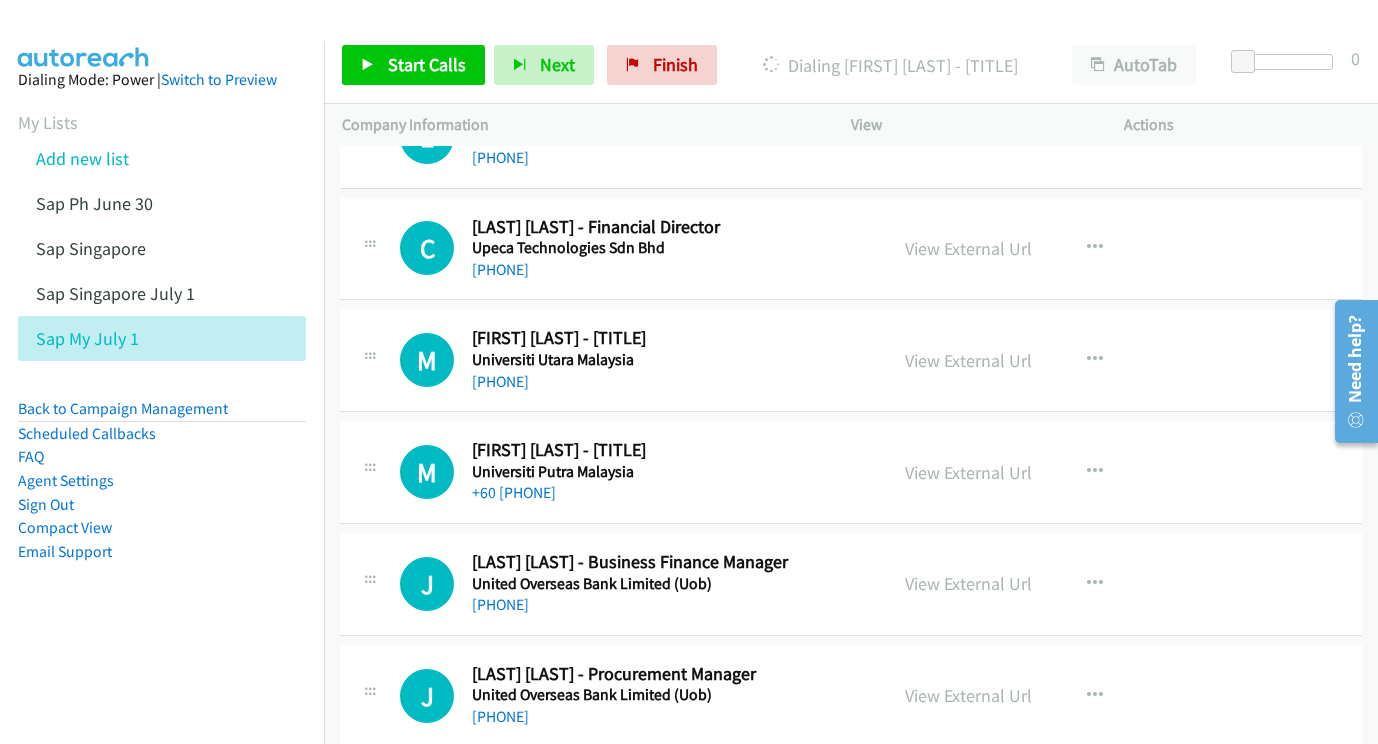scroll, scrollTop: 5957, scrollLeft: 2, axis: both 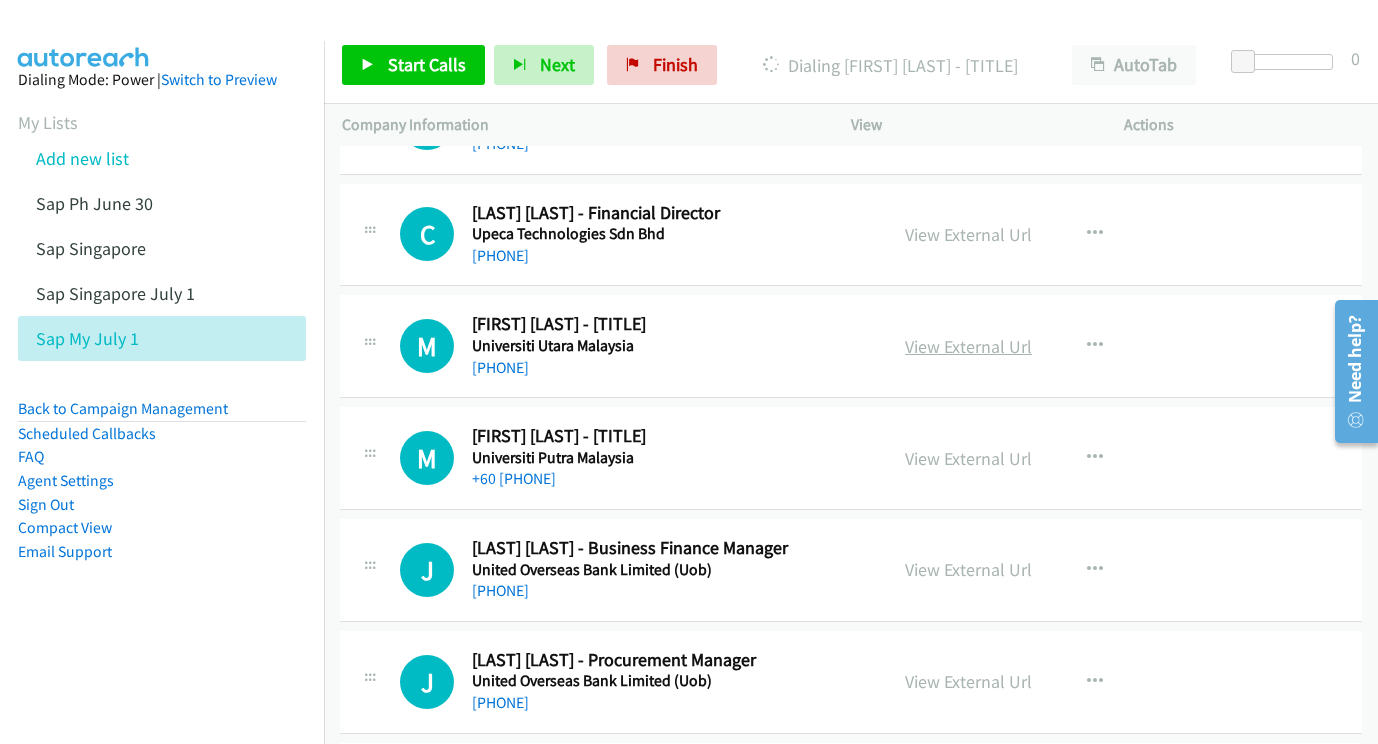 click on "View External Url" at bounding box center (968, 346) 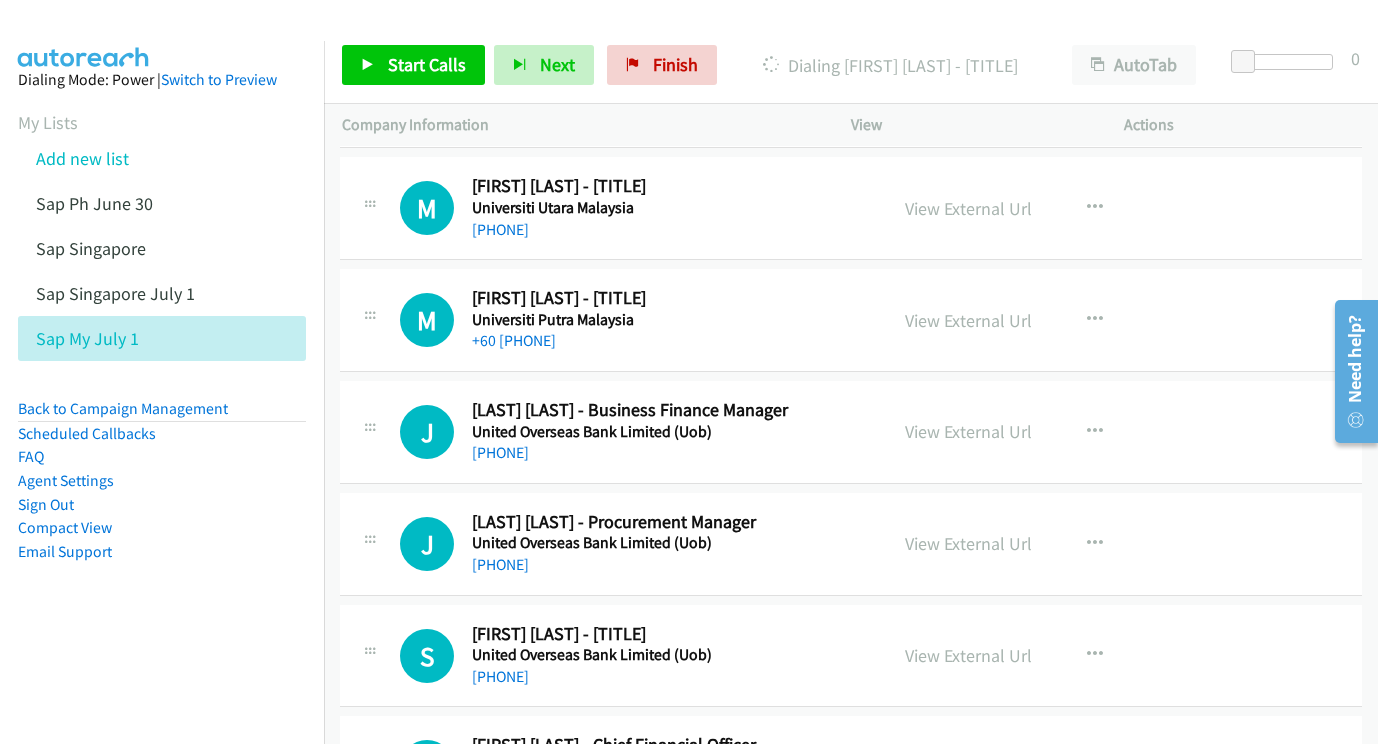 scroll, scrollTop: 6094, scrollLeft: 2, axis: both 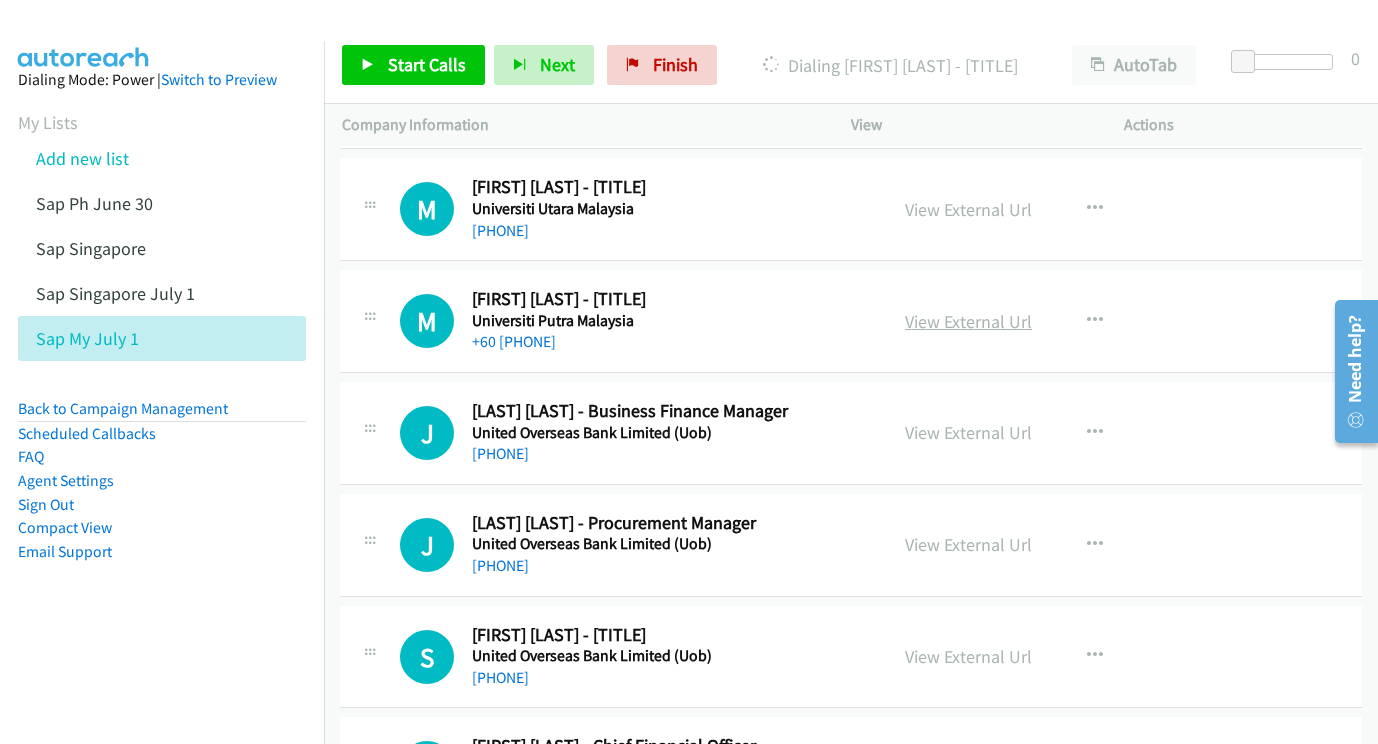 click on "View External Url" at bounding box center [968, 321] 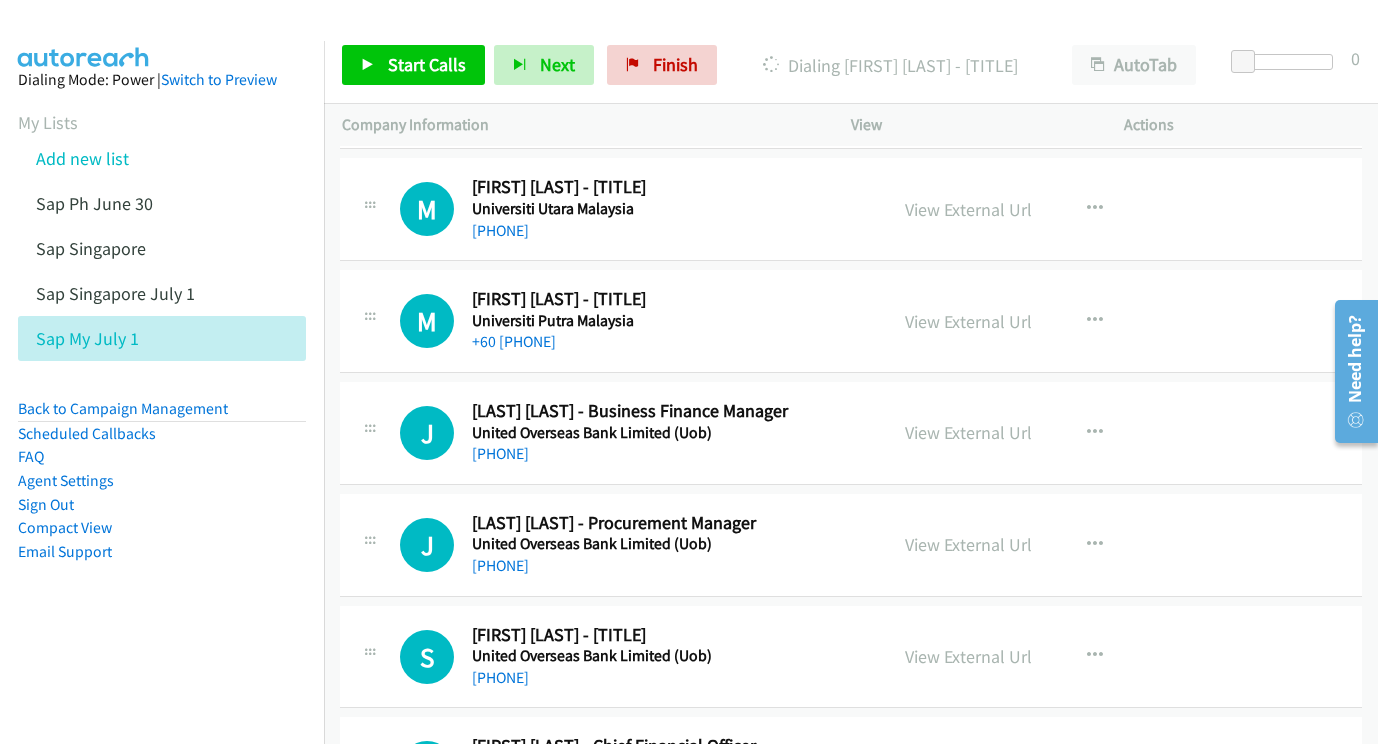 scroll, scrollTop: 6199, scrollLeft: 2, axis: both 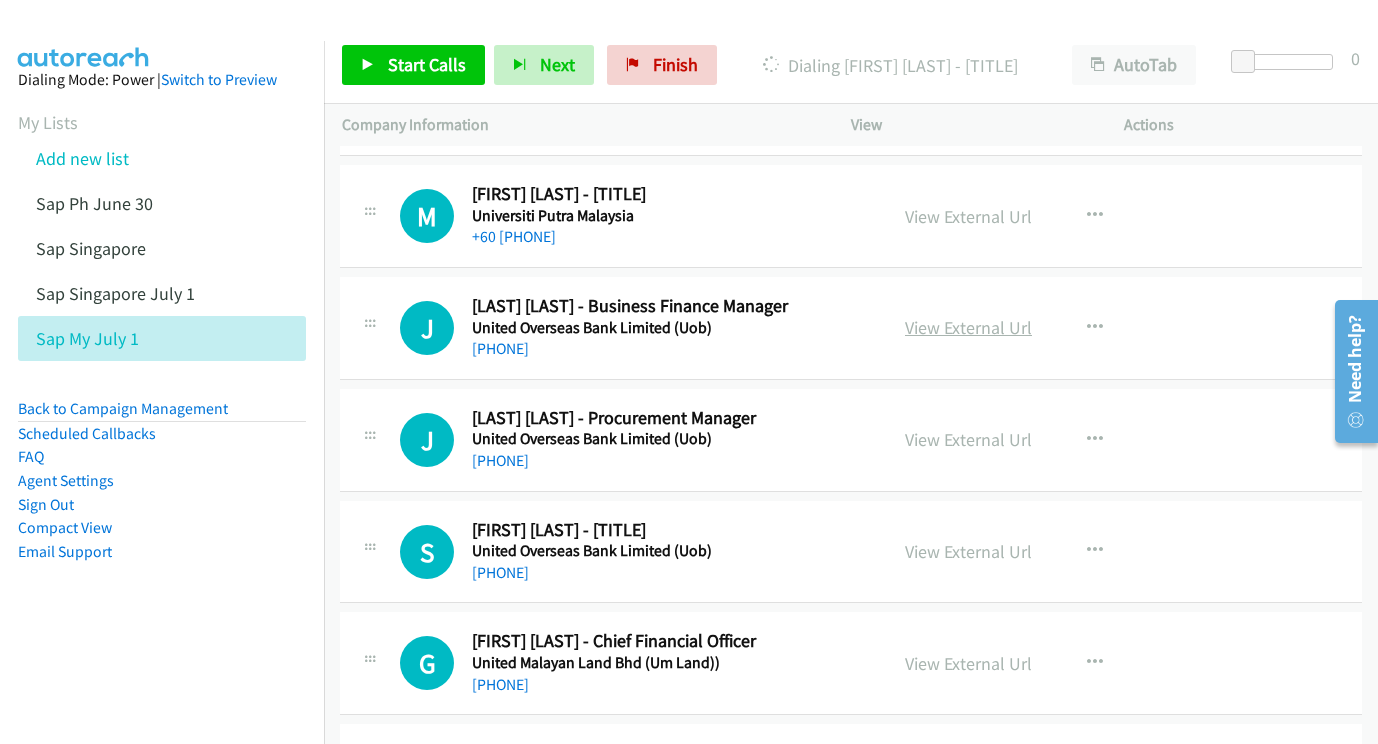 click on "View External Url" at bounding box center [968, 327] 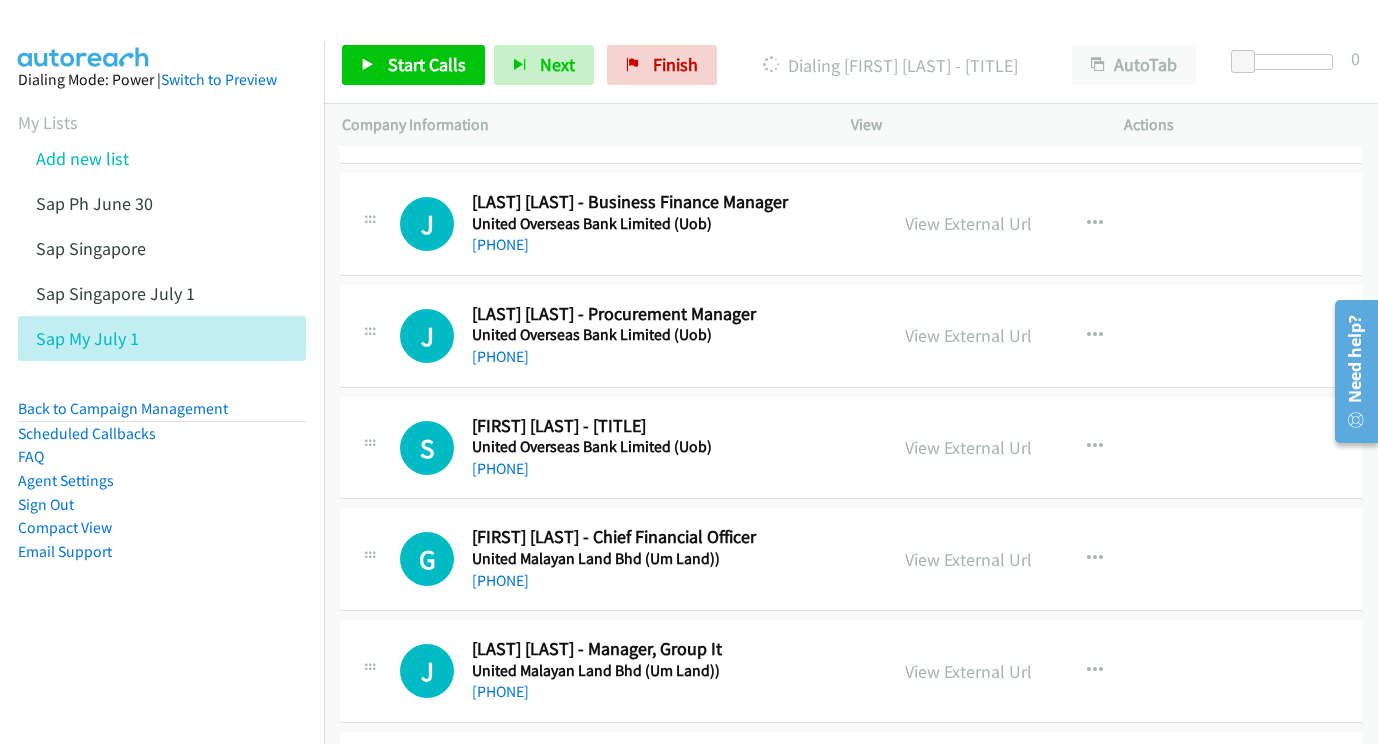 scroll, scrollTop: 6315, scrollLeft: 2, axis: both 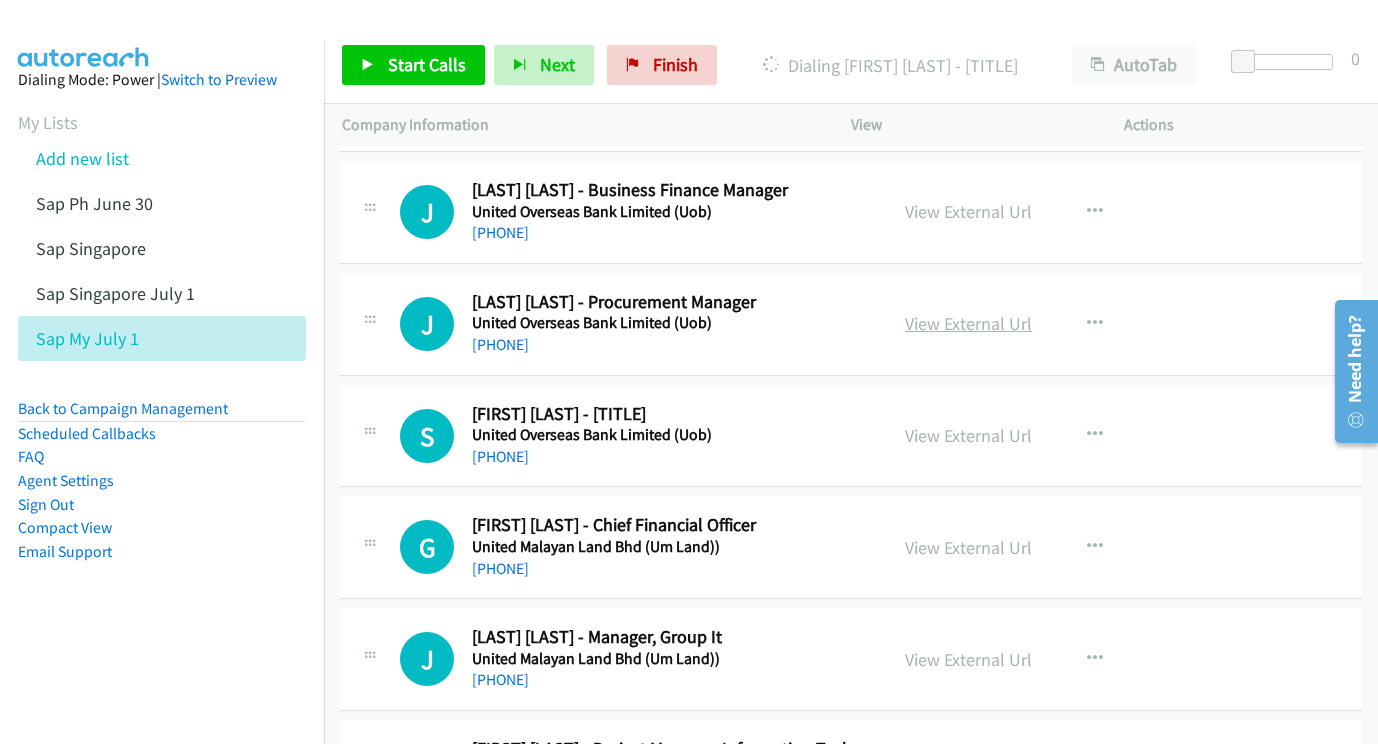 click on "View External Url" at bounding box center [968, 323] 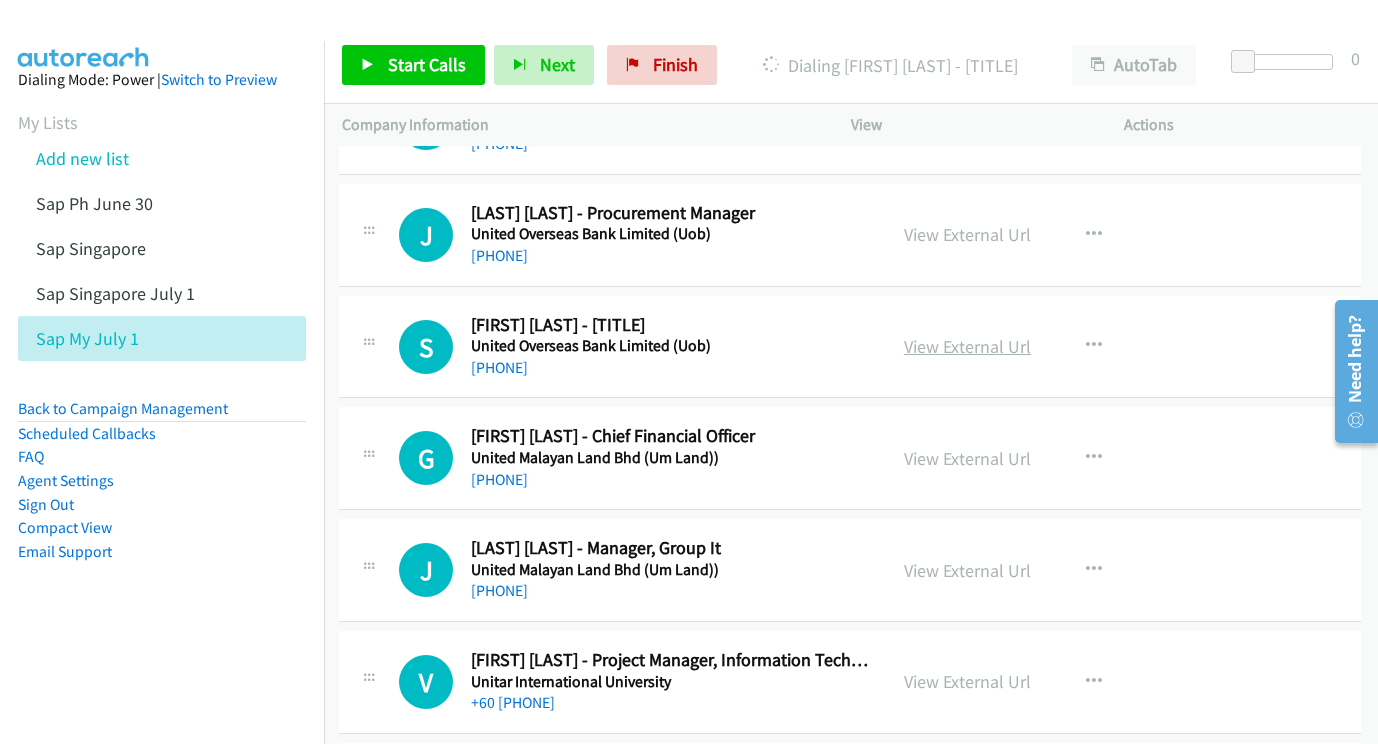 scroll, scrollTop: 6404, scrollLeft: 4, axis: both 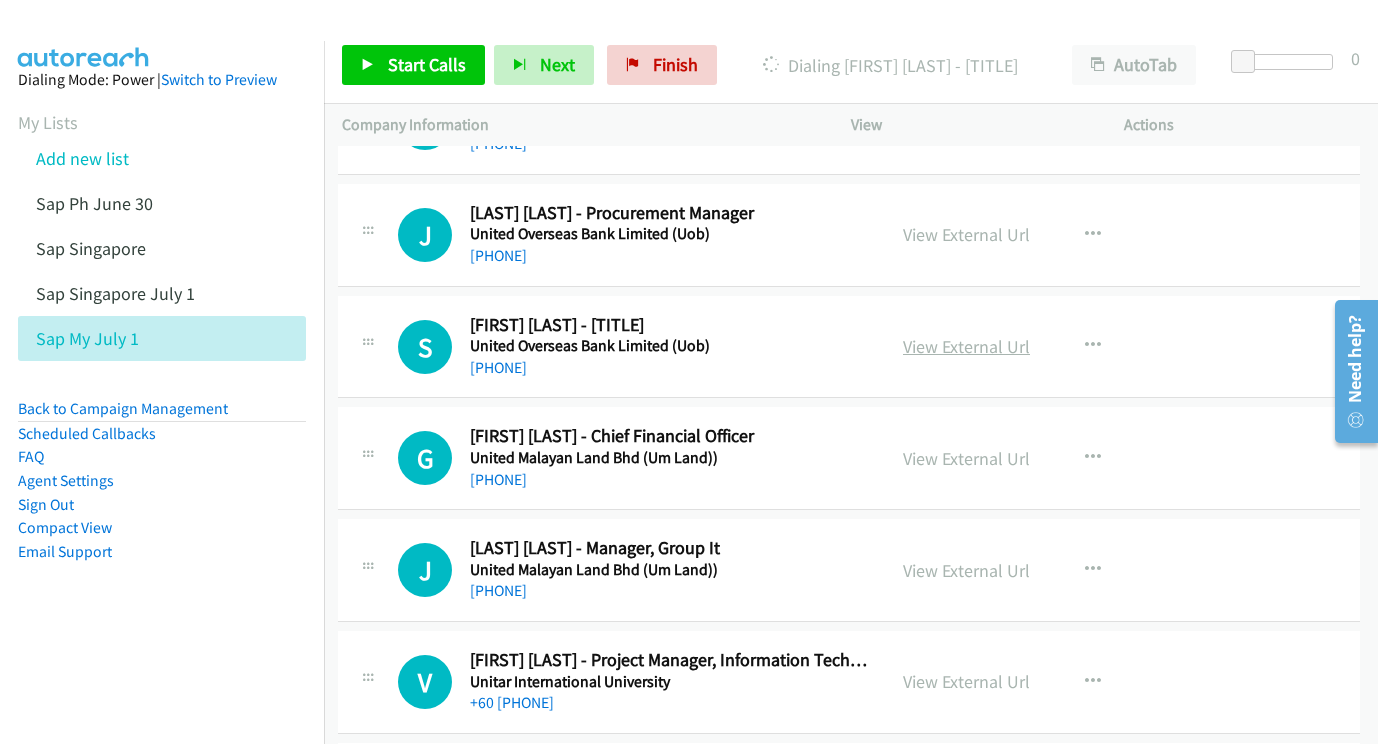 click on "View External Url" at bounding box center (966, 346) 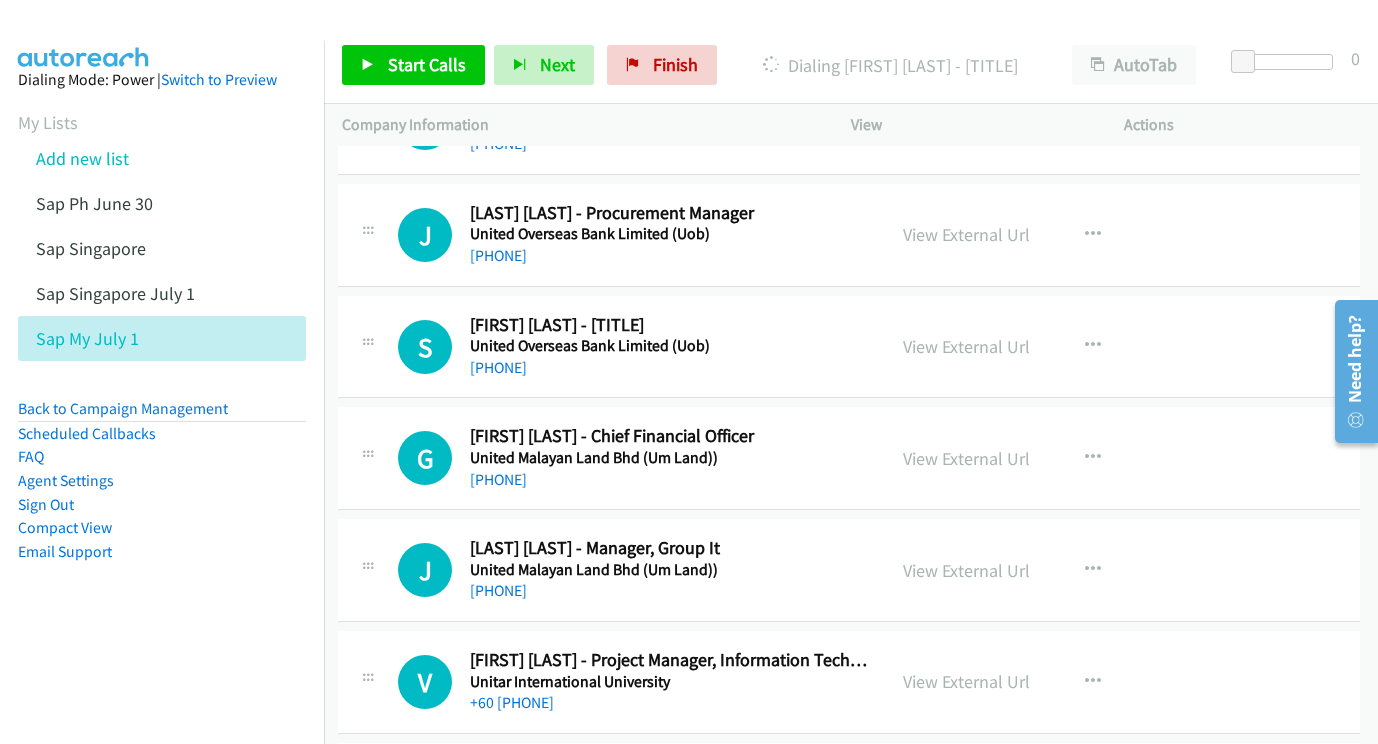 scroll, scrollTop: 6502, scrollLeft: 4, axis: both 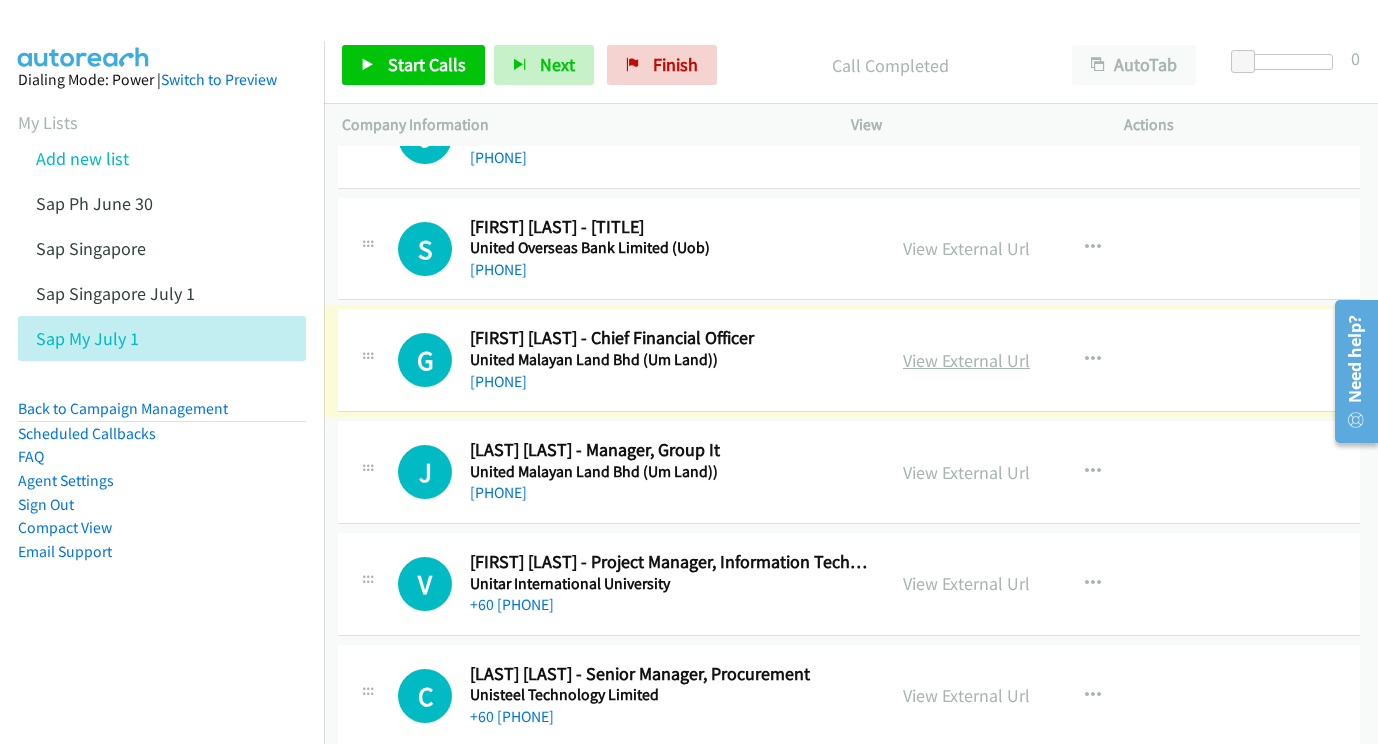 click on "View External Url" at bounding box center [966, 360] 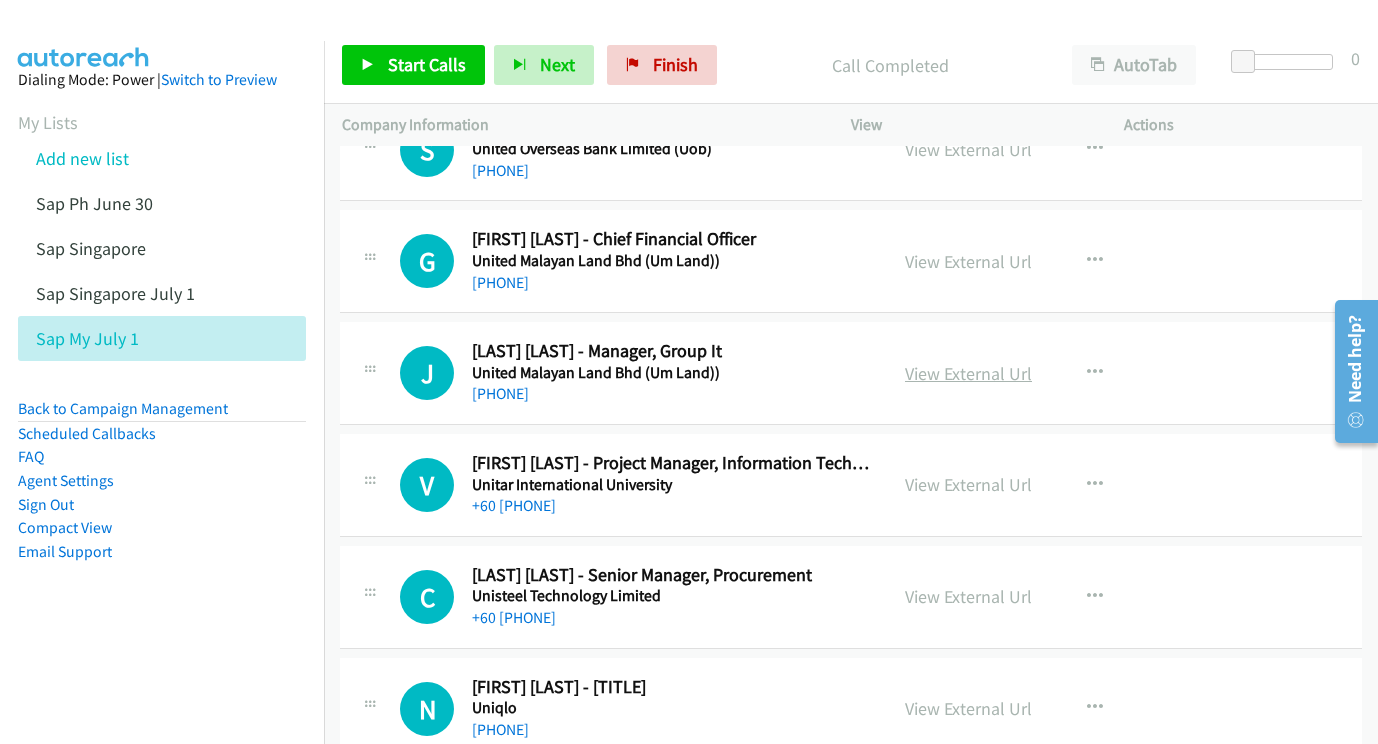 scroll, scrollTop: 6604, scrollLeft: 1, axis: both 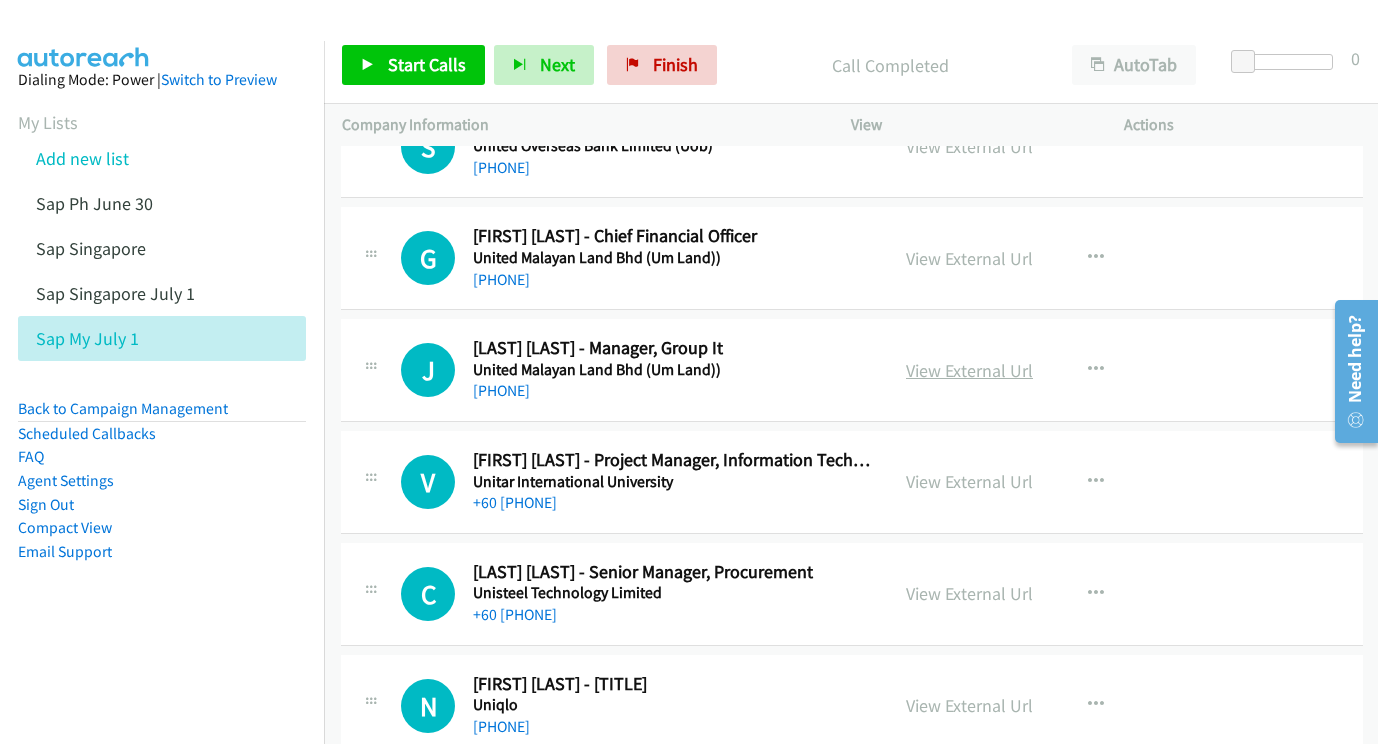 click on "View External Url" at bounding box center [969, 370] 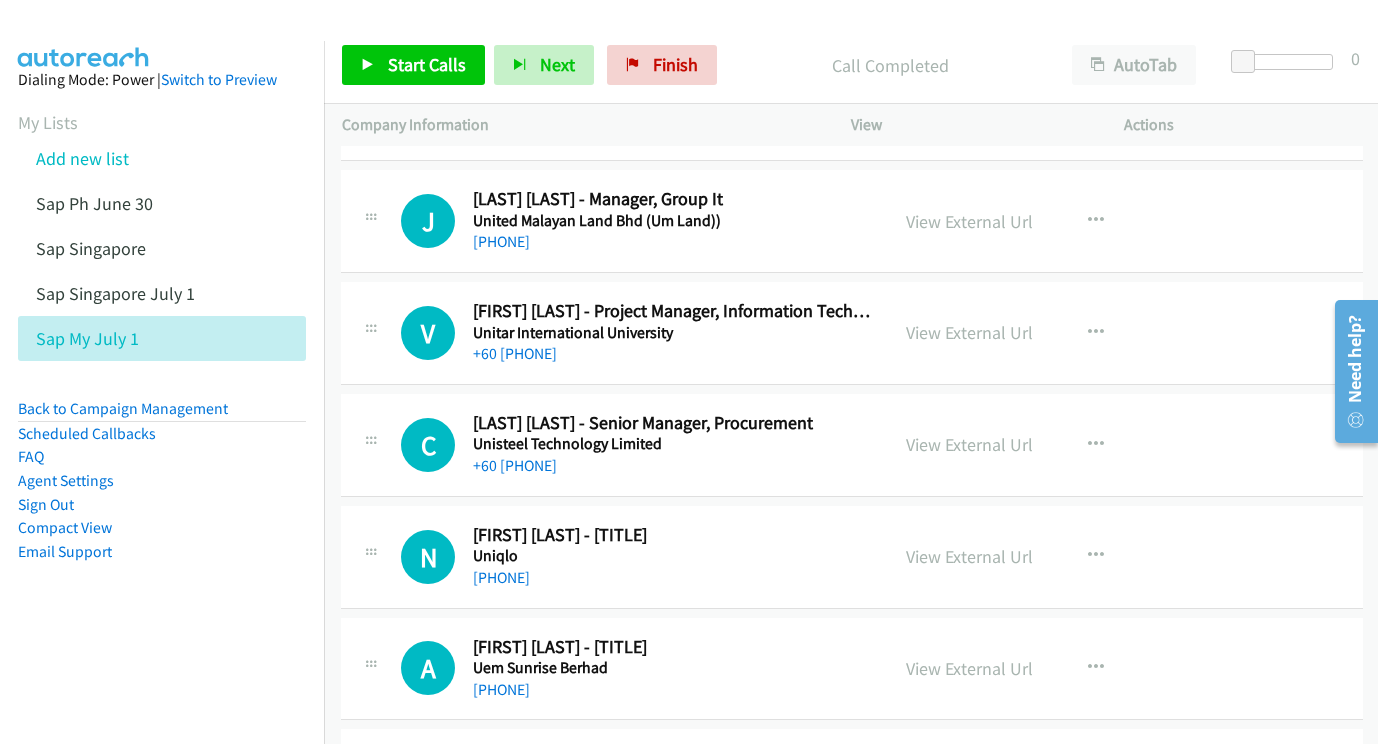 scroll, scrollTop: 6754, scrollLeft: 1, axis: both 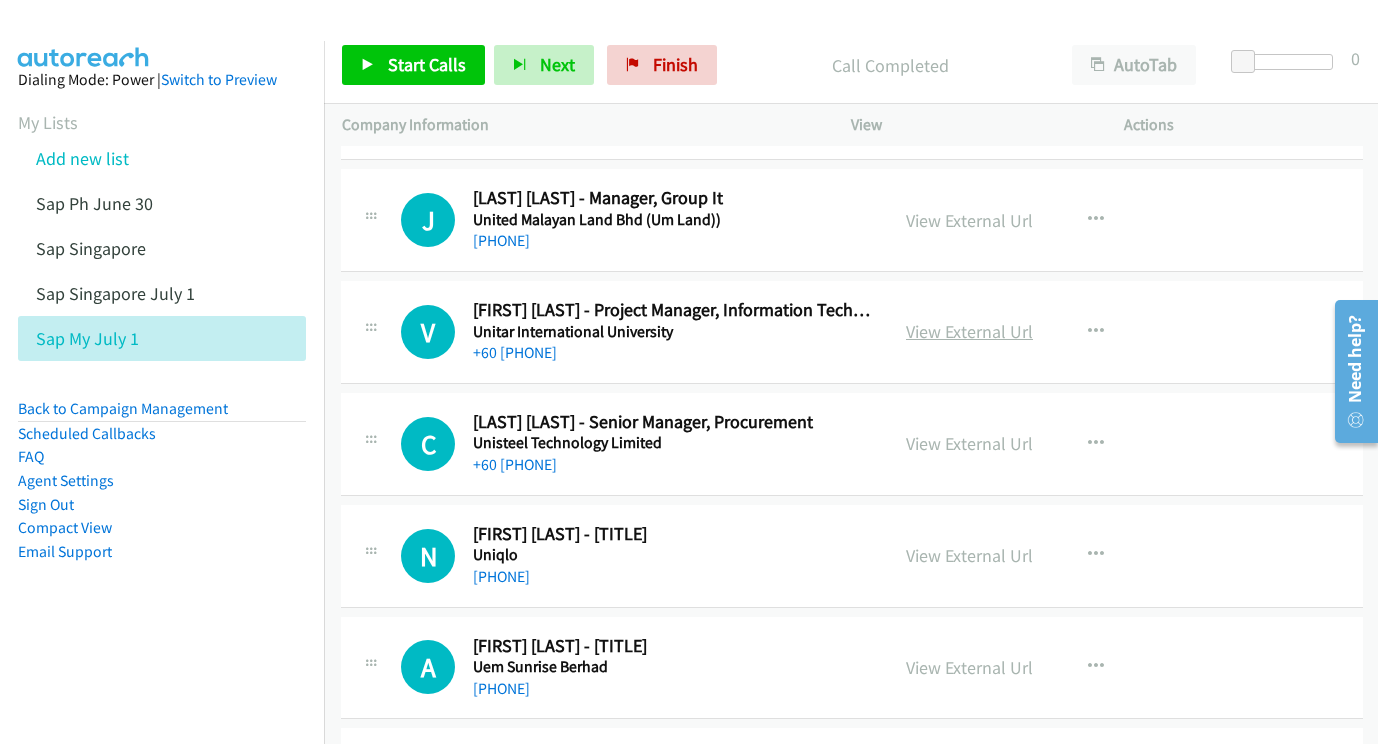 click on "View External Url" at bounding box center (969, 331) 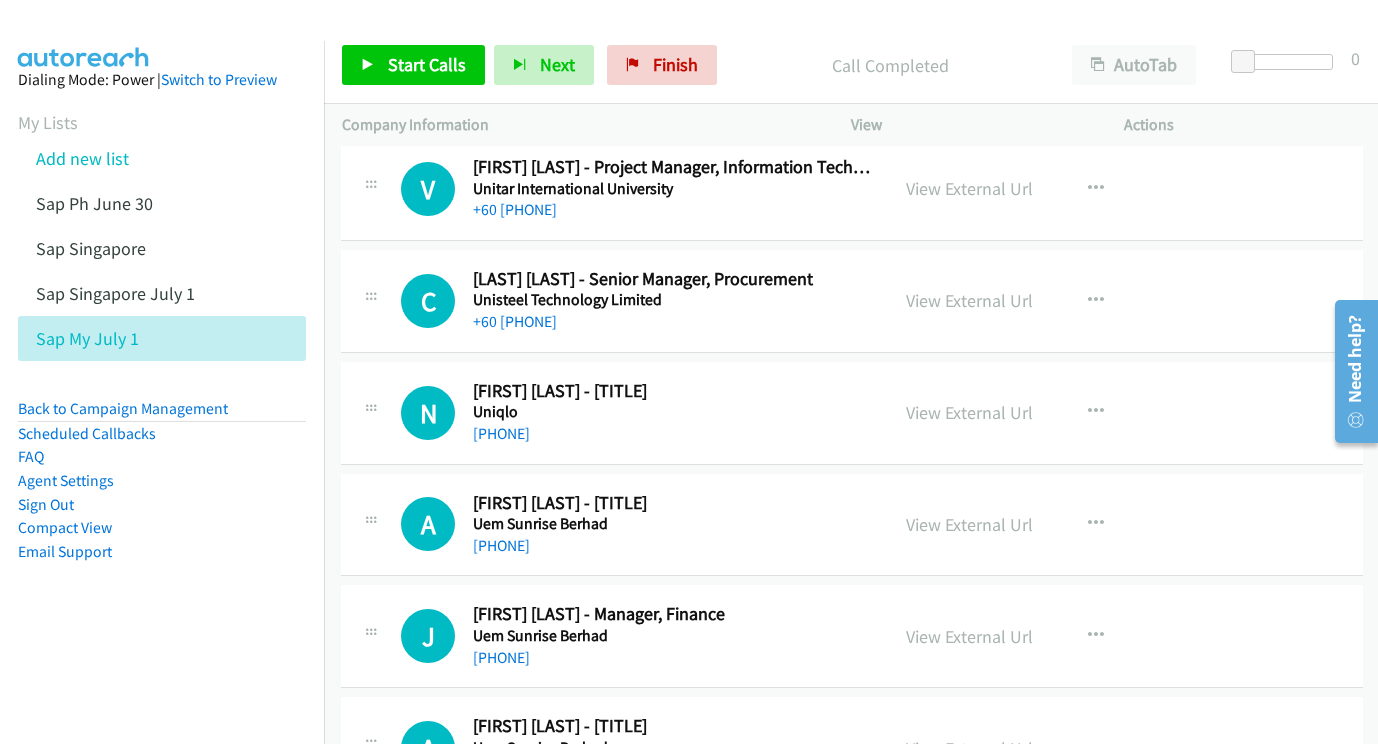 scroll, scrollTop: 6895, scrollLeft: 1, axis: both 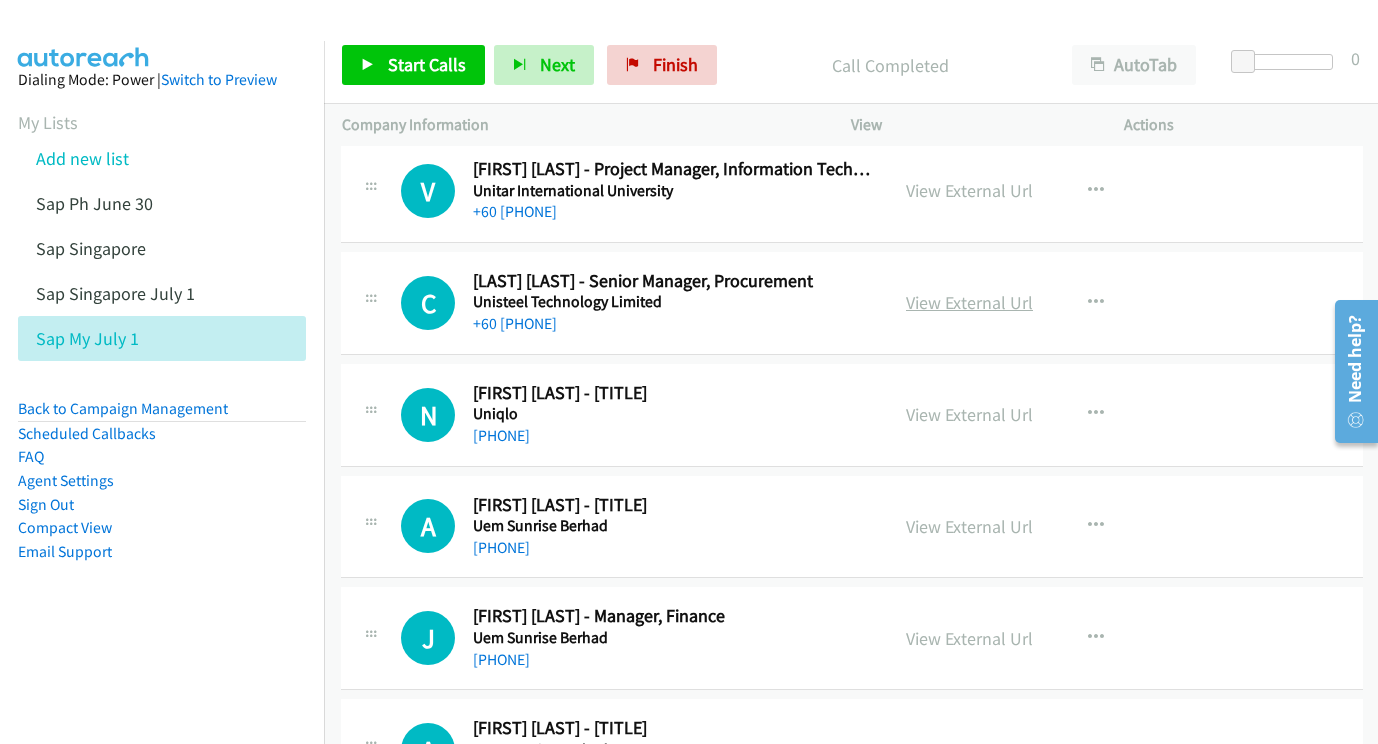 click on "View External Url" at bounding box center (969, 302) 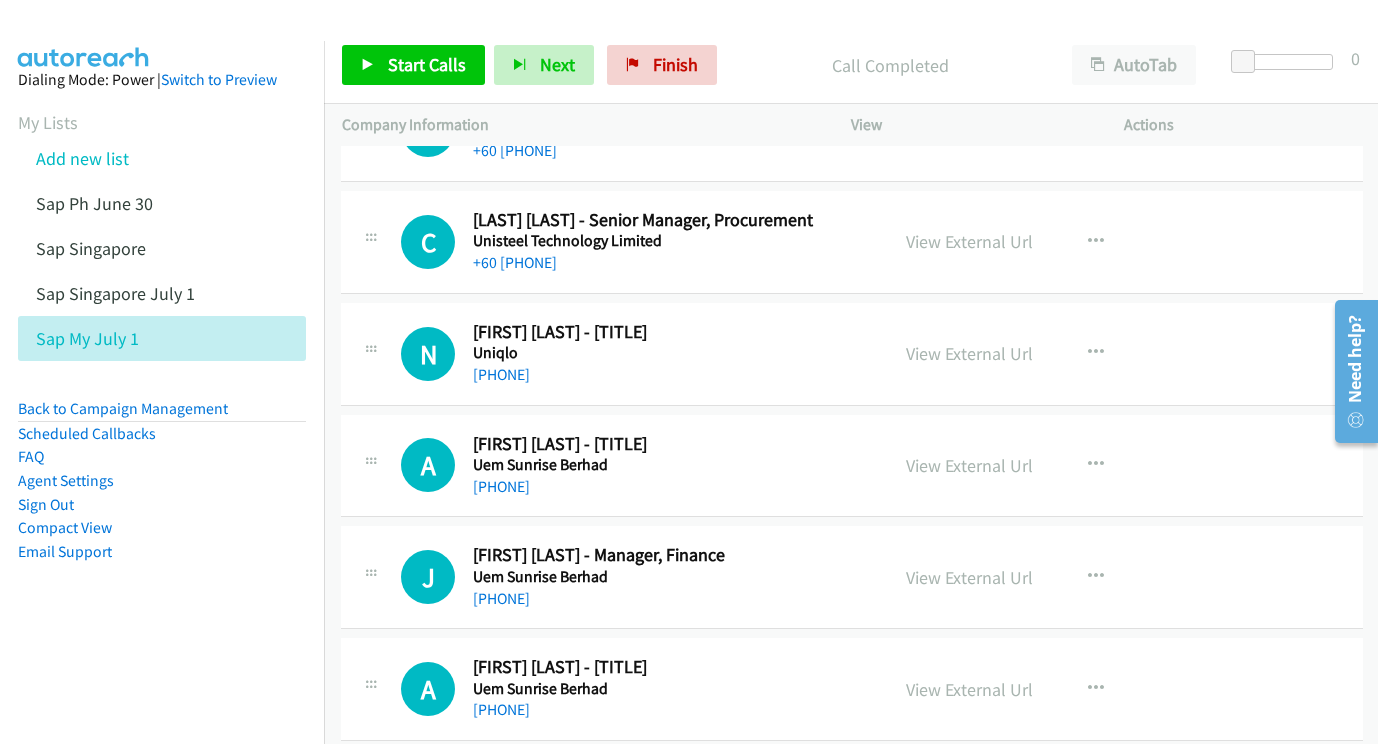 scroll, scrollTop: 6970, scrollLeft: 1, axis: both 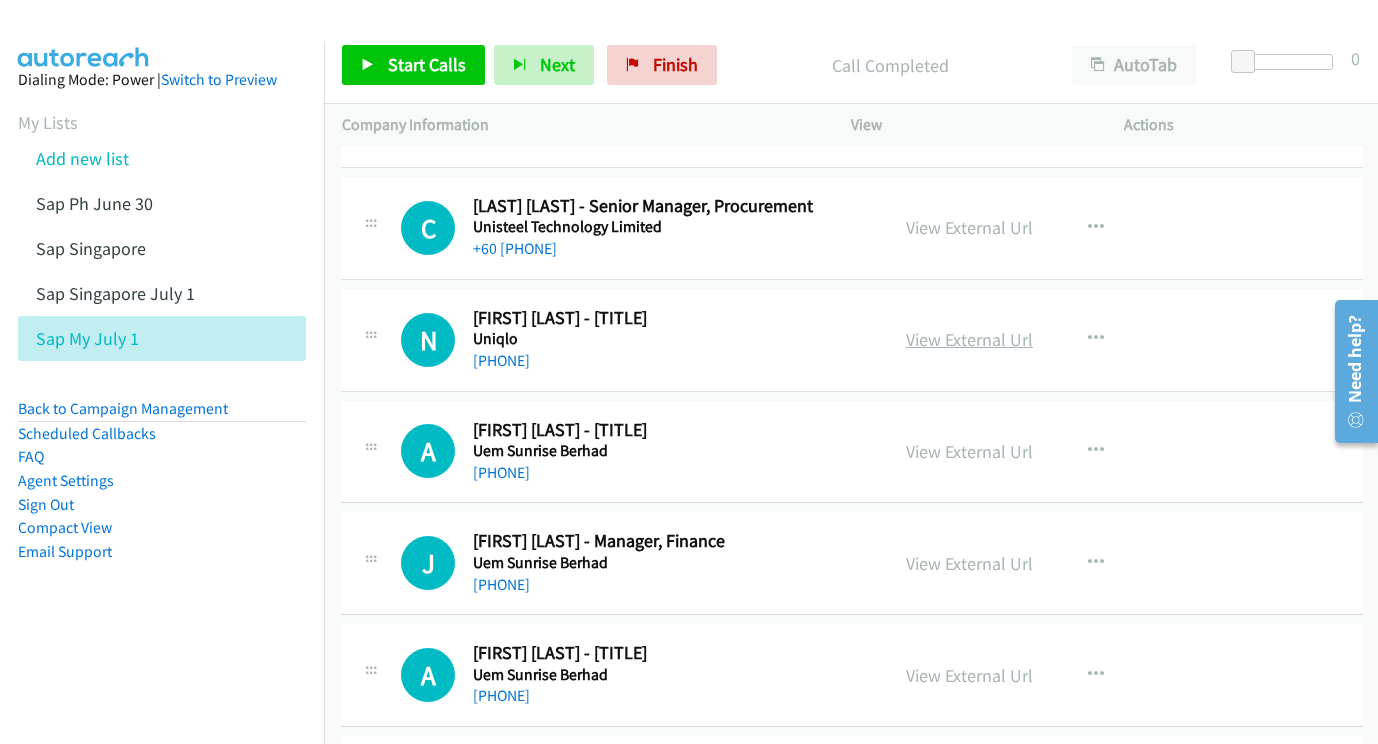 click on "View External Url" at bounding box center [969, 339] 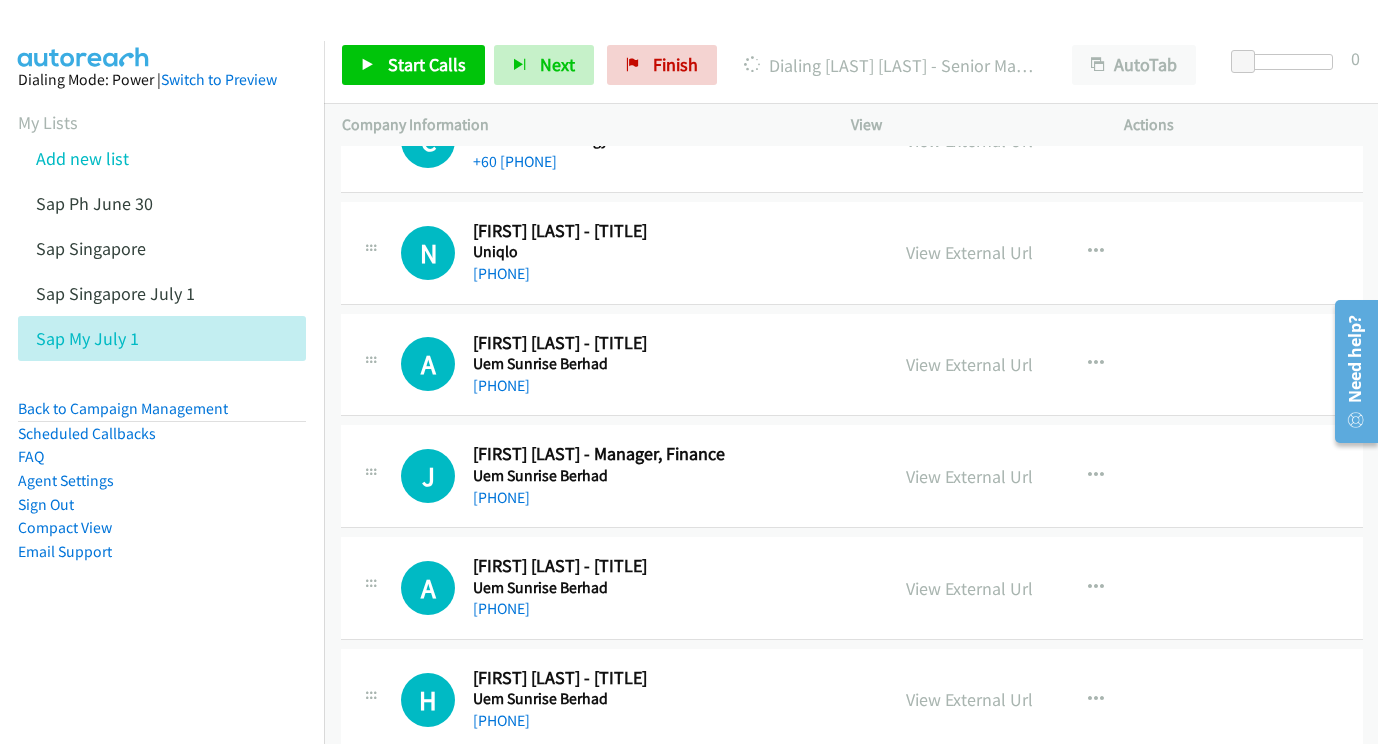 scroll, scrollTop: 7089, scrollLeft: 1, axis: both 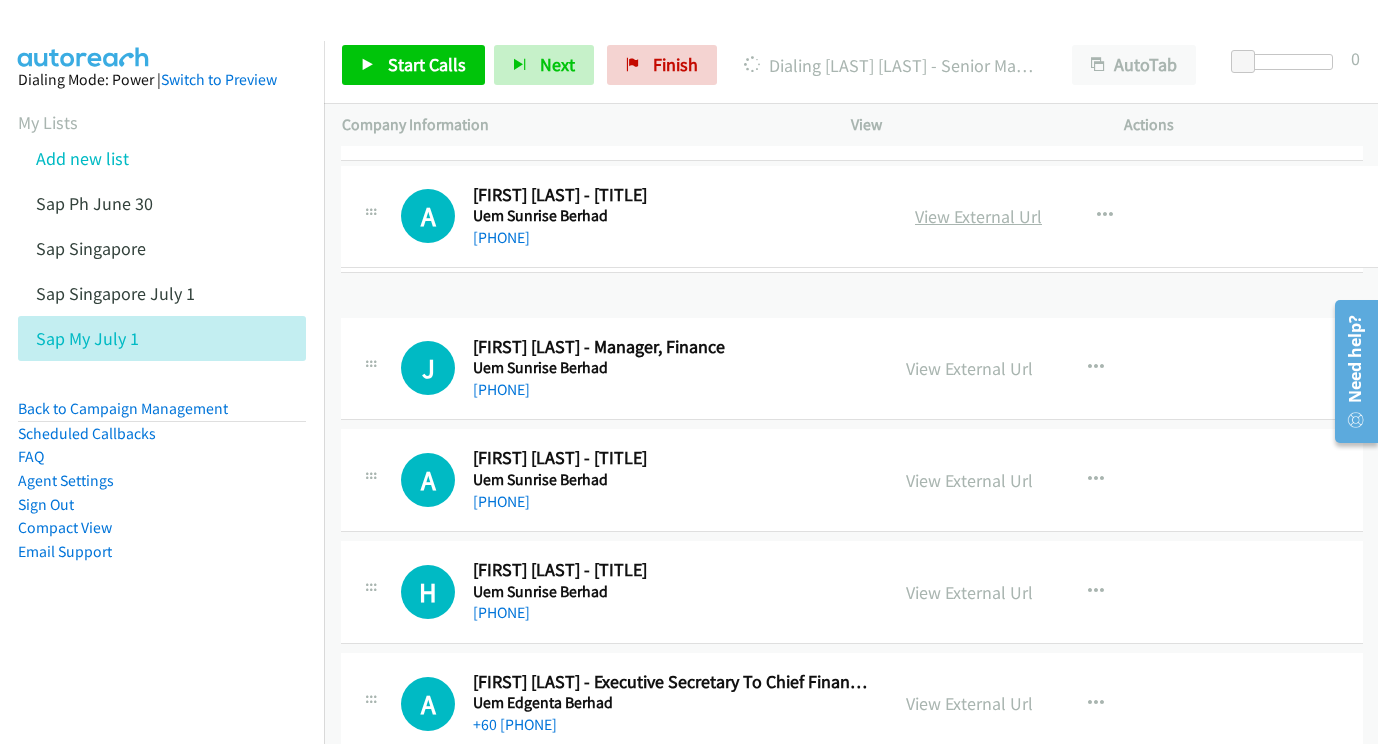 drag, startPoint x: 1094, startPoint y: 205, endPoint x: 1042, endPoint y: 217, distance: 53.366657 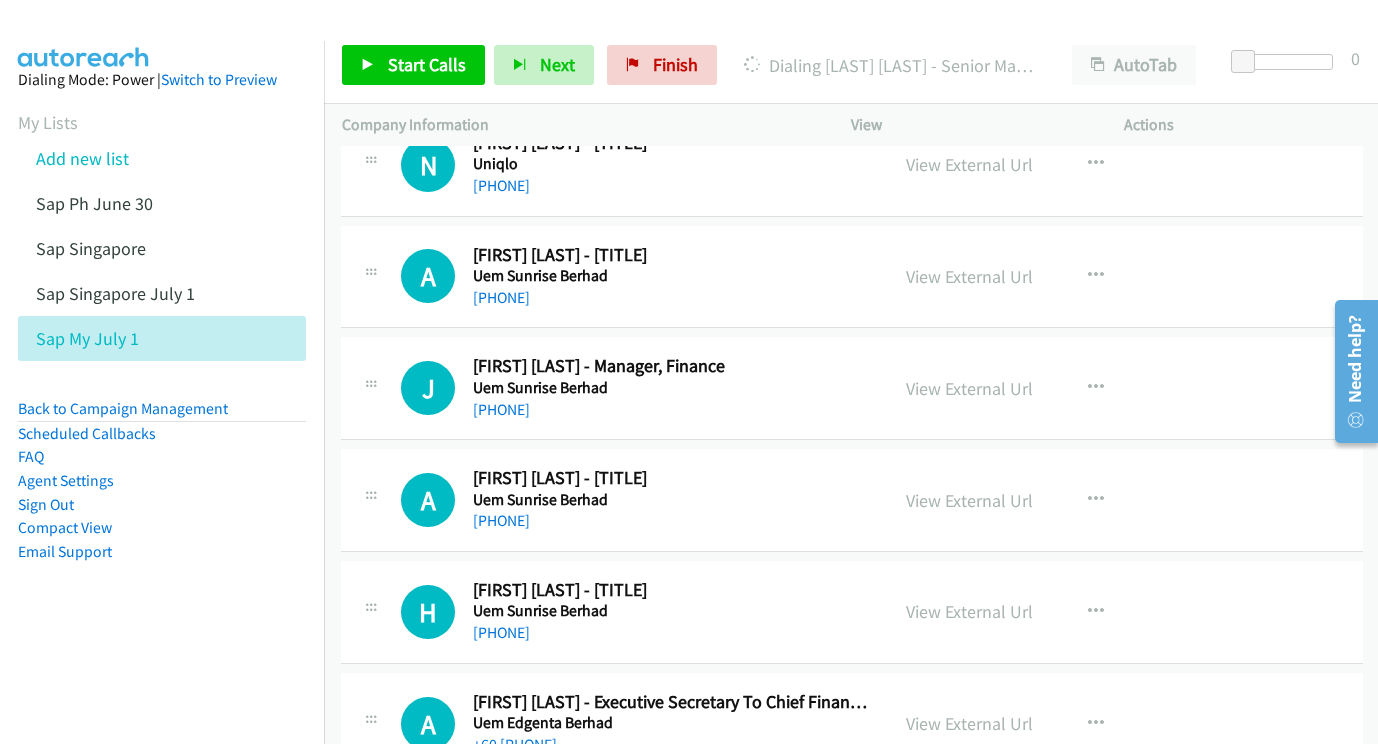 scroll, scrollTop: 7178, scrollLeft: 1, axis: both 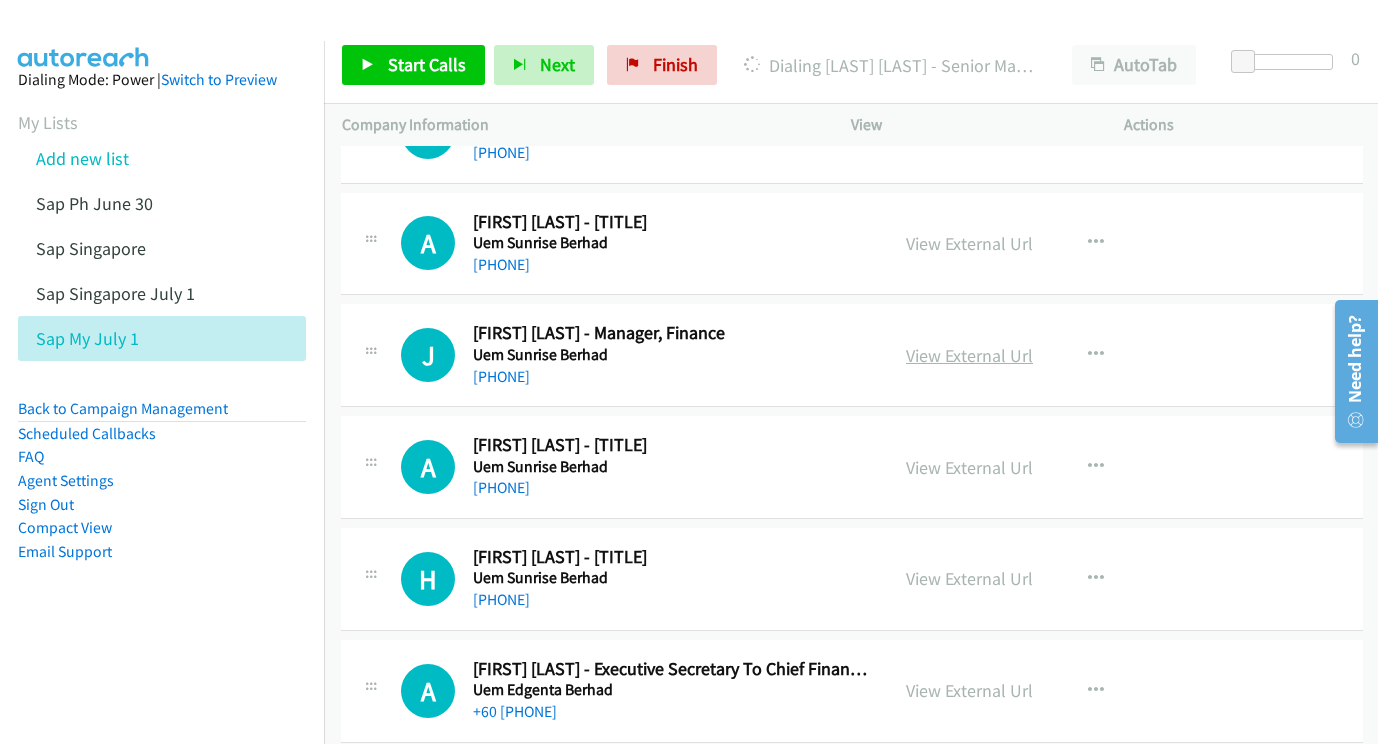 click on "View External Url" at bounding box center [969, 355] 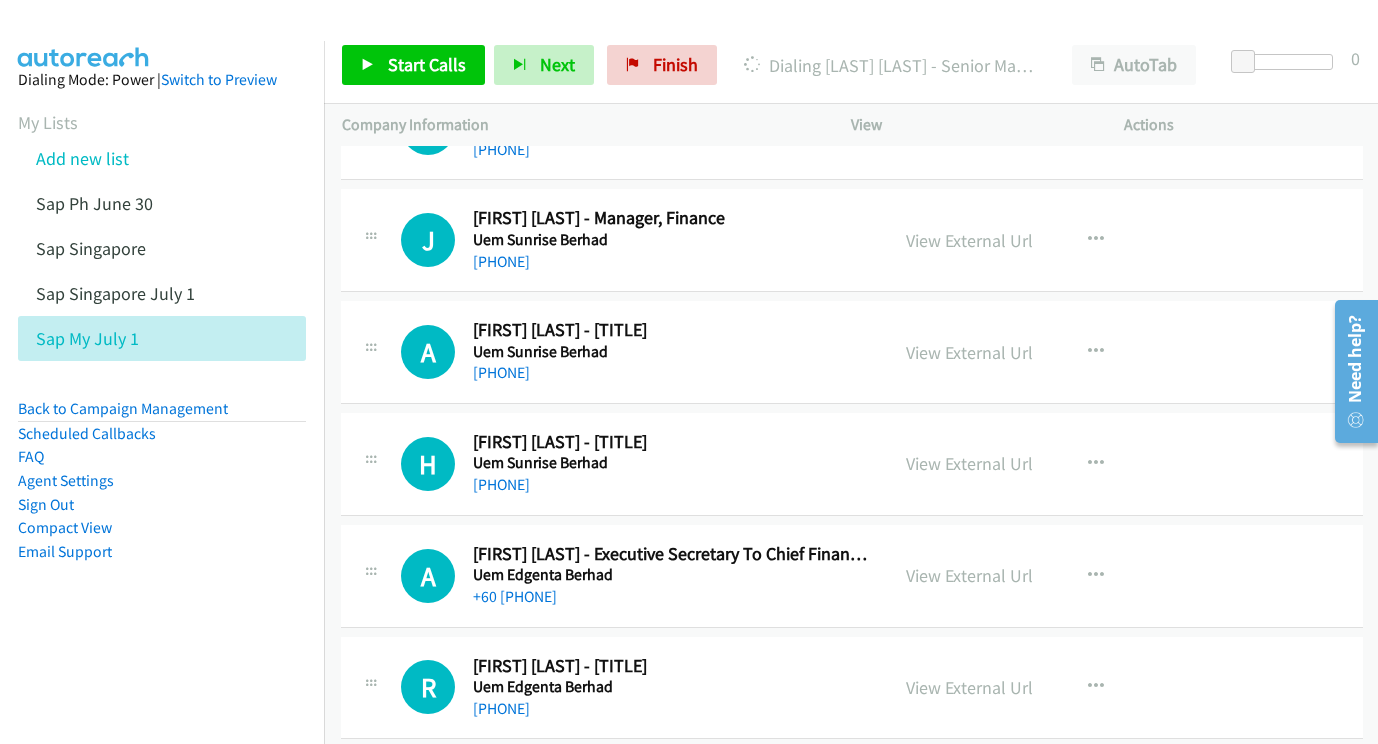 scroll, scrollTop: 7298, scrollLeft: 2, axis: both 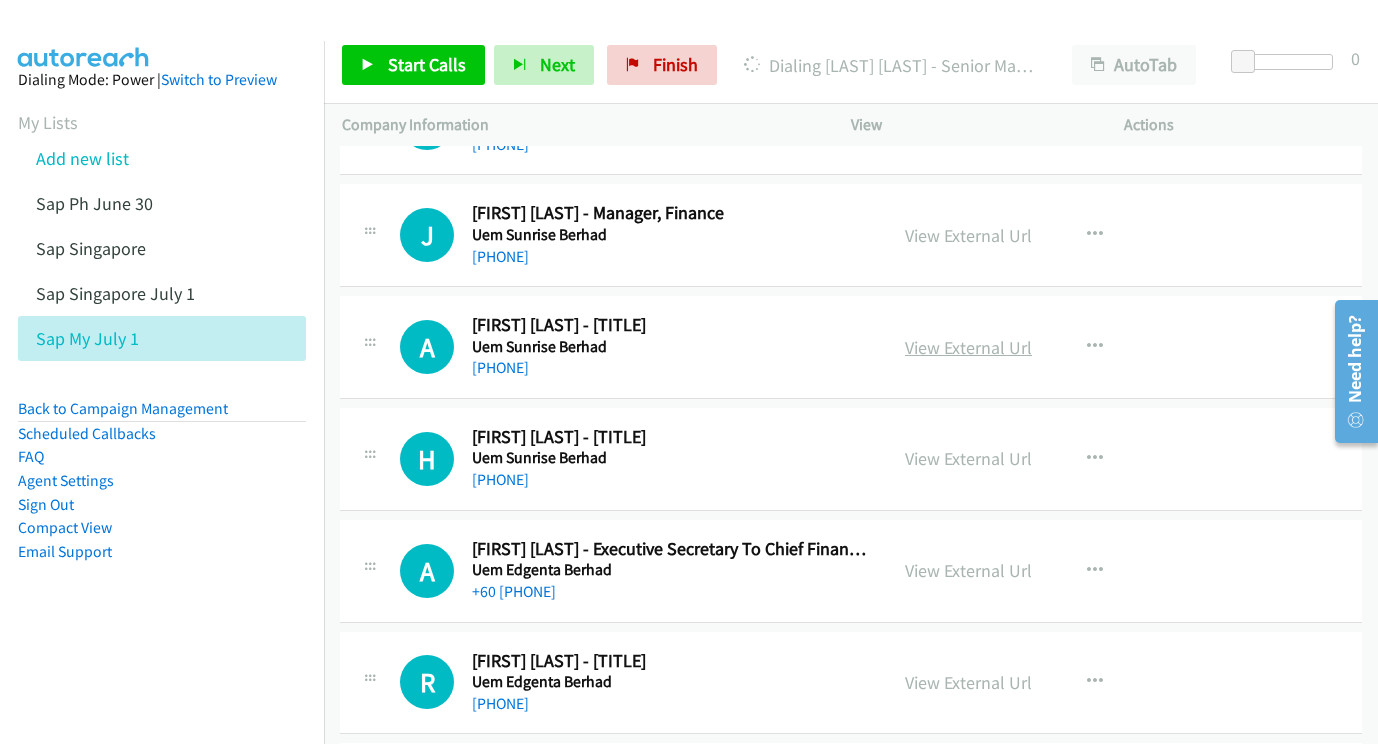 click on "View External Url" at bounding box center (968, 347) 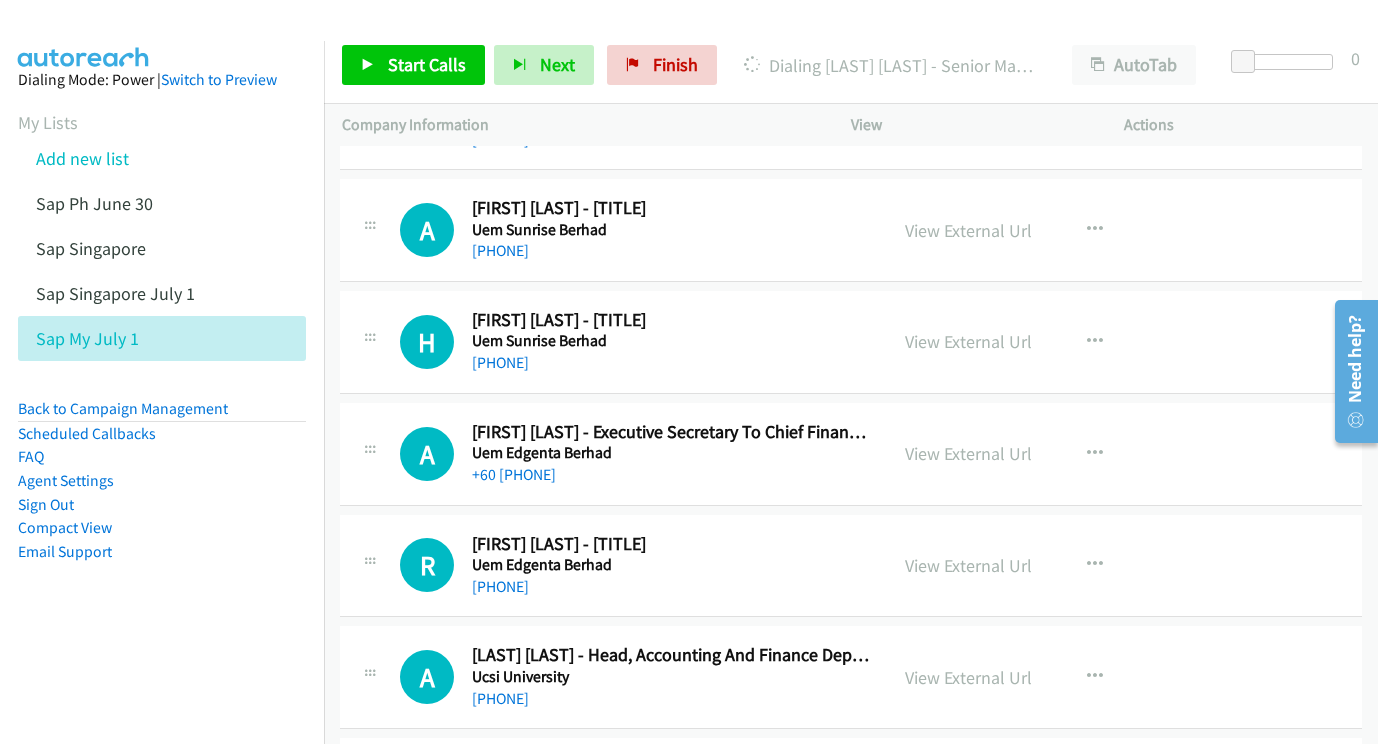 scroll, scrollTop: 7413, scrollLeft: 1, axis: both 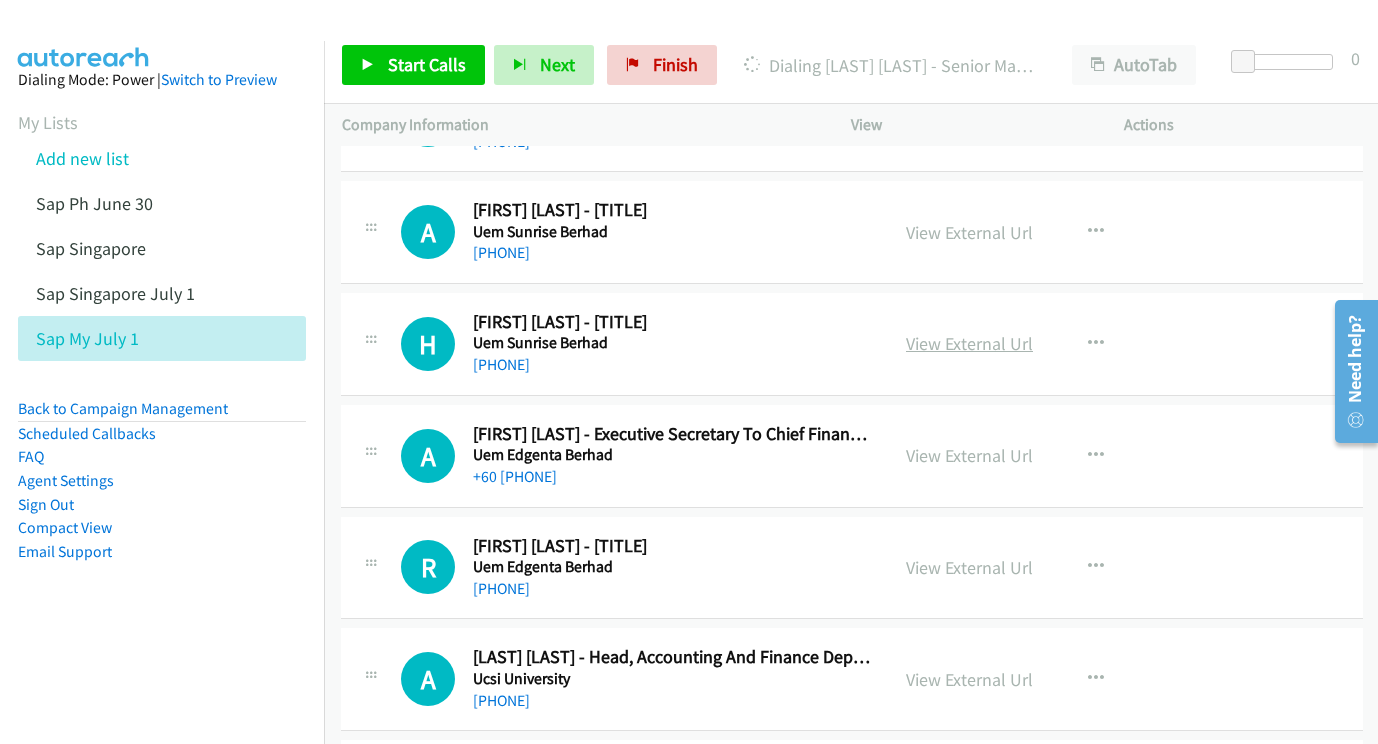 click on "View External Url" at bounding box center (969, 343) 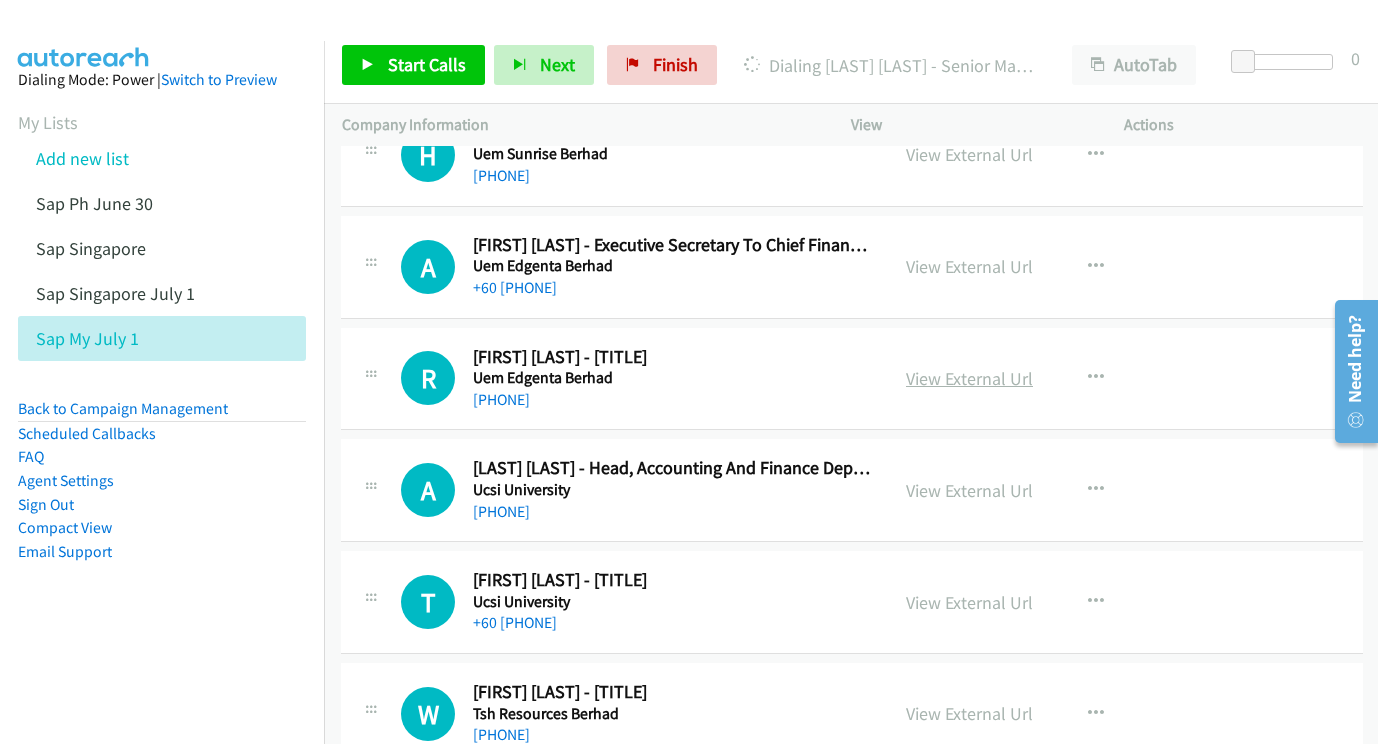 scroll, scrollTop: 7624, scrollLeft: 1, axis: both 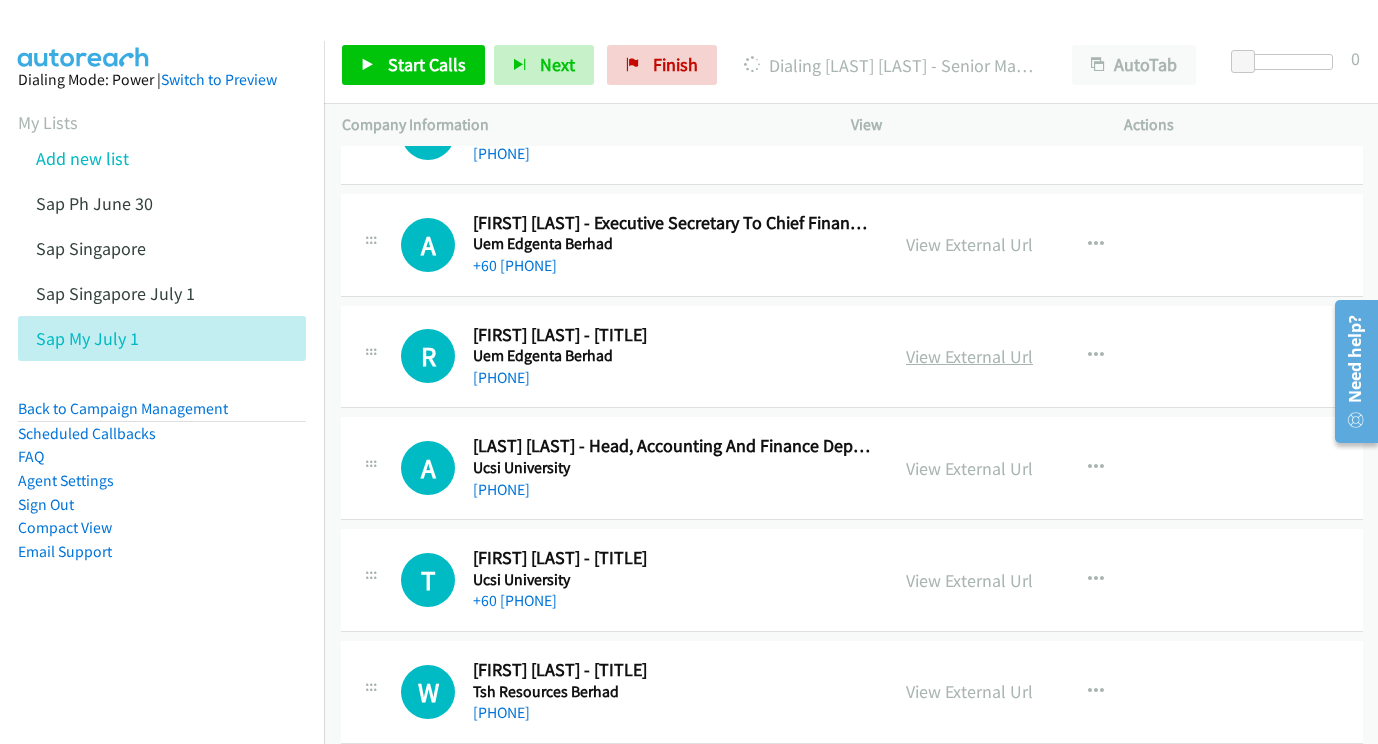 click on "View External Url" at bounding box center (969, 356) 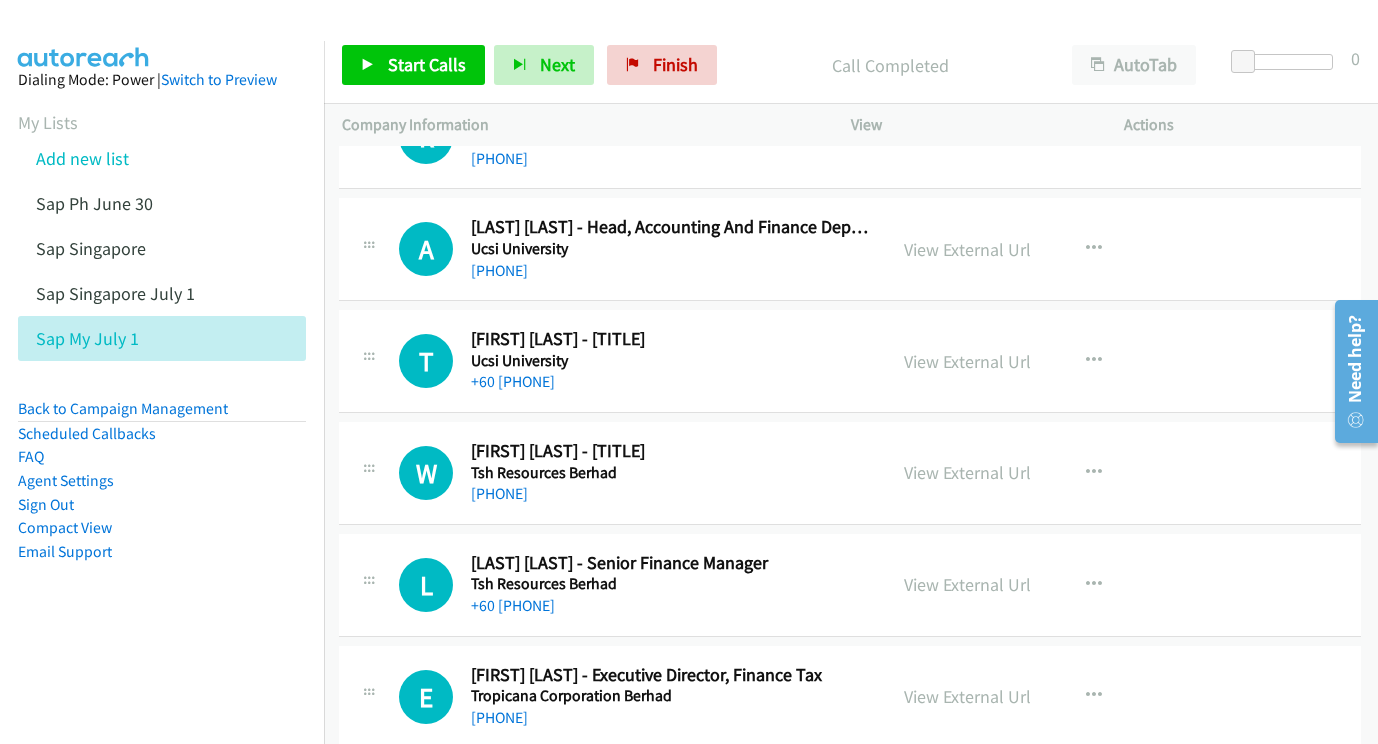 scroll, scrollTop: 7843, scrollLeft: 3, axis: both 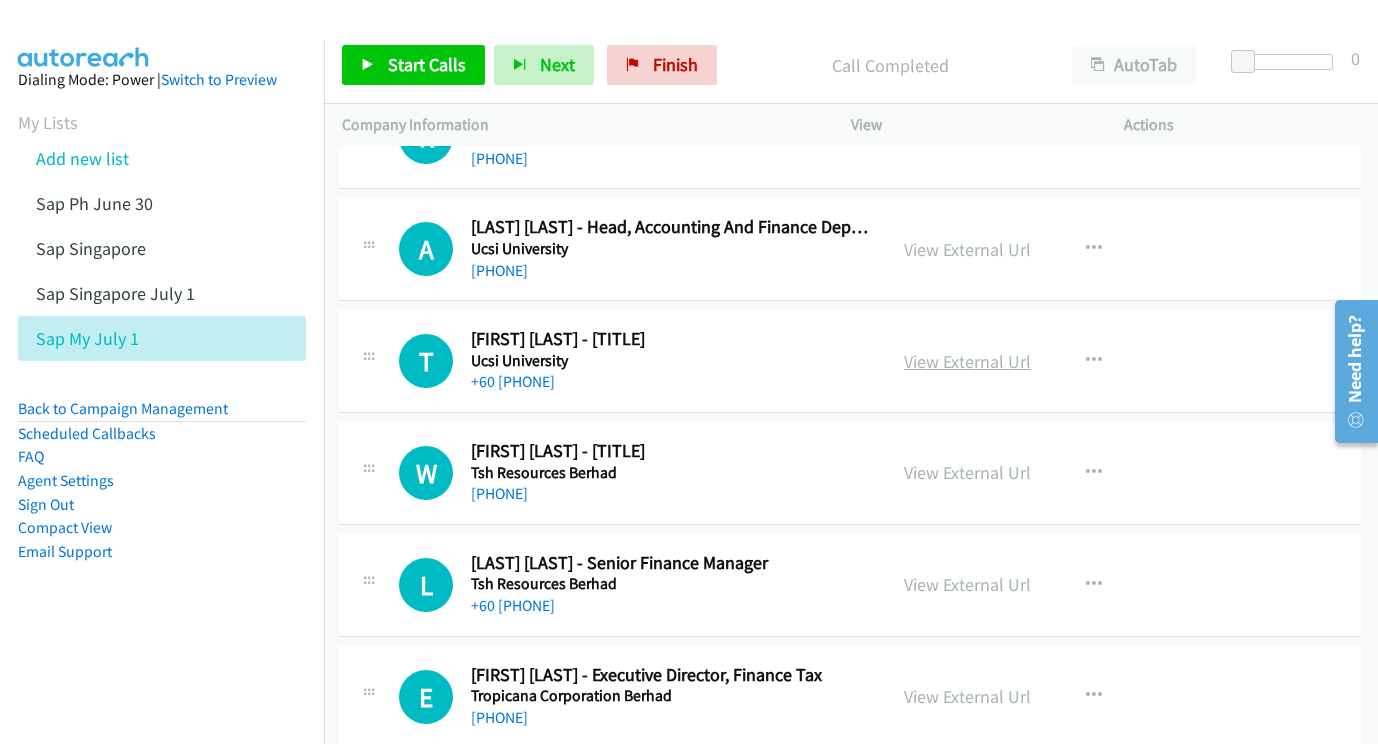 click on "View External Url" at bounding box center [967, 361] 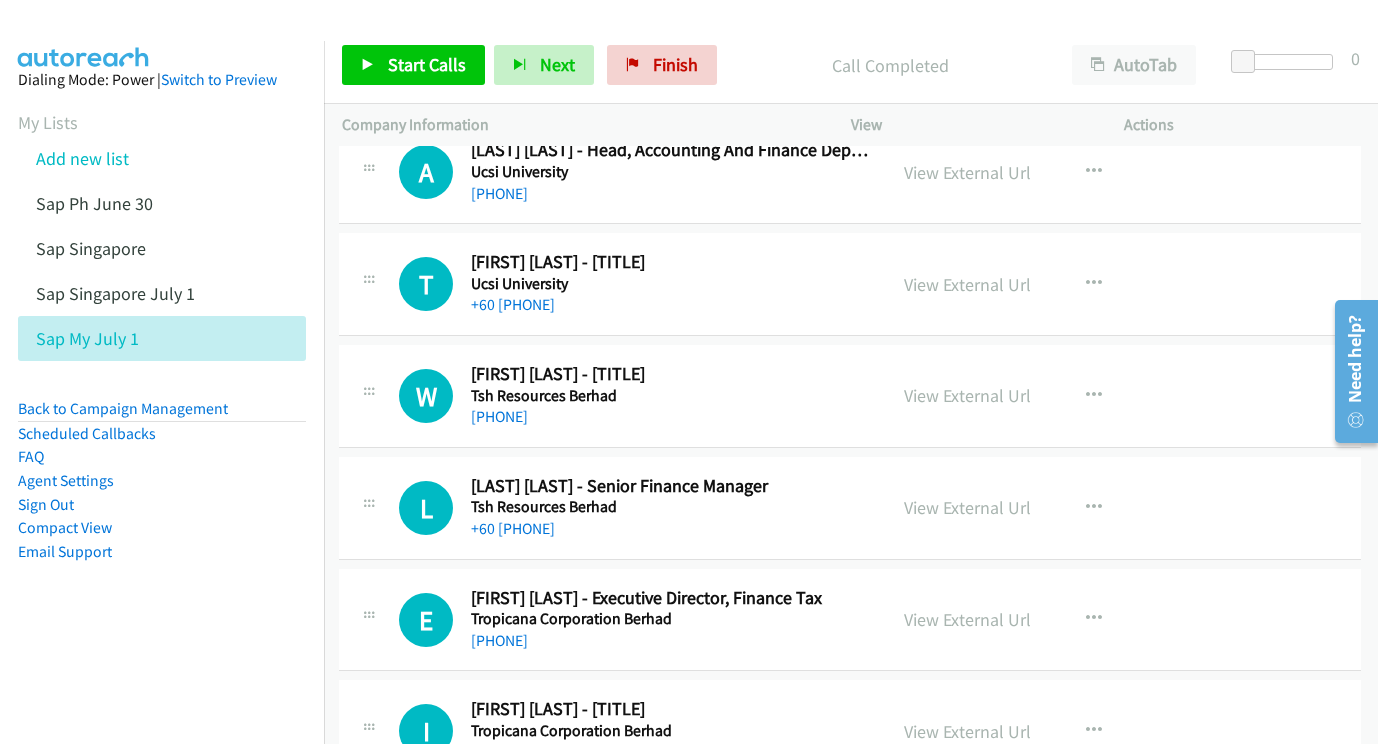 scroll, scrollTop: 7952, scrollLeft: 3, axis: both 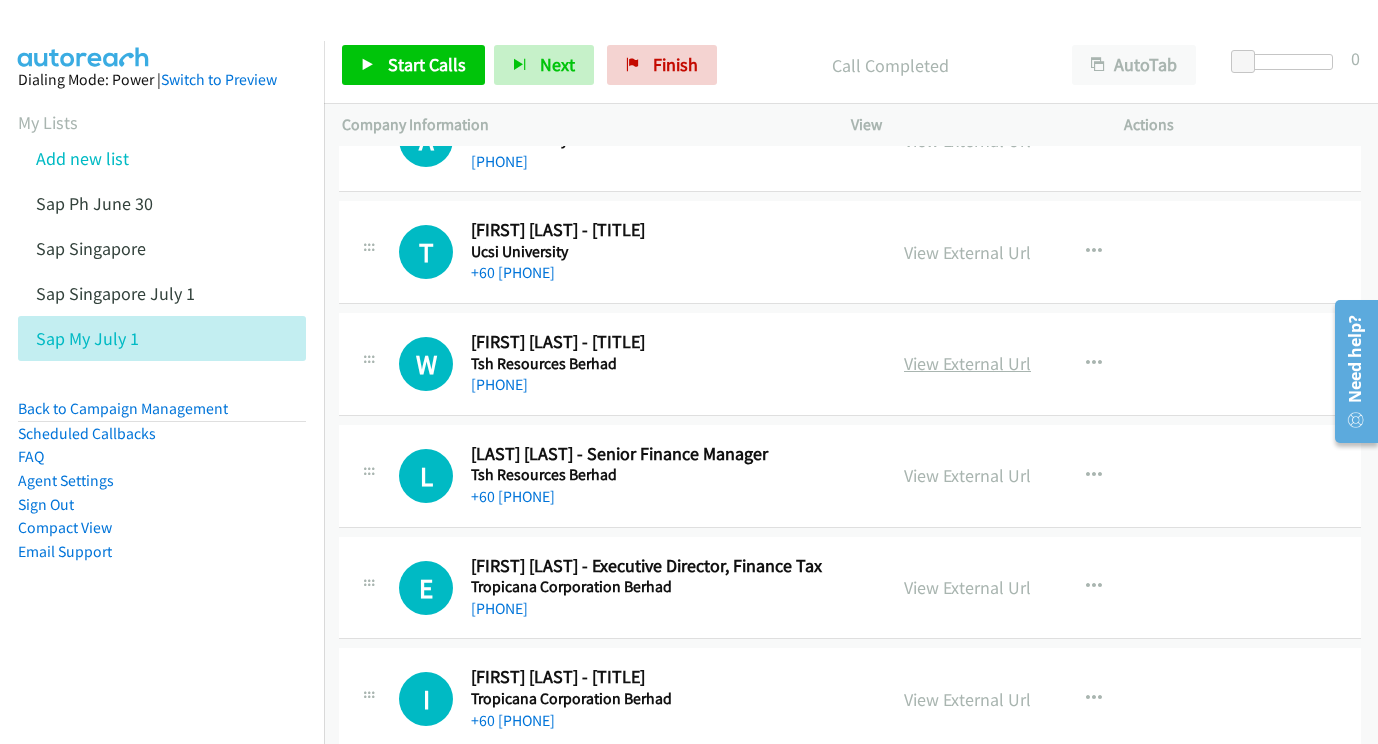 click on "View External Url" at bounding box center [967, 363] 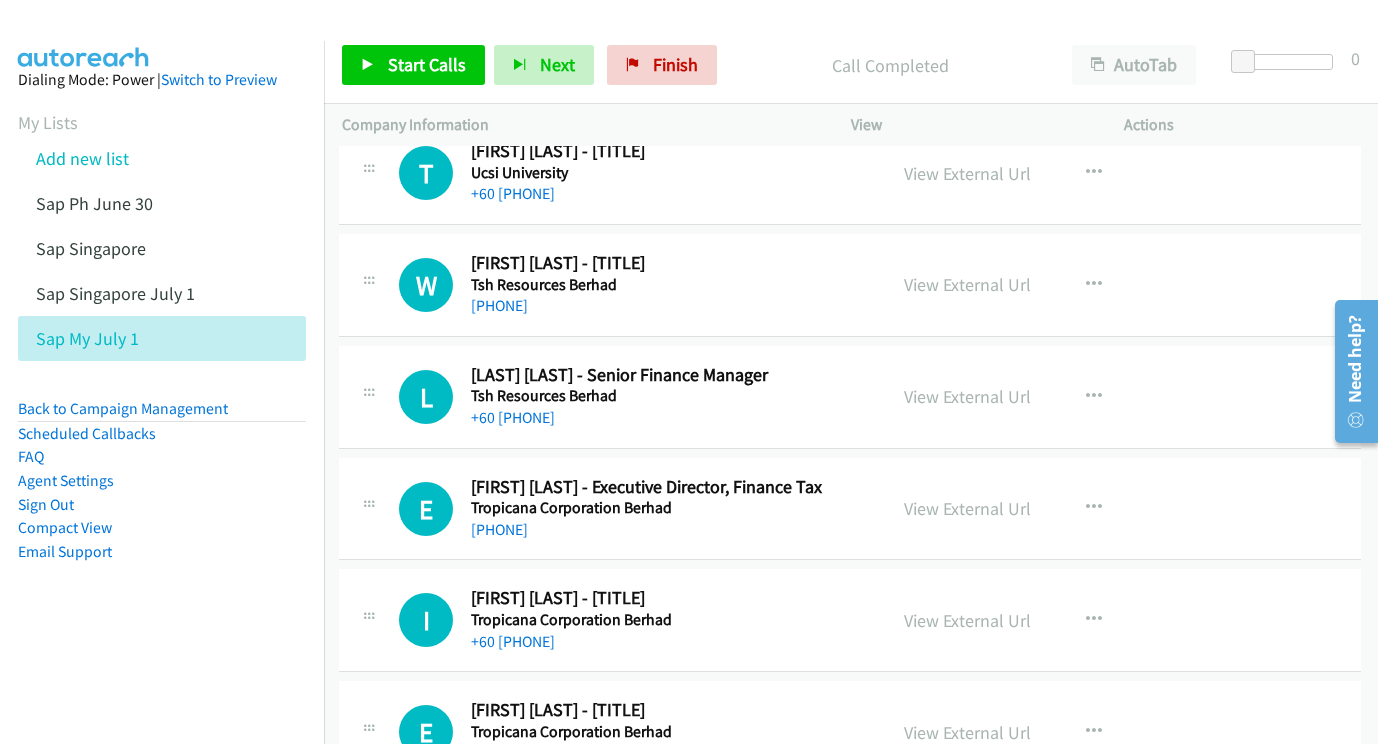 scroll, scrollTop: 8070, scrollLeft: 3, axis: both 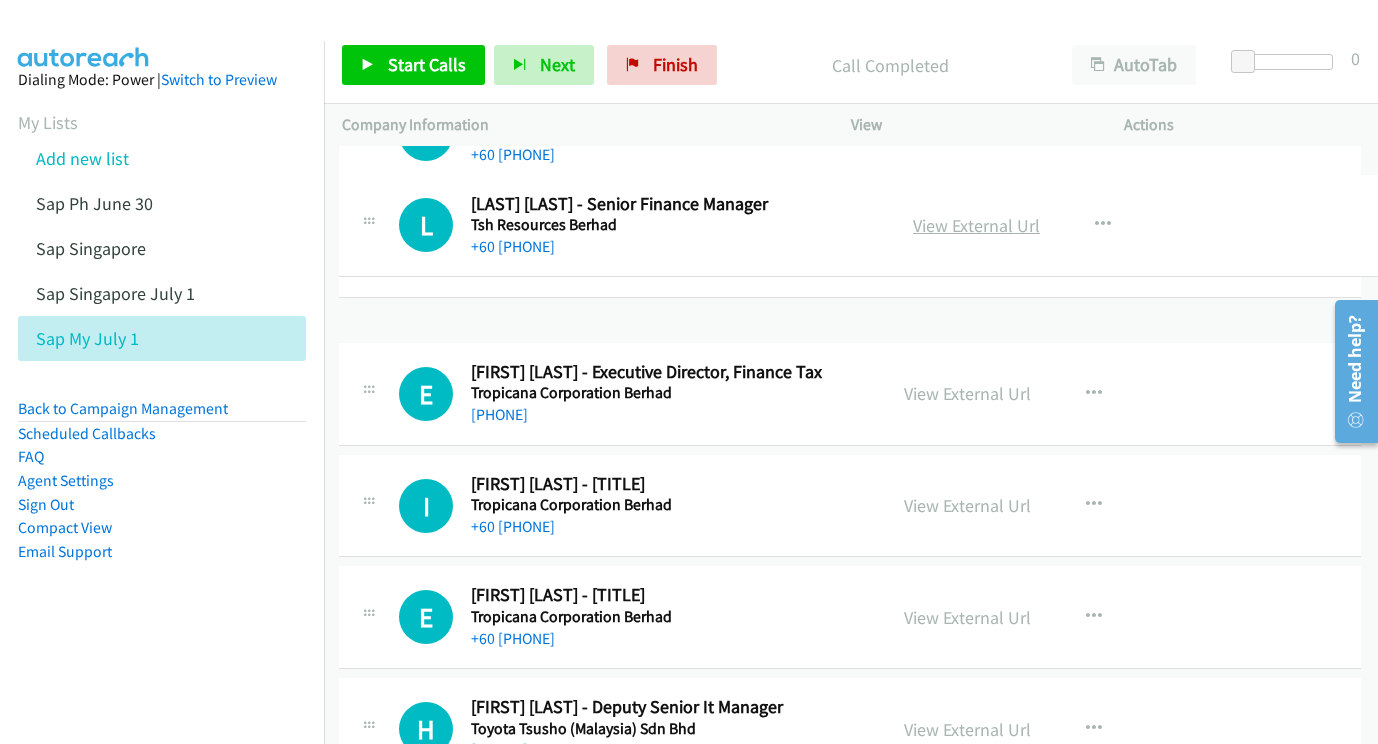 click on "View External Url" at bounding box center (976, 225) 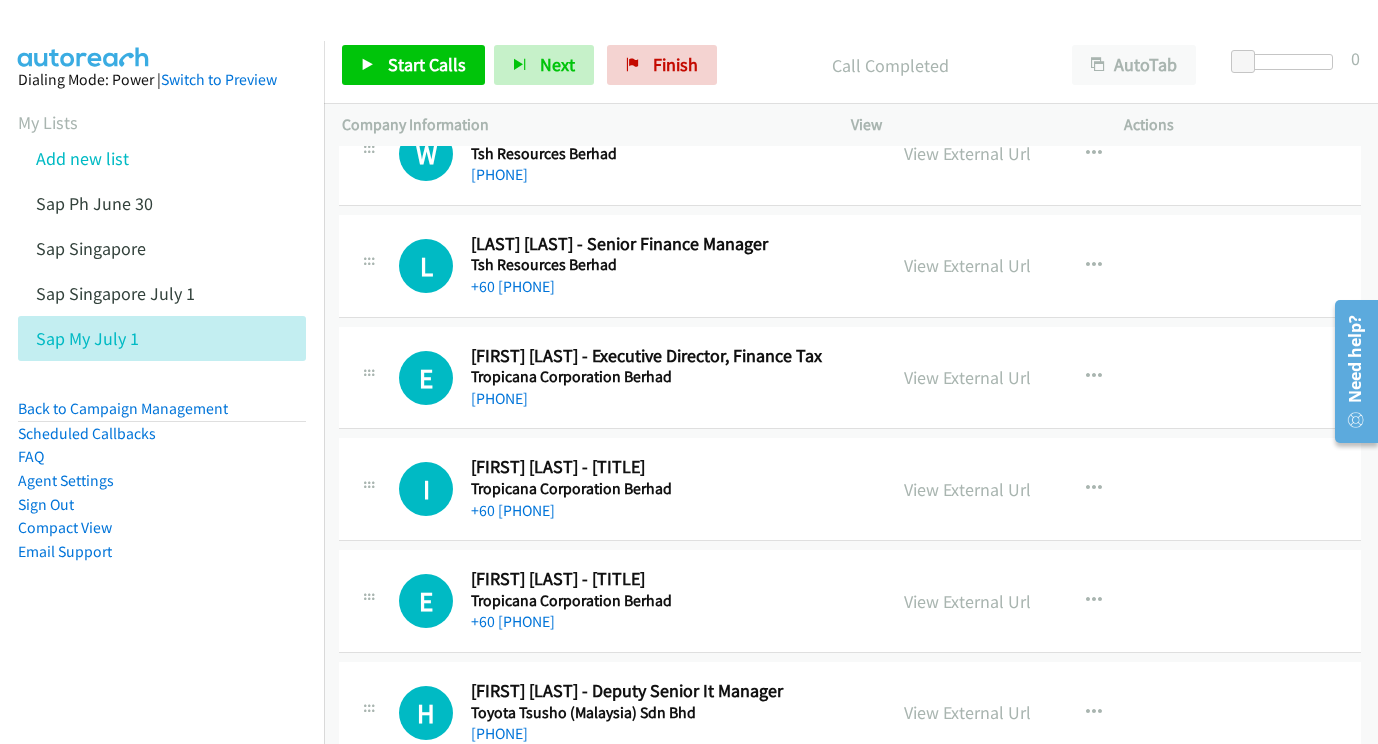 scroll, scrollTop: 8192, scrollLeft: 3, axis: both 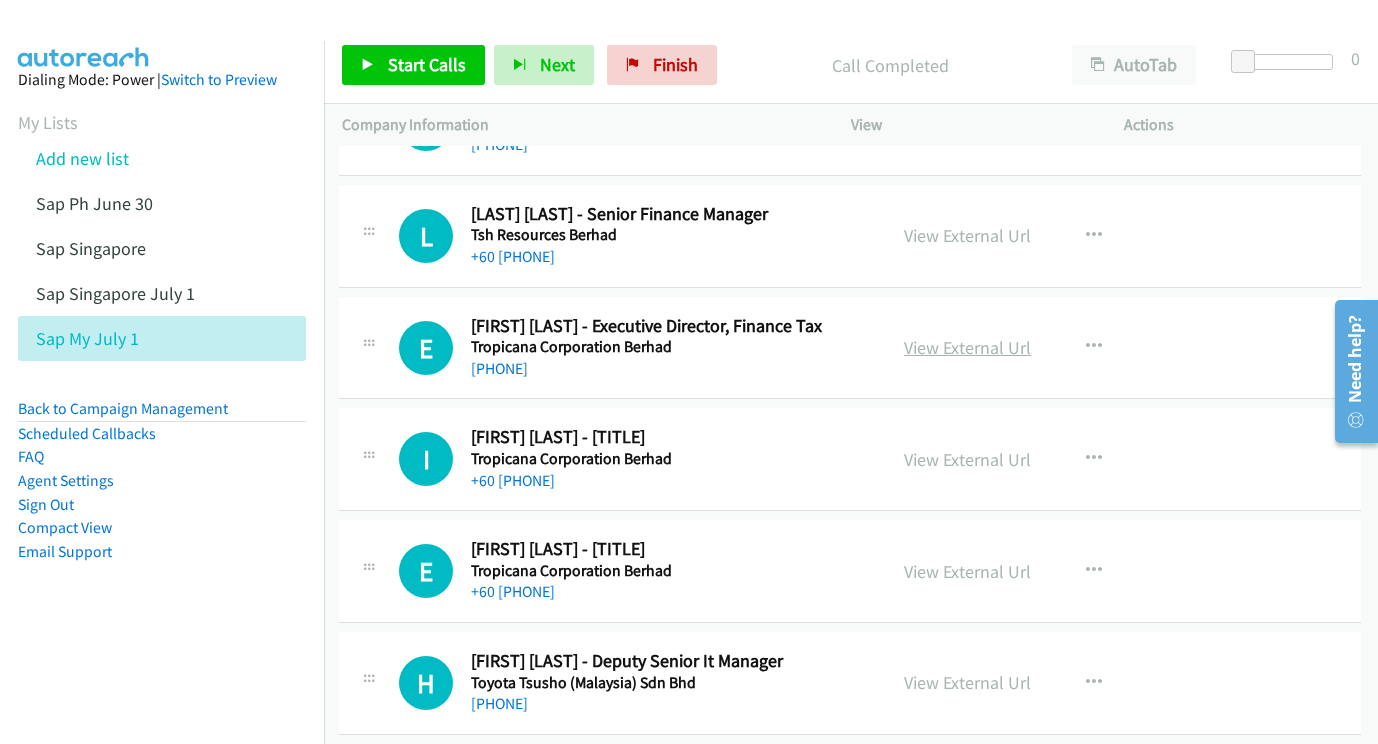 click on "View External Url" at bounding box center [967, 347] 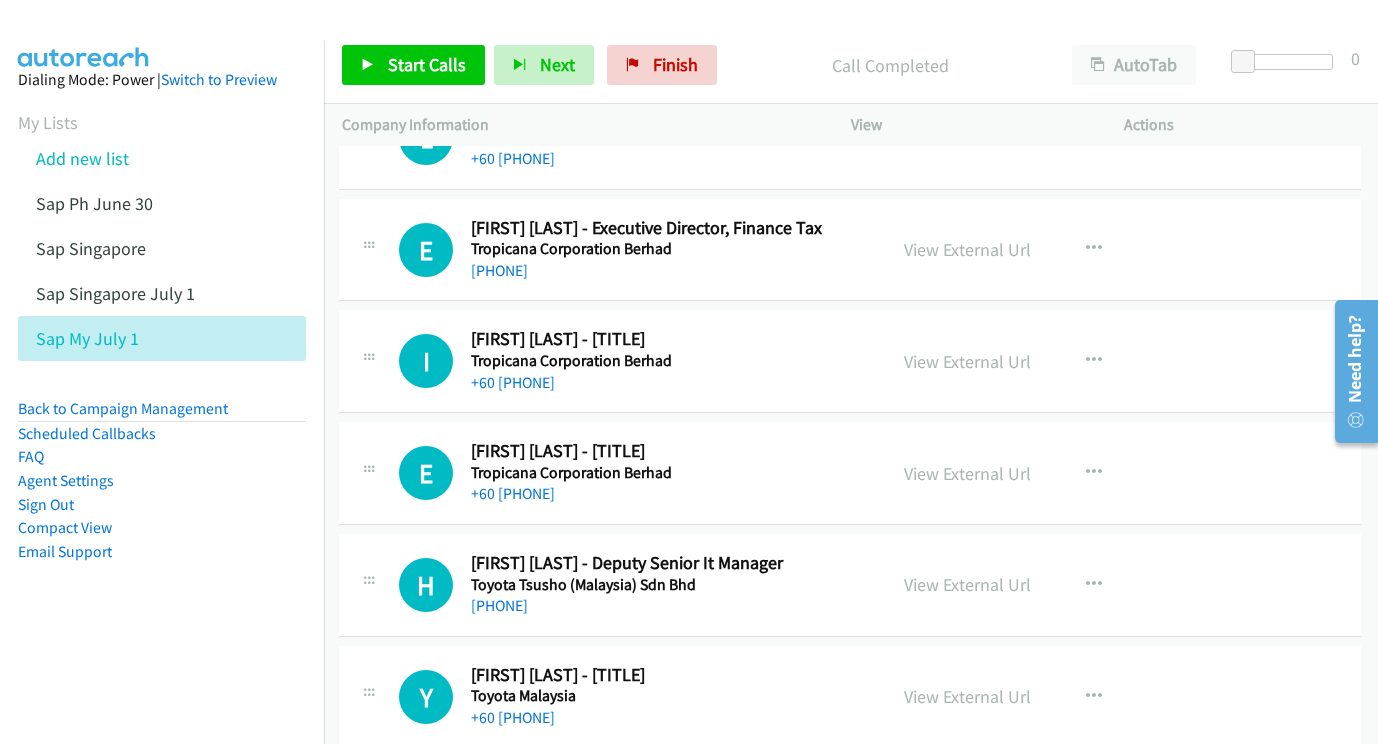 scroll, scrollTop: 8291, scrollLeft: 3, axis: both 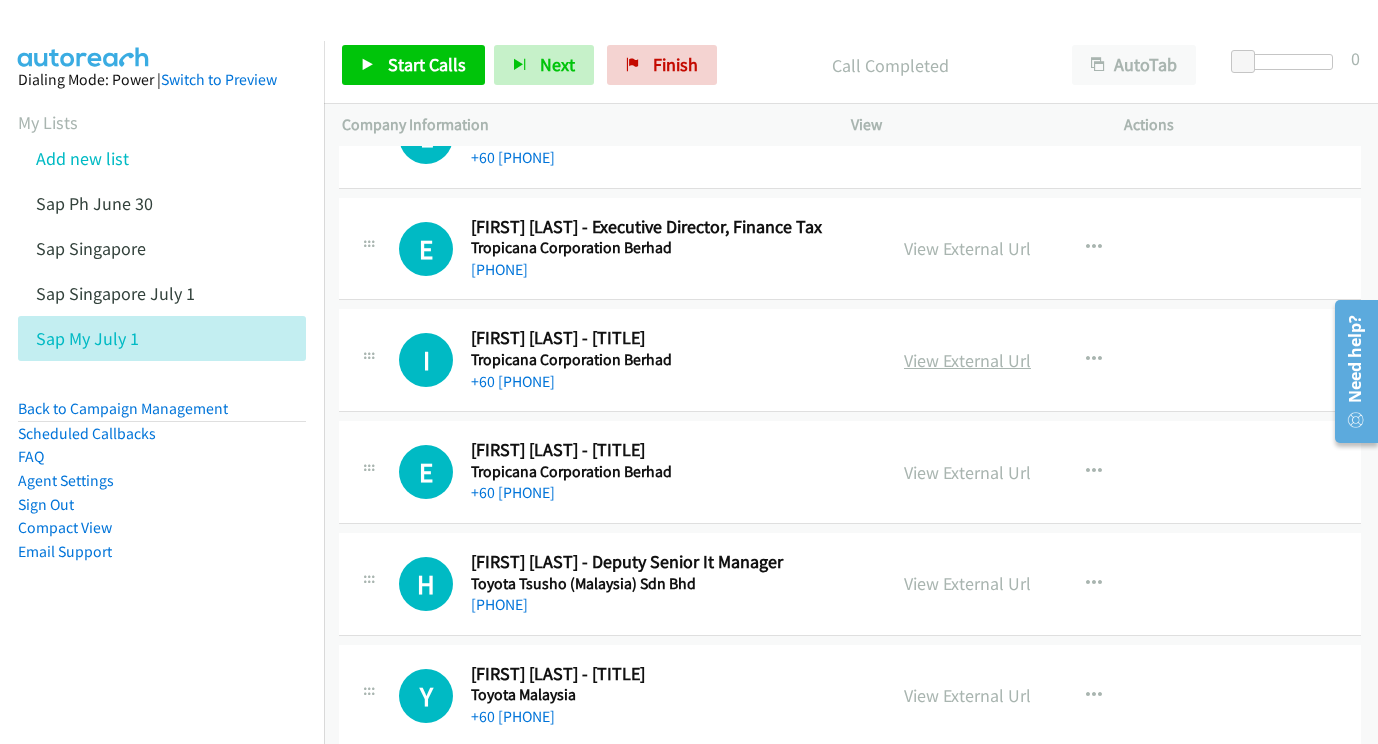 click on "View External Url" at bounding box center (967, 360) 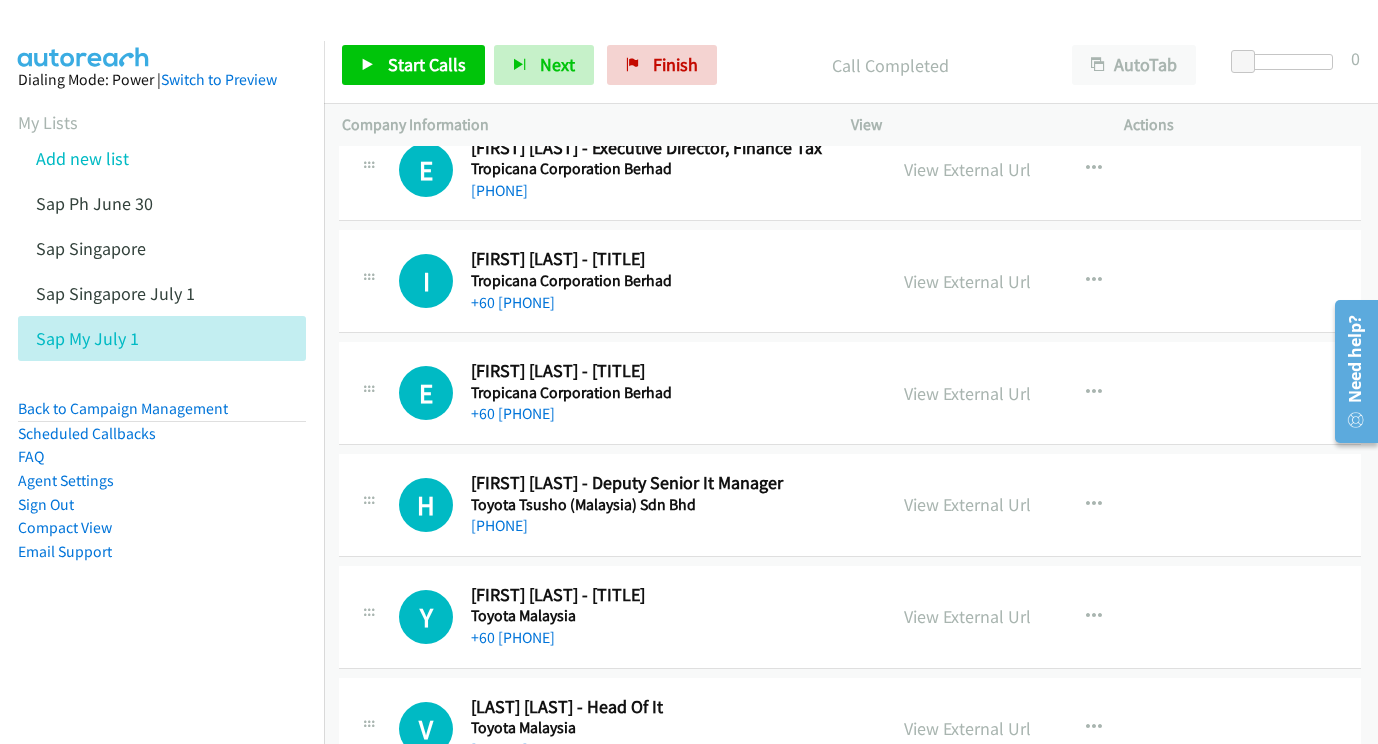 scroll, scrollTop: 8390, scrollLeft: 3, axis: both 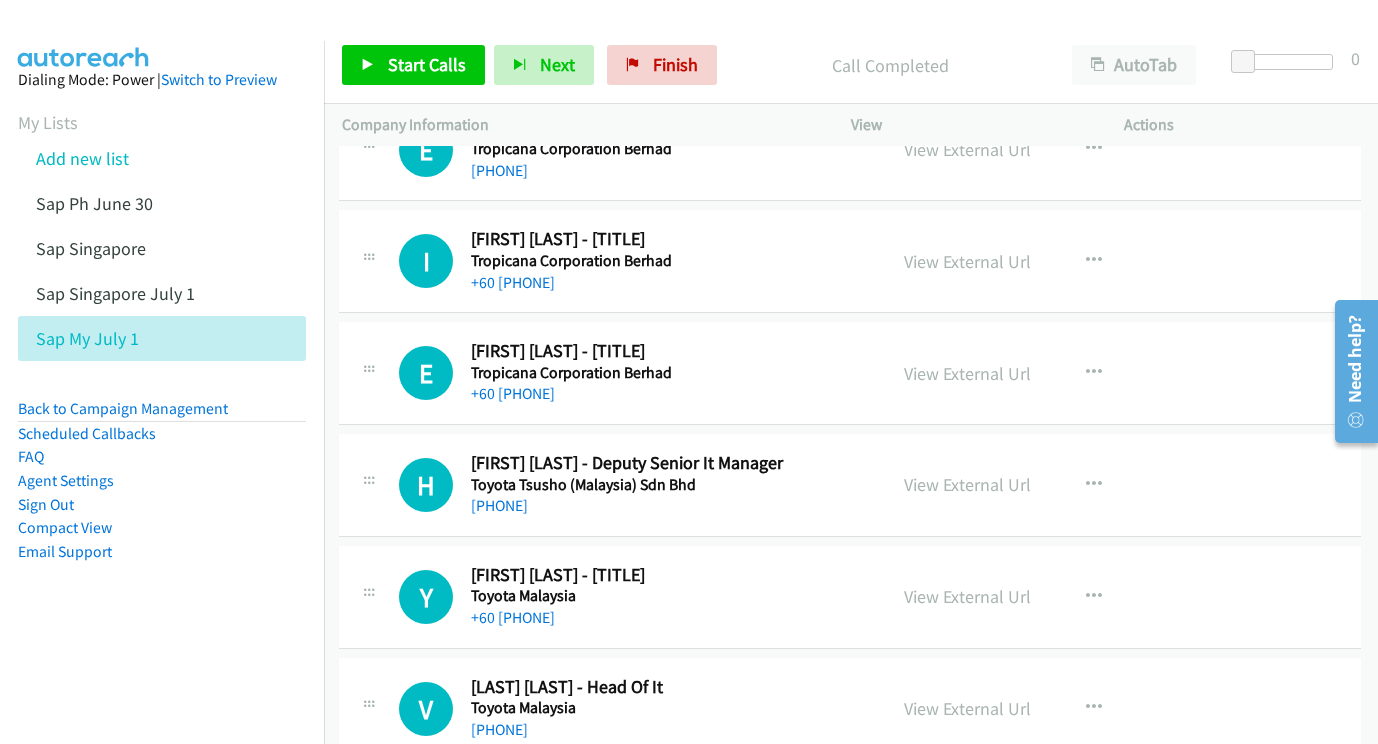 click on "View External Url" at bounding box center (967, 373) 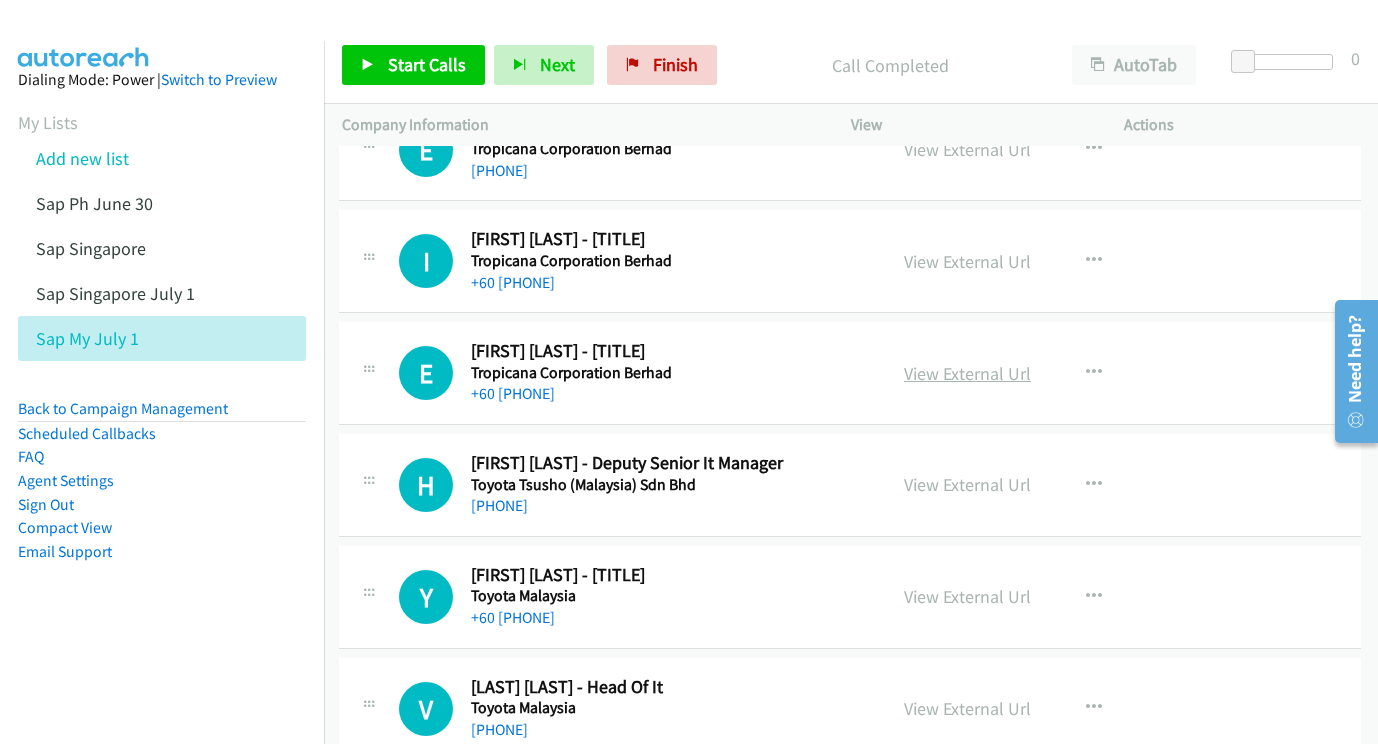 click on "View External Url" at bounding box center (967, 373) 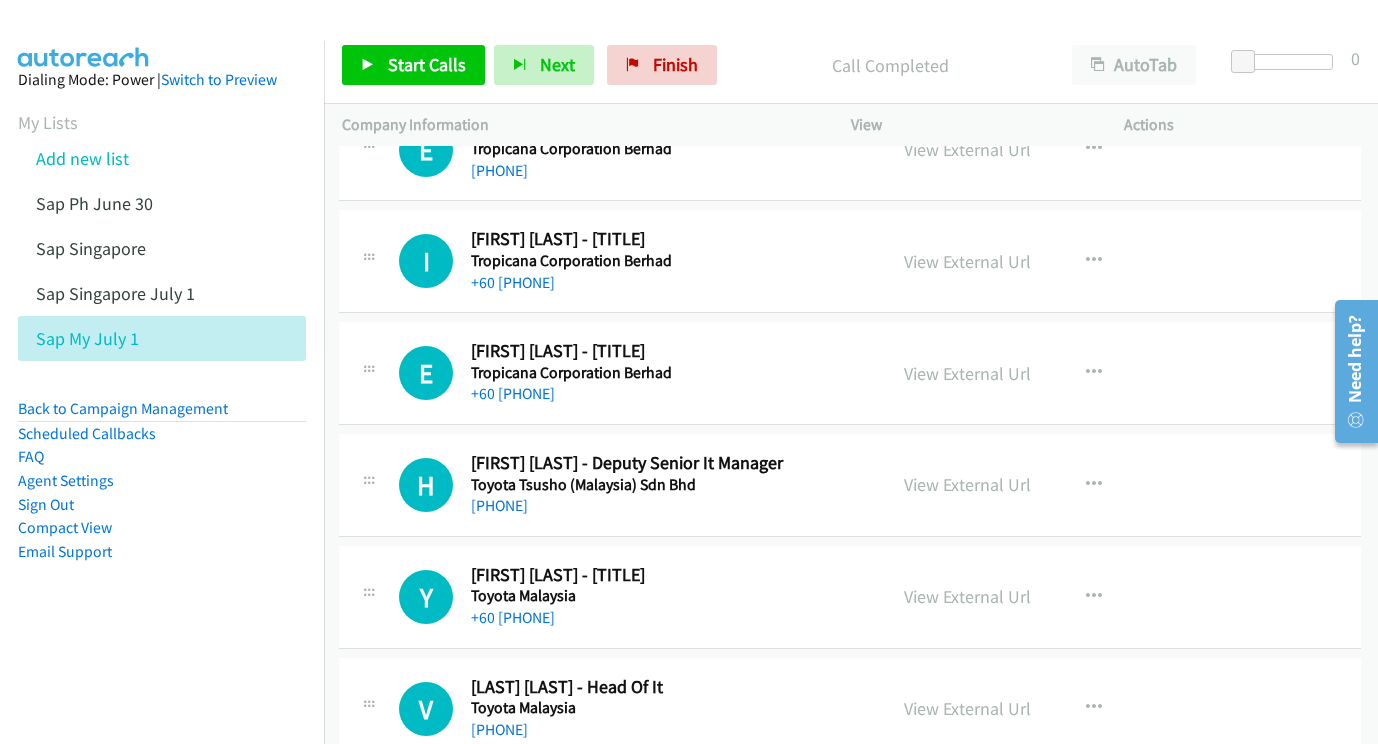 scroll, scrollTop: 8482, scrollLeft: 3, axis: both 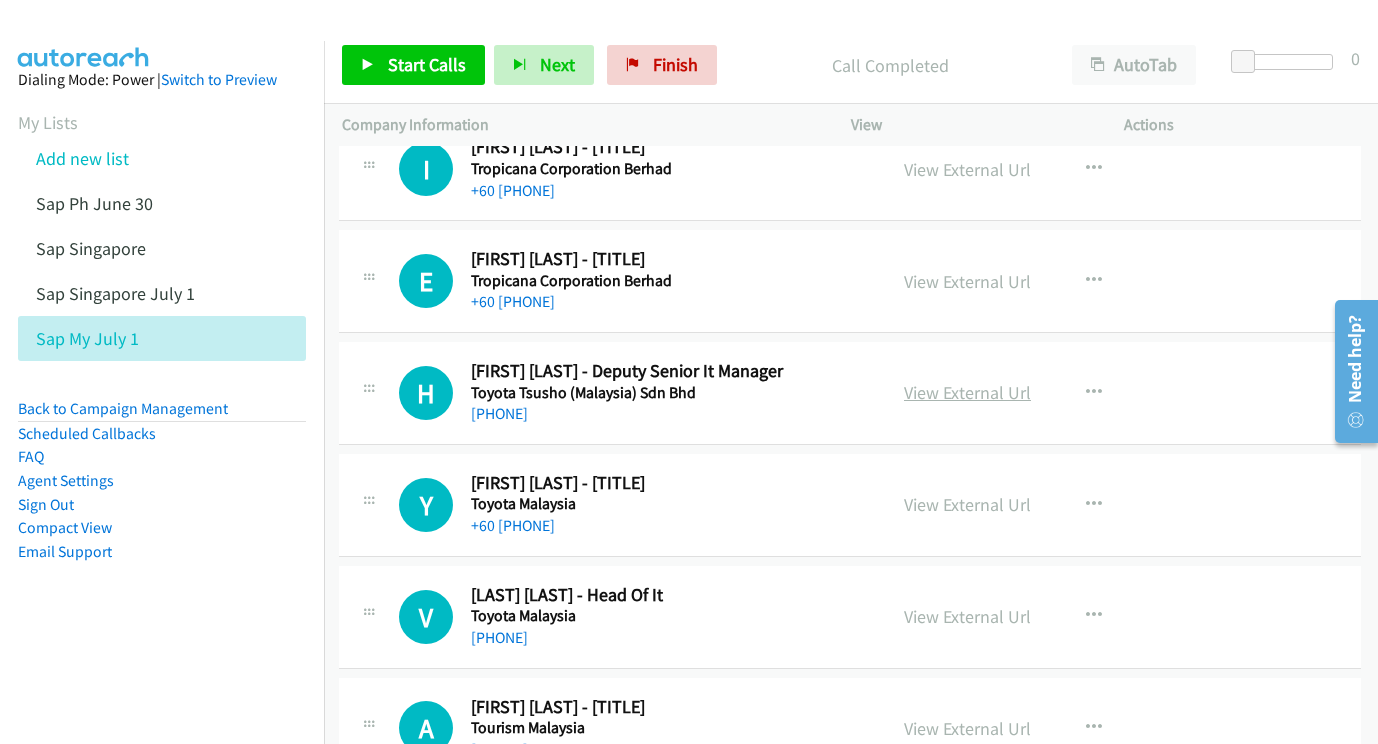 click on "View External Url" at bounding box center [967, 392] 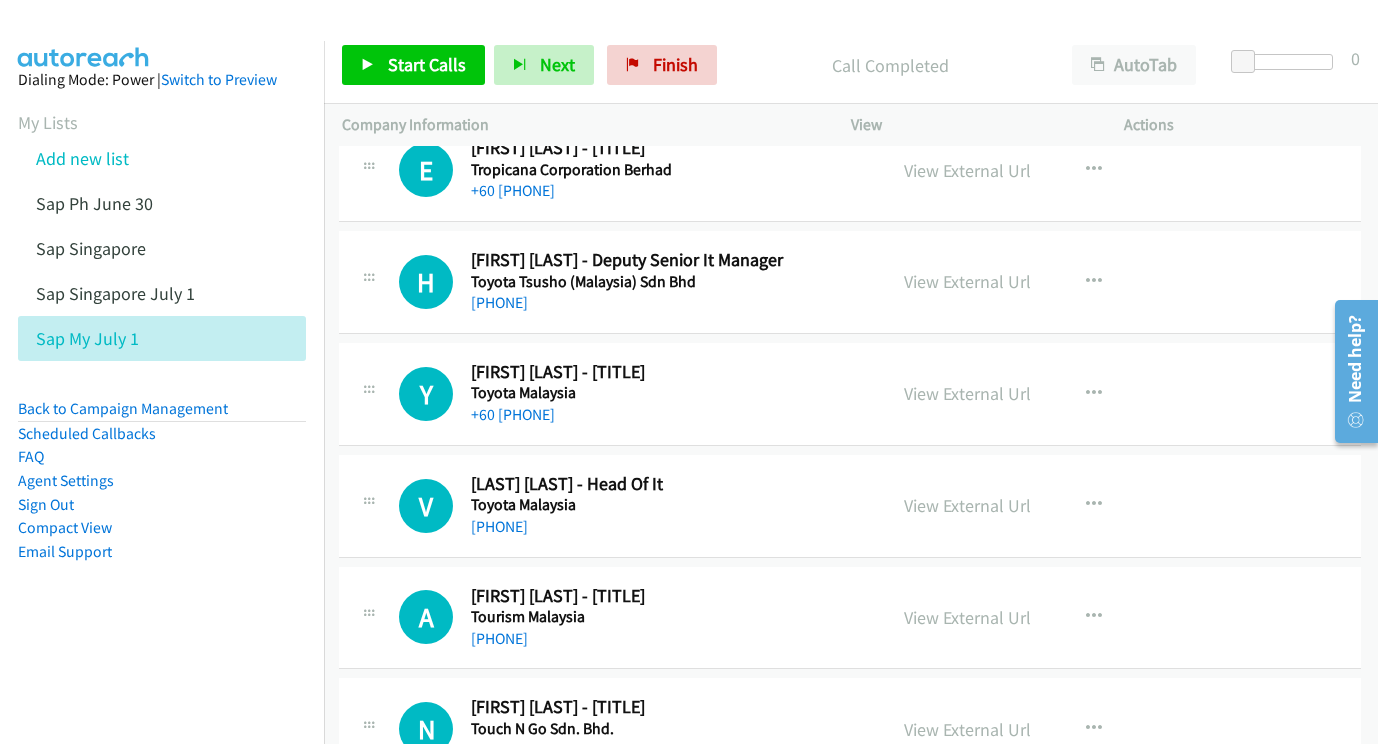 scroll, scrollTop: 8593, scrollLeft: 3, axis: both 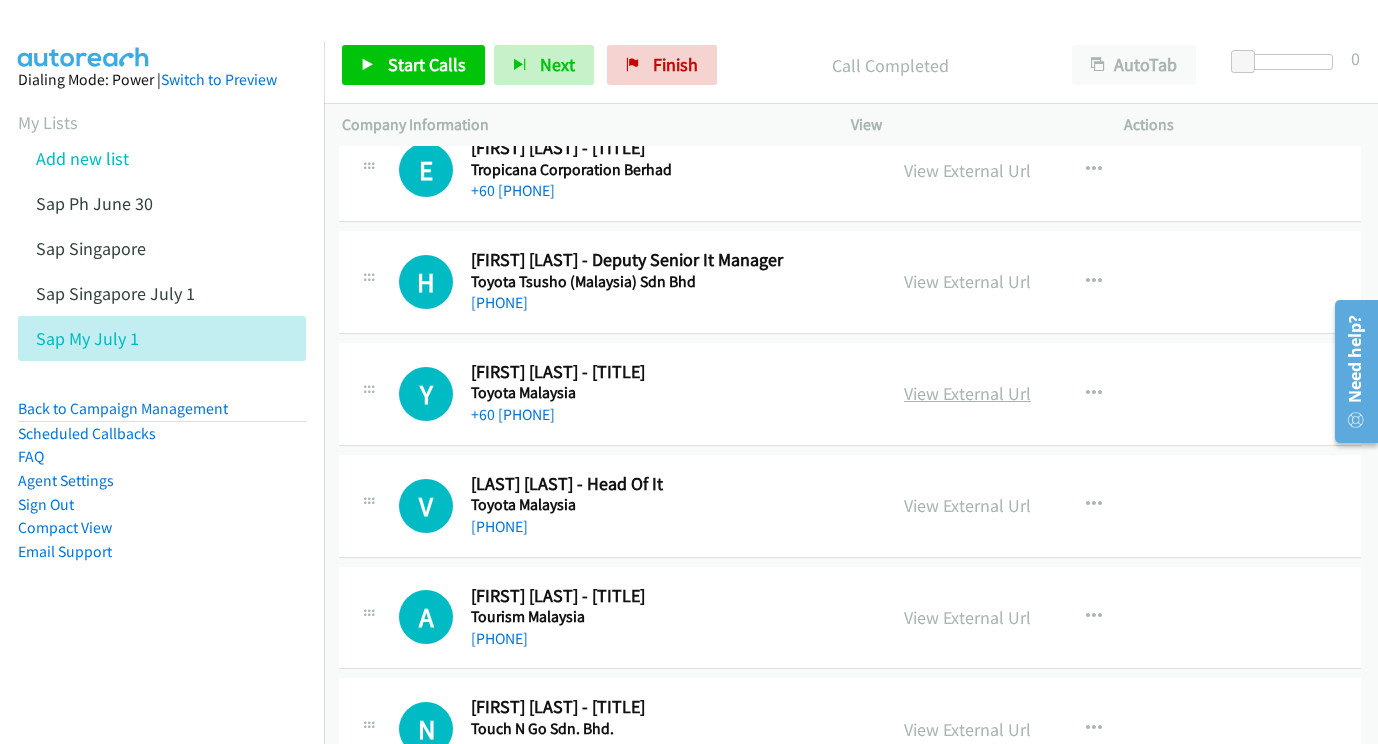 click on "View External Url" at bounding box center [967, 393] 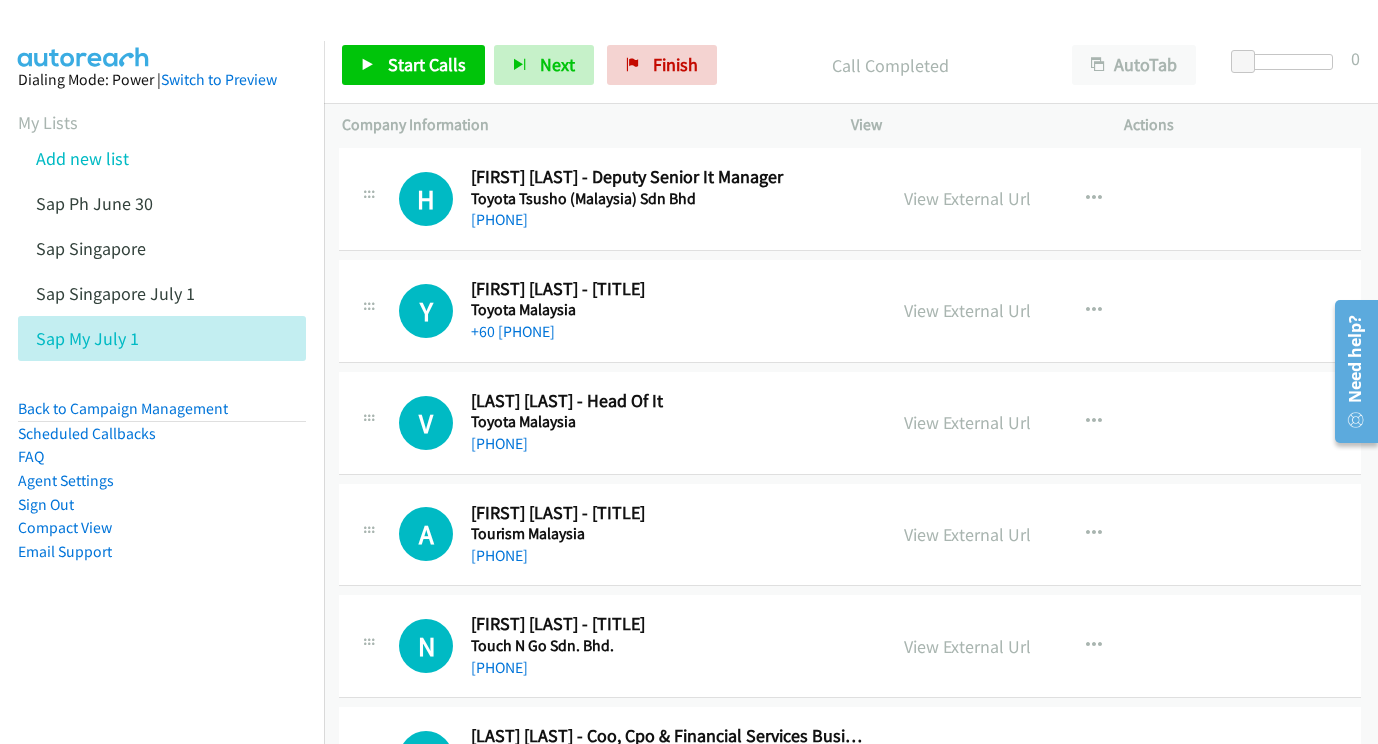 scroll, scrollTop: 8745, scrollLeft: 3, axis: both 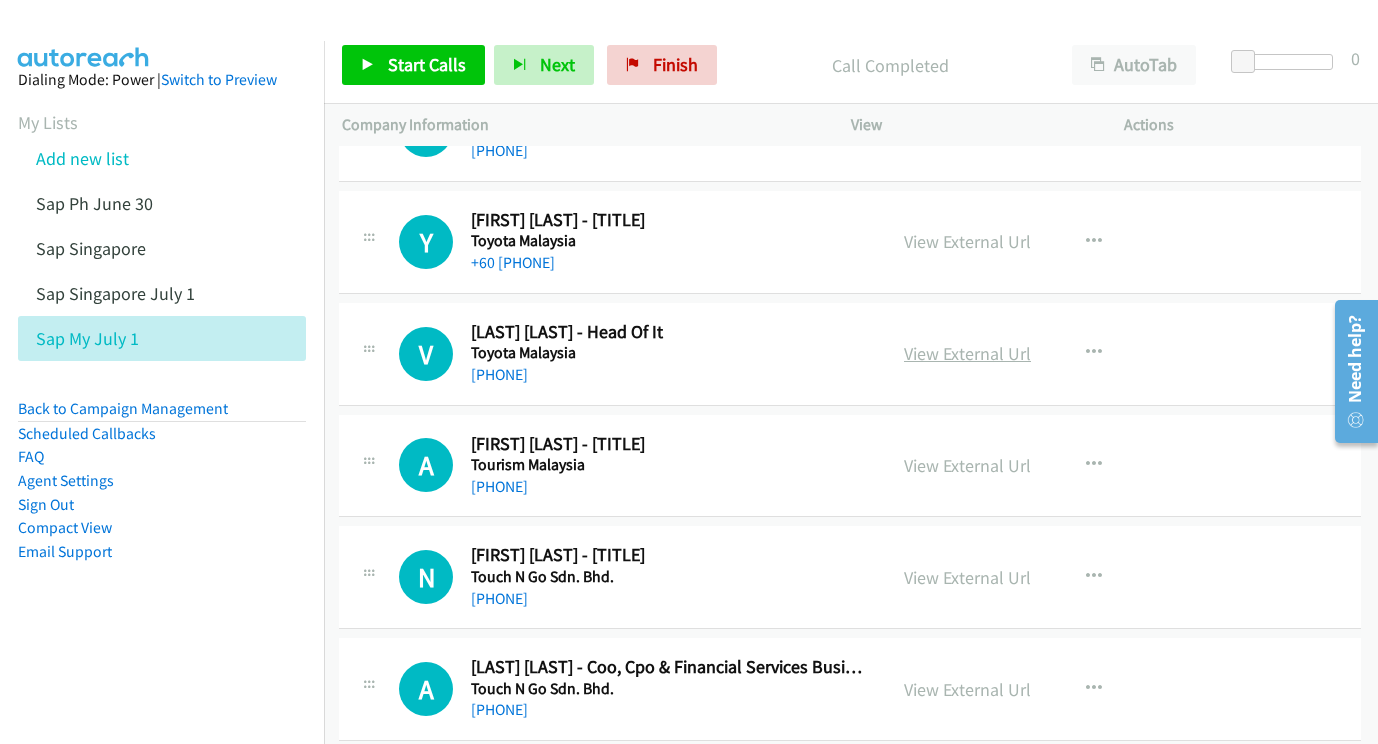click on "View External Url" at bounding box center [967, 353] 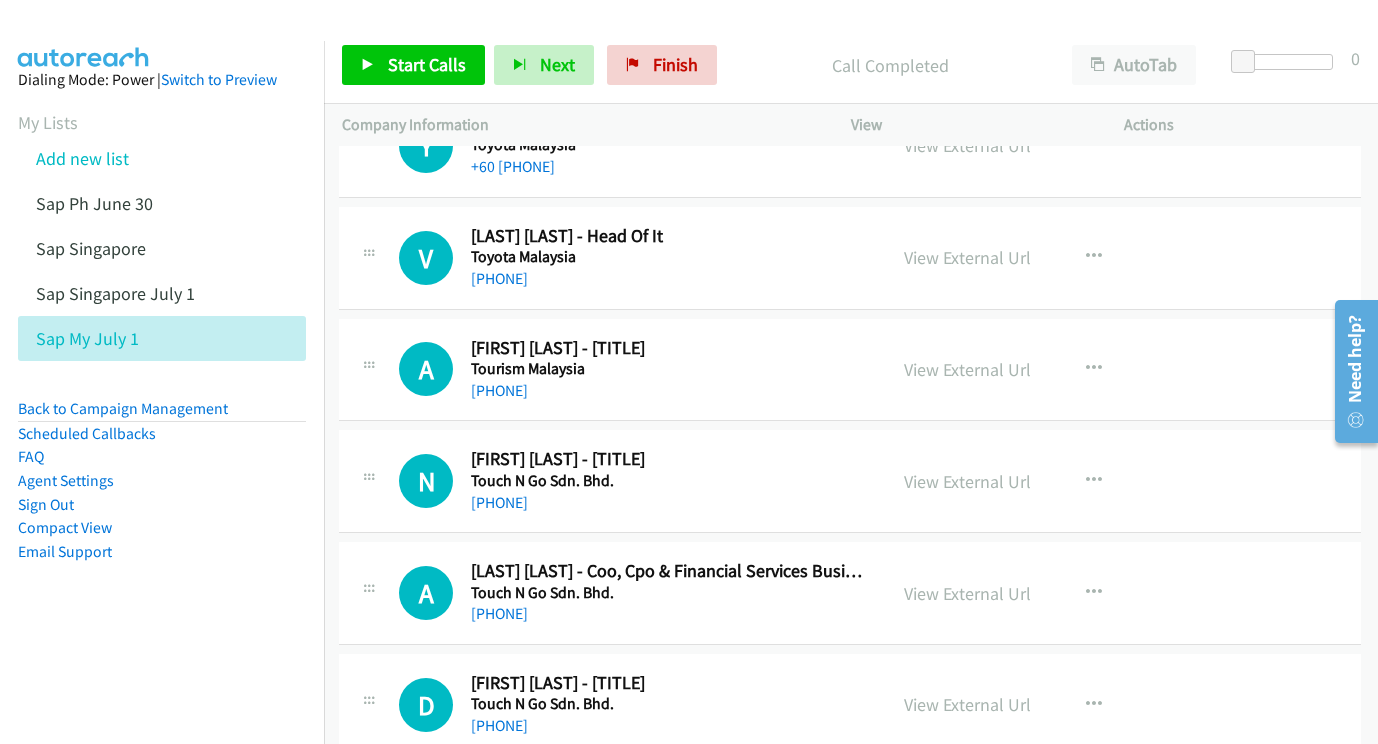 scroll, scrollTop: 8847, scrollLeft: 1, axis: both 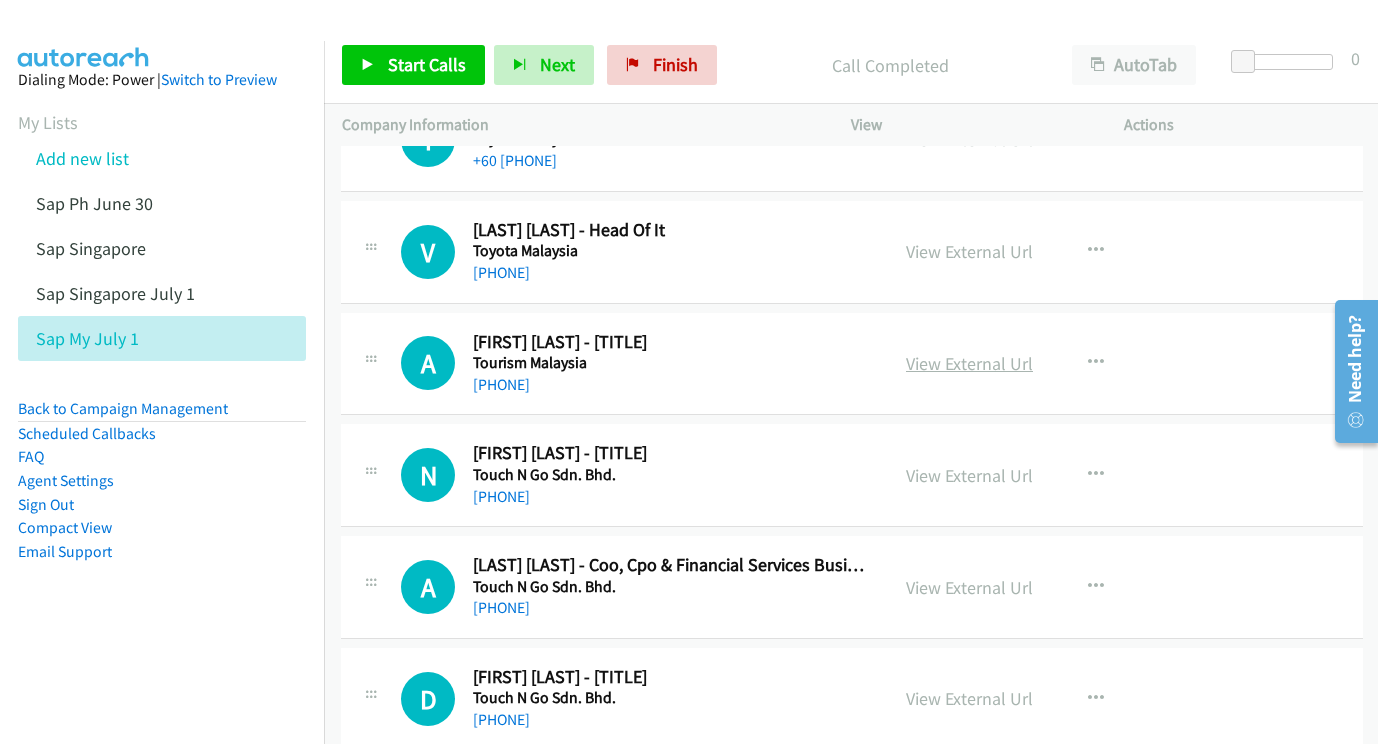 click on "View External Url" at bounding box center (969, 363) 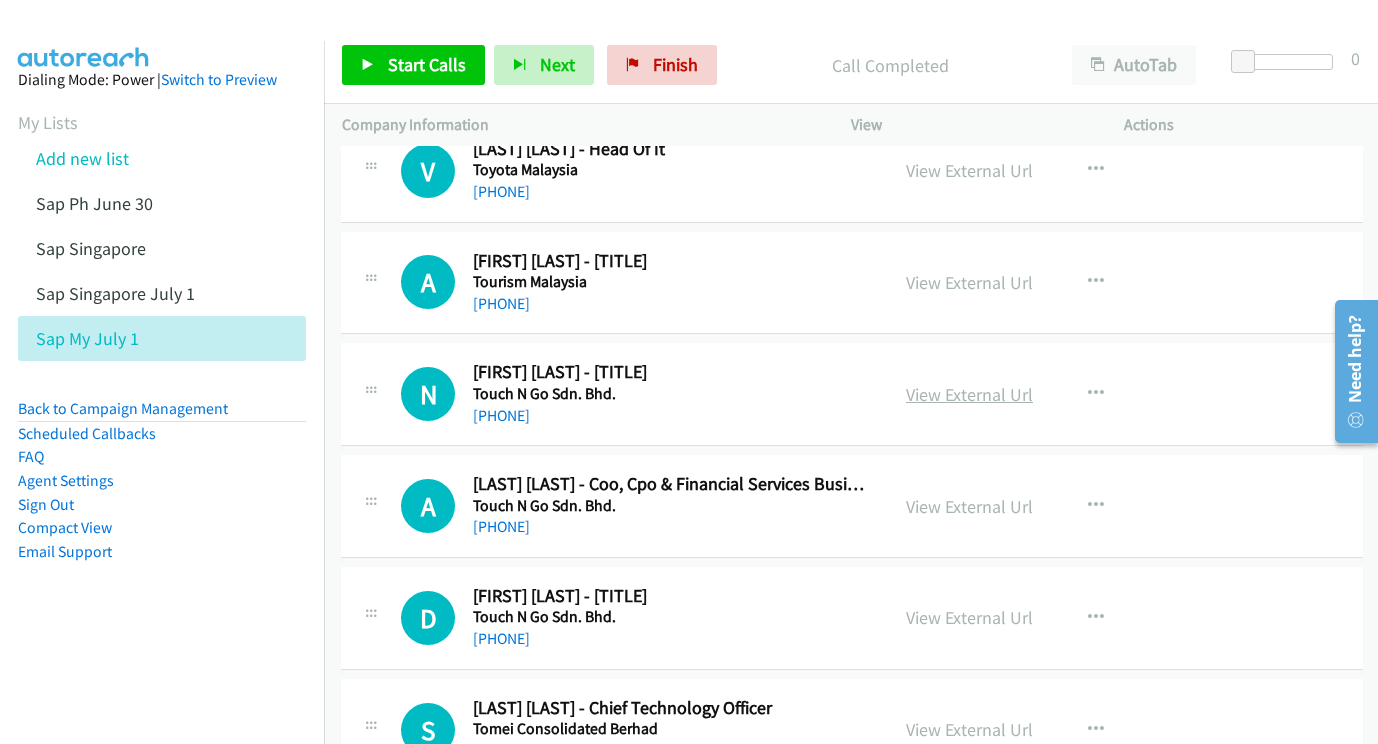 scroll, scrollTop: 8961, scrollLeft: 1, axis: both 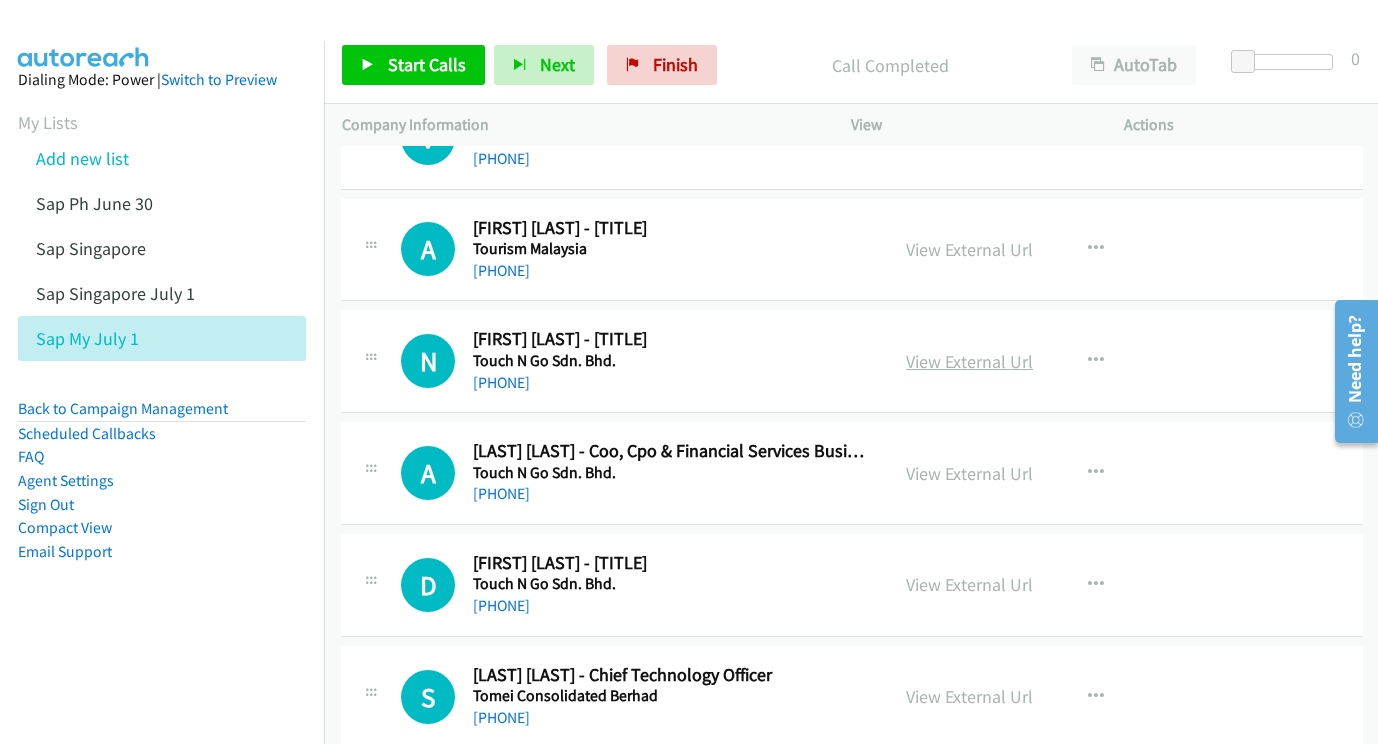 click on "View External Url" at bounding box center (969, 361) 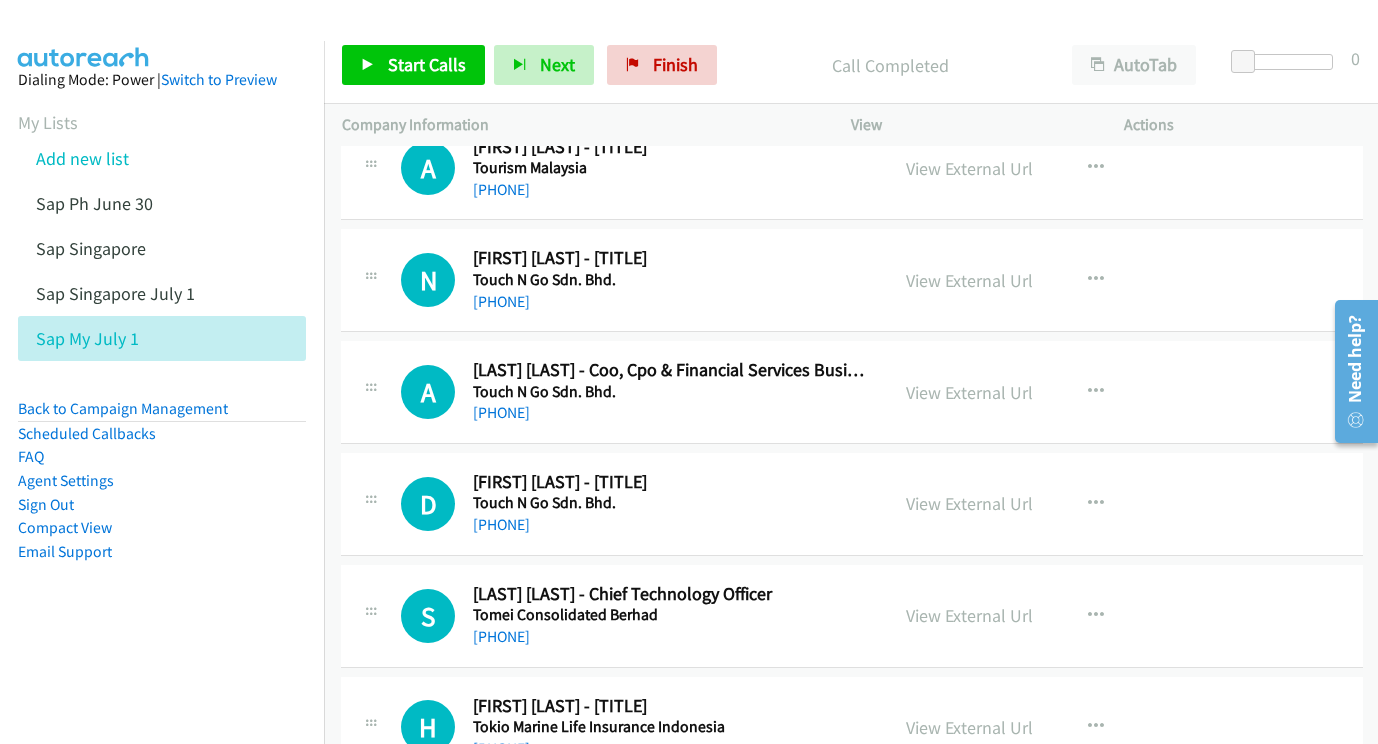 scroll, scrollTop: 9044, scrollLeft: 0, axis: vertical 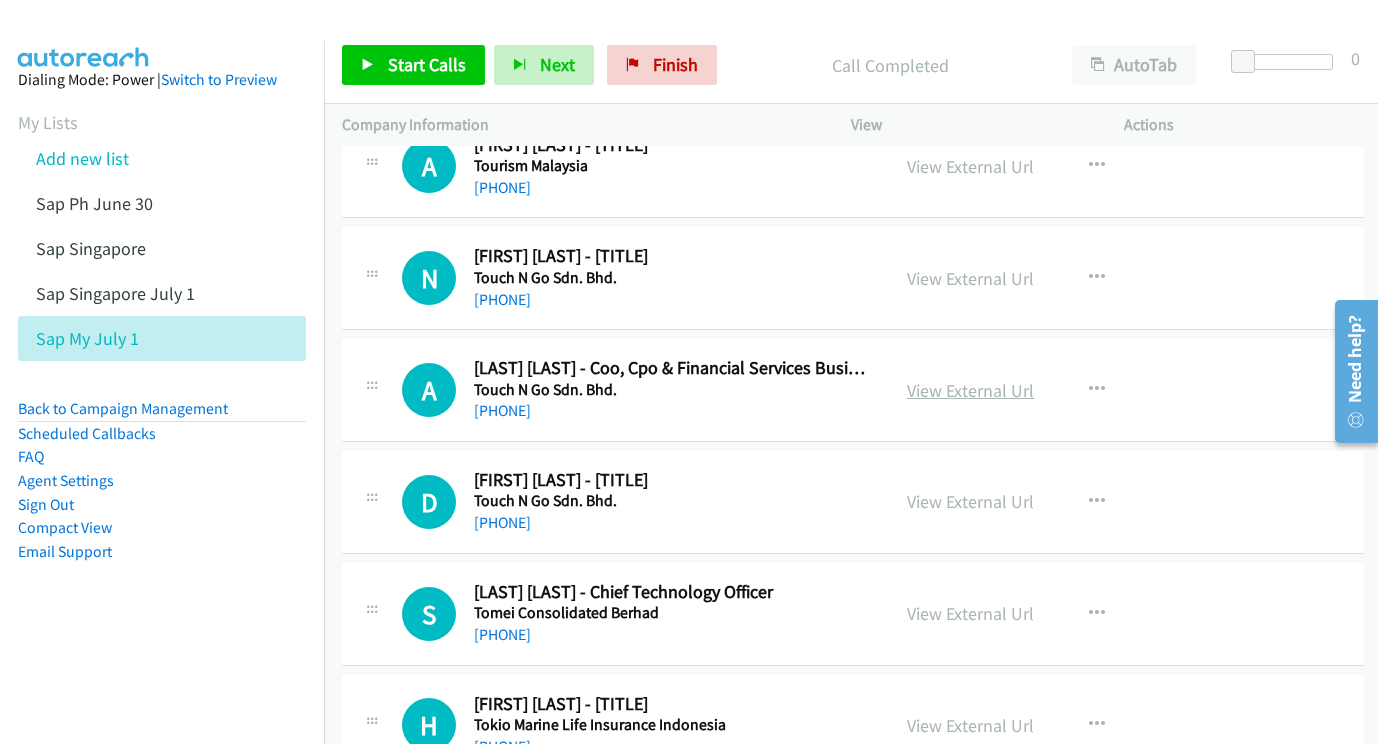 click on "View External Url" at bounding box center (970, 390) 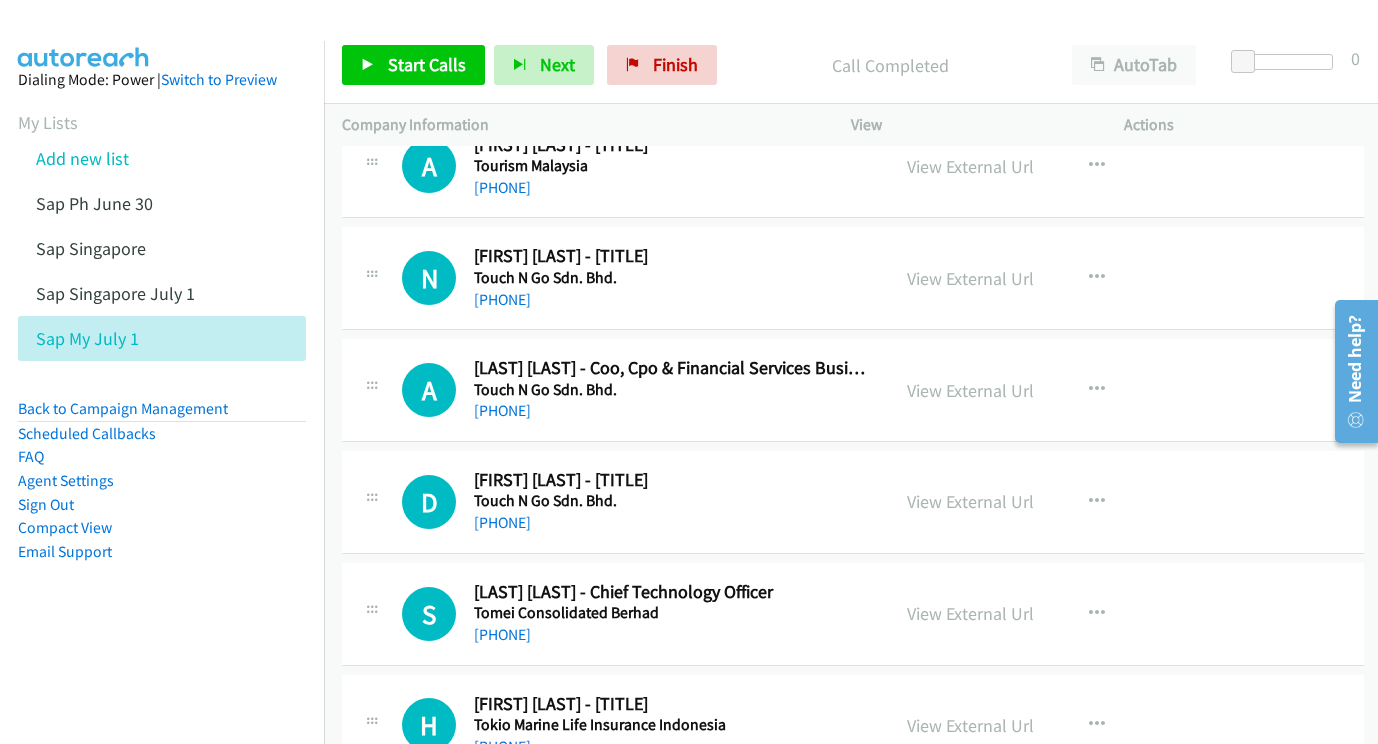 scroll, scrollTop: 9136, scrollLeft: 0, axis: vertical 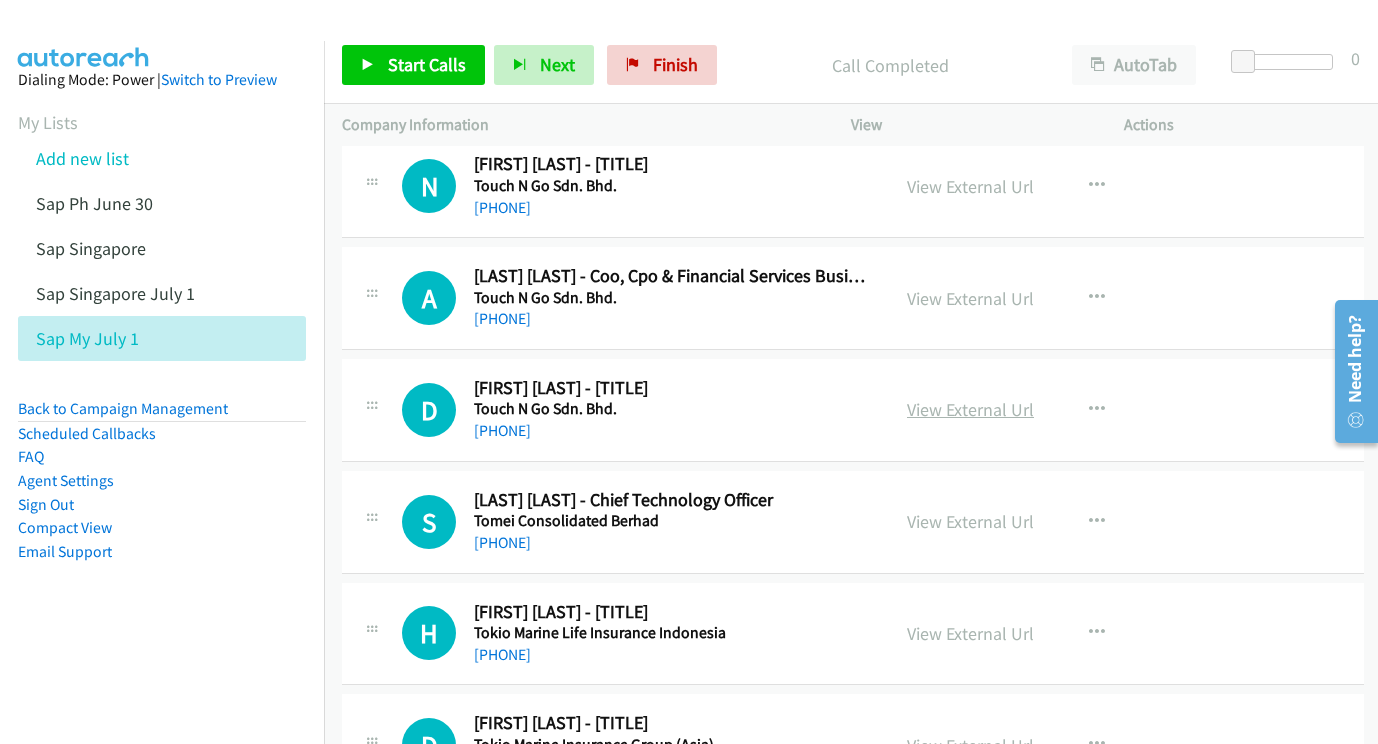 click on "View External Url" at bounding box center [970, 409] 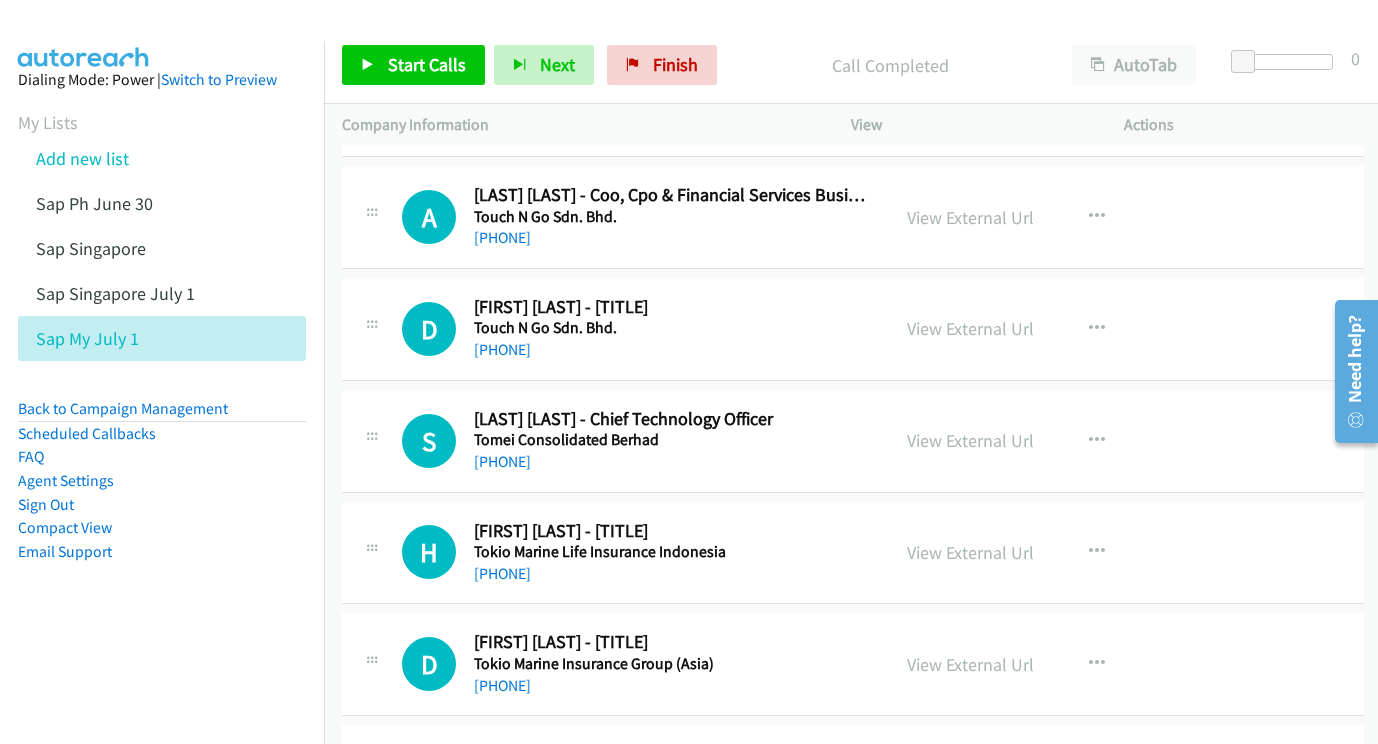 scroll, scrollTop: 9246, scrollLeft: 0, axis: vertical 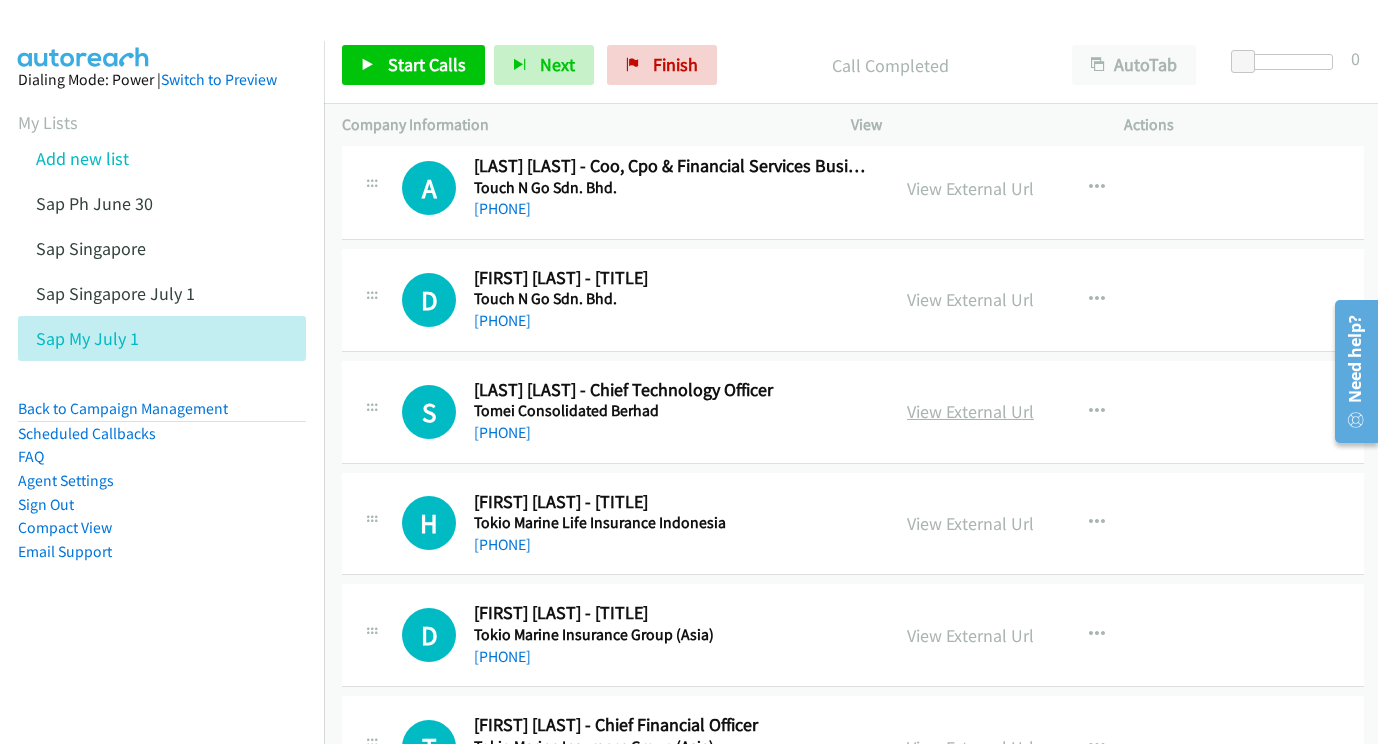 click on "View External Url" at bounding box center (970, 411) 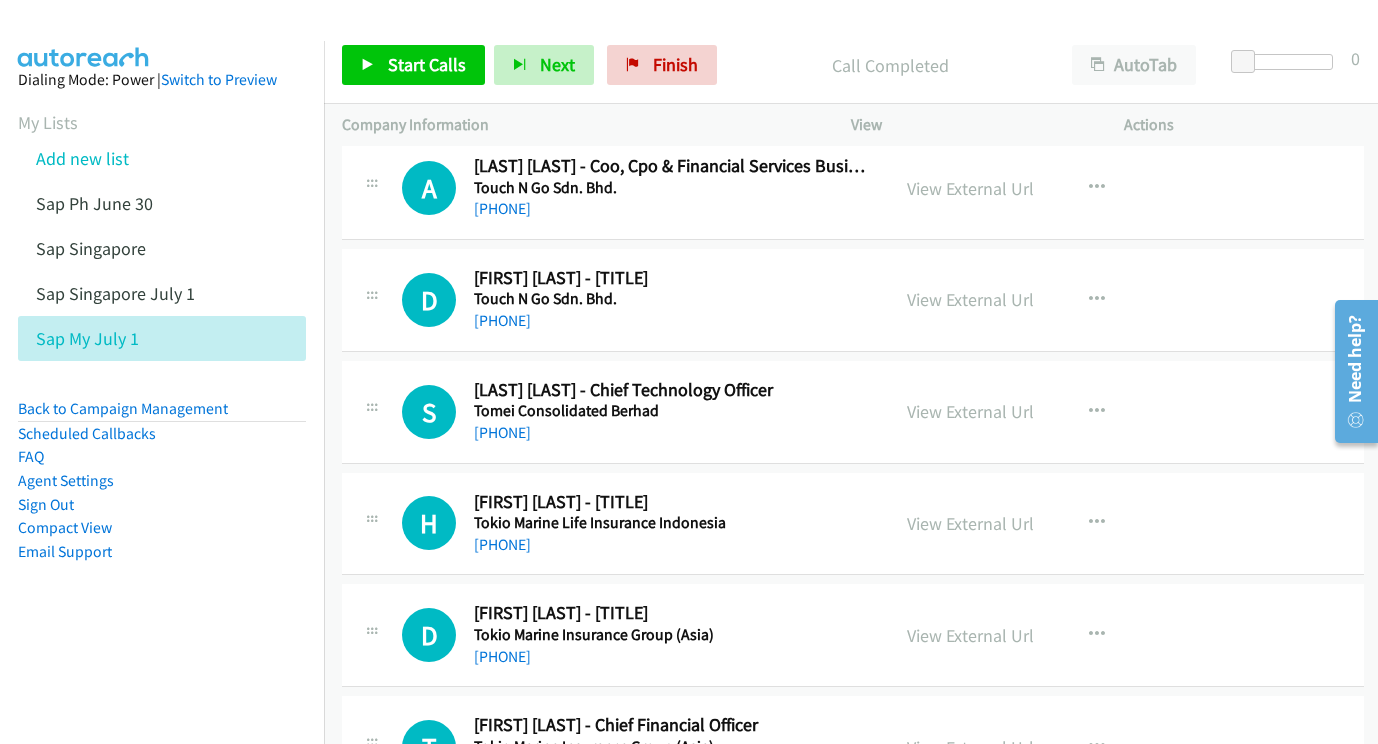 scroll, scrollTop: 9378, scrollLeft: 0, axis: vertical 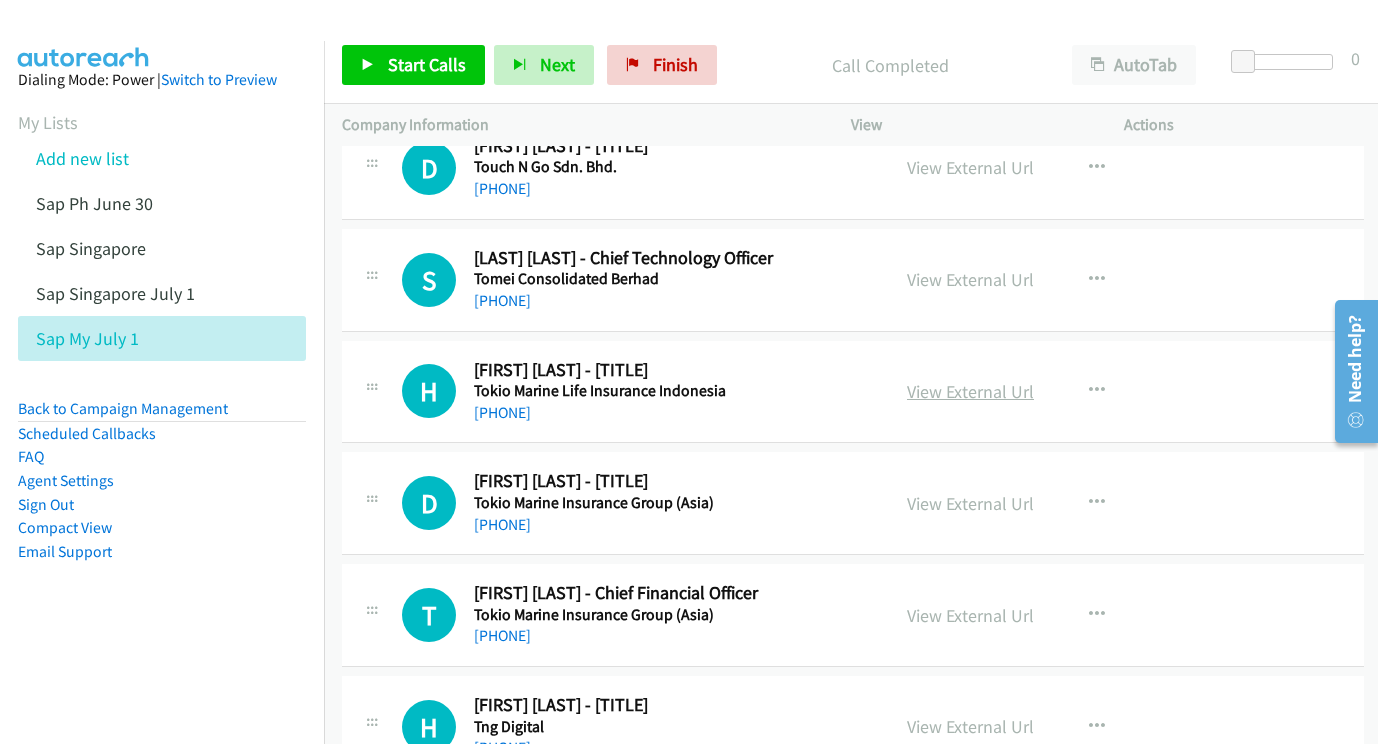 click on "View External Url" at bounding box center [970, 391] 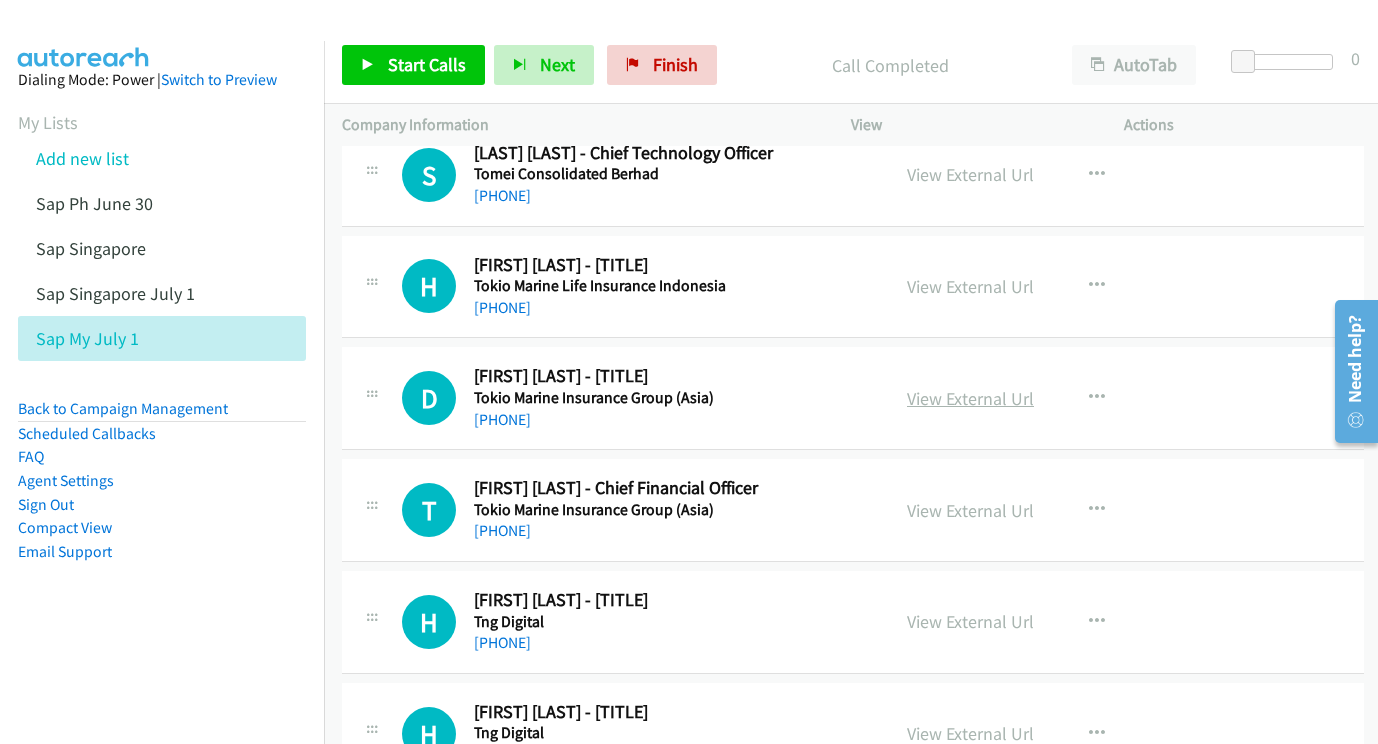 scroll, scrollTop: 9484, scrollLeft: 0, axis: vertical 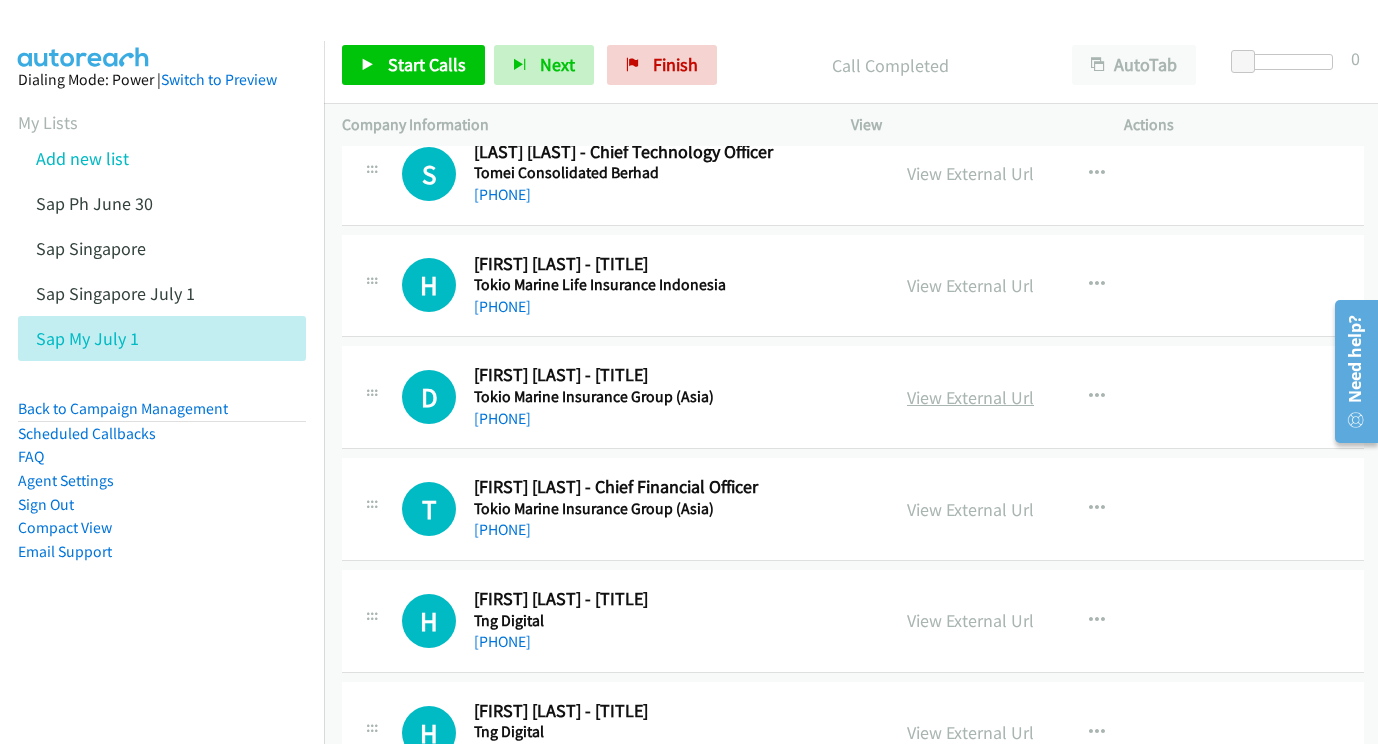 click on "View External Url" at bounding box center [970, 397] 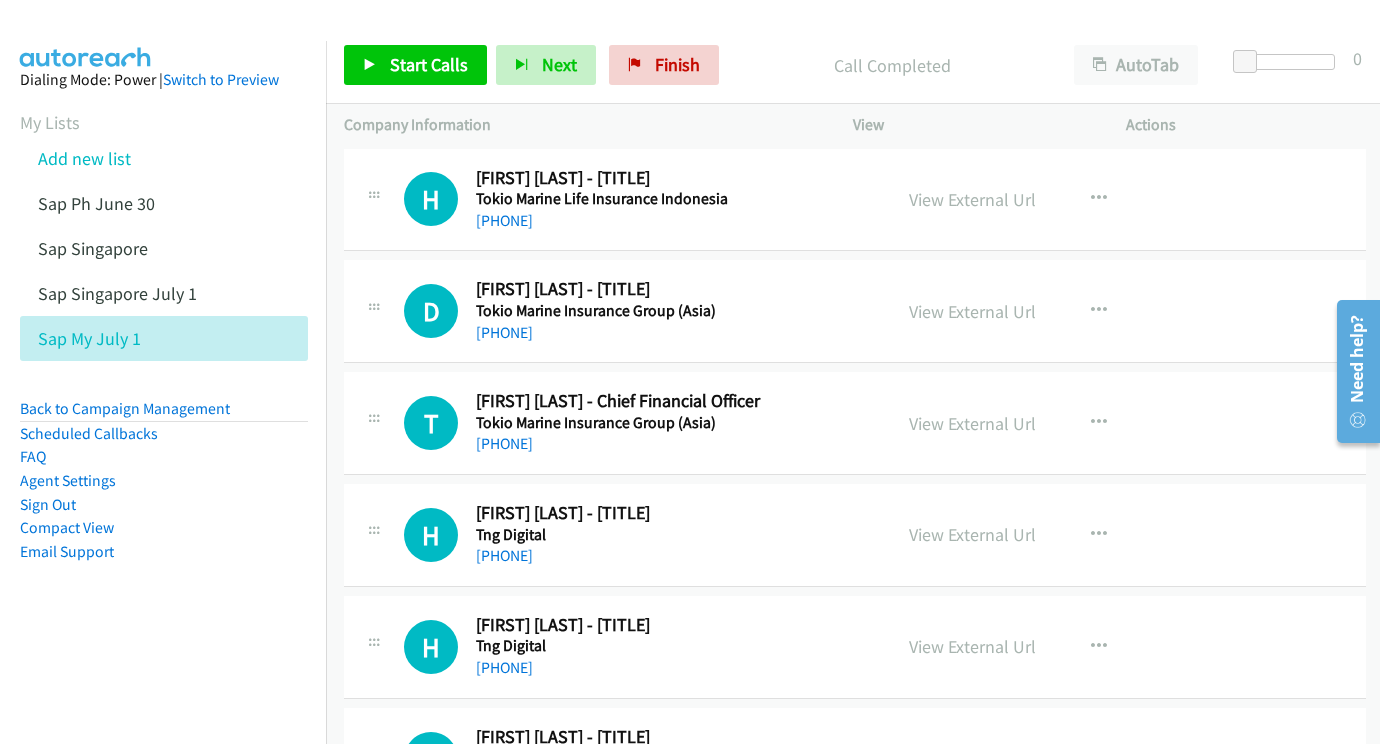 scroll, scrollTop: 9588, scrollLeft: 0, axis: vertical 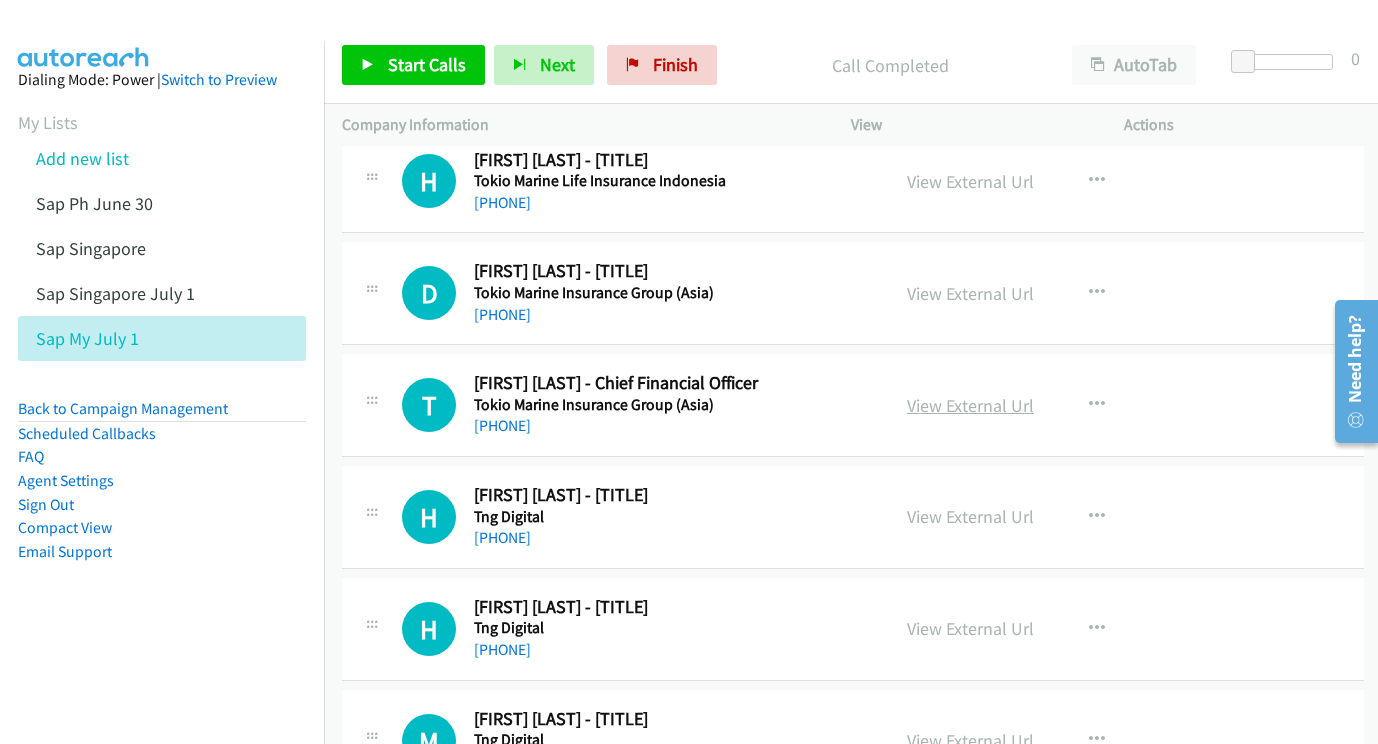 click on "View External Url" at bounding box center [970, 405] 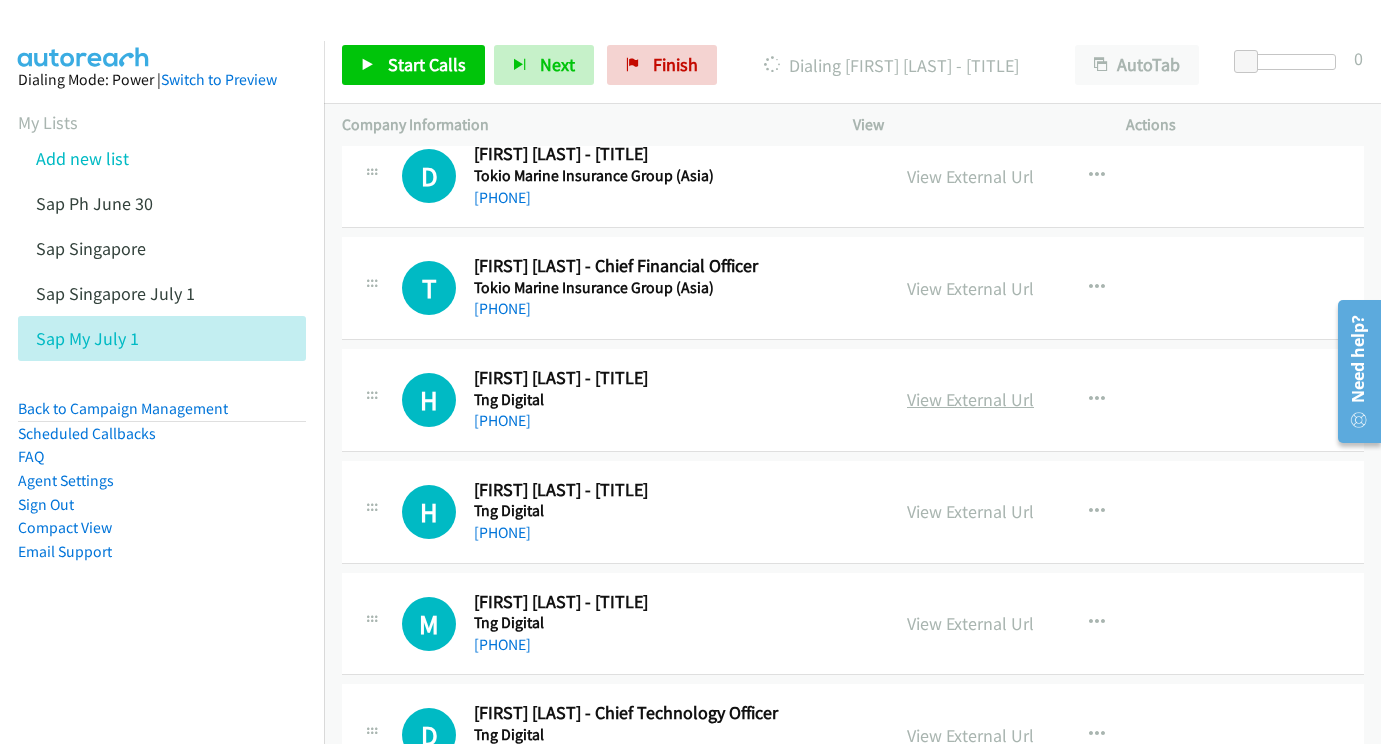 scroll, scrollTop: 9703, scrollLeft: 2, axis: both 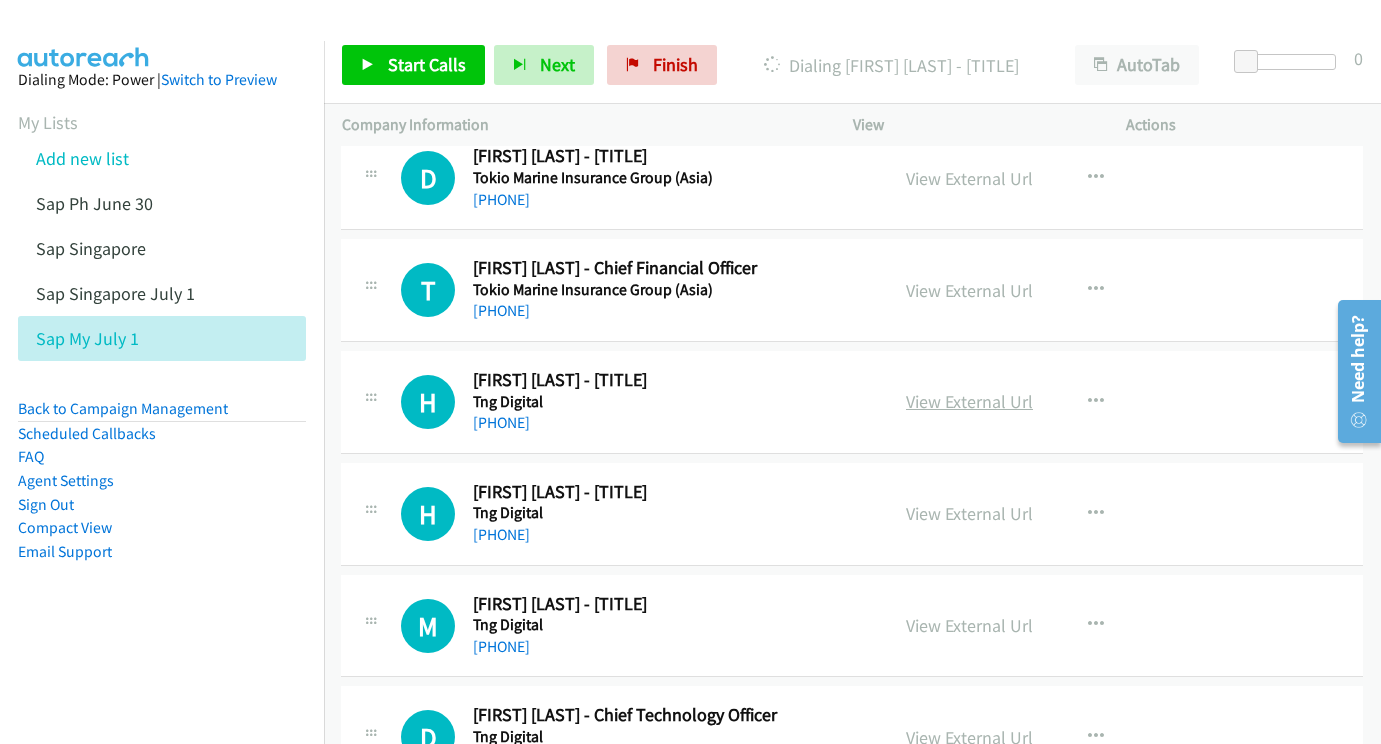 click on "View External Url" at bounding box center [969, 401] 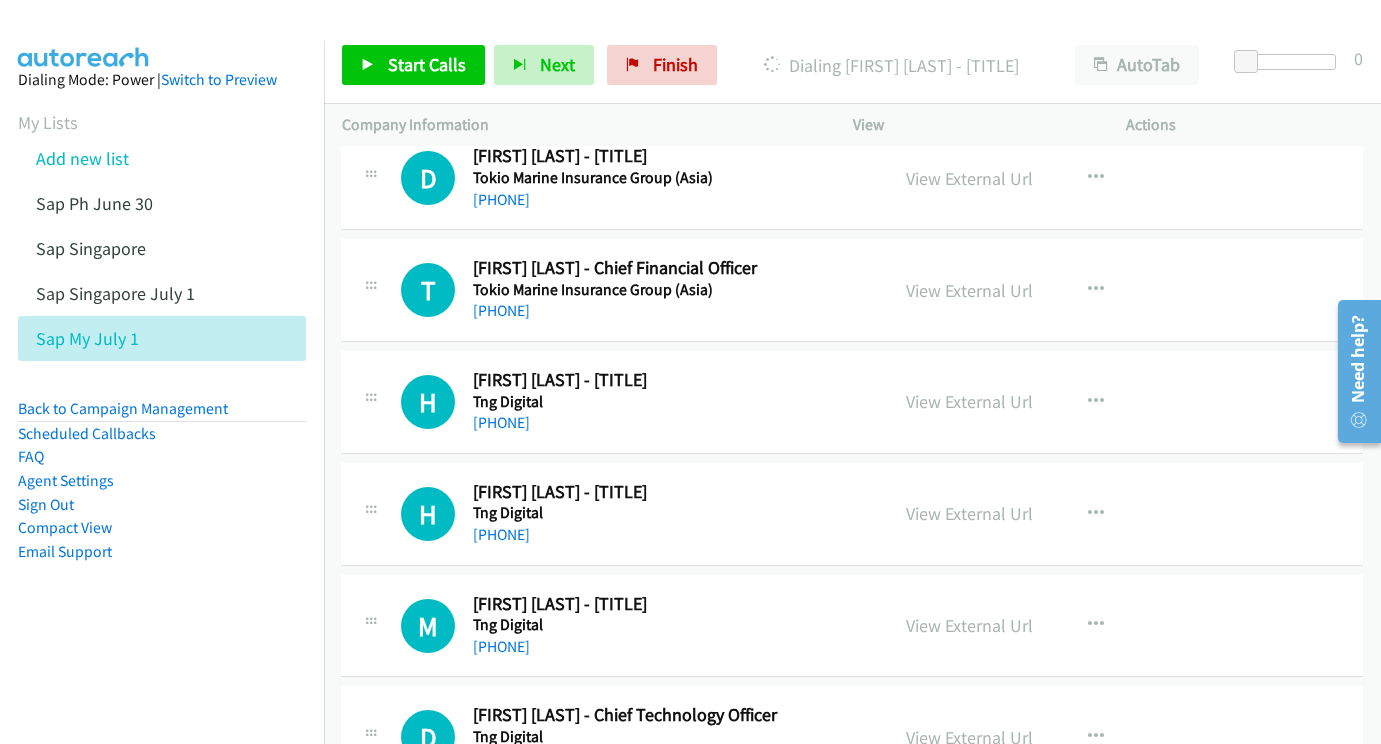 scroll, scrollTop: 9812, scrollLeft: 2, axis: both 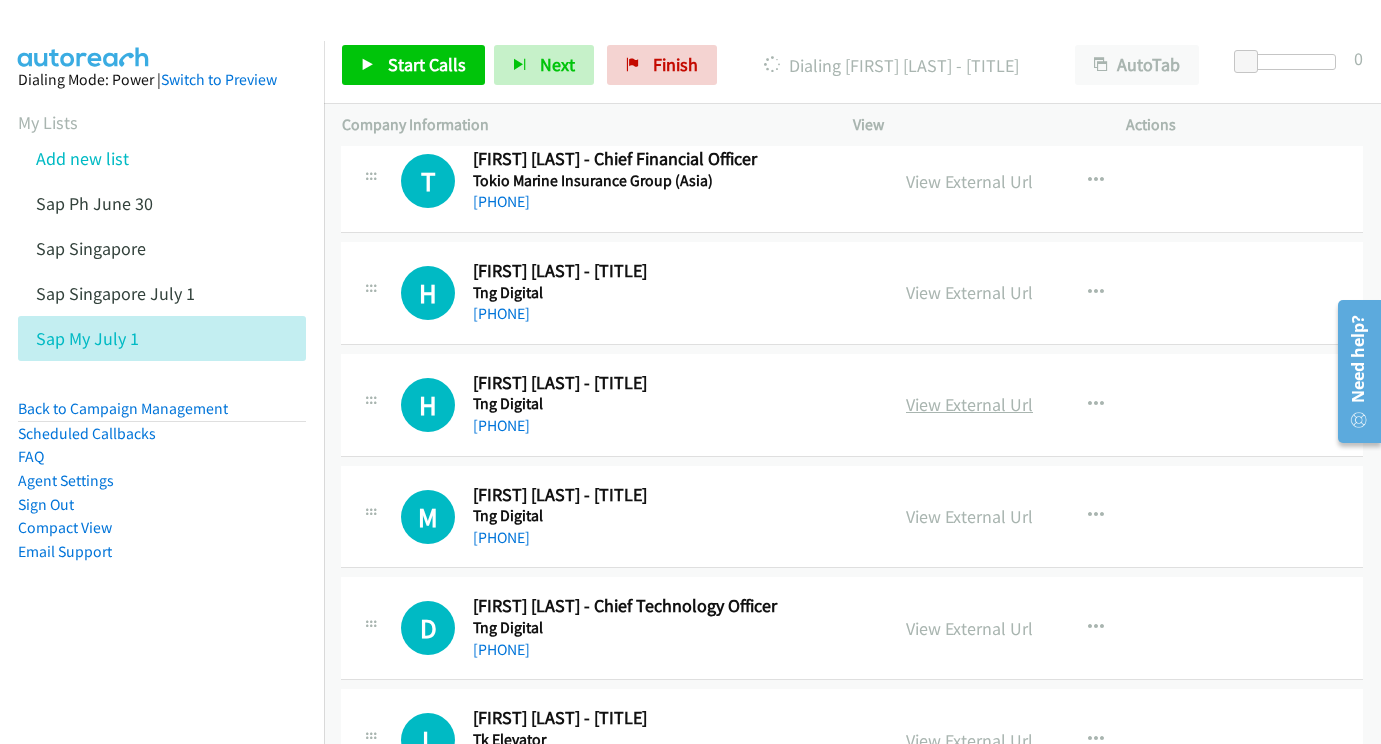 click on "View External Url" at bounding box center (969, 404) 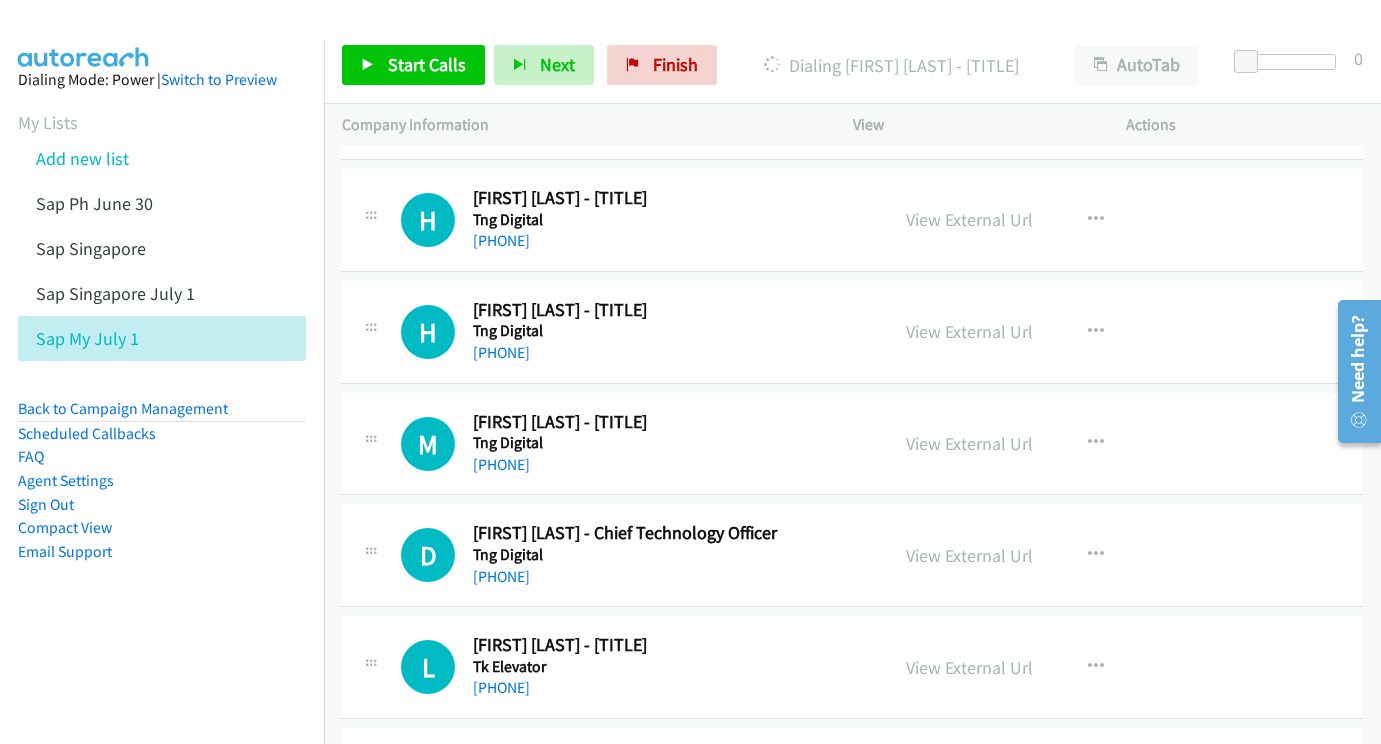 scroll, scrollTop: 9922, scrollLeft: 2, axis: both 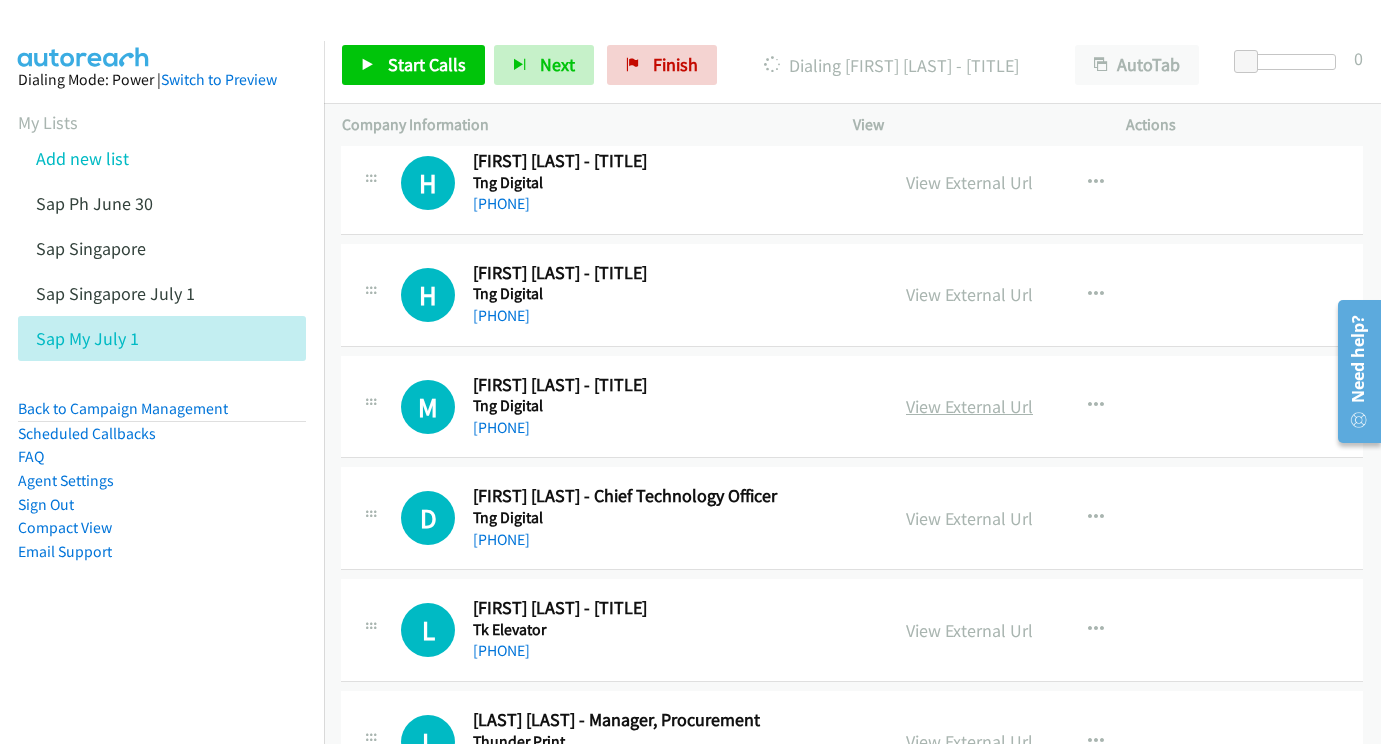 click on "View External Url" at bounding box center [969, 406] 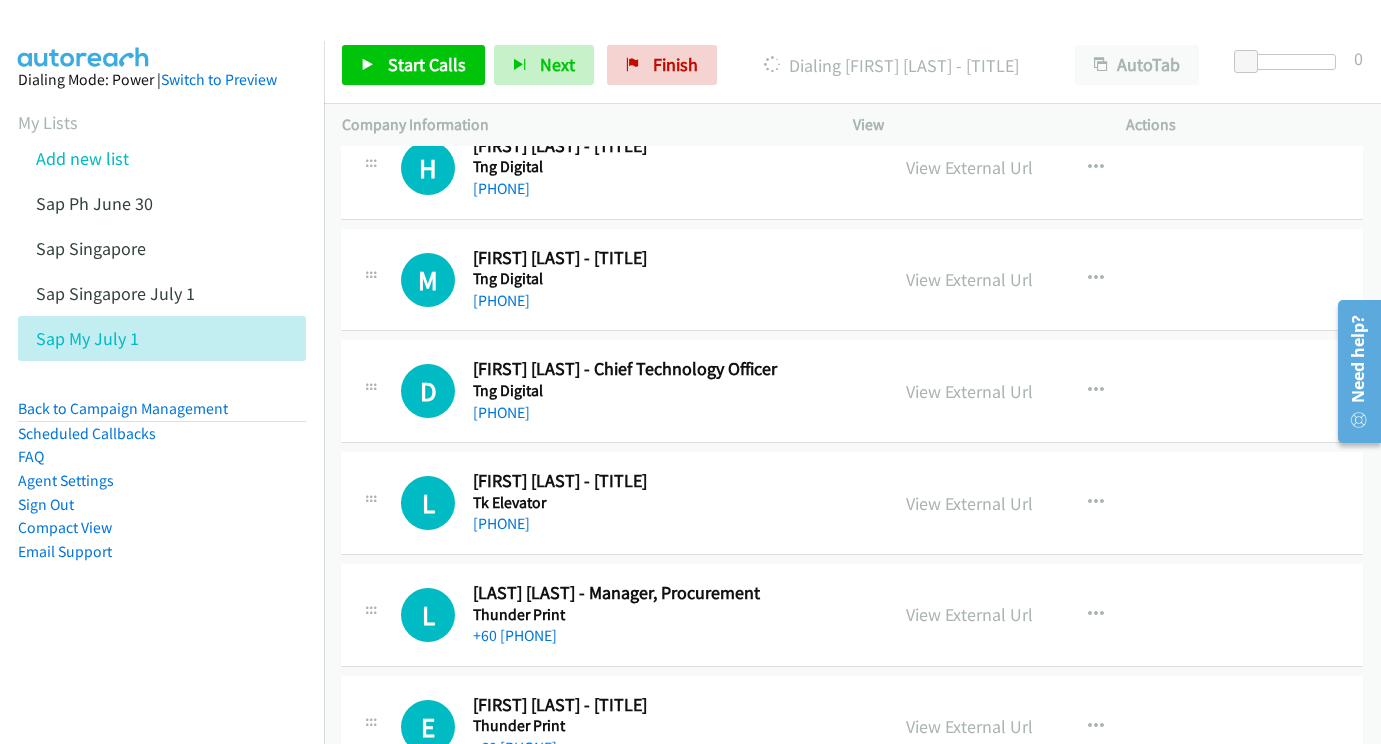 scroll, scrollTop: 10050, scrollLeft: 0, axis: vertical 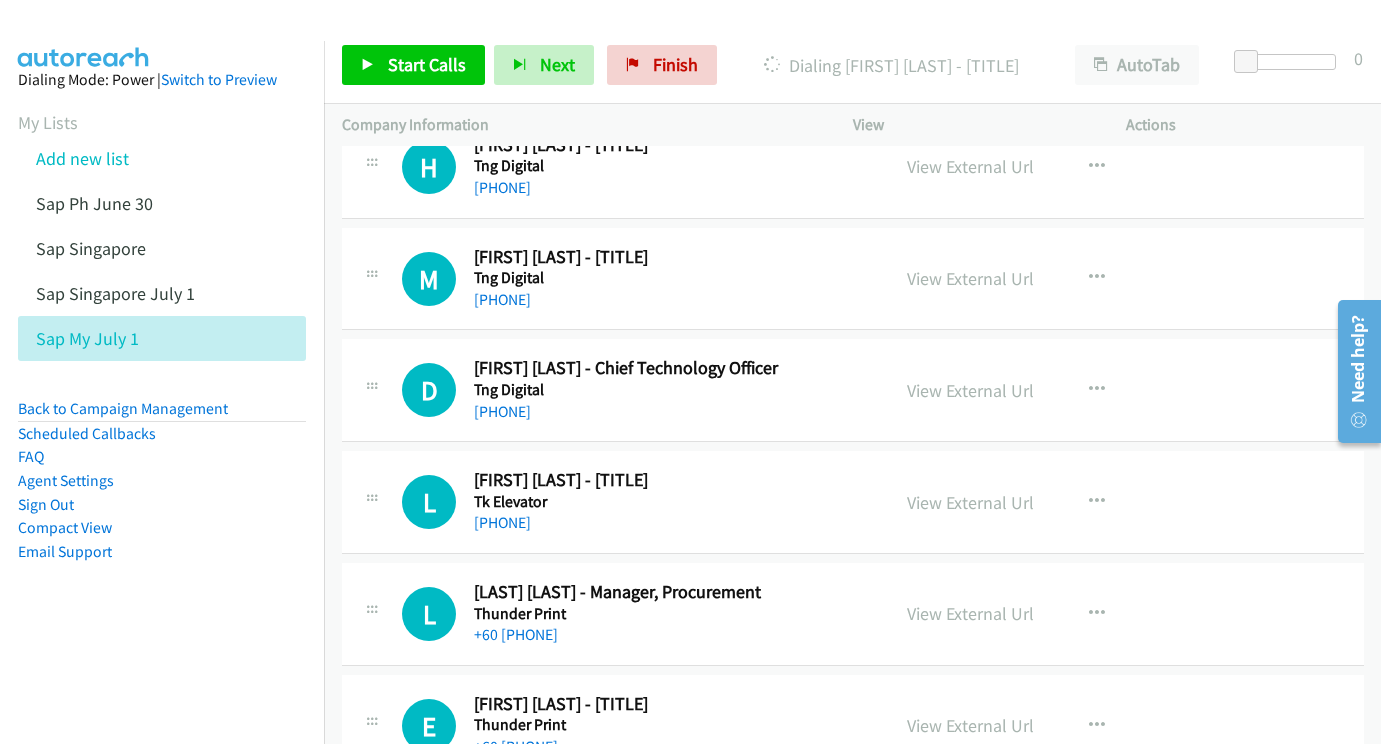 click on "View External Url
View External Url
Schedule/Manage Callback
Start Calls Here
Remove from list
Add to do not call list
Reset Call Status" at bounding box center (1035, 390) 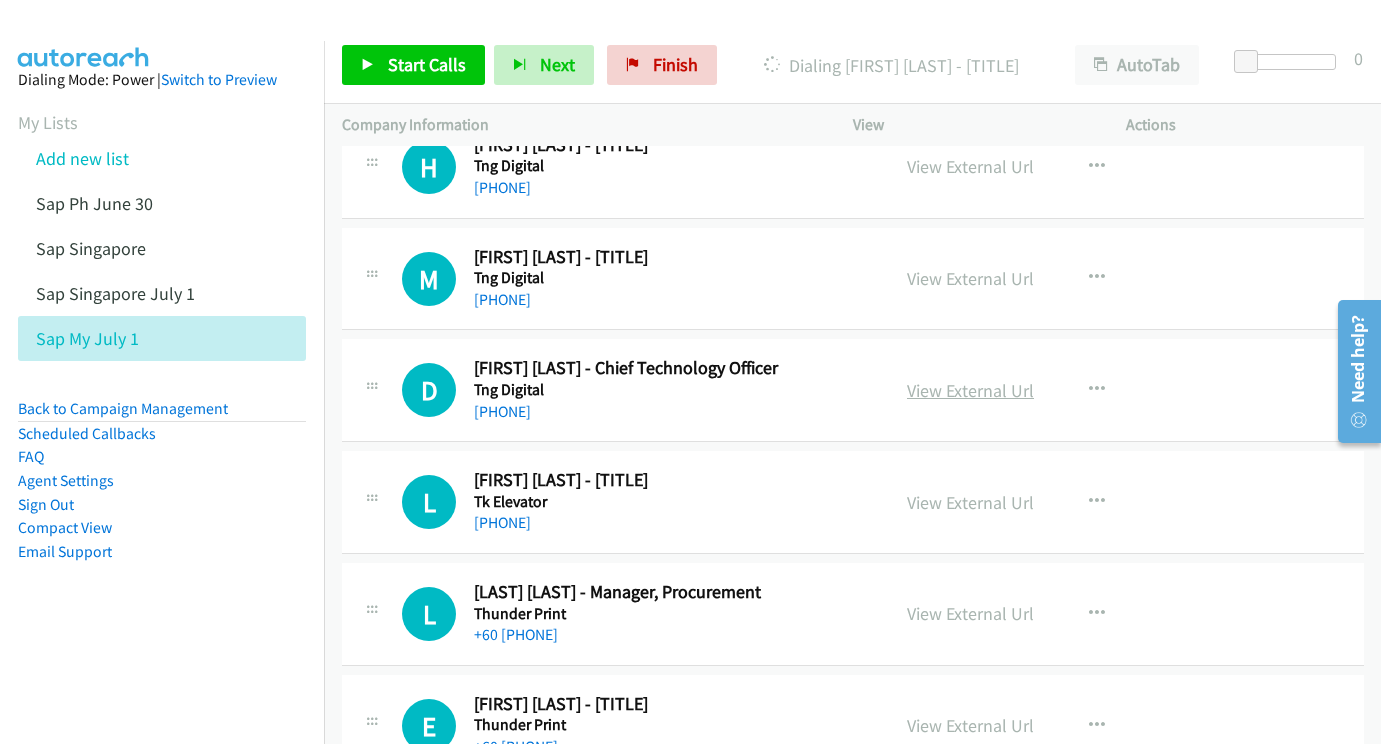 click on "View External Url" at bounding box center [970, 390] 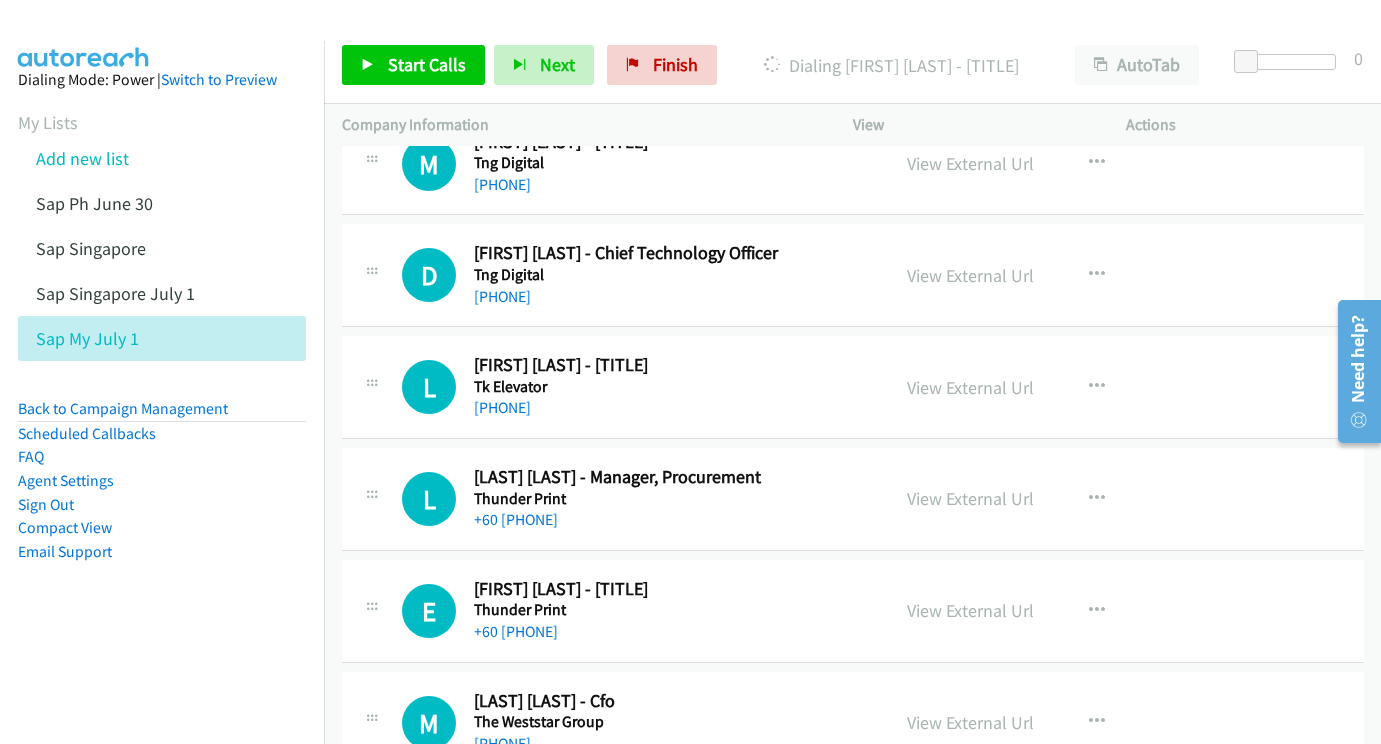 scroll, scrollTop: 10166, scrollLeft: 0, axis: vertical 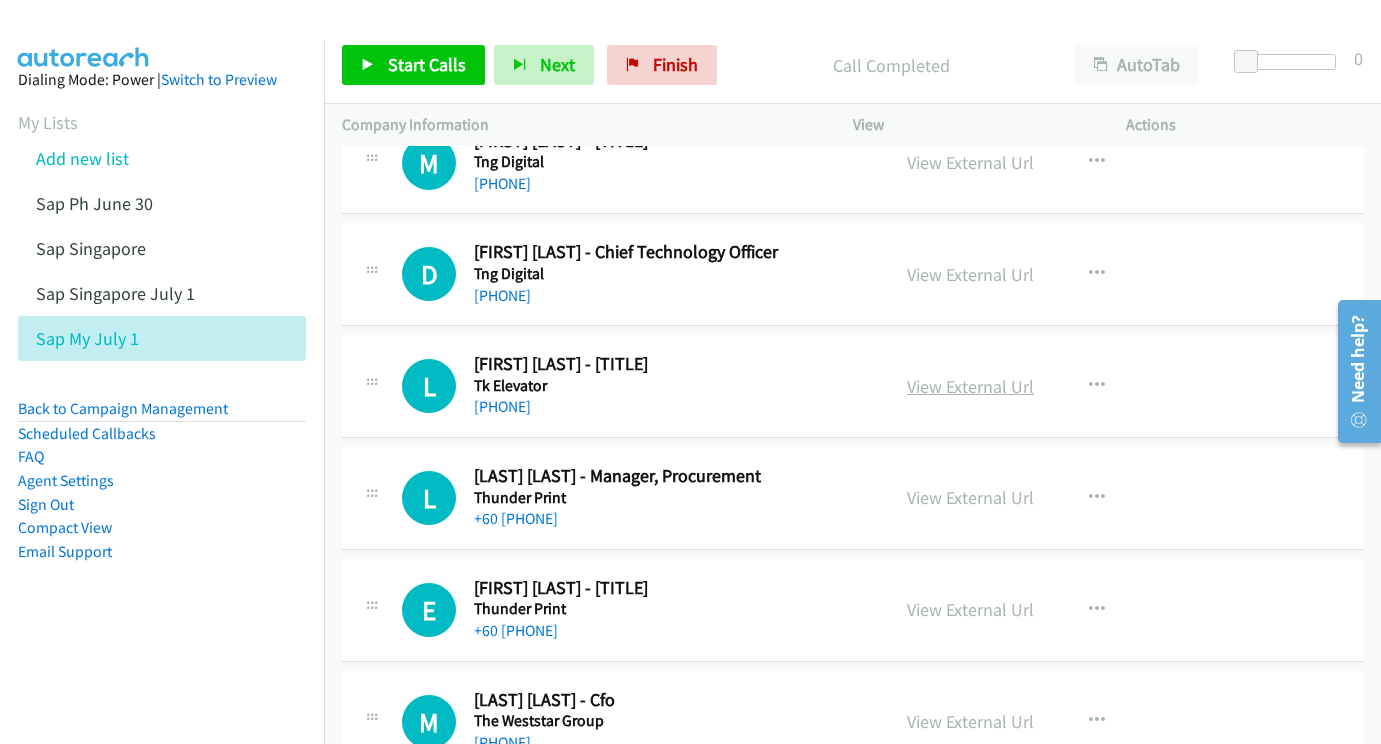click on "View External Url" at bounding box center [970, 386] 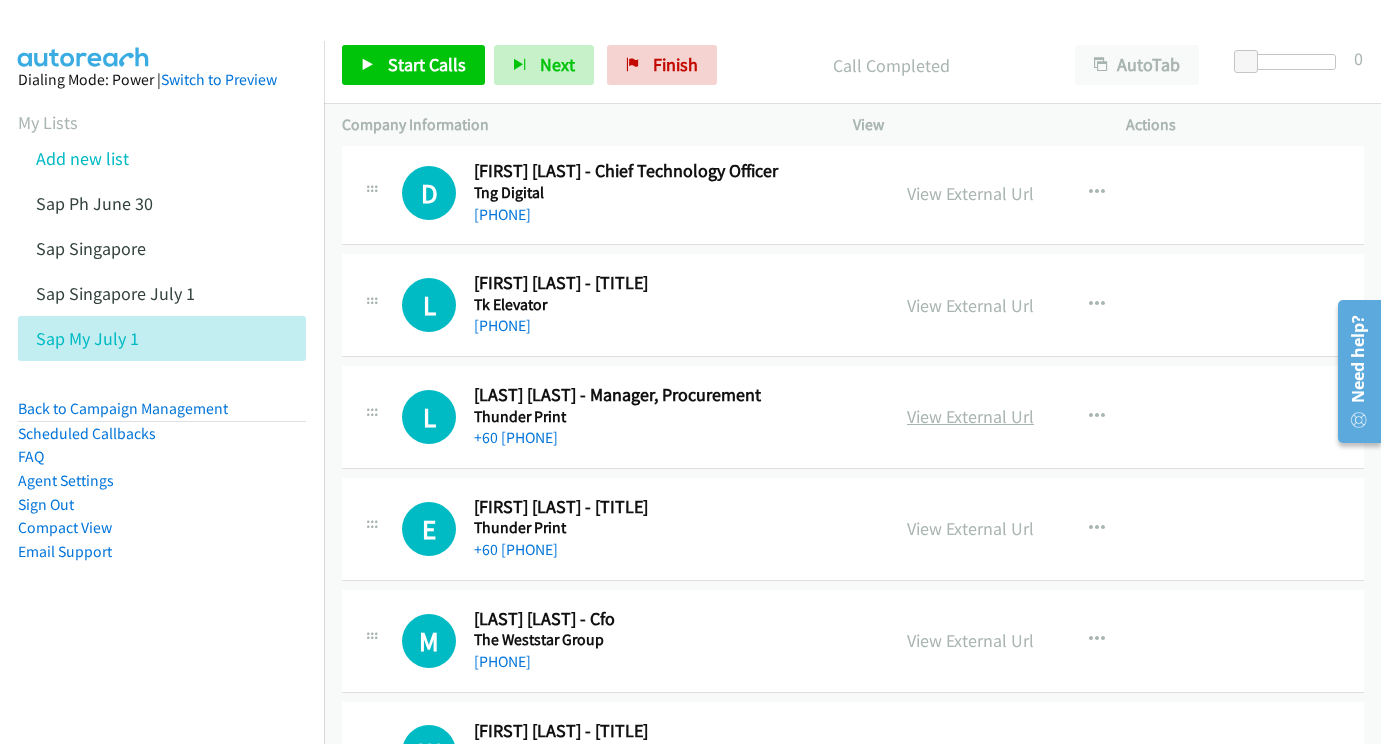scroll, scrollTop: 10252, scrollLeft: 0, axis: vertical 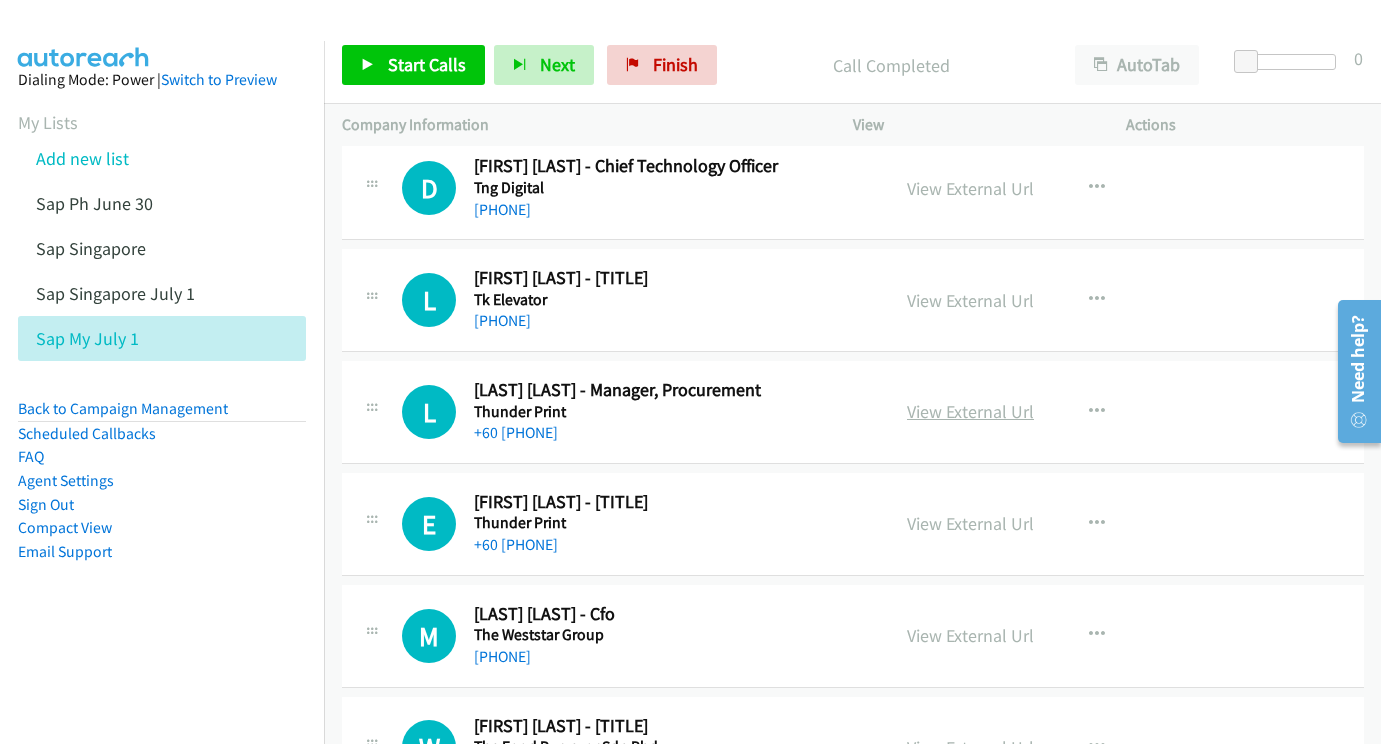 click on "View External Url" at bounding box center [970, 411] 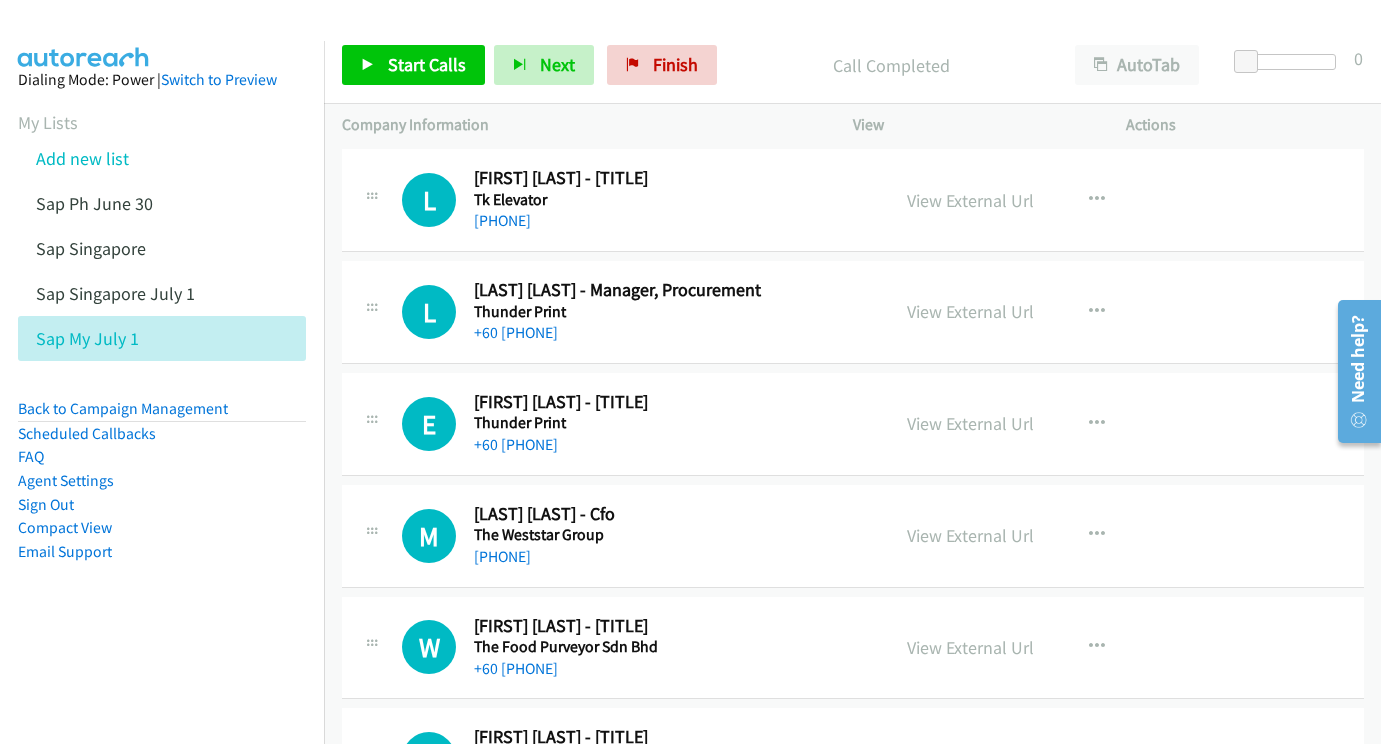 scroll, scrollTop: 10390, scrollLeft: 0, axis: vertical 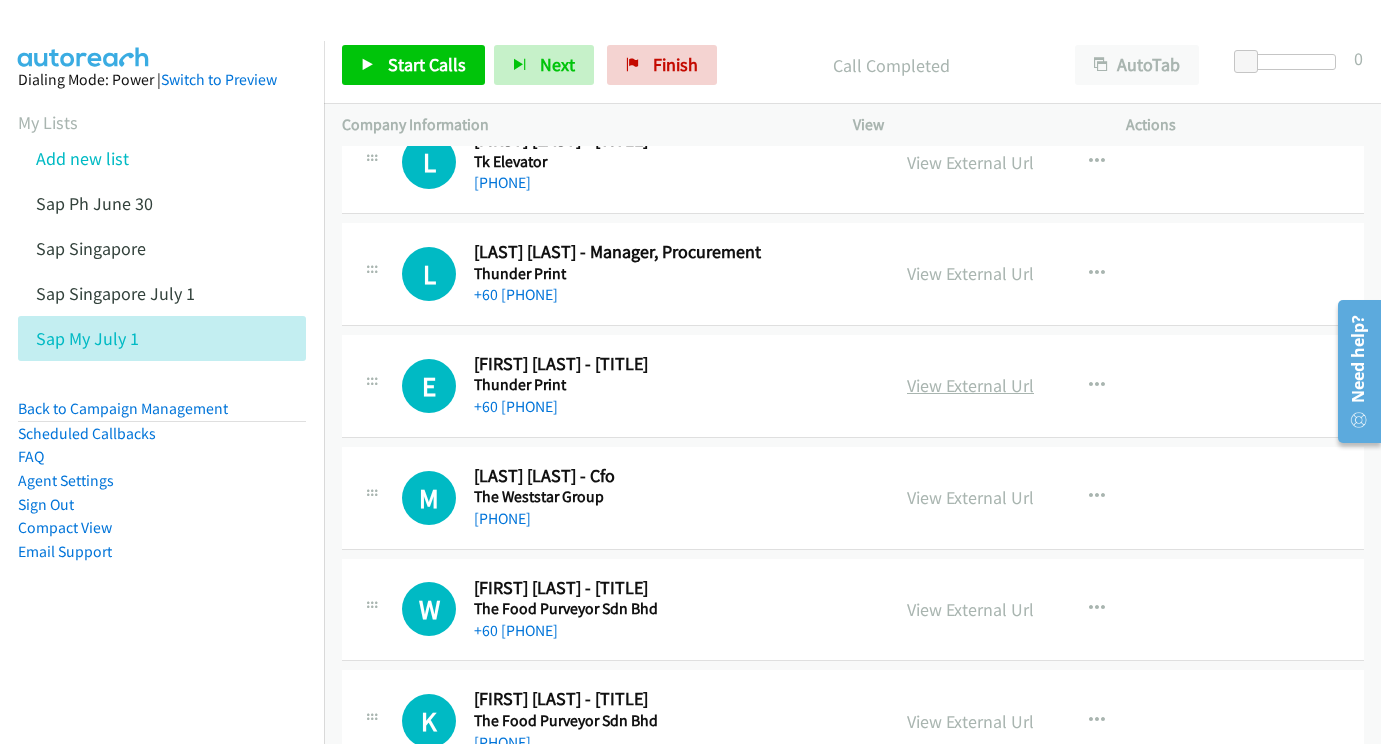 click on "View External Url" at bounding box center [970, 385] 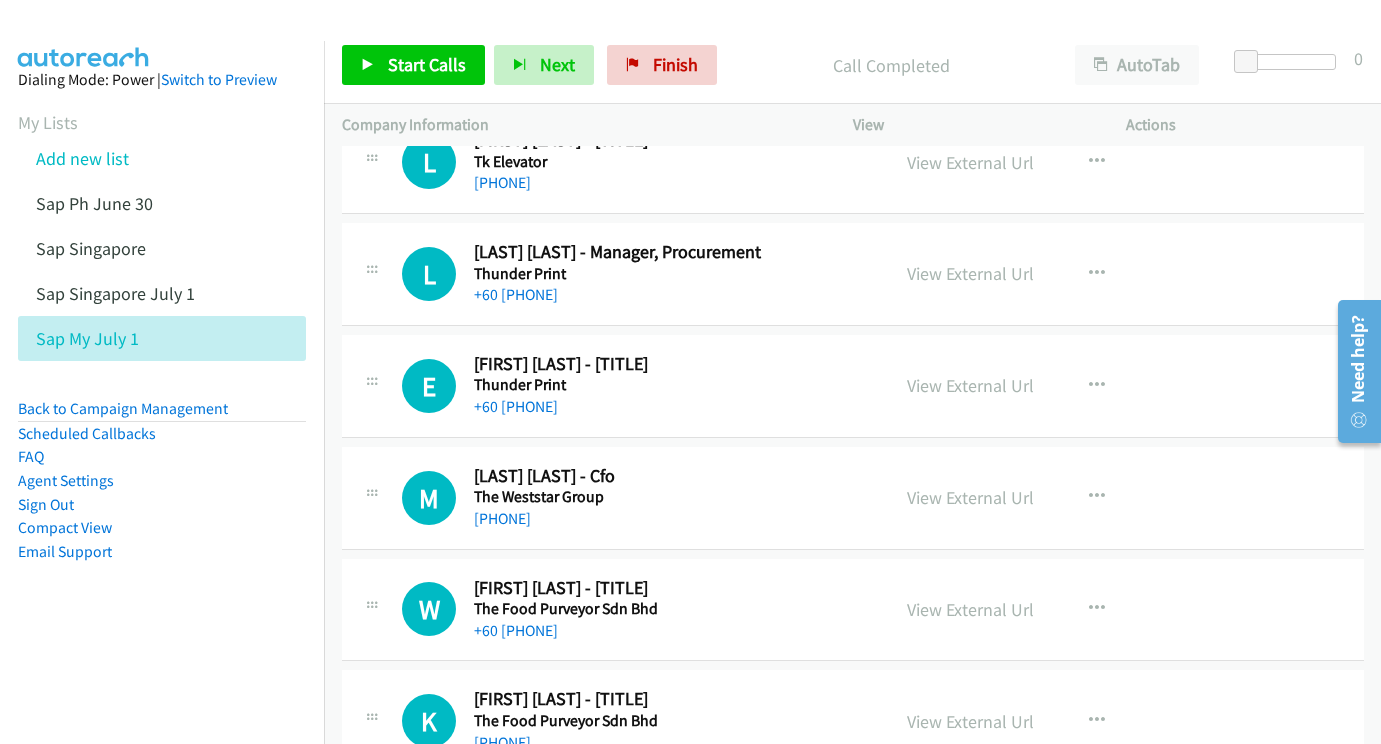 scroll, scrollTop: 10512, scrollLeft: 0, axis: vertical 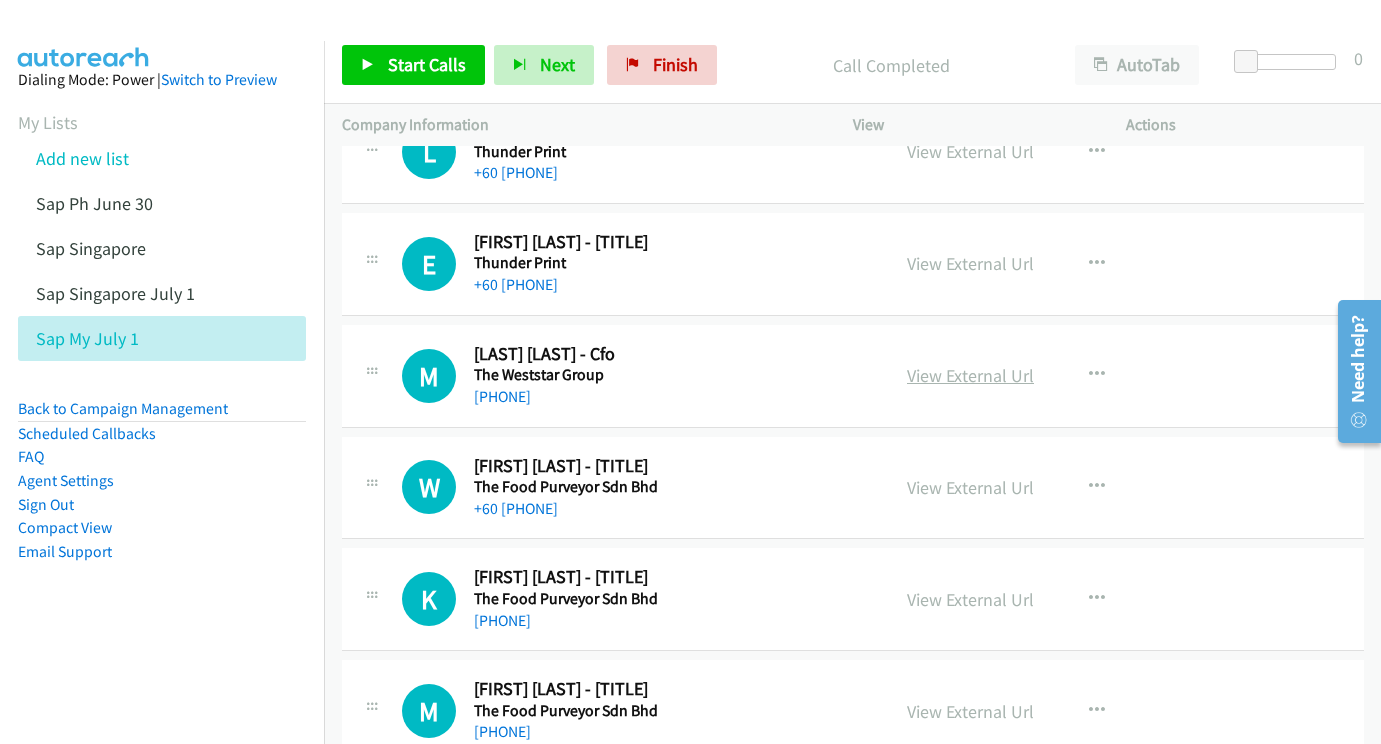 click on "View External Url" at bounding box center [970, 375] 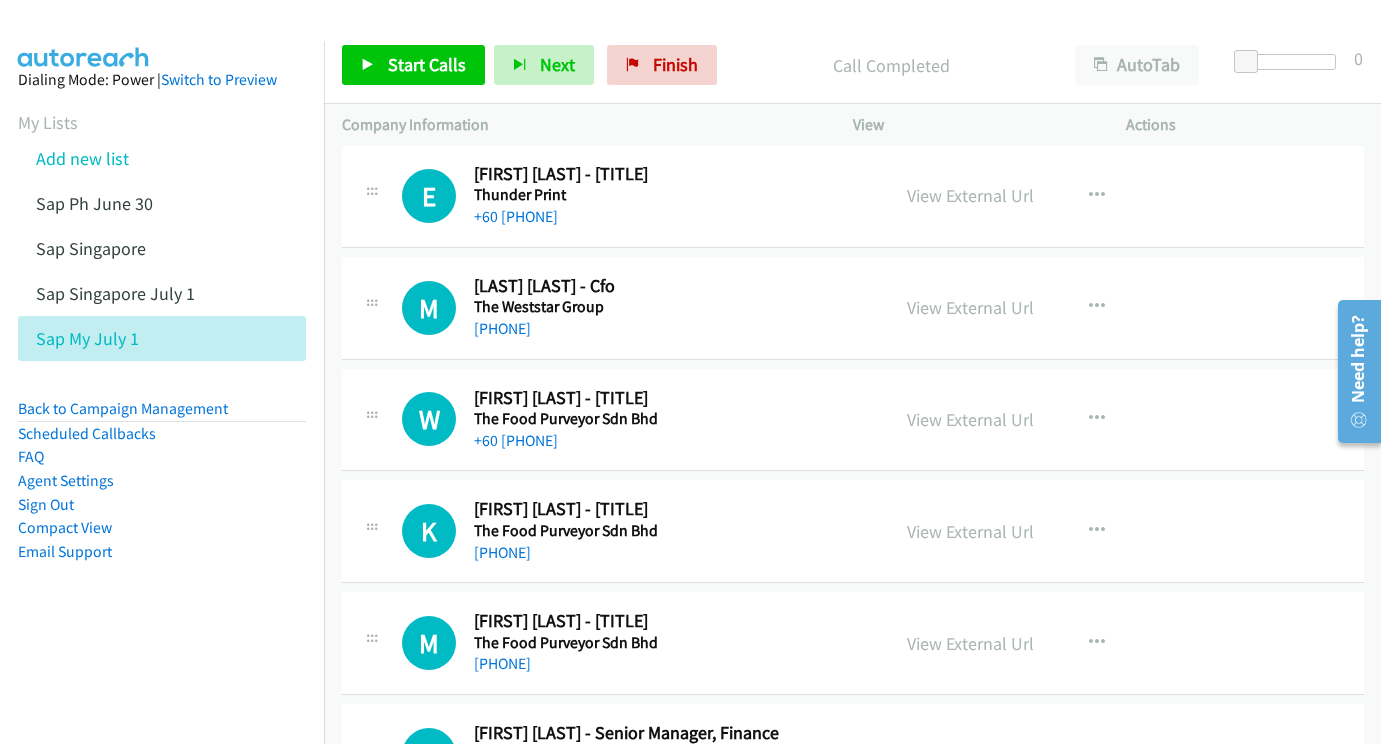 scroll, scrollTop: 10622, scrollLeft: 0, axis: vertical 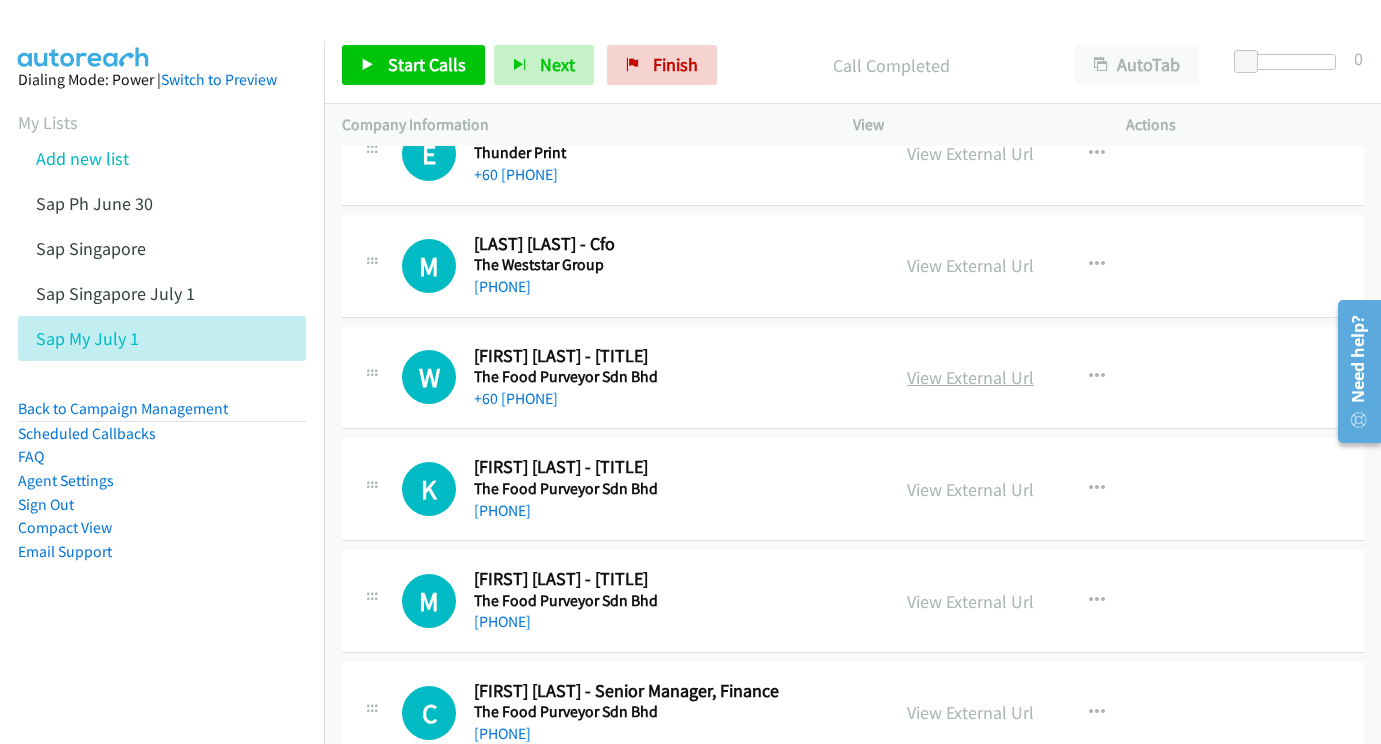 click on "View External Url" at bounding box center [970, 377] 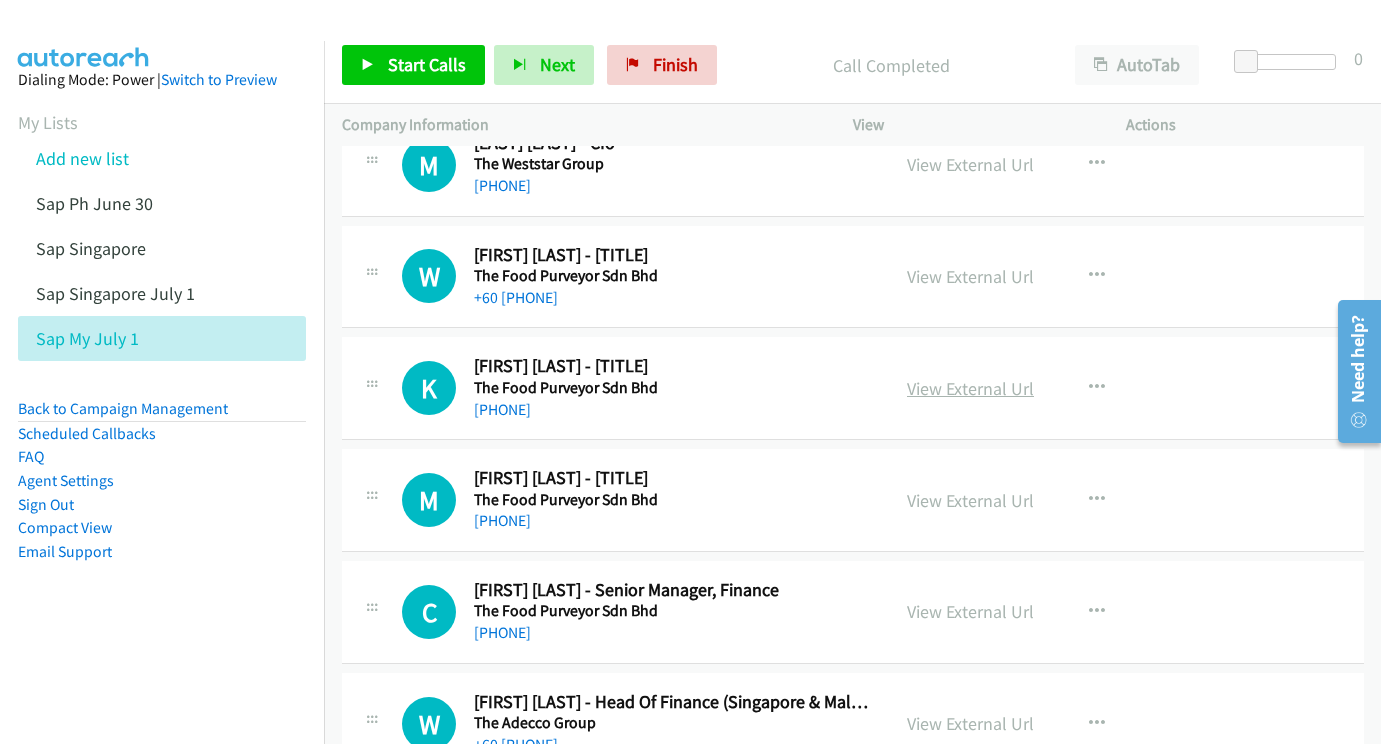 scroll, scrollTop: 10724, scrollLeft: 0, axis: vertical 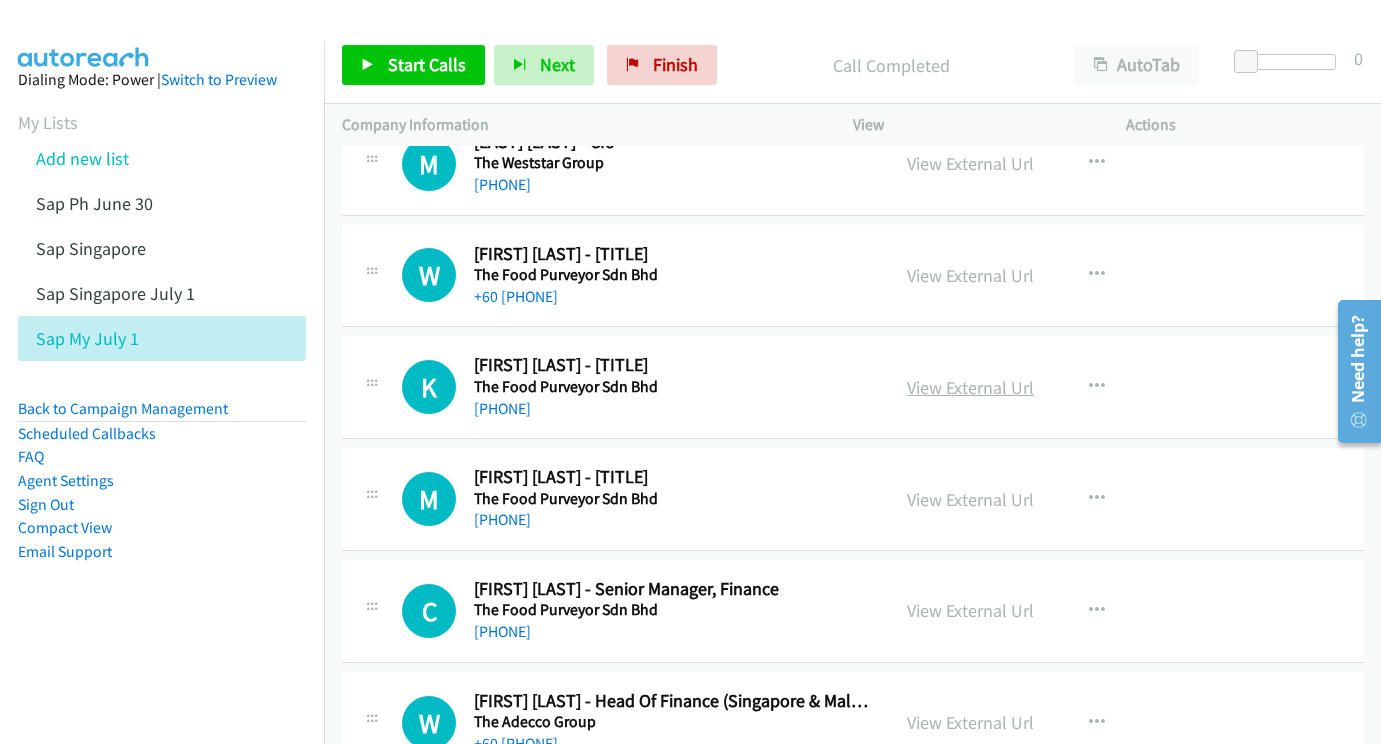 click on "View External Url" at bounding box center (970, 387) 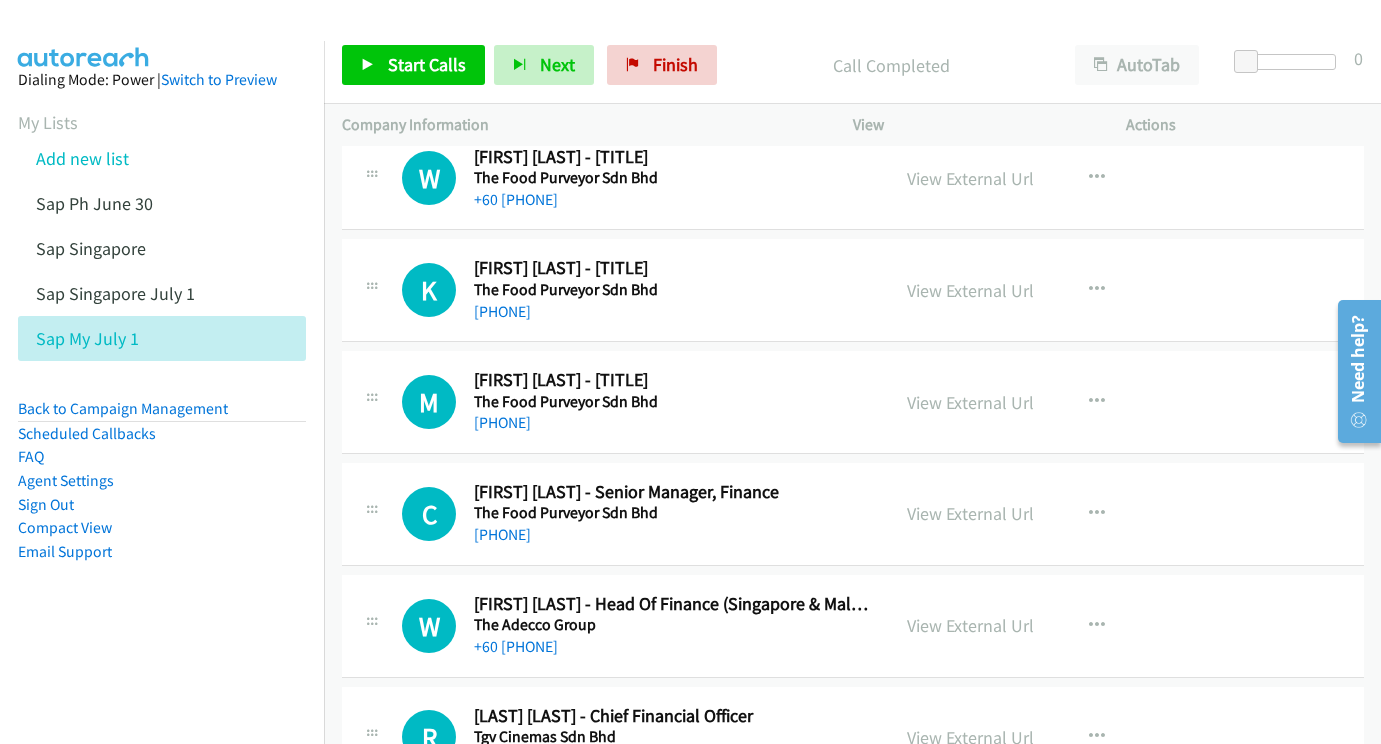 scroll, scrollTop: 10856, scrollLeft: 0, axis: vertical 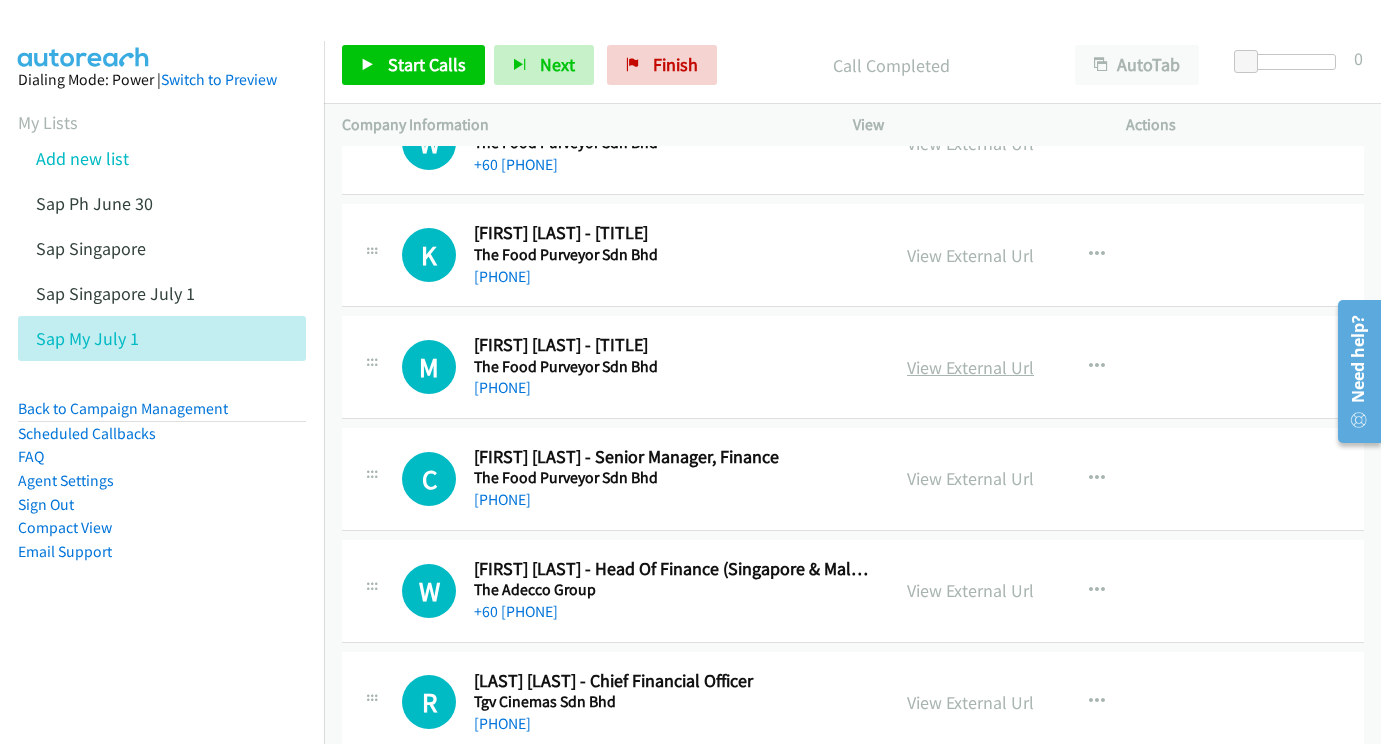 click on "View External Url" at bounding box center (970, 367) 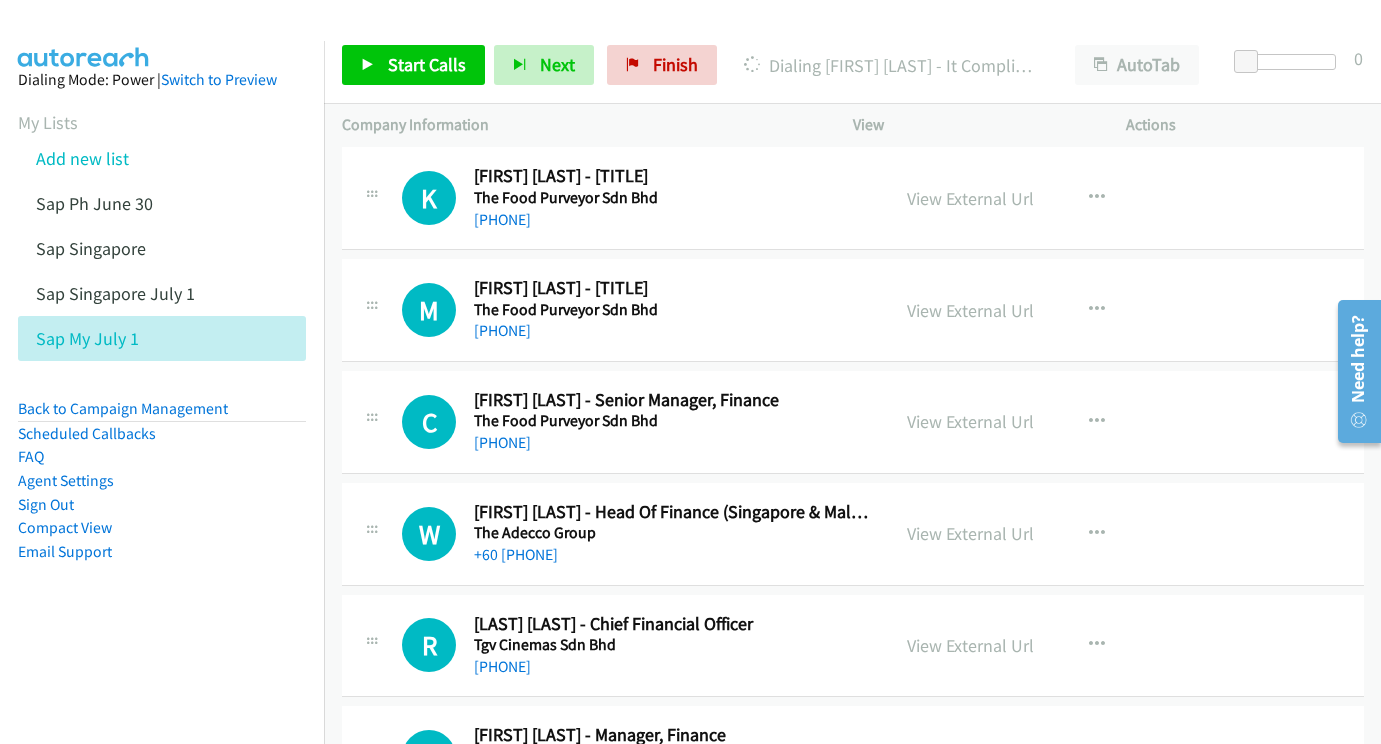 scroll, scrollTop: 10932, scrollLeft: 0, axis: vertical 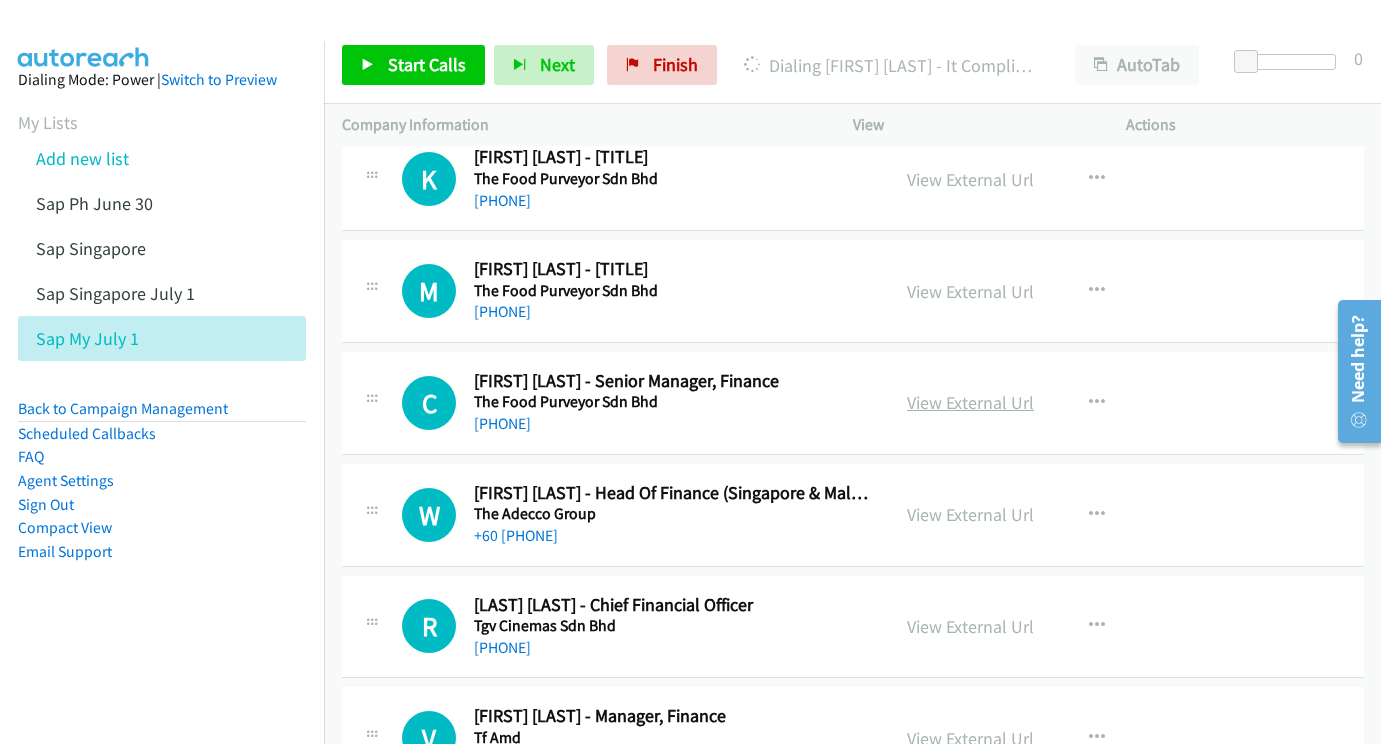 click on "View External Url" at bounding box center (970, 402) 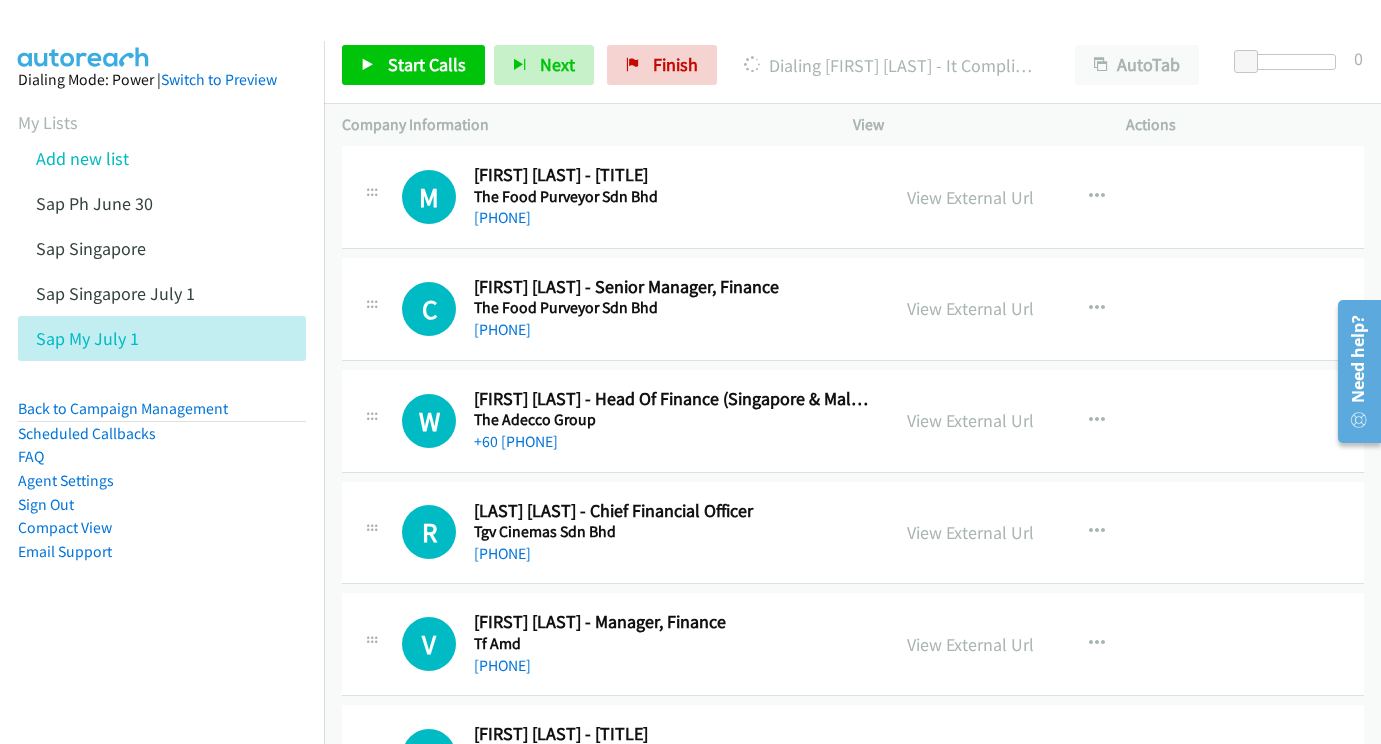 scroll, scrollTop: 11048, scrollLeft: 0, axis: vertical 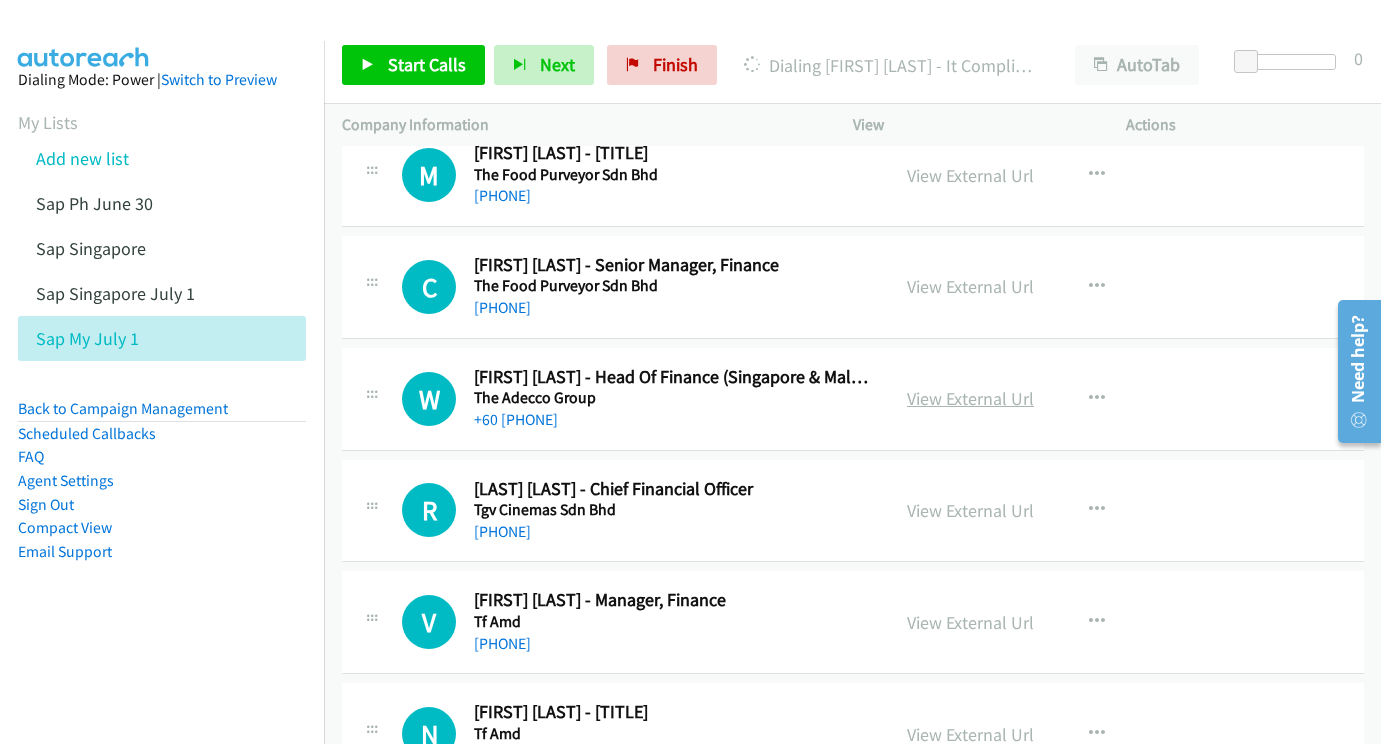 click on "View External Url" at bounding box center (970, 398) 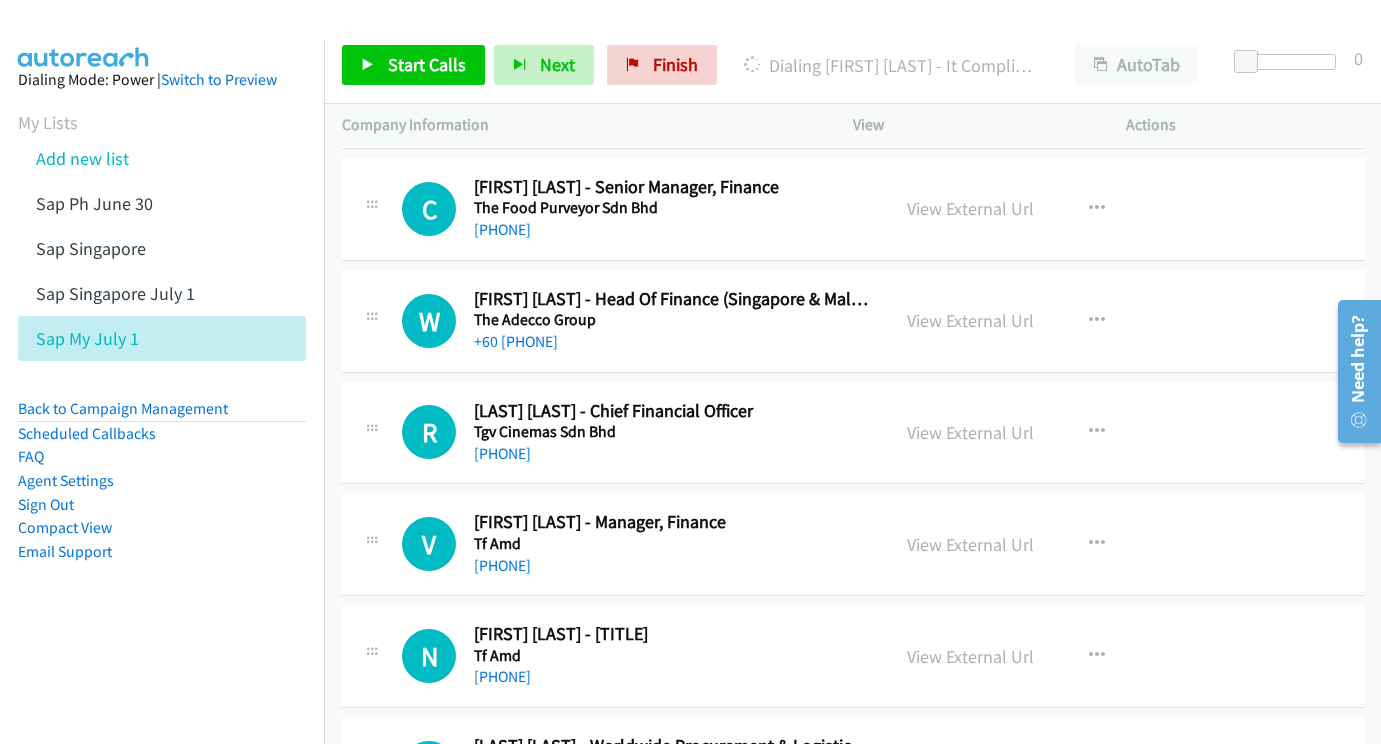 scroll, scrollTop: 11154, scrollLeft: 0, axis: vertical 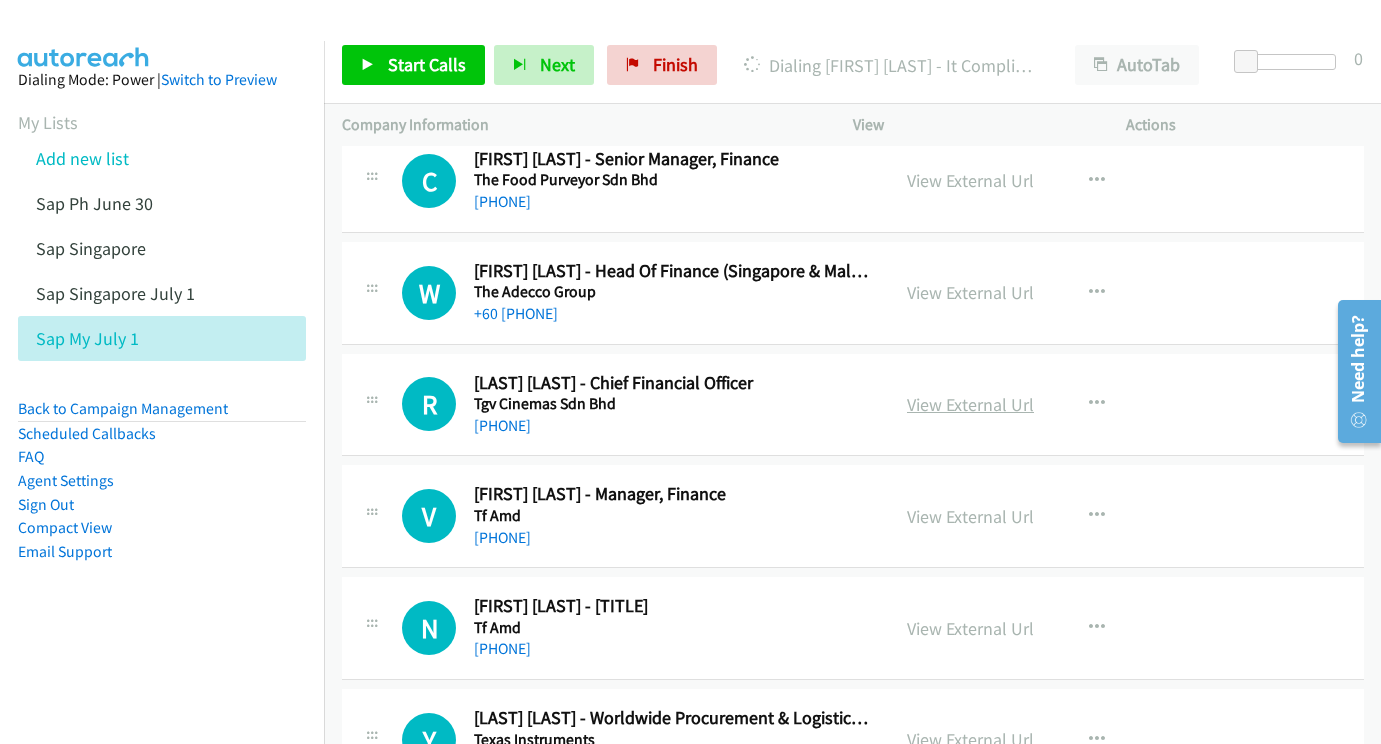 click on "View External Url" at bounding box center (970, 404) 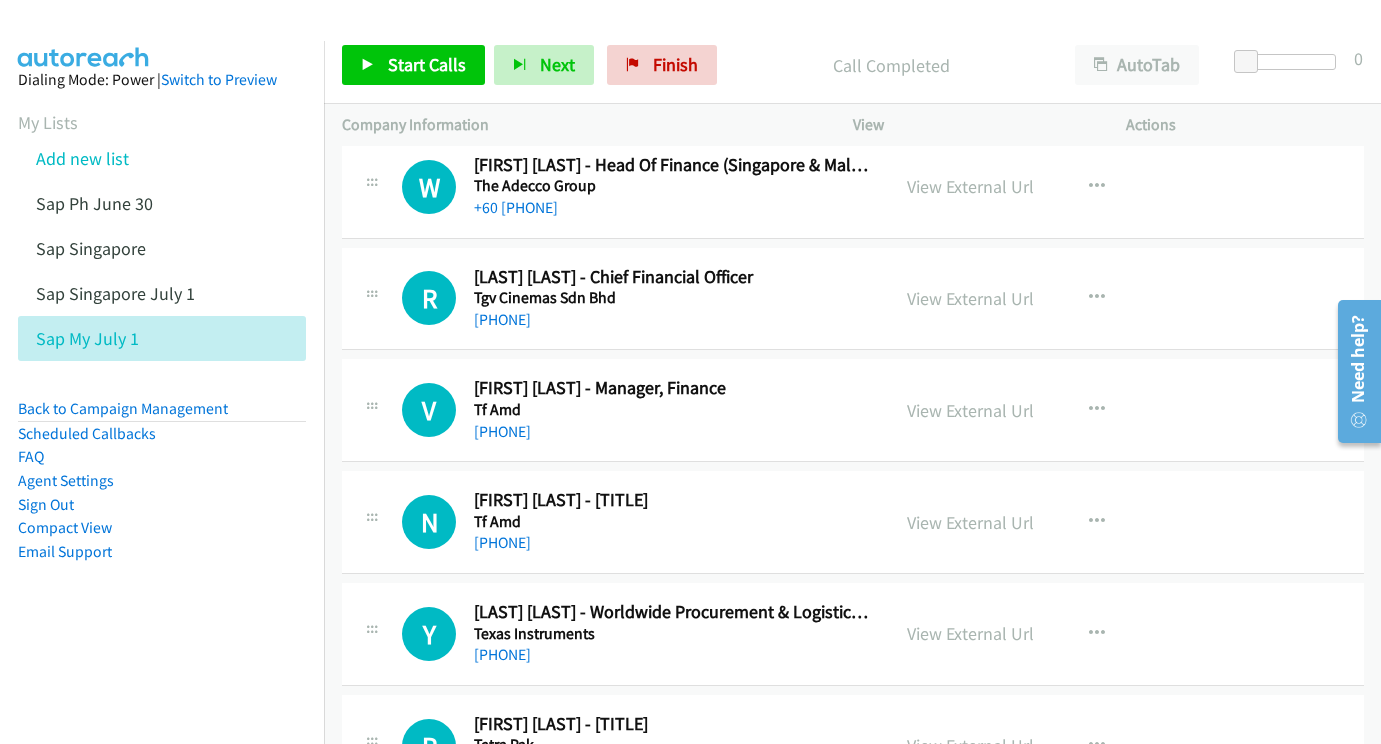 scroll, scrollTop: 11261, scrollLeft: 0, axis: vertical 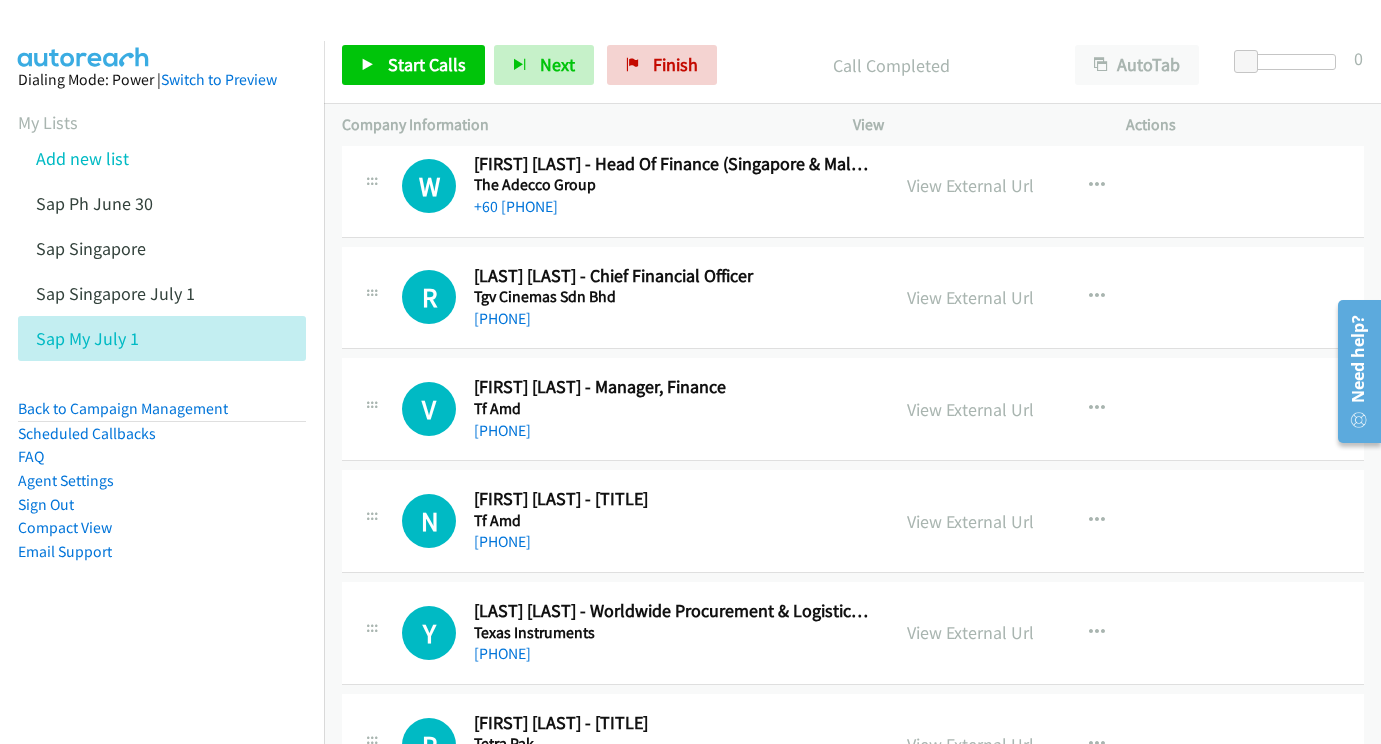 click on "View External Url" at bounding box center [970, 409] 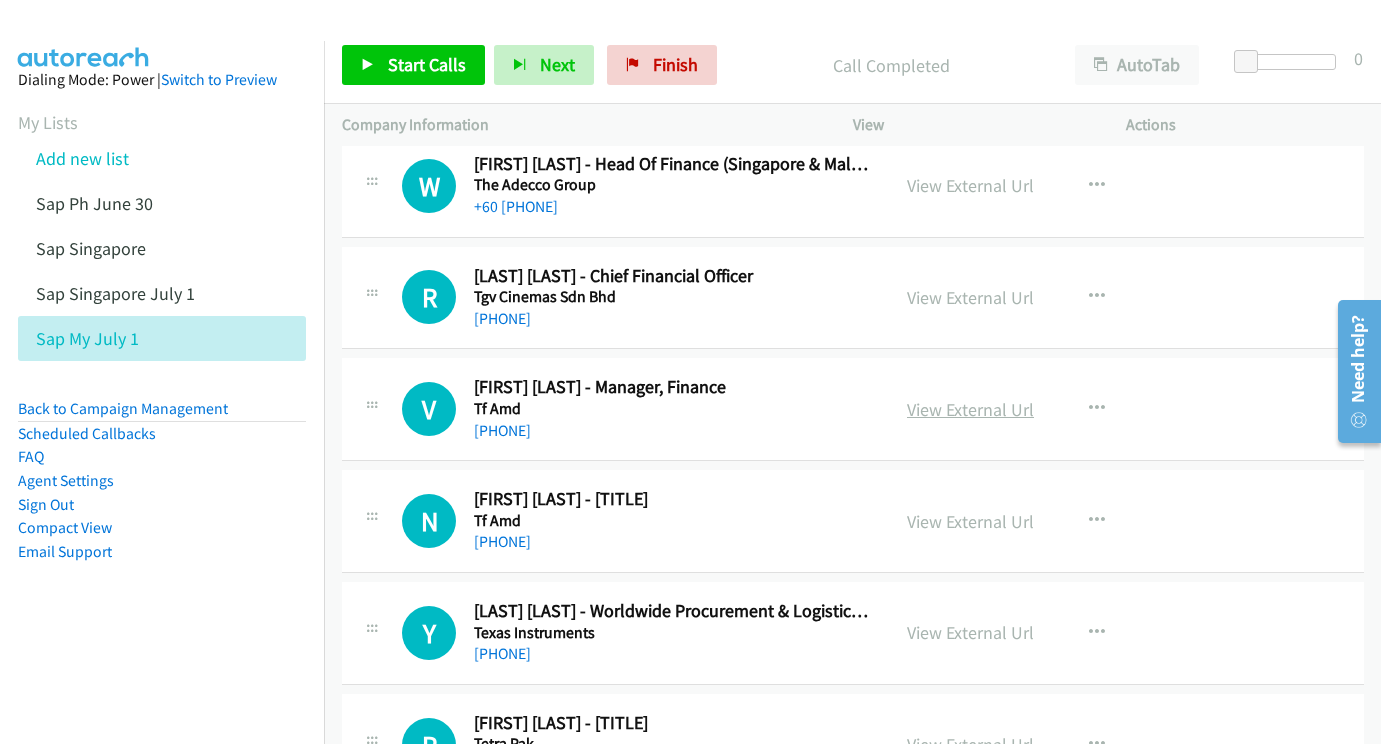 click on "View External Url" at bounding box center [970, 409] 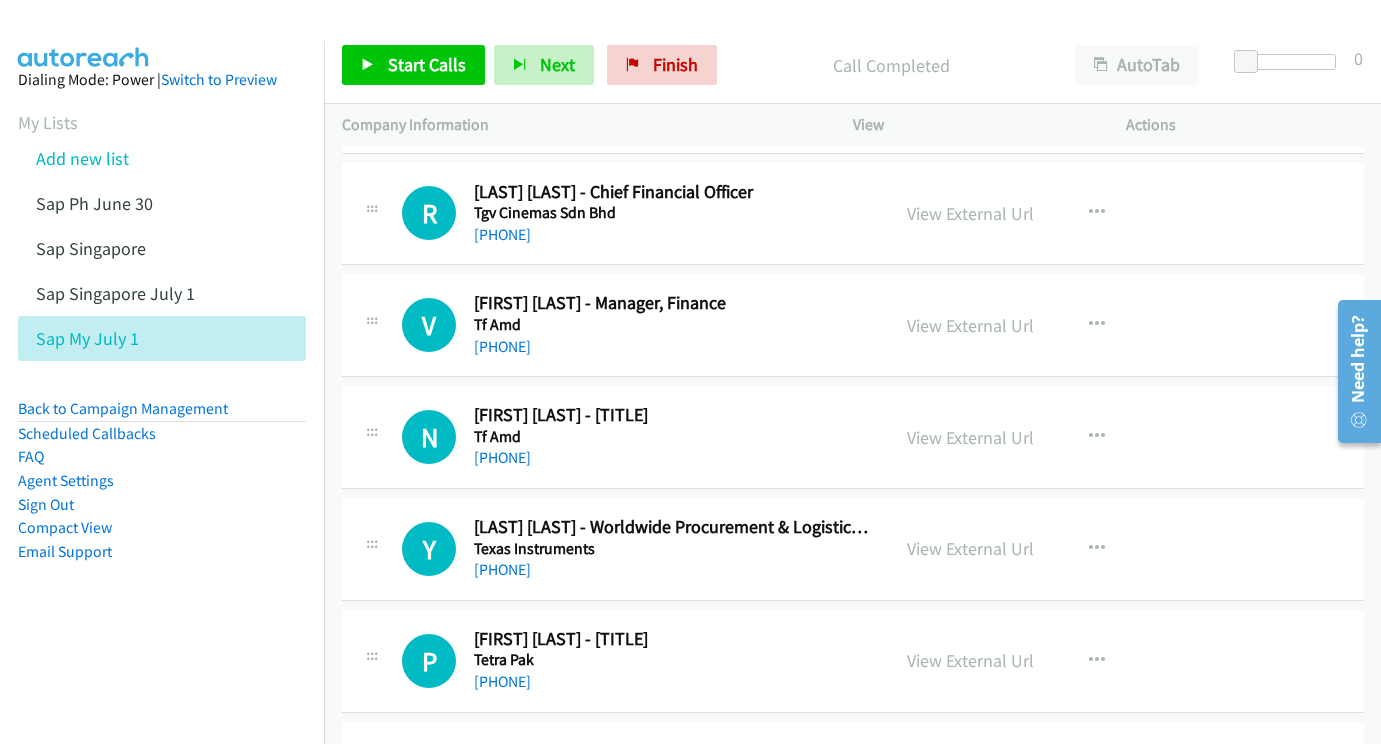 scroll, scrollTop: 11366, scrollLeft: 0, axis: vertical 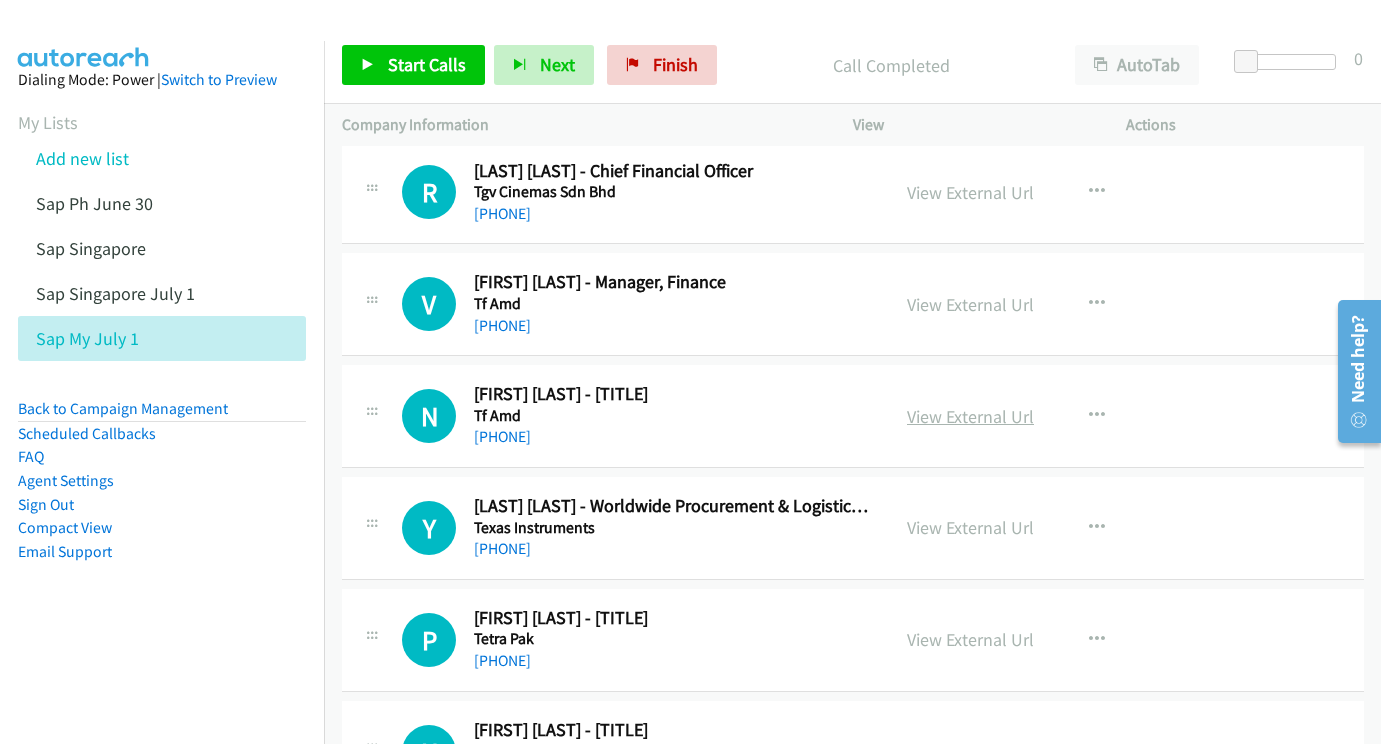 click on "View External Url" at bounding box center [970, 416] 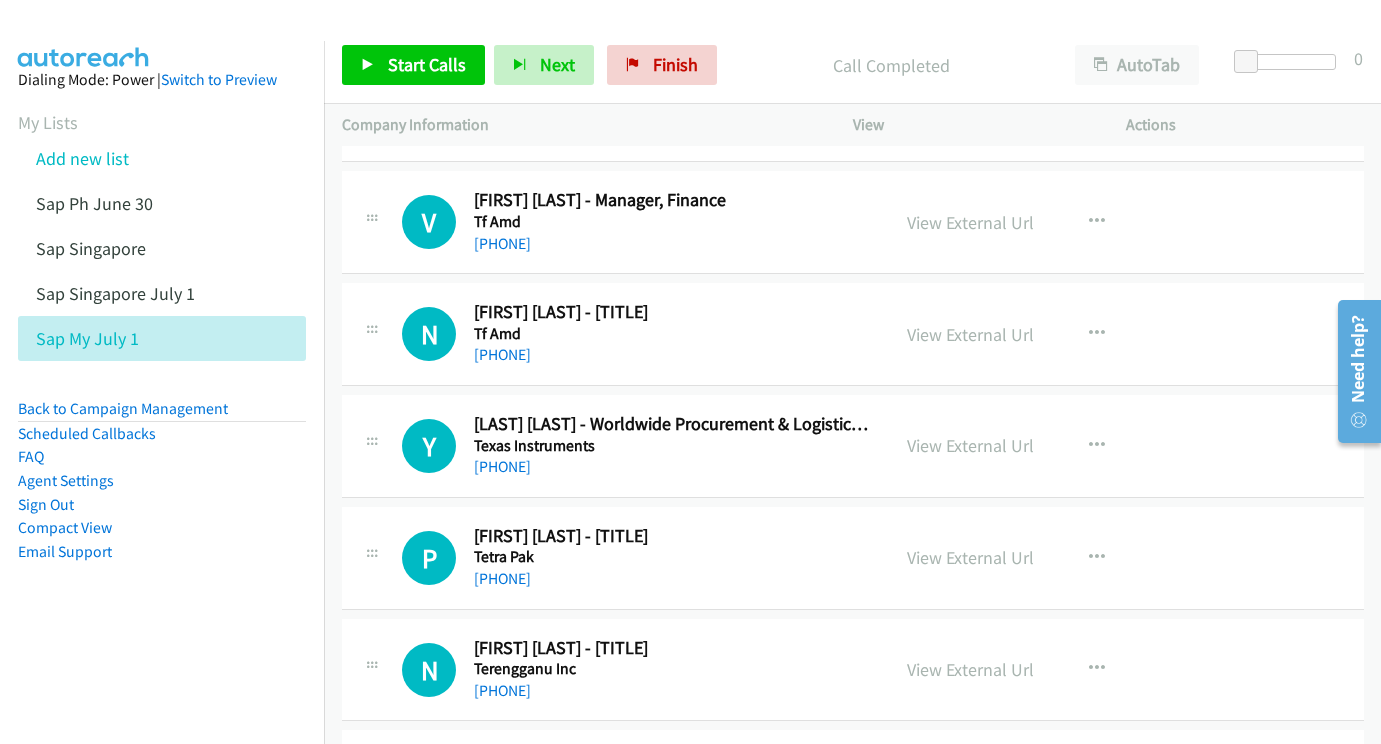 scroll, scrollTop: 11473, scrollLeft: 0, axis: vertical 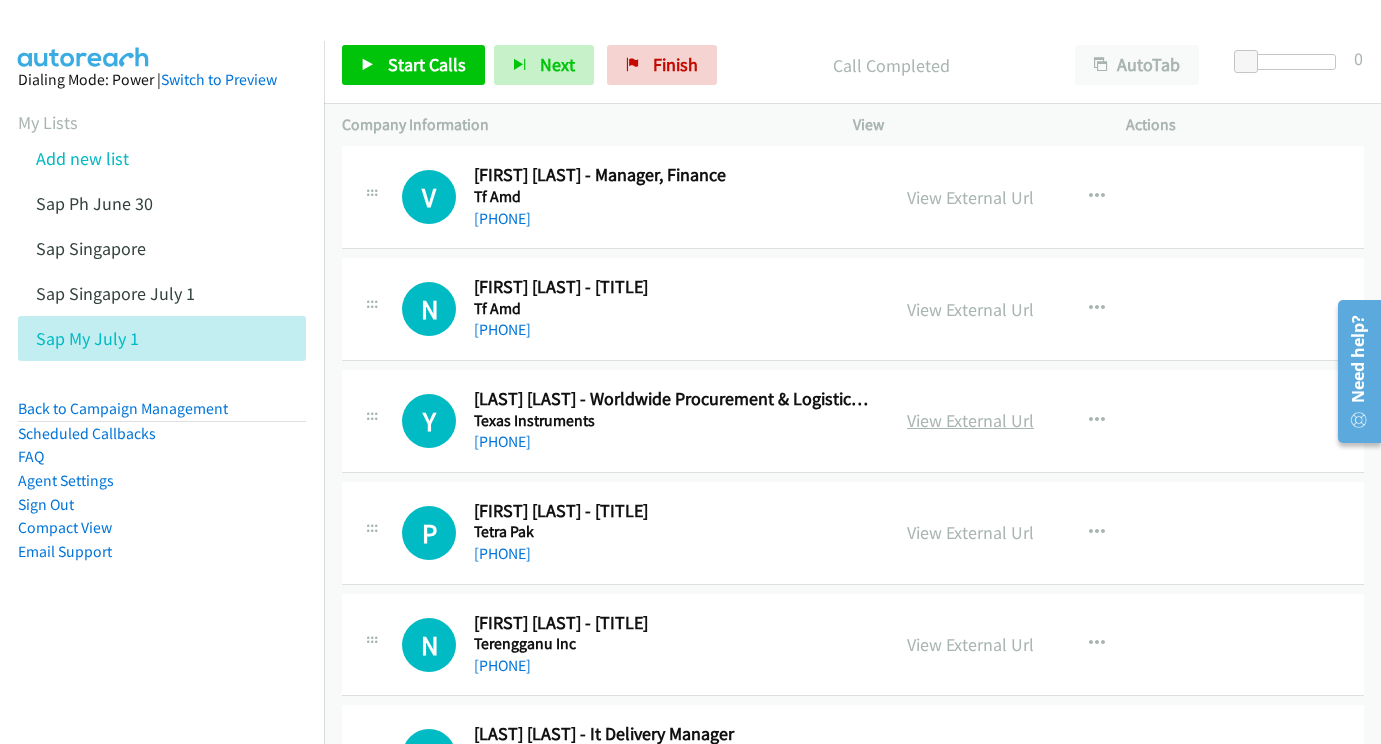 click on "View External Url" at bounding box center (970, 420) 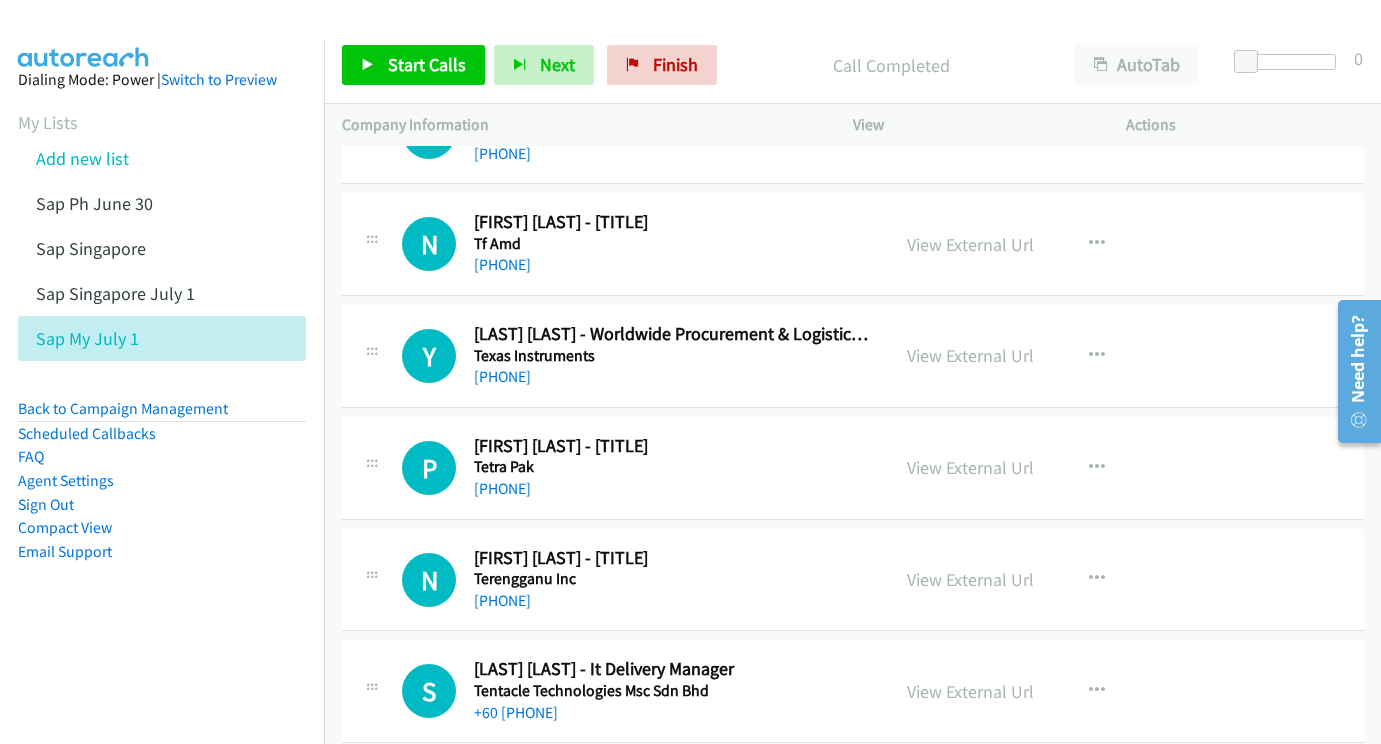 scroll, scrollTop: 11585, scrollLeft: 0, axis: vertical 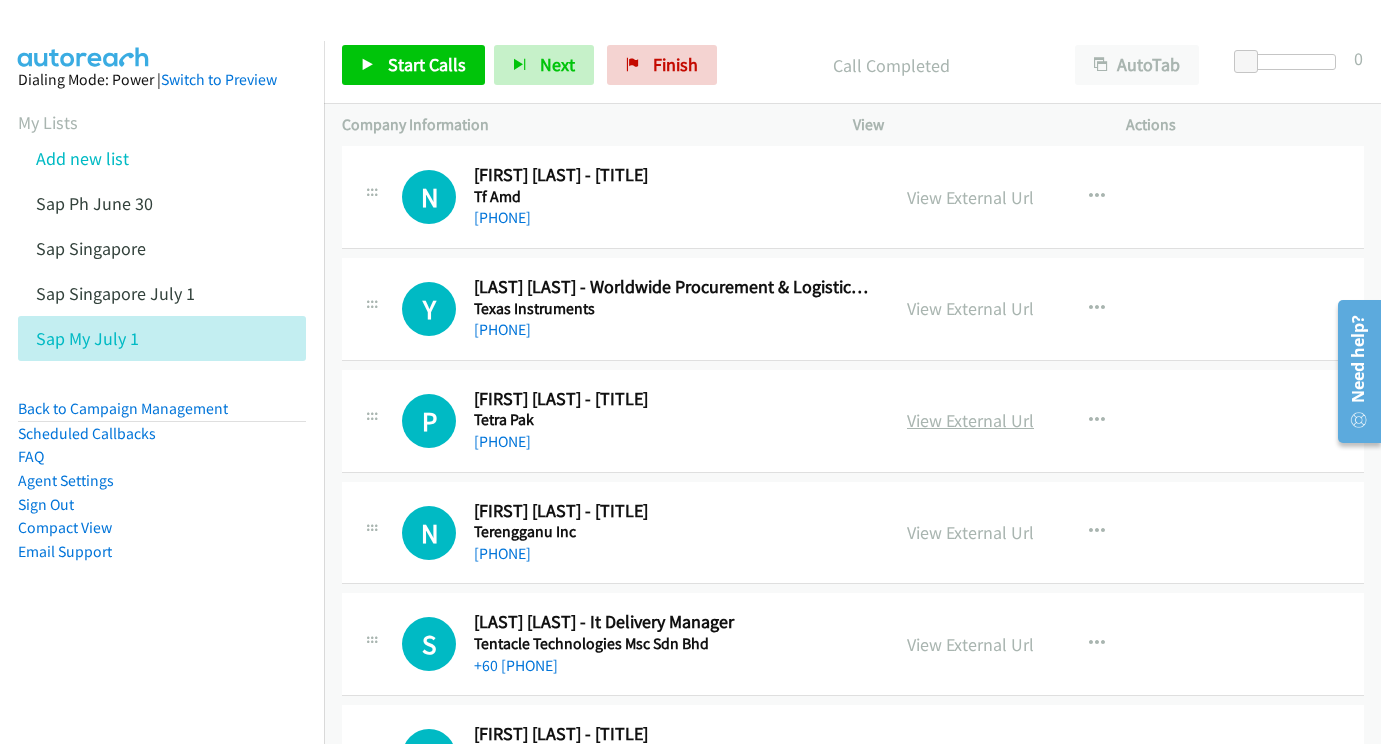 click on "View External Url" at bounding box center [970, 420] 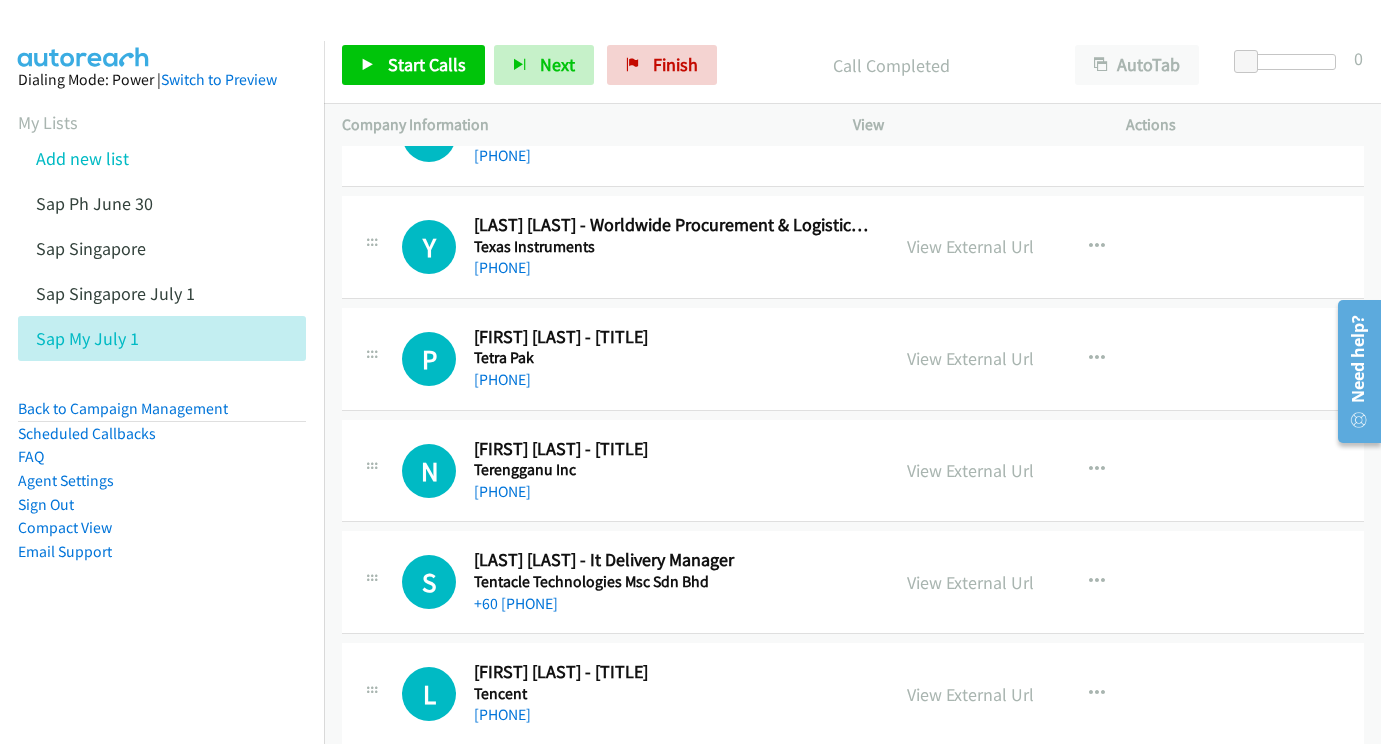 scroll, scrollTop: 11691, scrollLeft: 0, axis: vertical 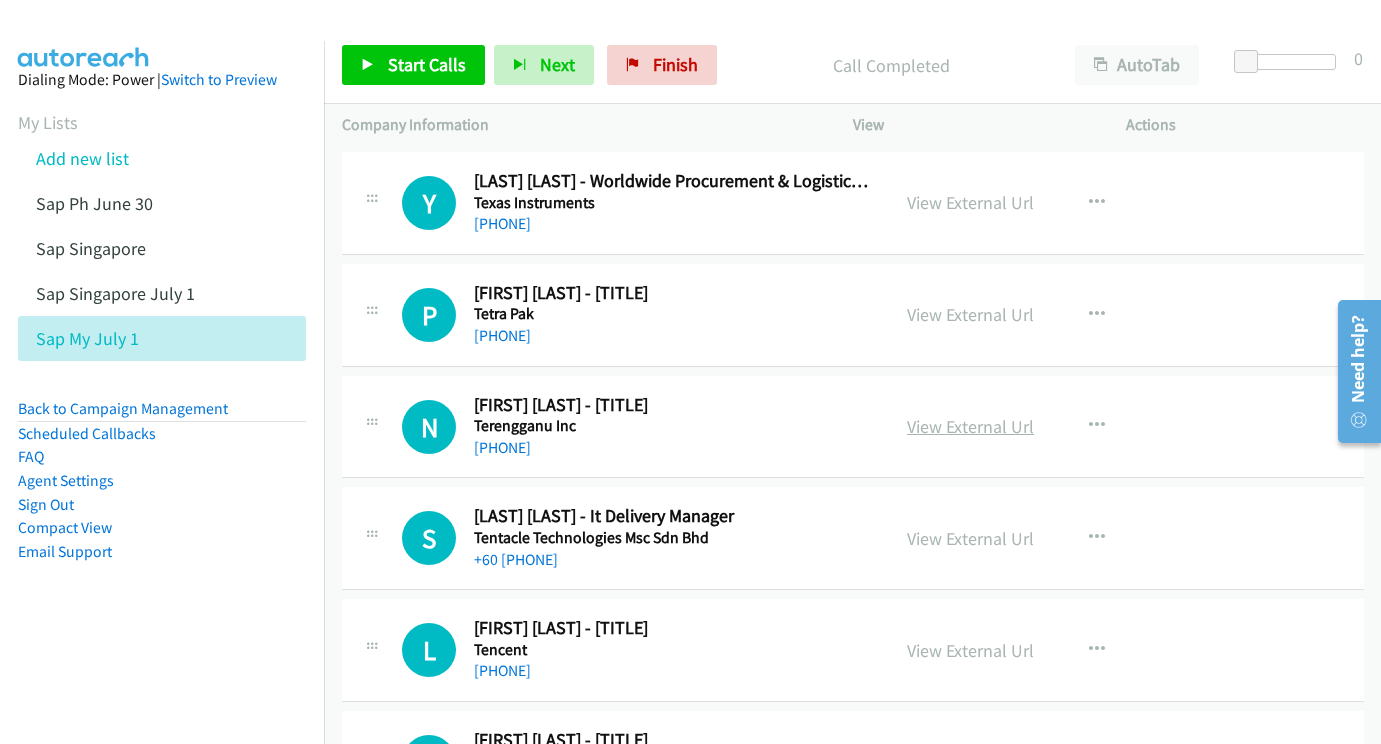 click on "View External Url" at bounding box center (970, 426) 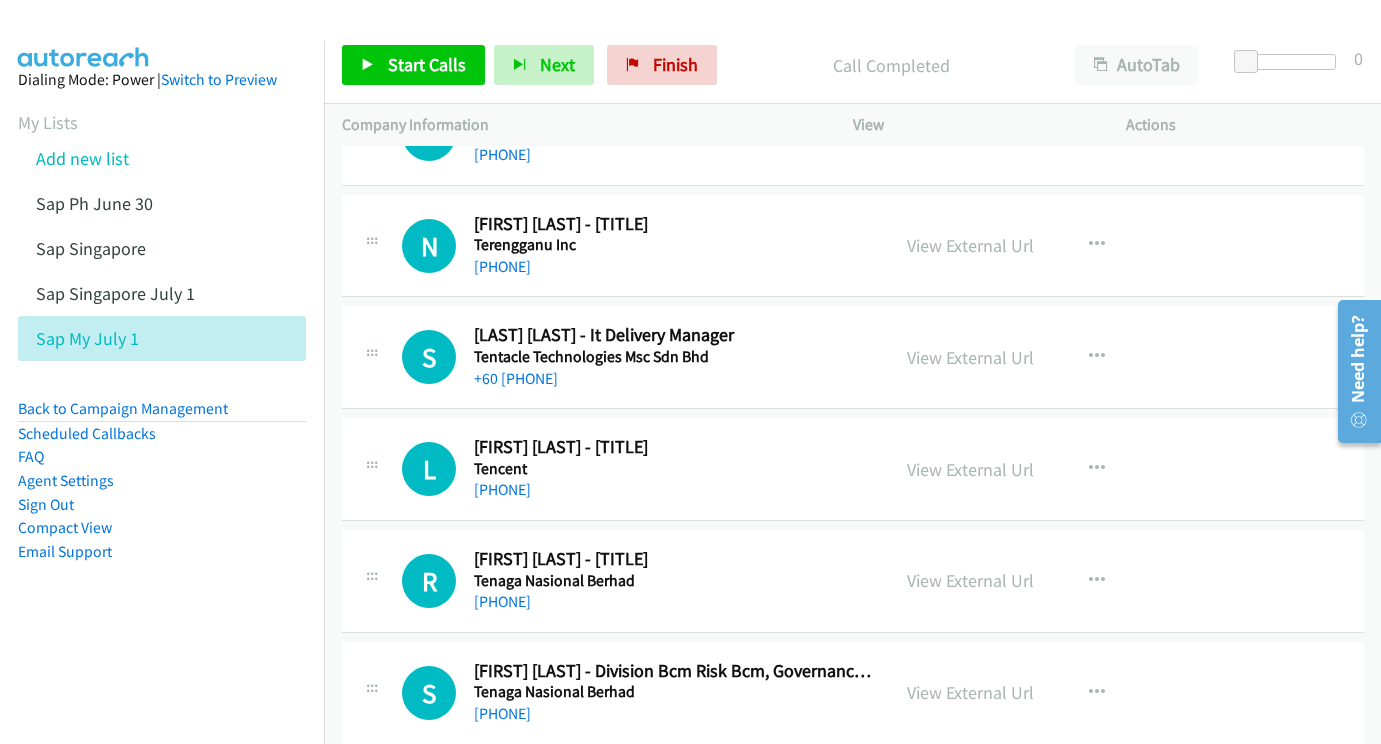 click on "View External Url
View External Url
Schedule/Manage Callback
Start Calls Here
Remove from list
Add to do not call list
Reset Call Status" at bounding box center (1035, 357) 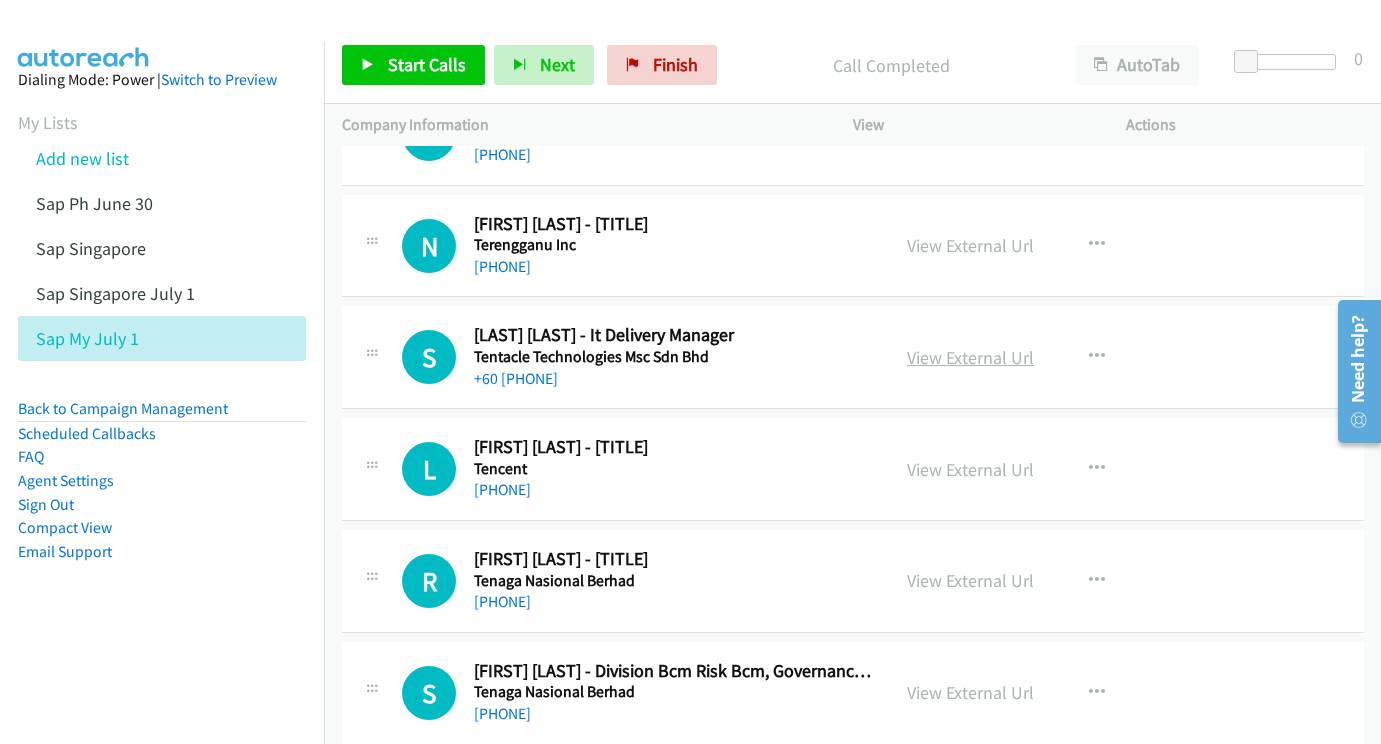 scroll, scrollTop: 11873, scrollLeft: 0, axis: vertical 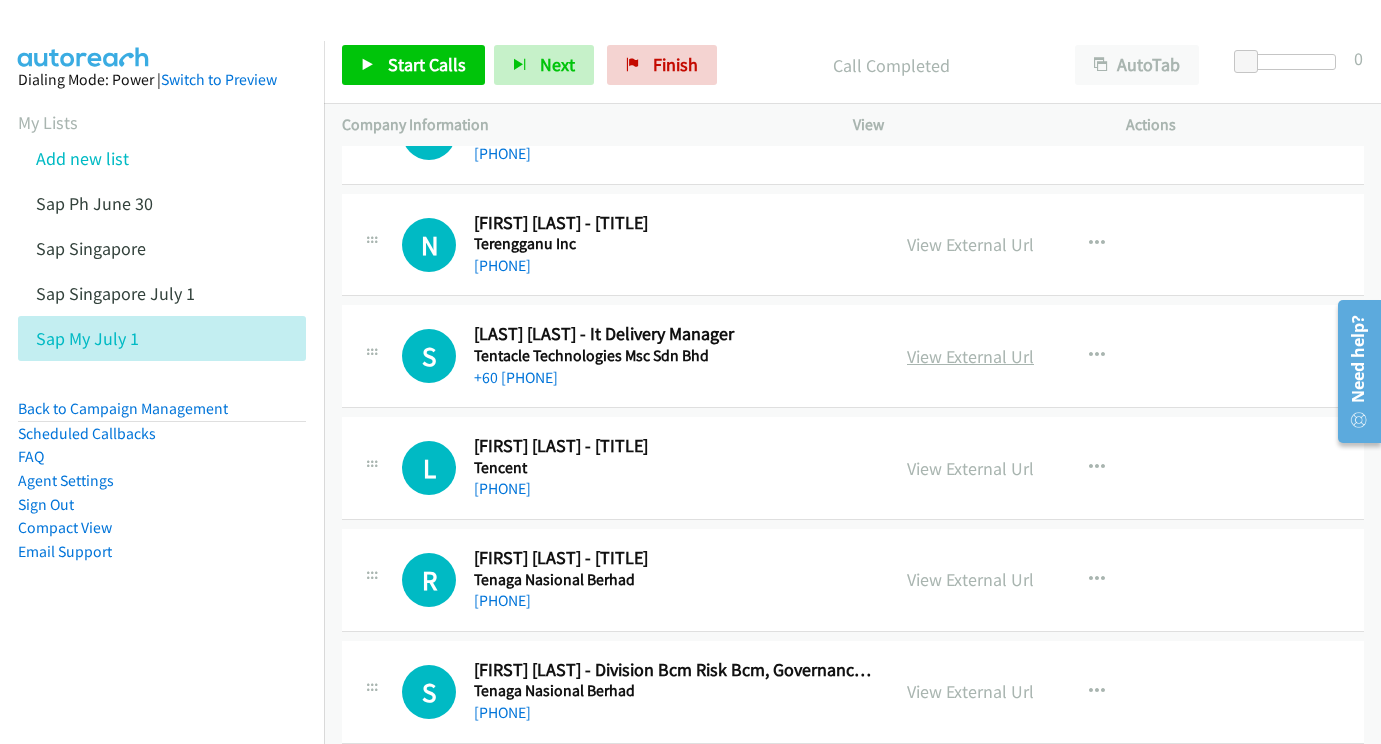 click on "View External Url" at bounding box center [970, 356] 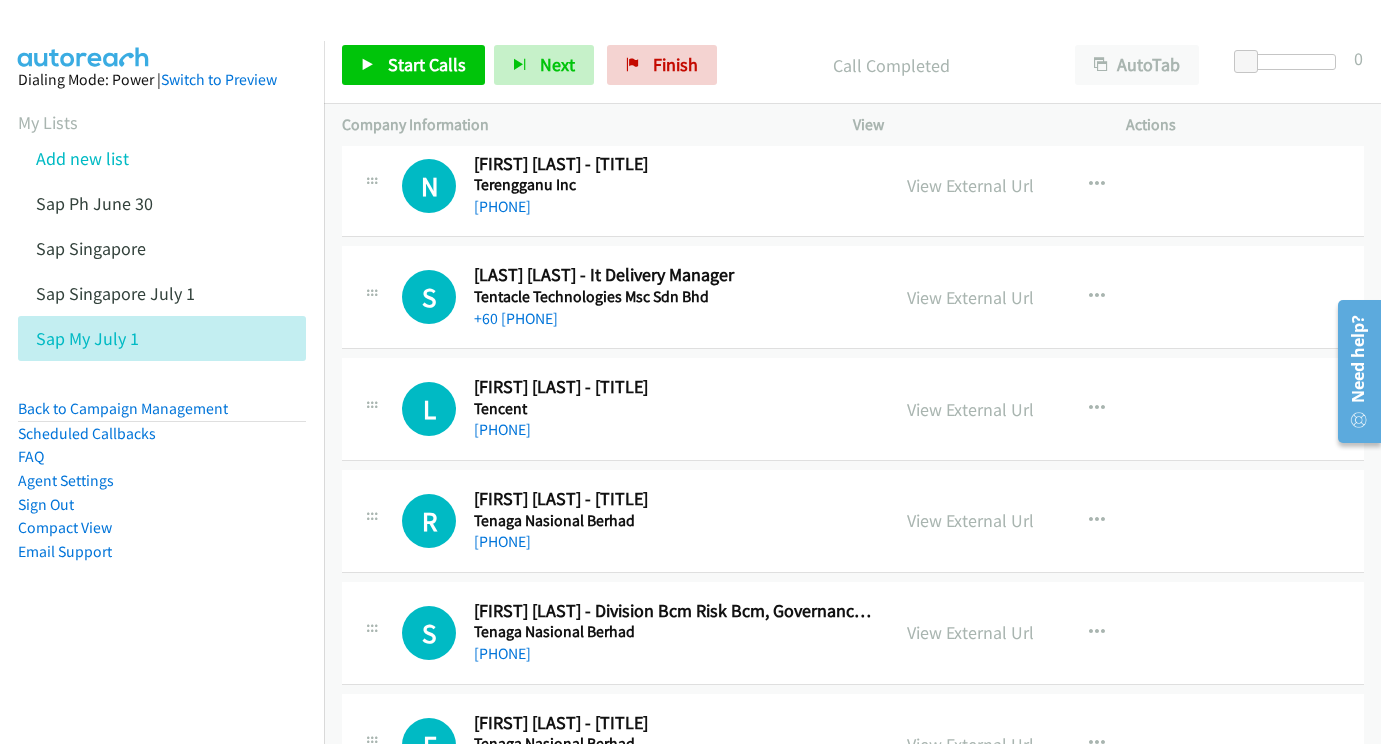 scroll, scrollTop: 11952, scrollLeft: 0, axis: vertical 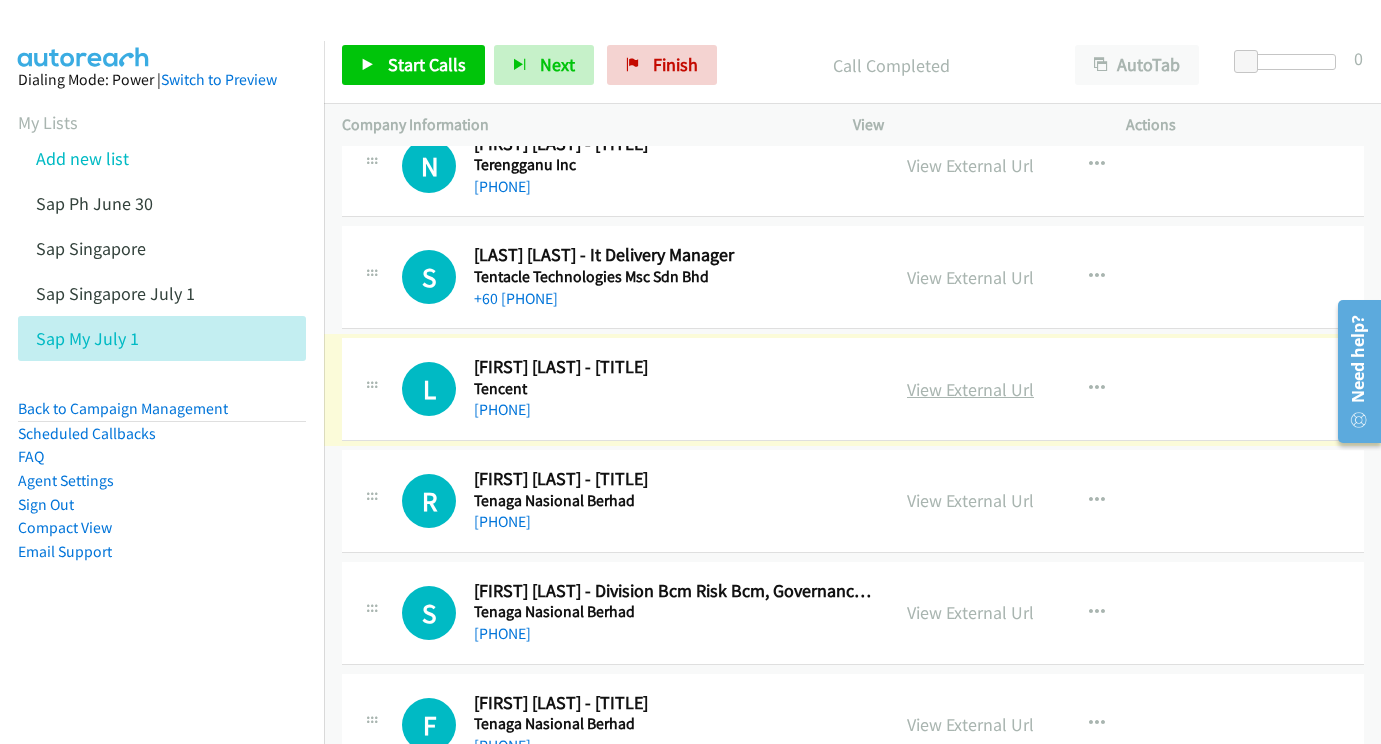 click on "View External Url" at bounding box center [970, 389] 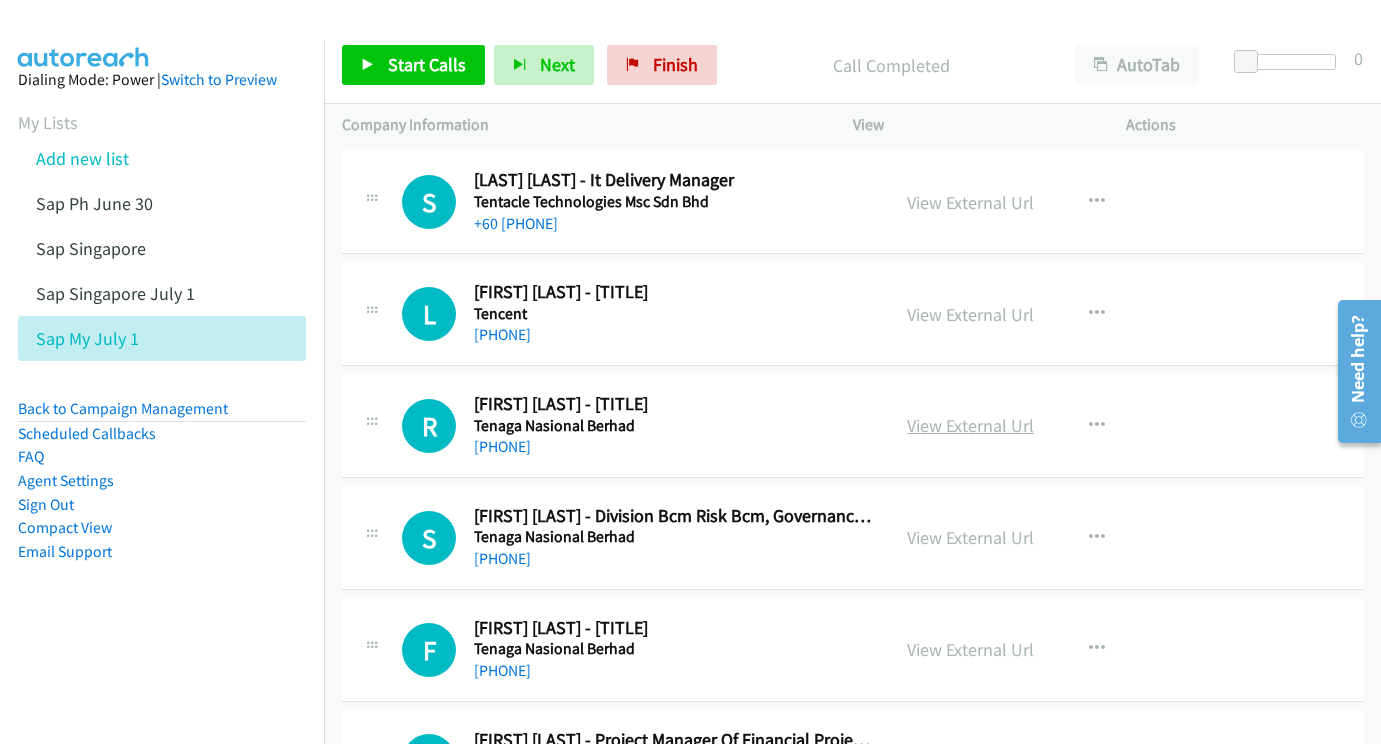 scroll, scrollTop: 12028, scrollLeft: 0, axis: vertical 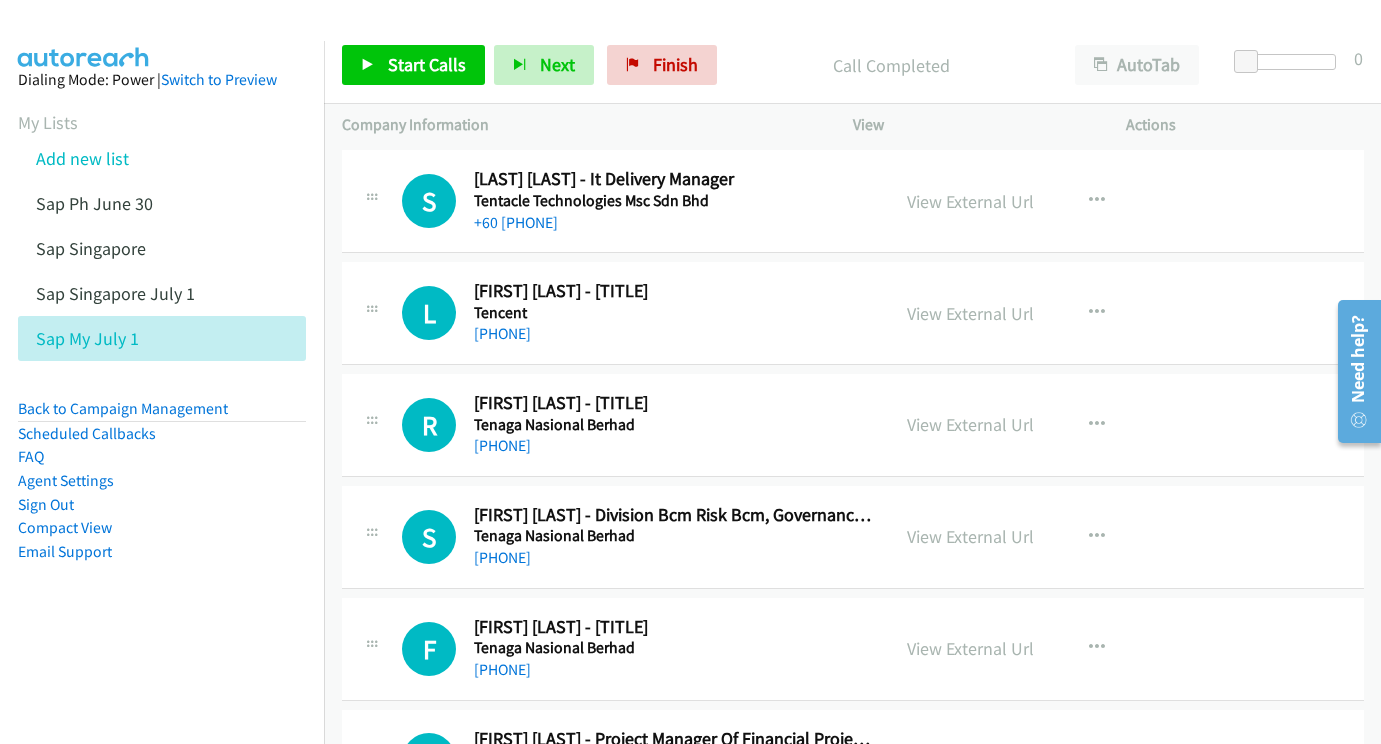 drag, startPoint x: 976, startPoint y: 230, endPoint x: 797, endPoint y: 189, distance: 183.63551 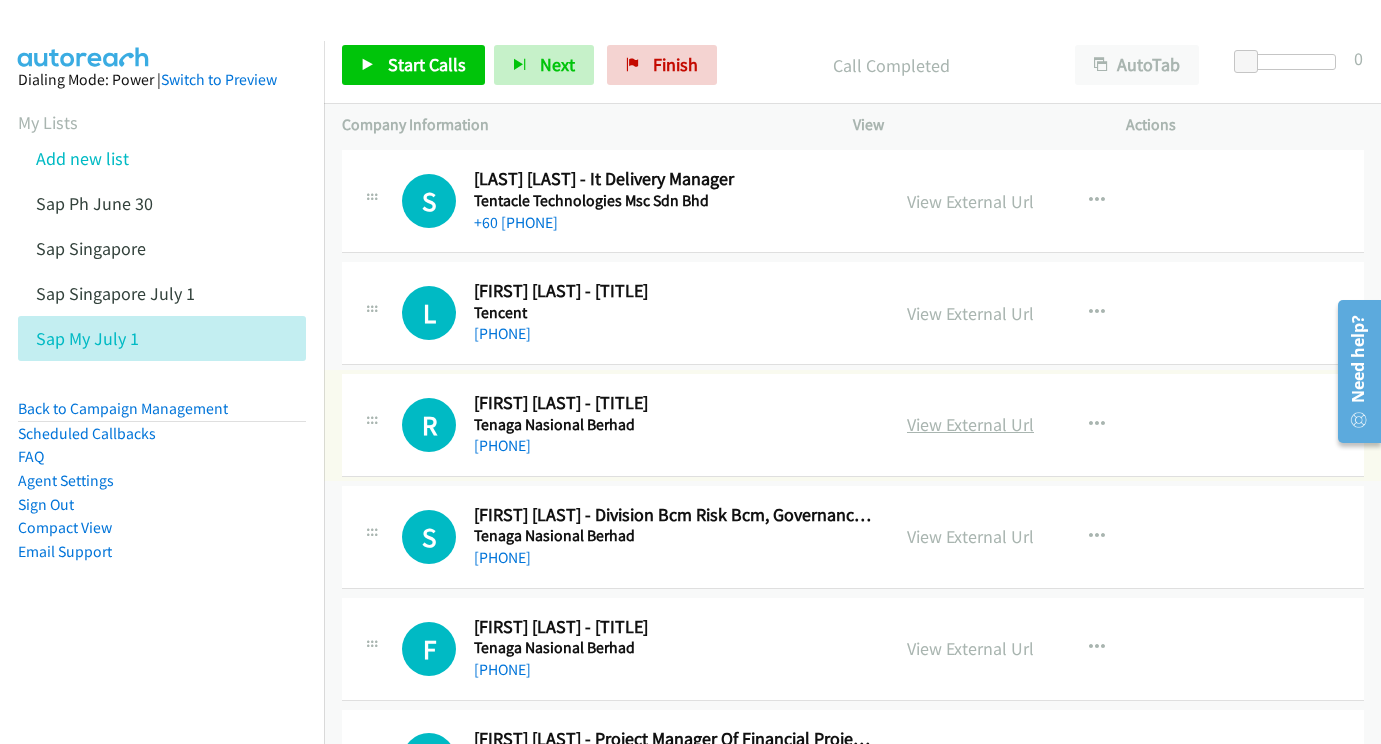 click on "View External Url" at bounding box center (970, 424) 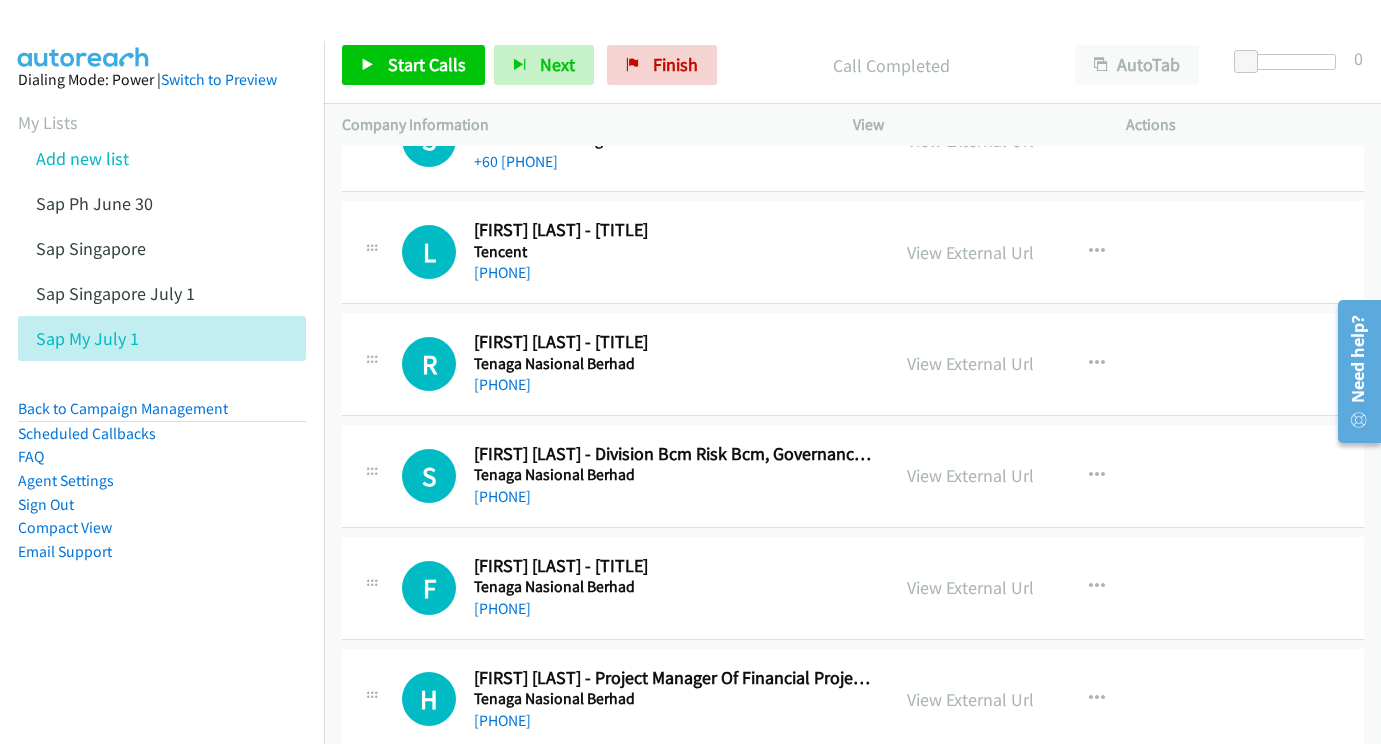 scroll, scrollTop: 12092, scrollLeft: 0, axis: vertical 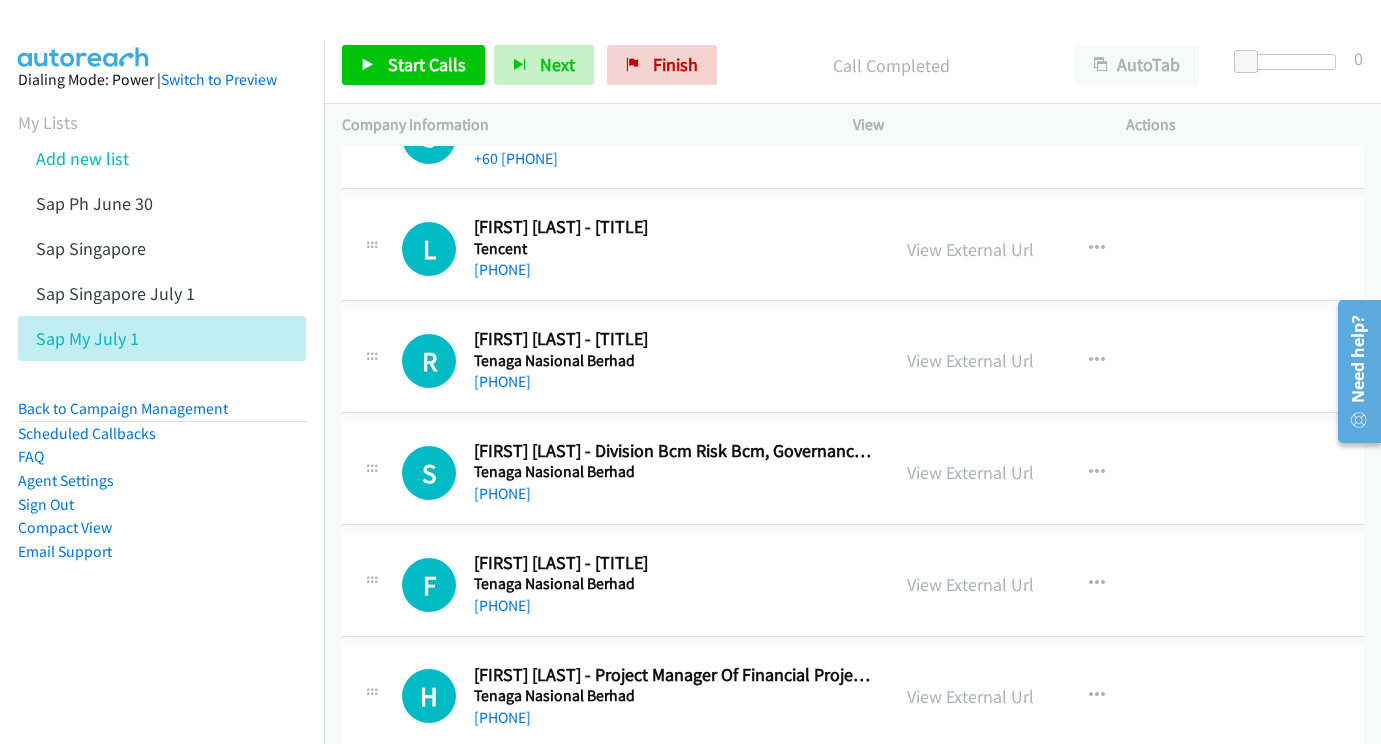 click on "View External Url
View External Url
Schedule/Manage Callback
Start Calls Here
Remove from list
Add to do not call list
Reset Call Status" at bounding box center (1035, 473) 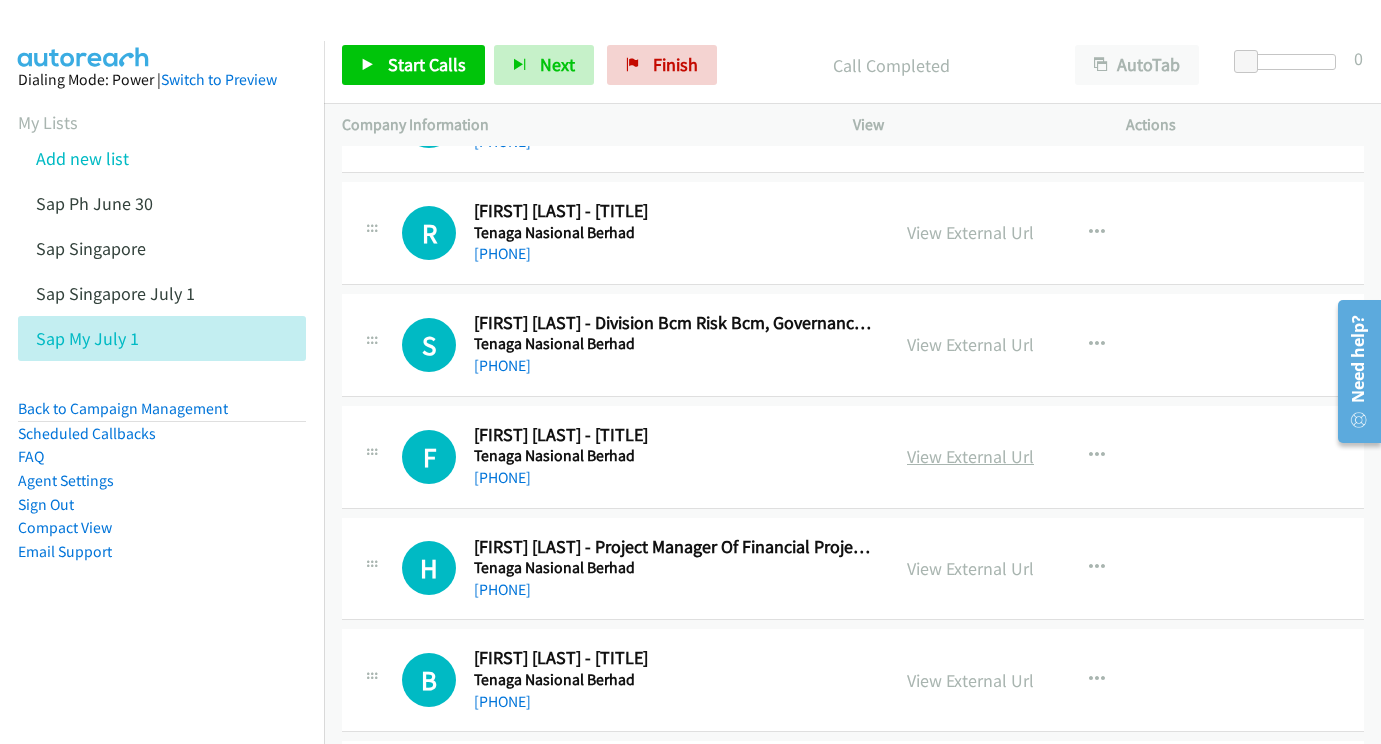 scroll, scrollTop: 12224, scrollLeft: 0, axis: vertical 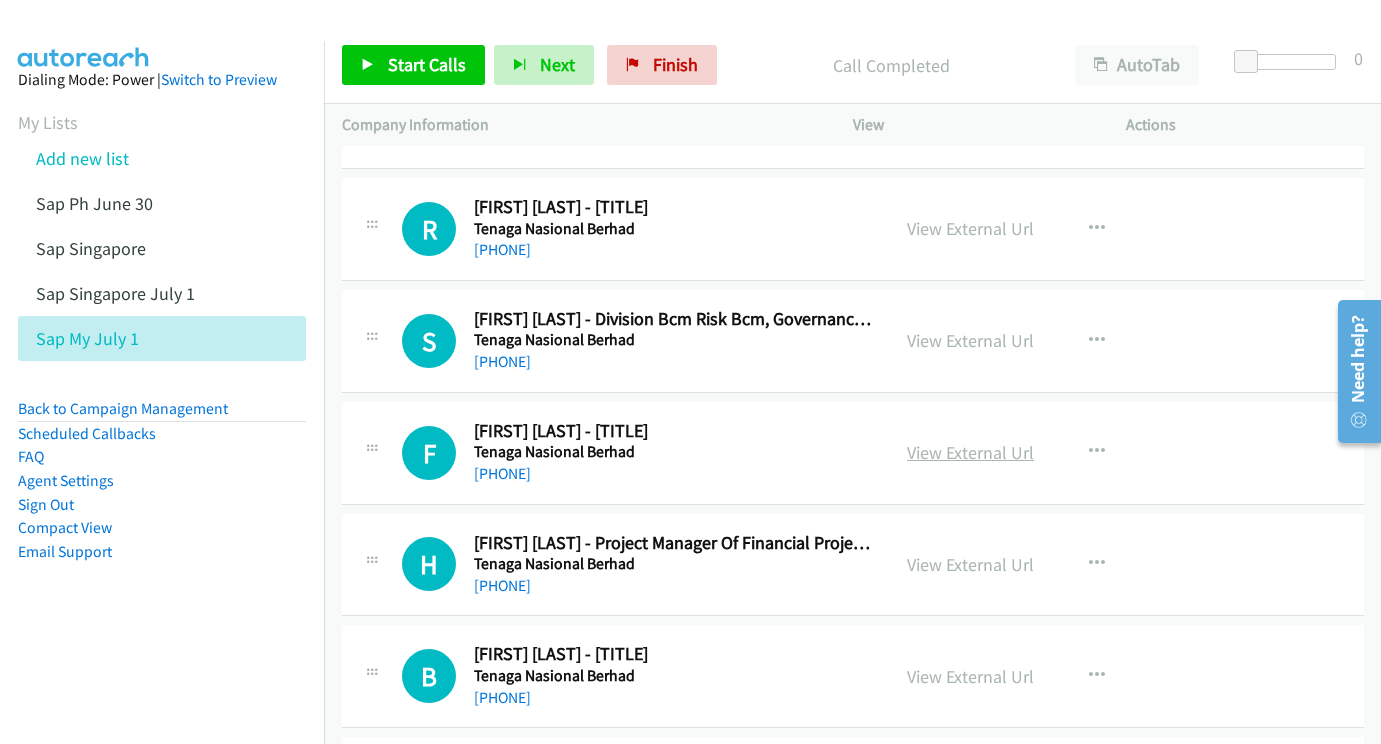 click on "View External Url" at bounding box center (970, 452) 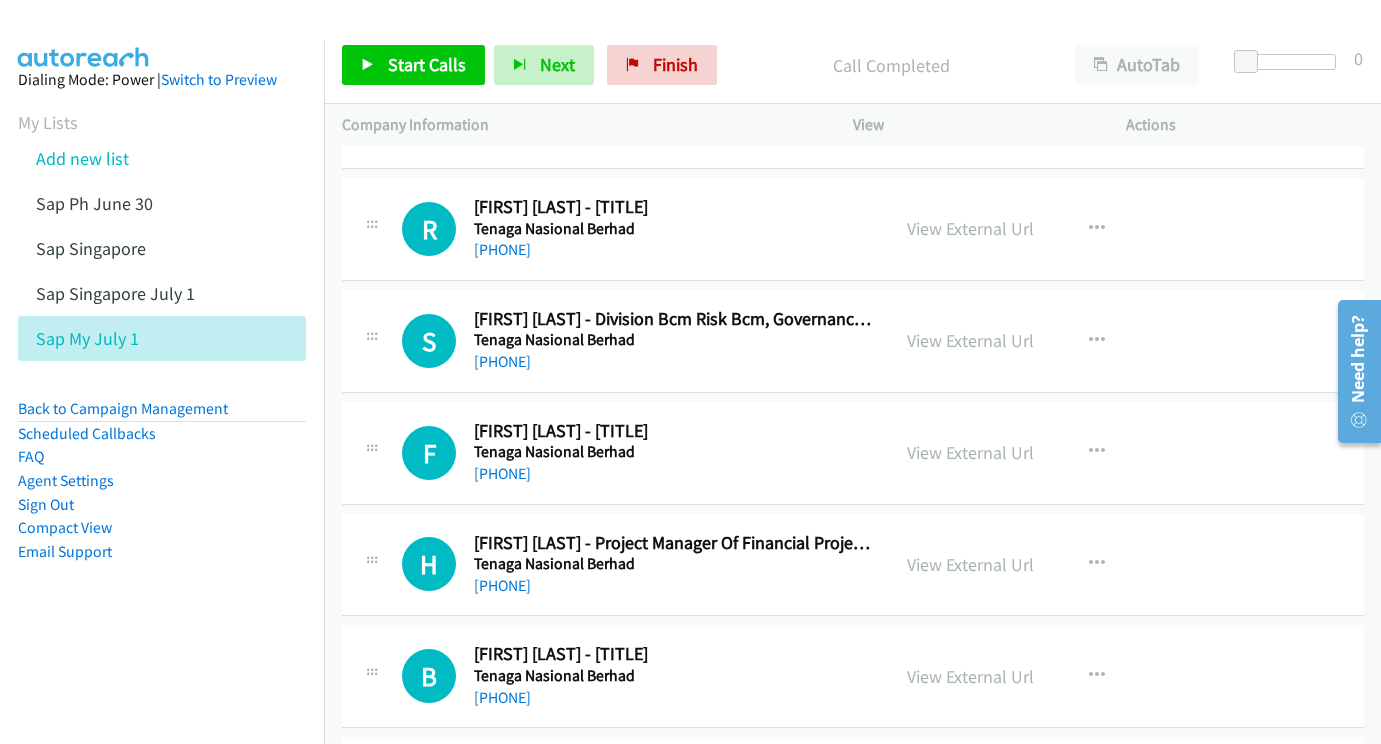 scroll, scrollTop: 12340, scrollLeft: 0, axis: vertical 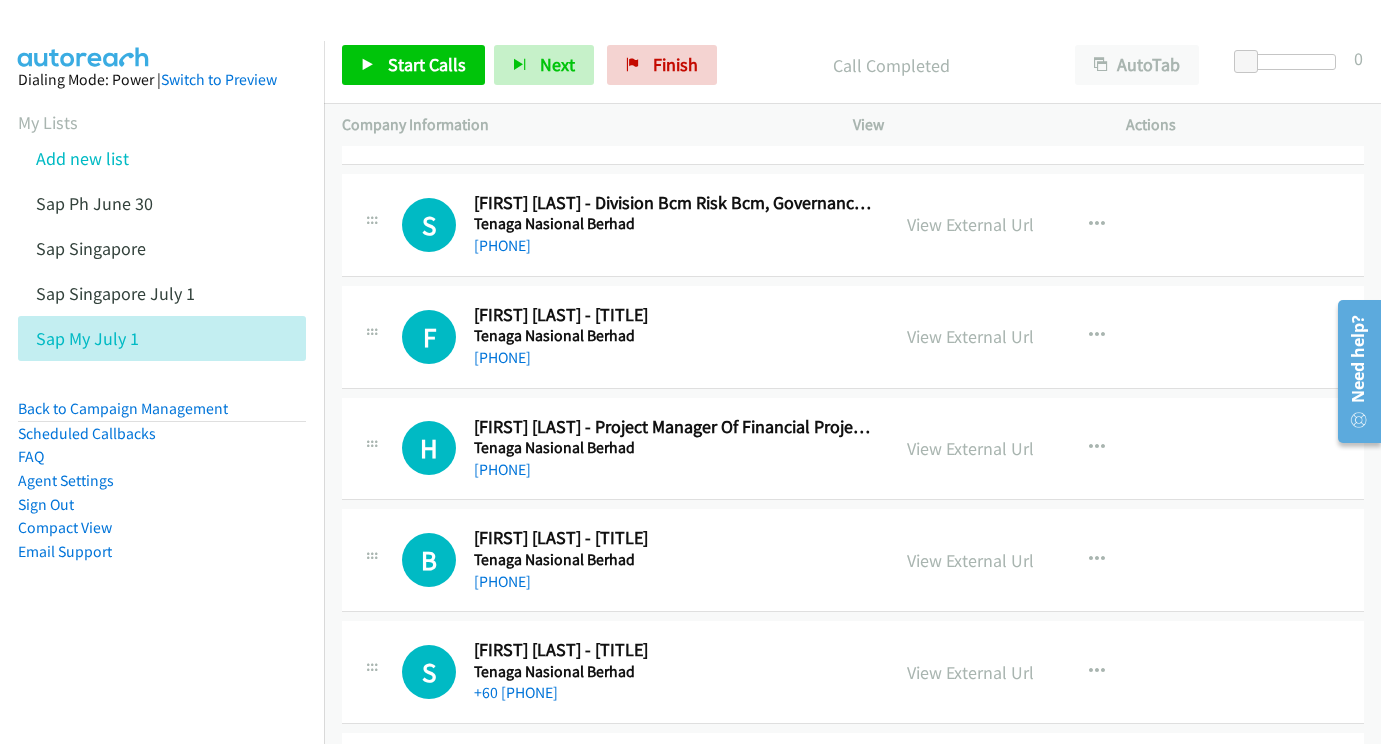 click on "View External Url
View External Url
Schedule/Manage Callback
Start Calls Here
Remove from list
Add to do not call list
Reset Call Status" at bounding box center [1035, 449] 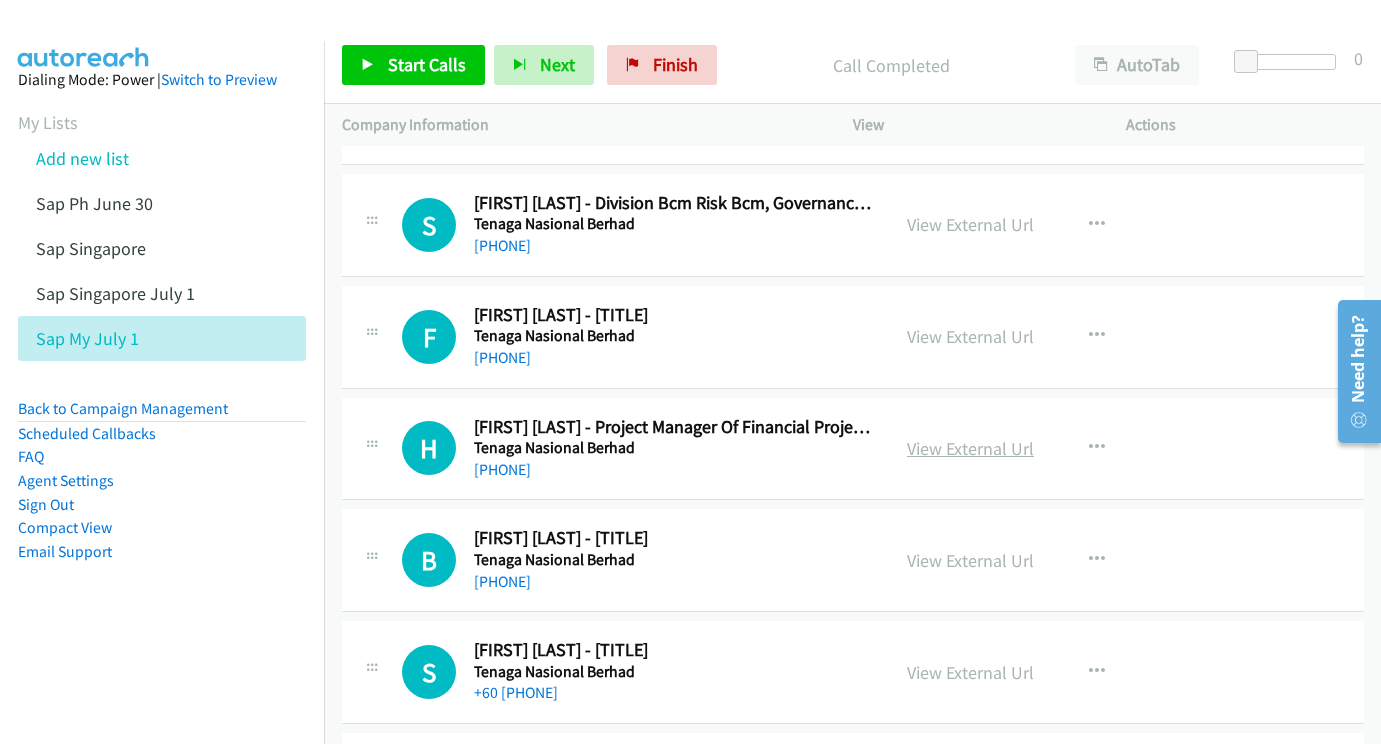 click on "View External Url" at bounding box center [970, 448] 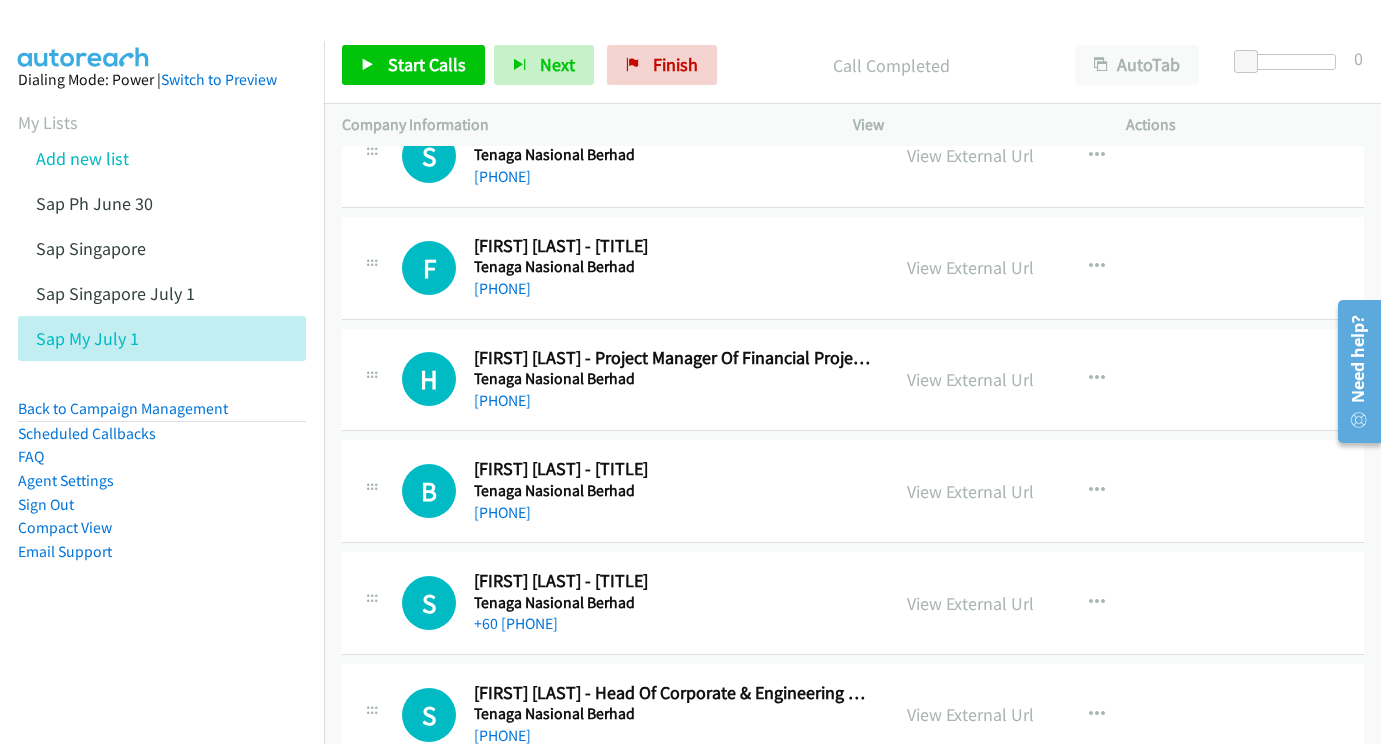 scroll, scrollTop: 12445, scrollLeft: 0, axis: vertical 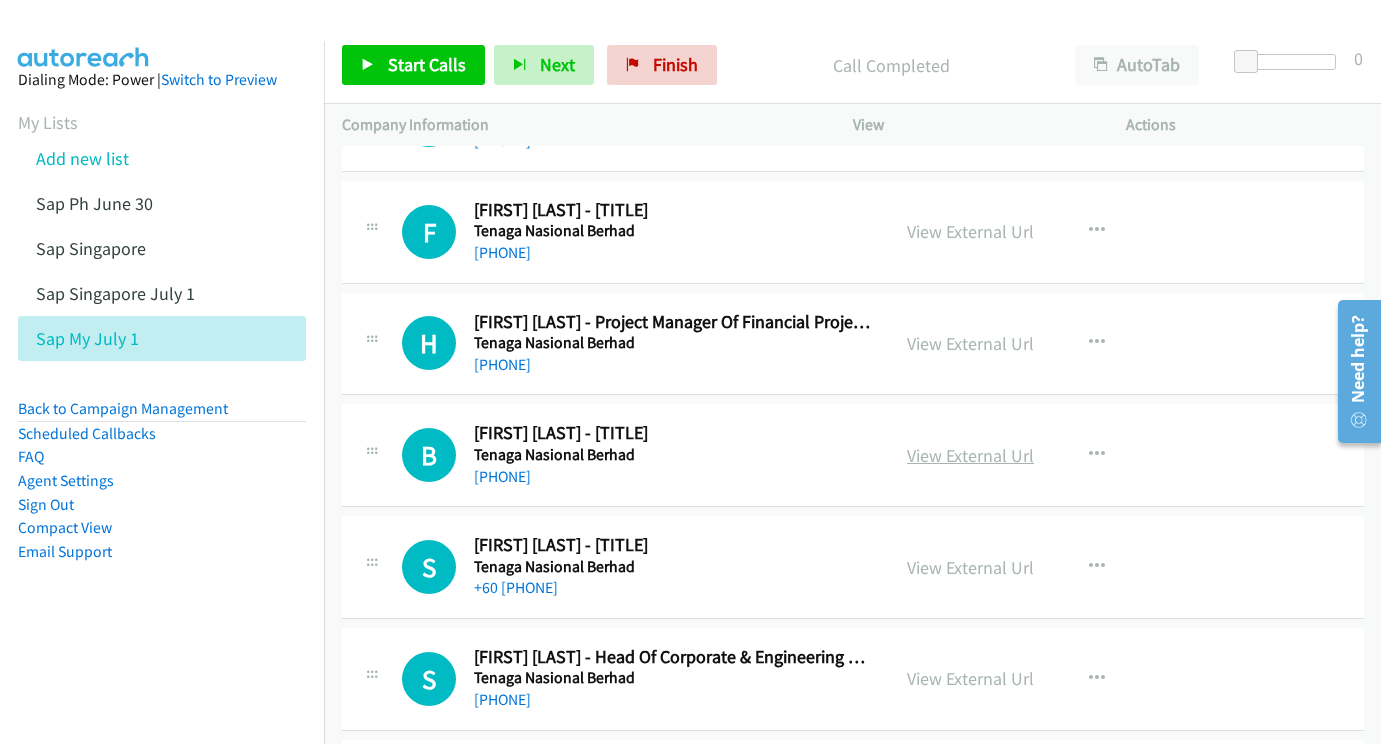click on "View External Url" at bounding box center (970, 455) 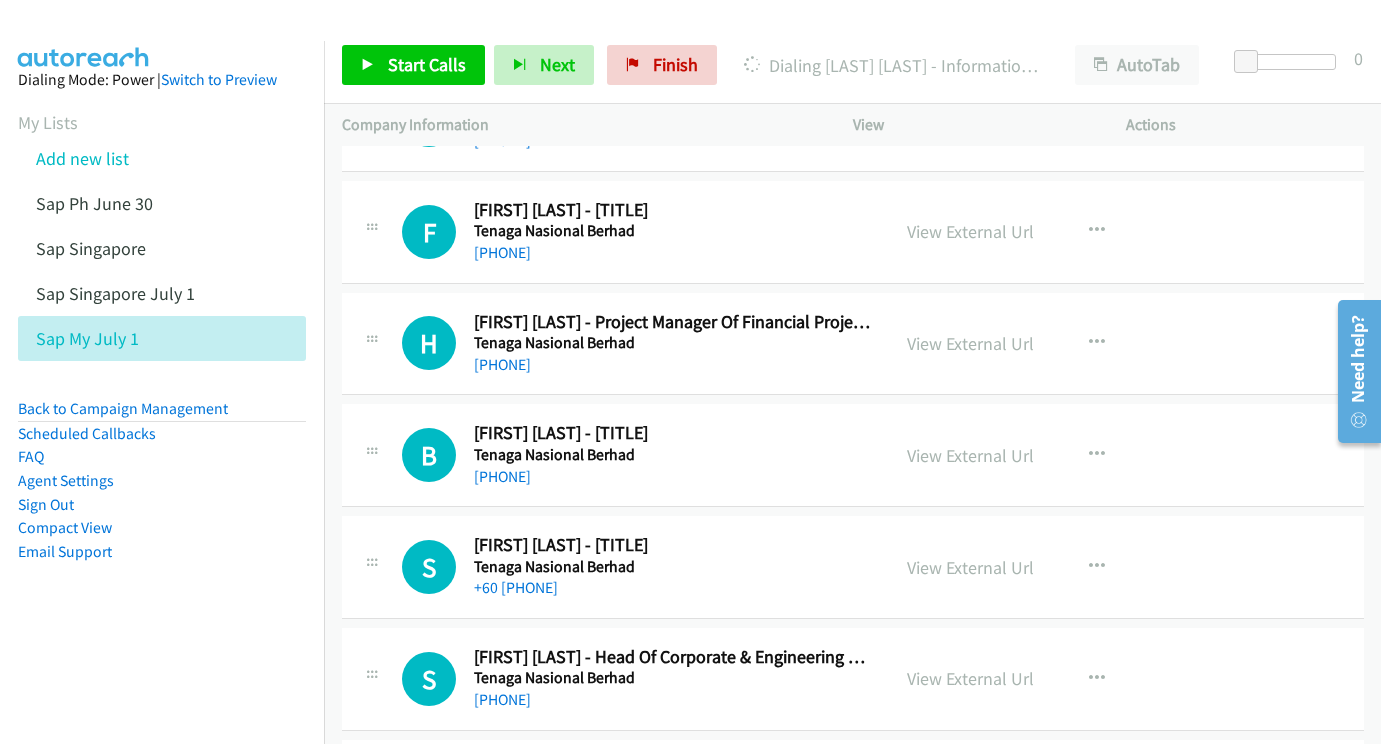 scroll, scrollTop: 12560, scrollLeft: 0, axis: vertical 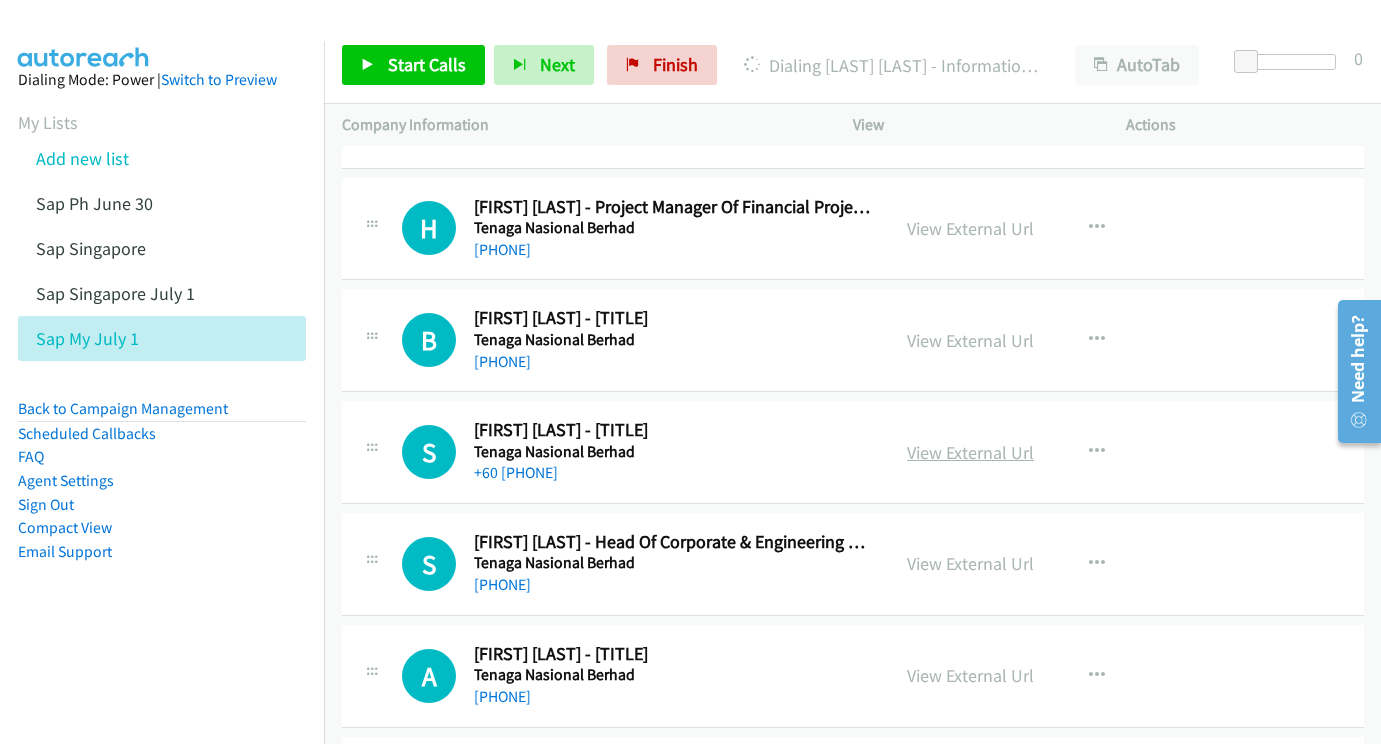 click on "View External Url" at bounding box center [970, 452] 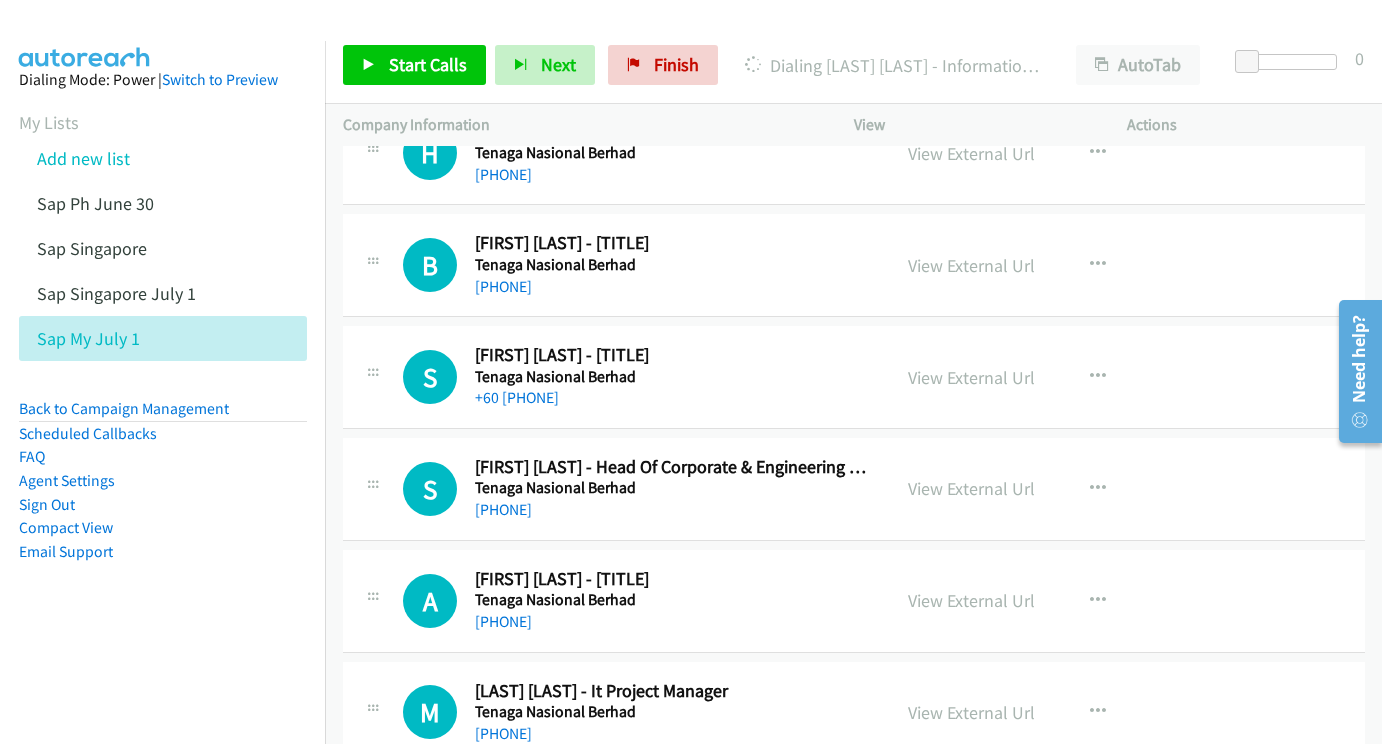 scroll, scrollTop: 12678, scrollLeft: 0, axis: vertical 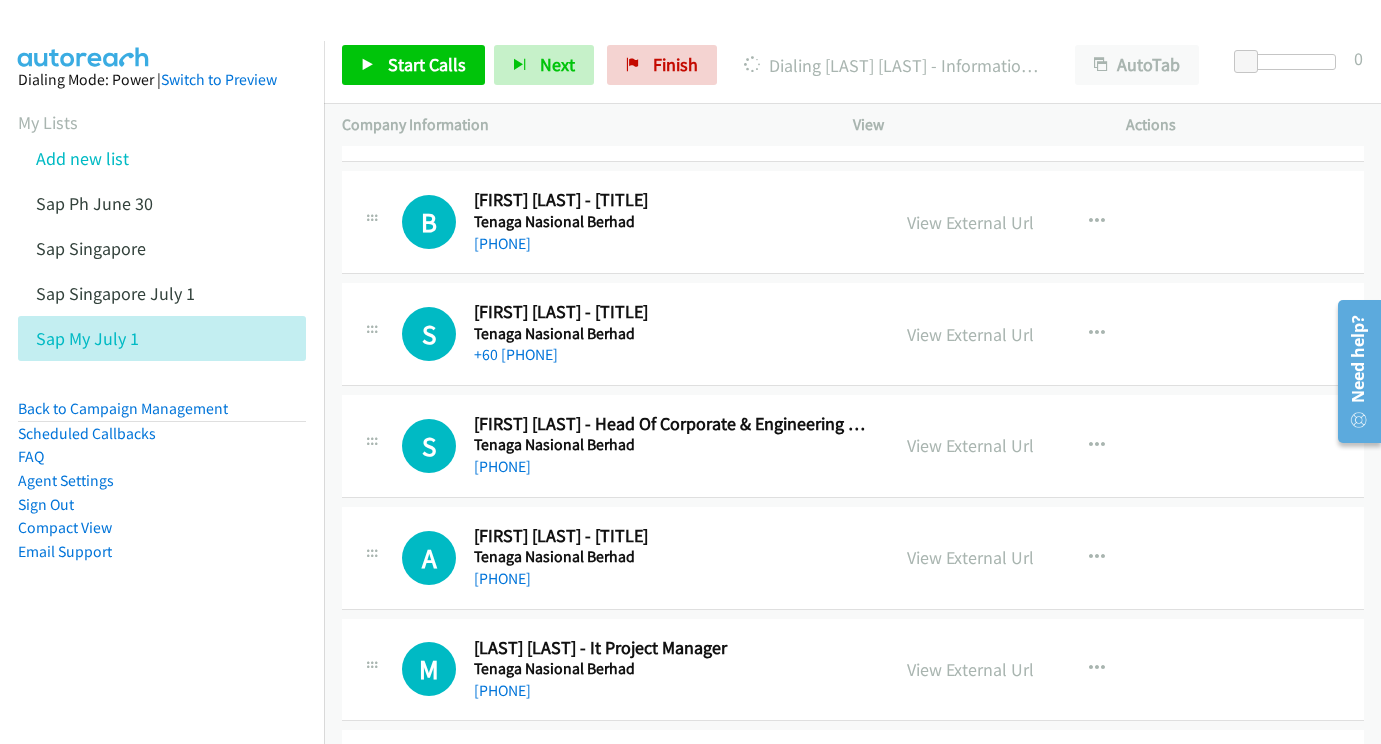 click on "View External Url" at bounding box center (970, 445) 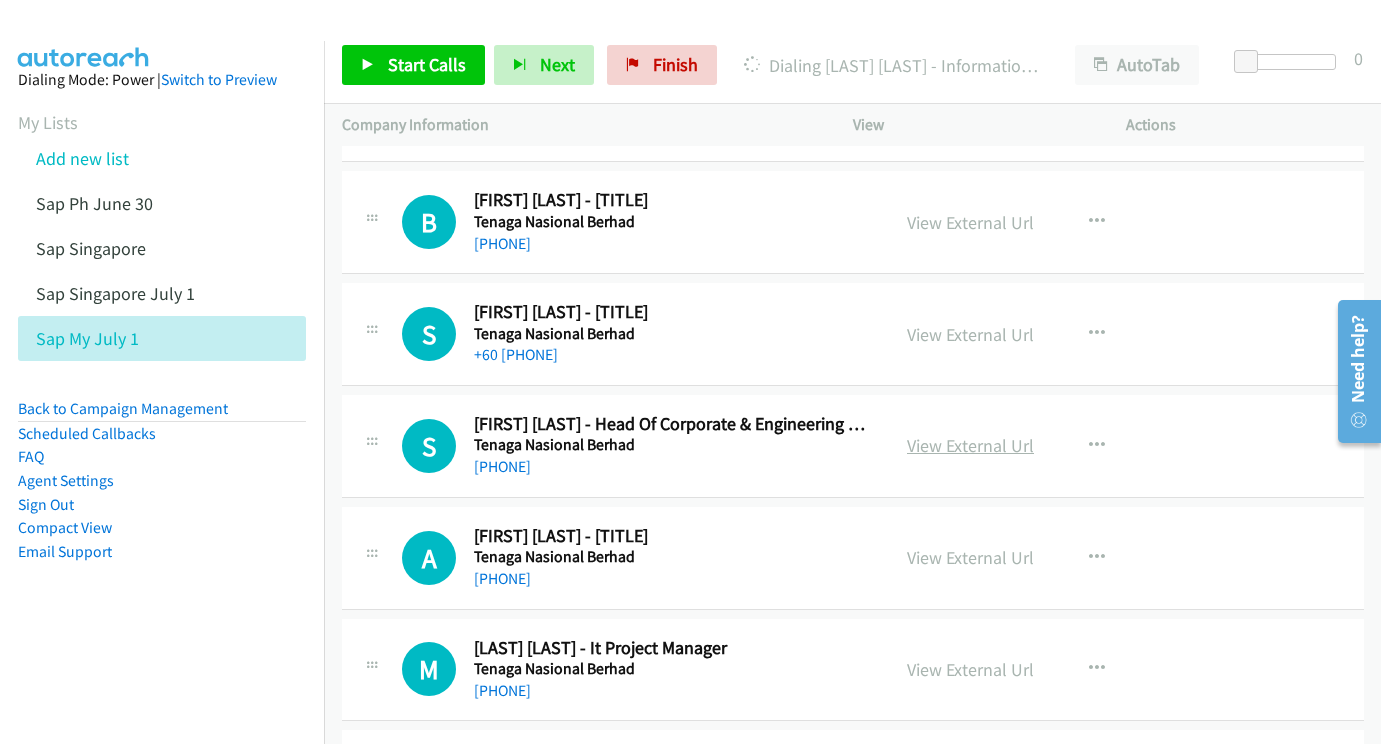 click on "View External Url" at bounding box center (970, 445) 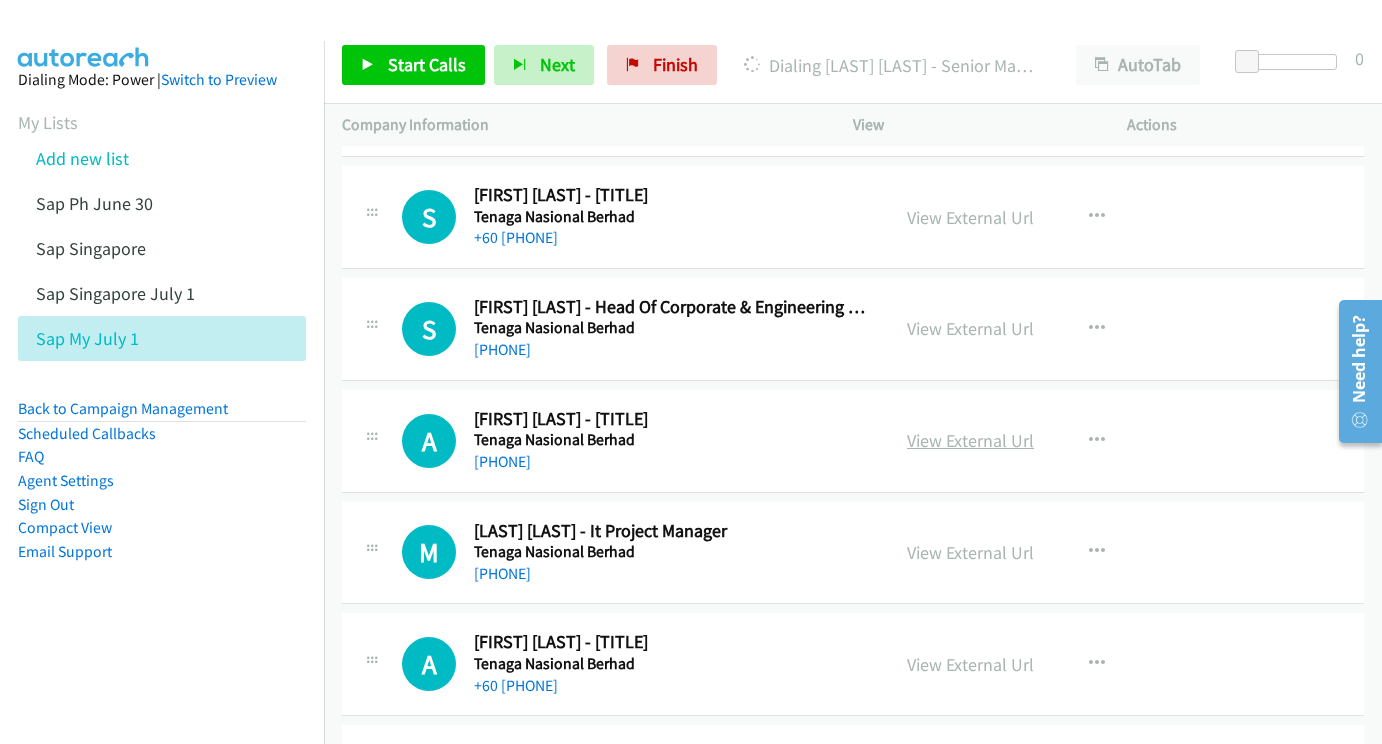 scroll, scrollTop: 12797, scrollLeft: 0, axis: vertical 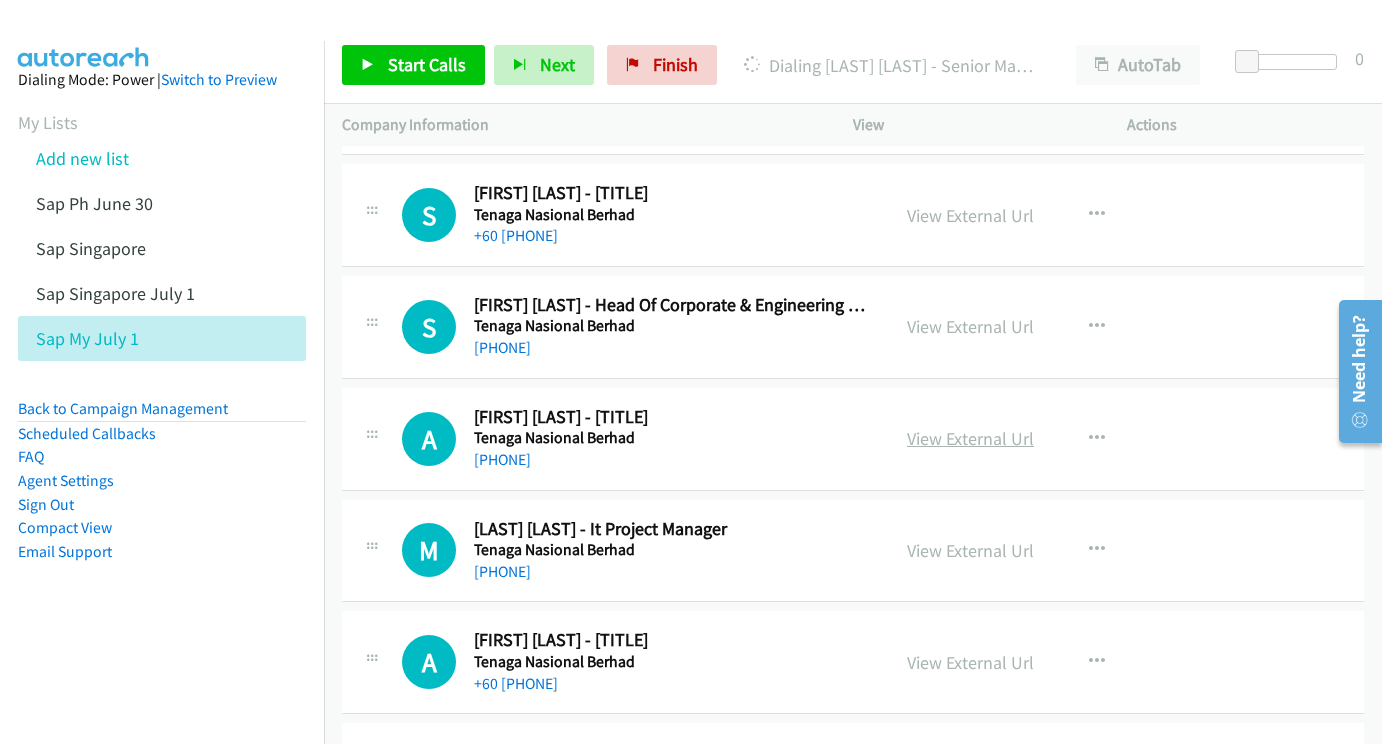 click on "View External Url" at bounding box center [970, 438] 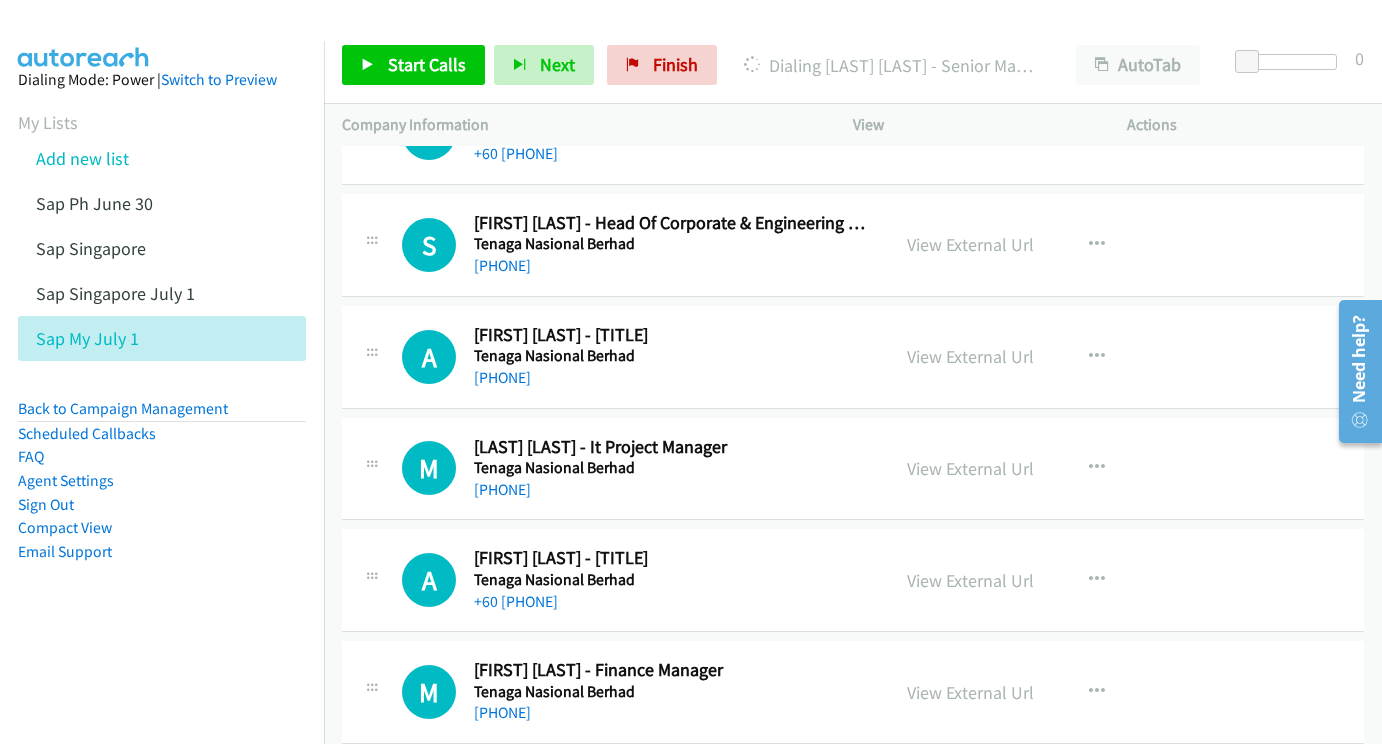 scroll, scrollTop: 12922, scrollLeft: 0, axis: vertical 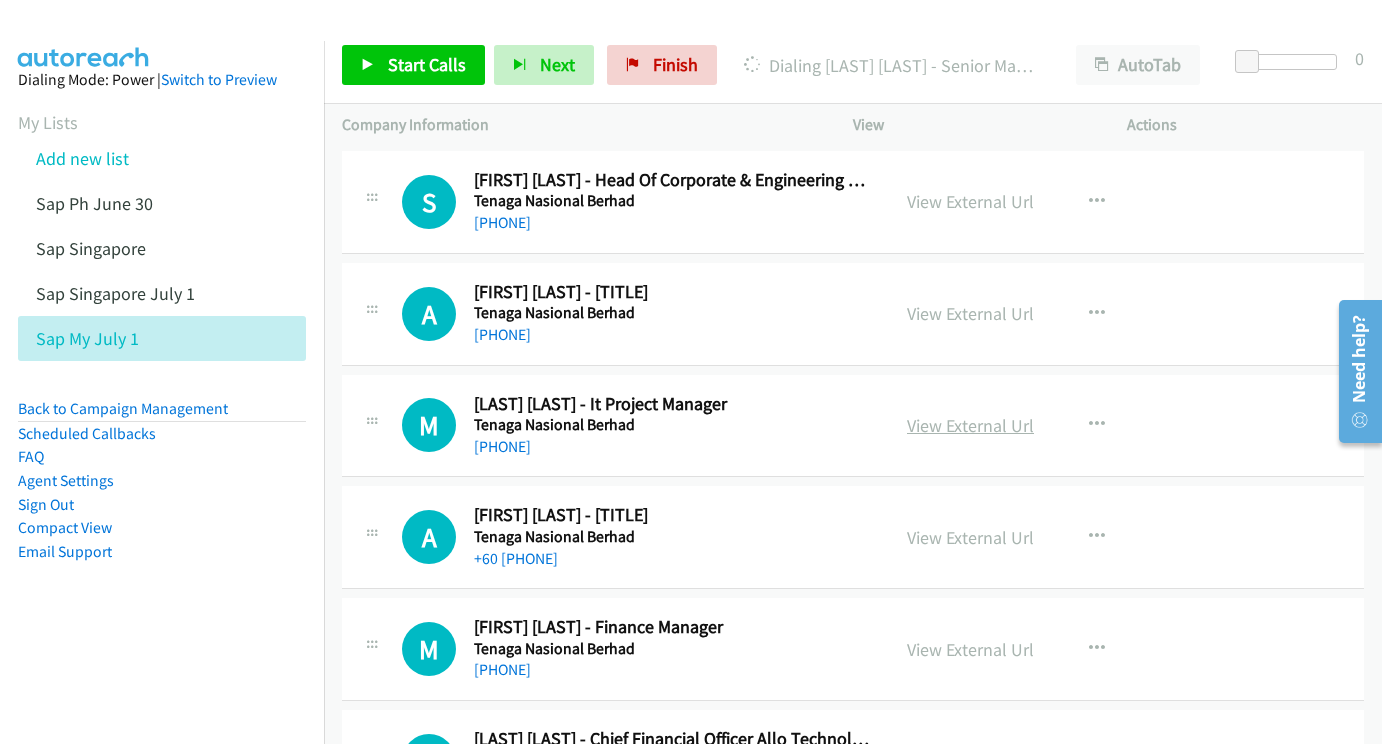 click on "View External Url" at bounding box center (970, 425) 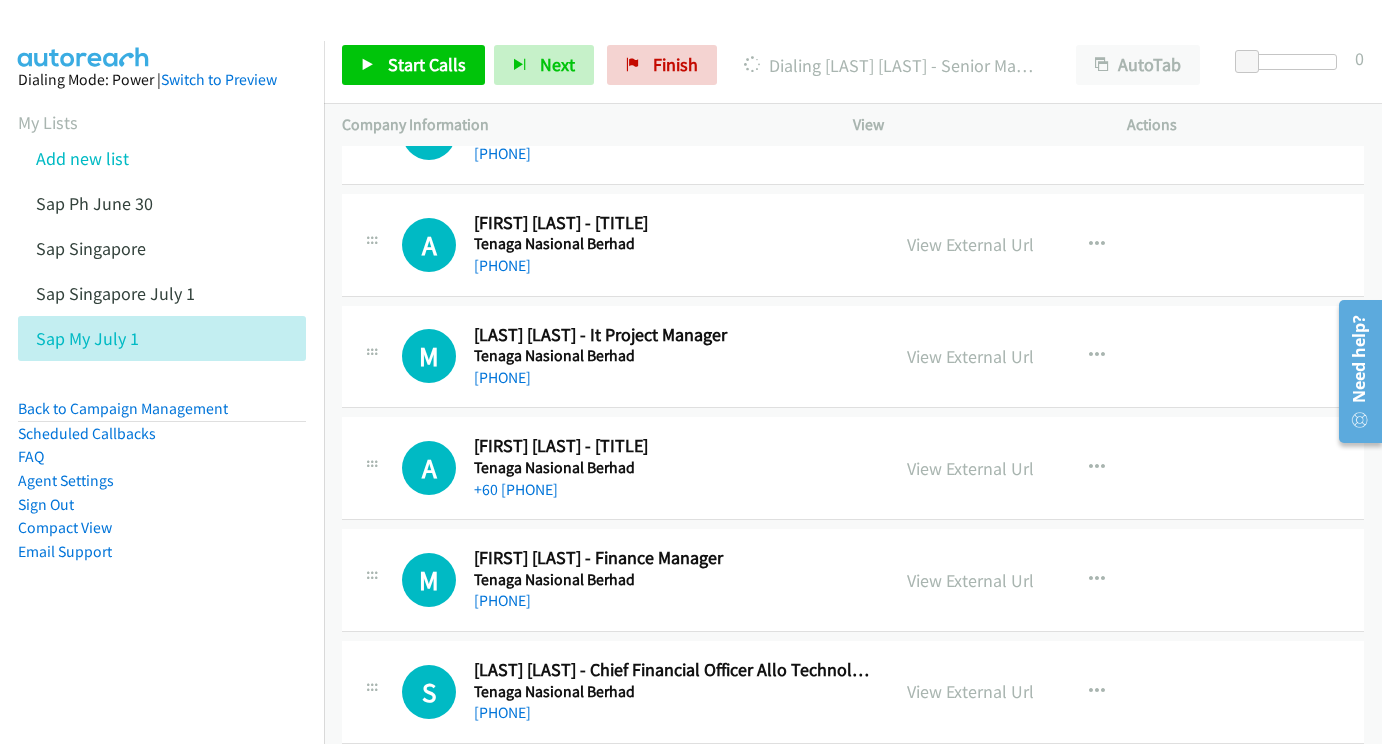 scroll, scrollTop: 13040, scrollLeft: 0, axis: vertical 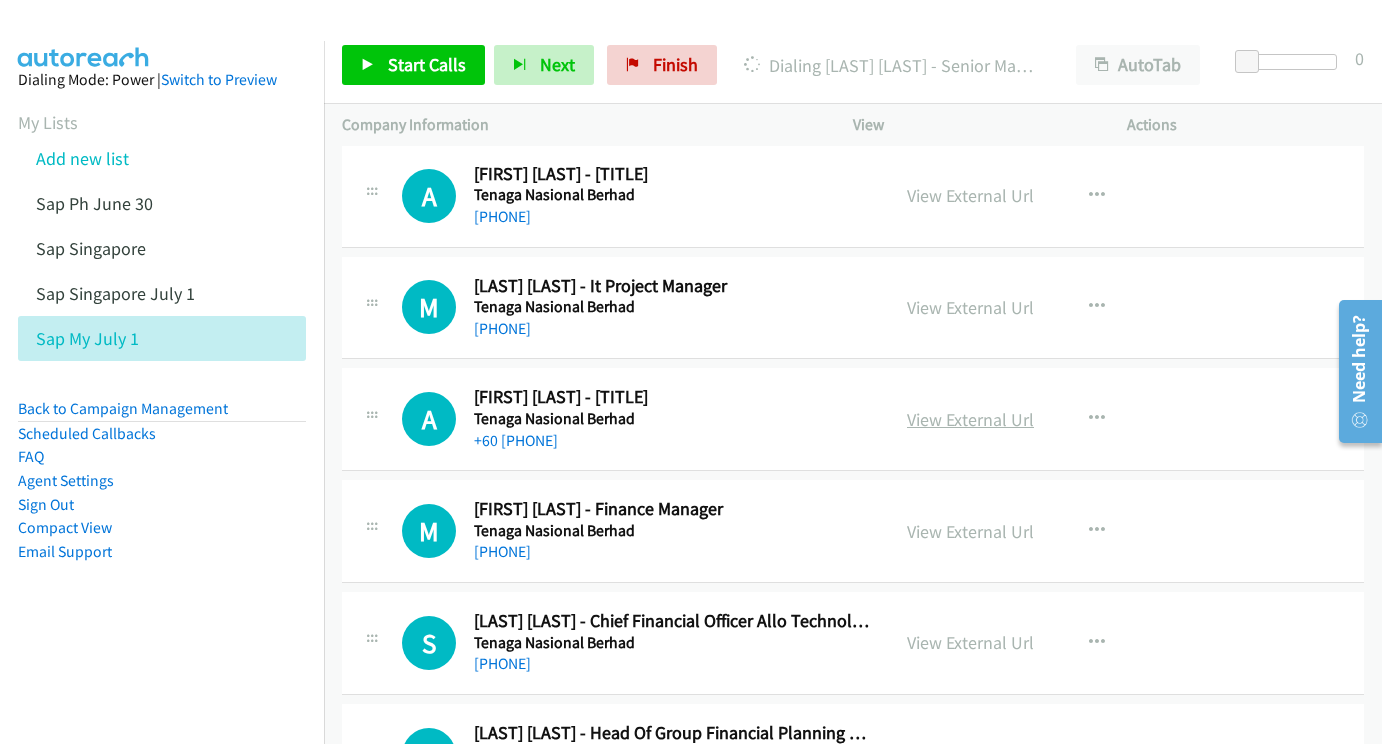 click on "View External Url" at bounding box center [970, 419] 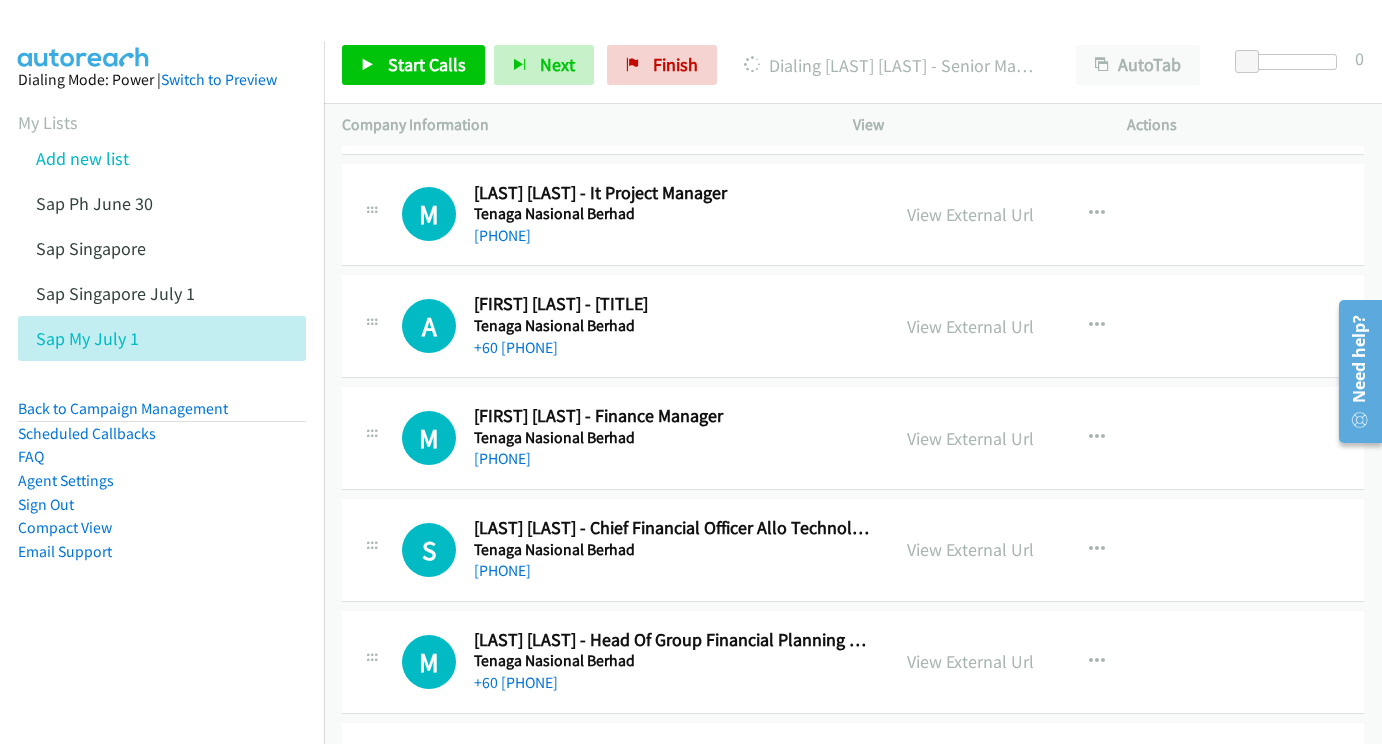 scroll, scrollTop: 13139, scrollLeft: 0, axis: vertical 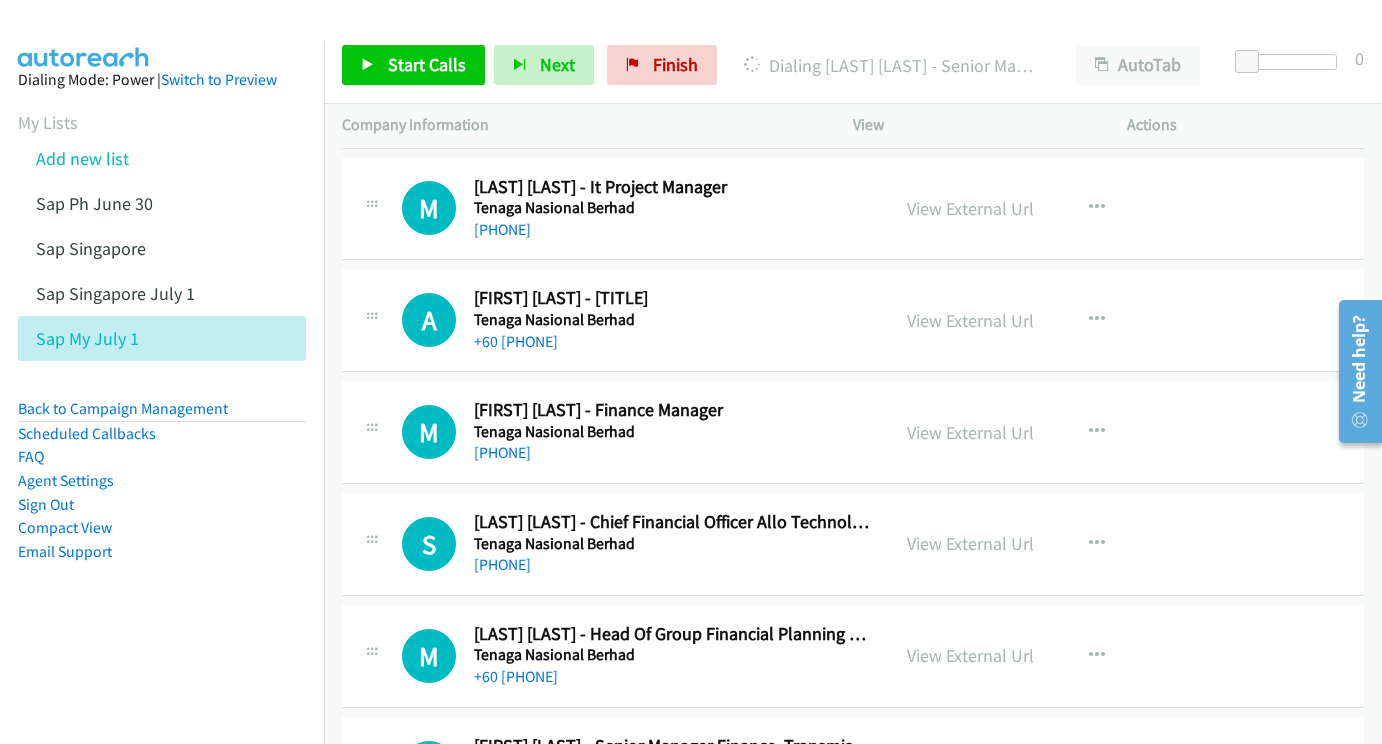 click on "View External Url
View External Url
Schedule/Manage Callback
Start Calls Here
Remove from list
Add to do not call list
Reset Call Status" at bounding box center [1035, 432] 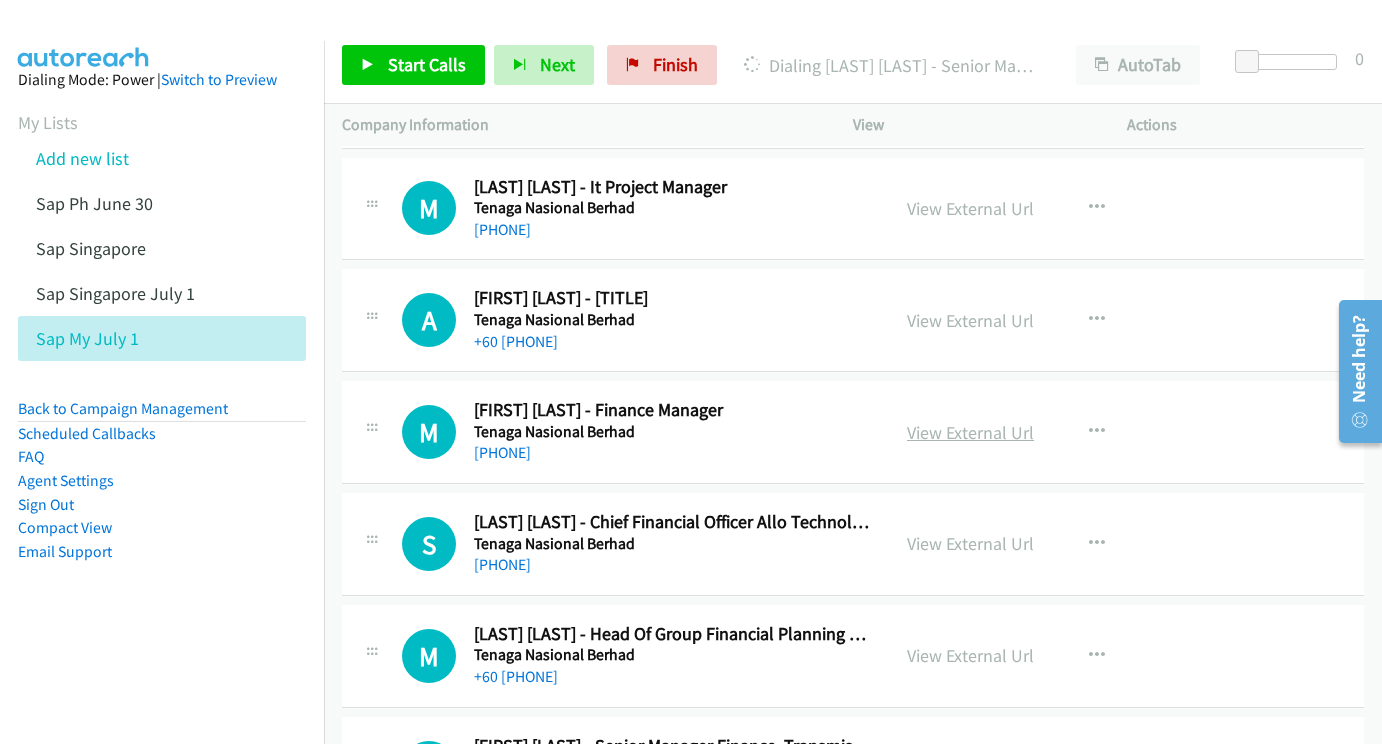 click on "View External Url" at bounding box center (970, 432) 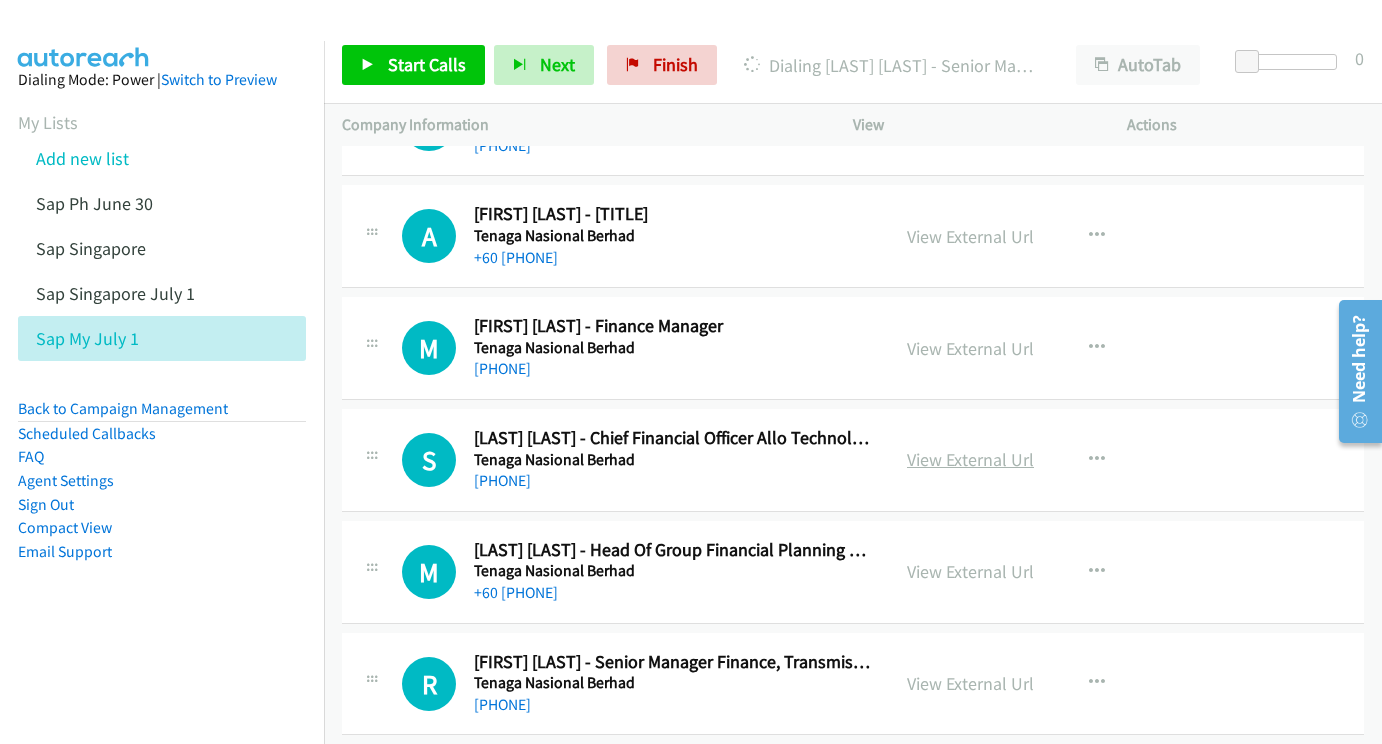 scroll, scrollTop: 13223, scrollLeft: 0, axis: vertical 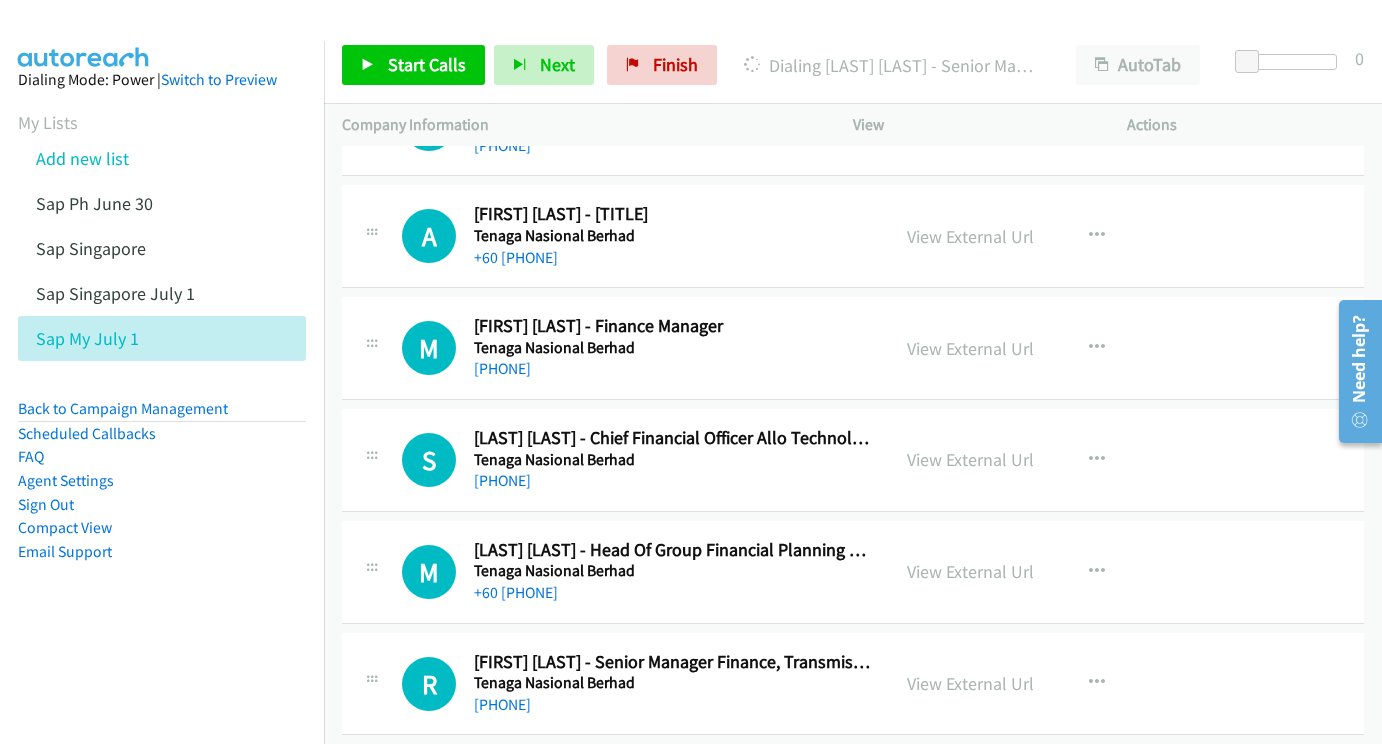 click on "View External Url" at bounding box center [970, 459] 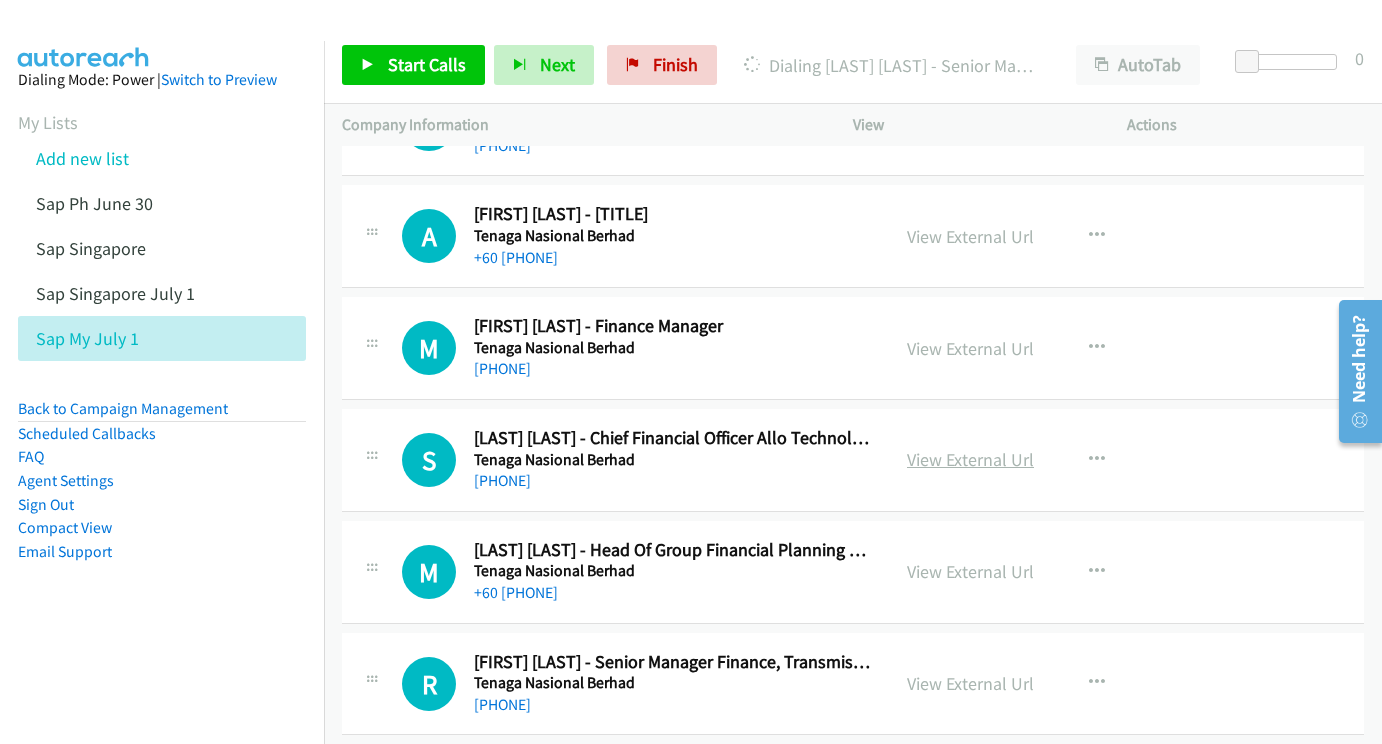 click on "View External Url" at bounding box center [970, 459] 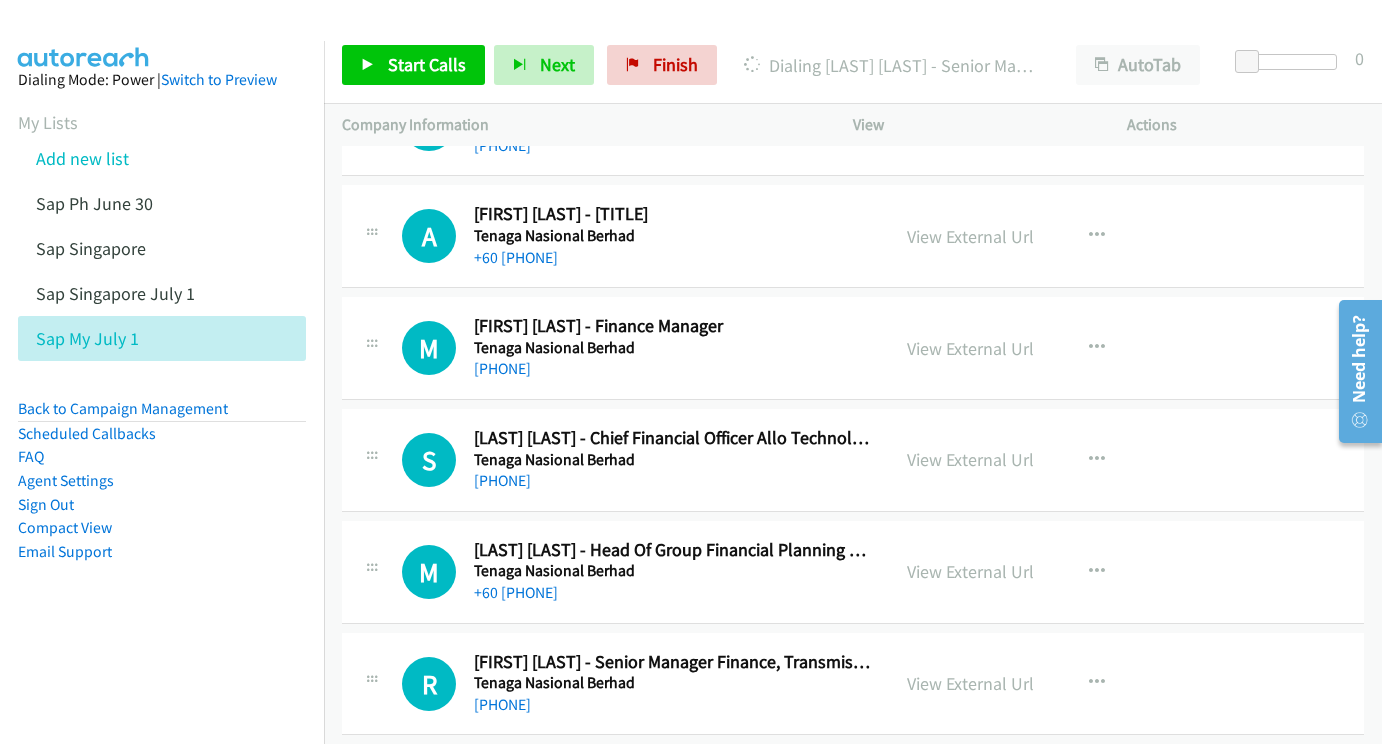 scroll, scrollTop: 13308, scrollLeft: 0, axis: vertical 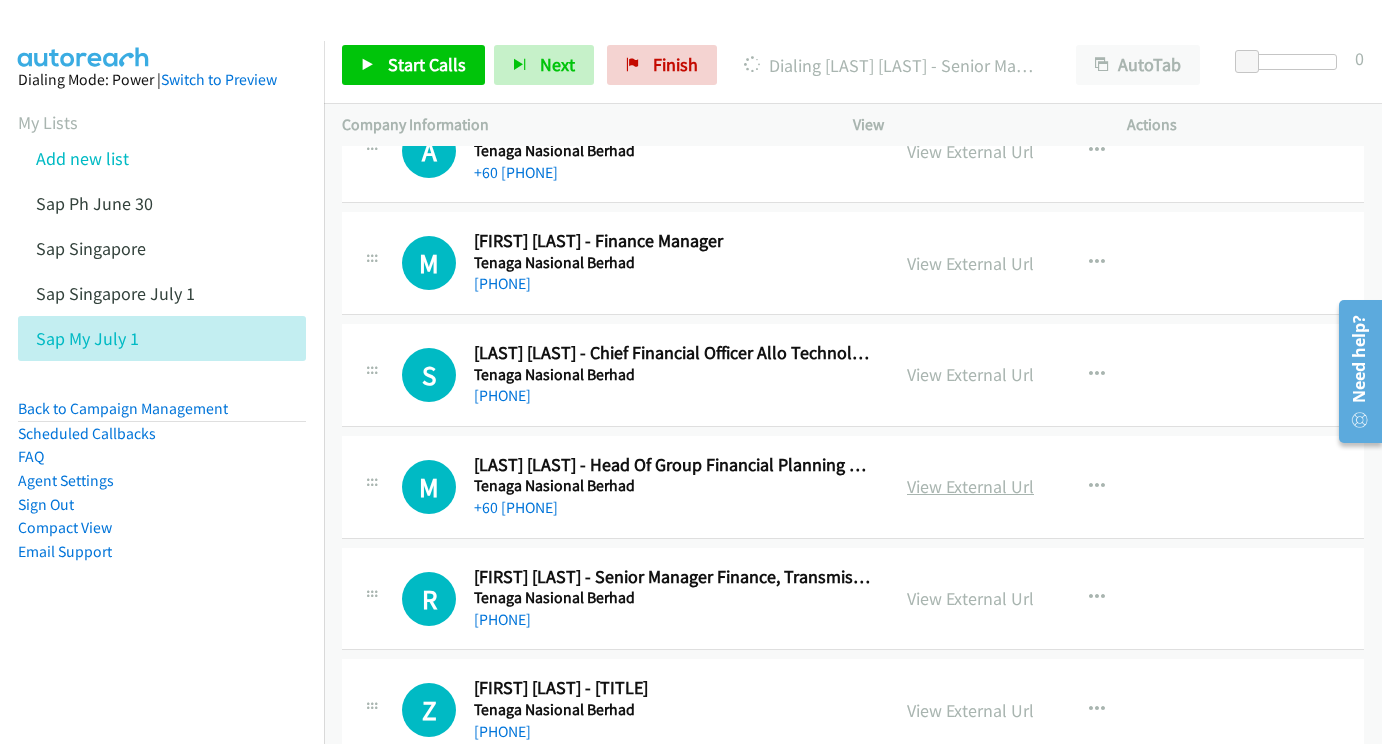 click on "View External Url" at bounding box center [970, 486] 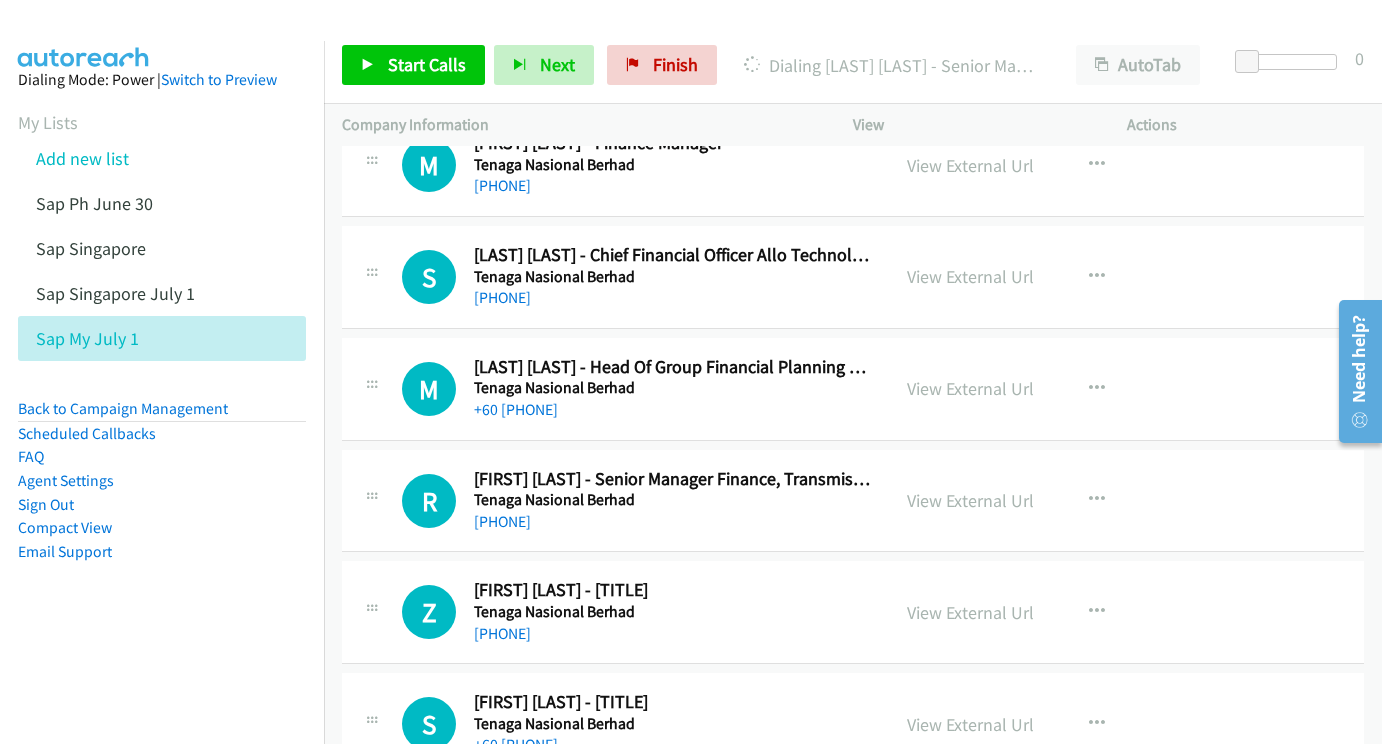 scroll, scrollTop: 13439, scrollLeft: 0, axis: vertical 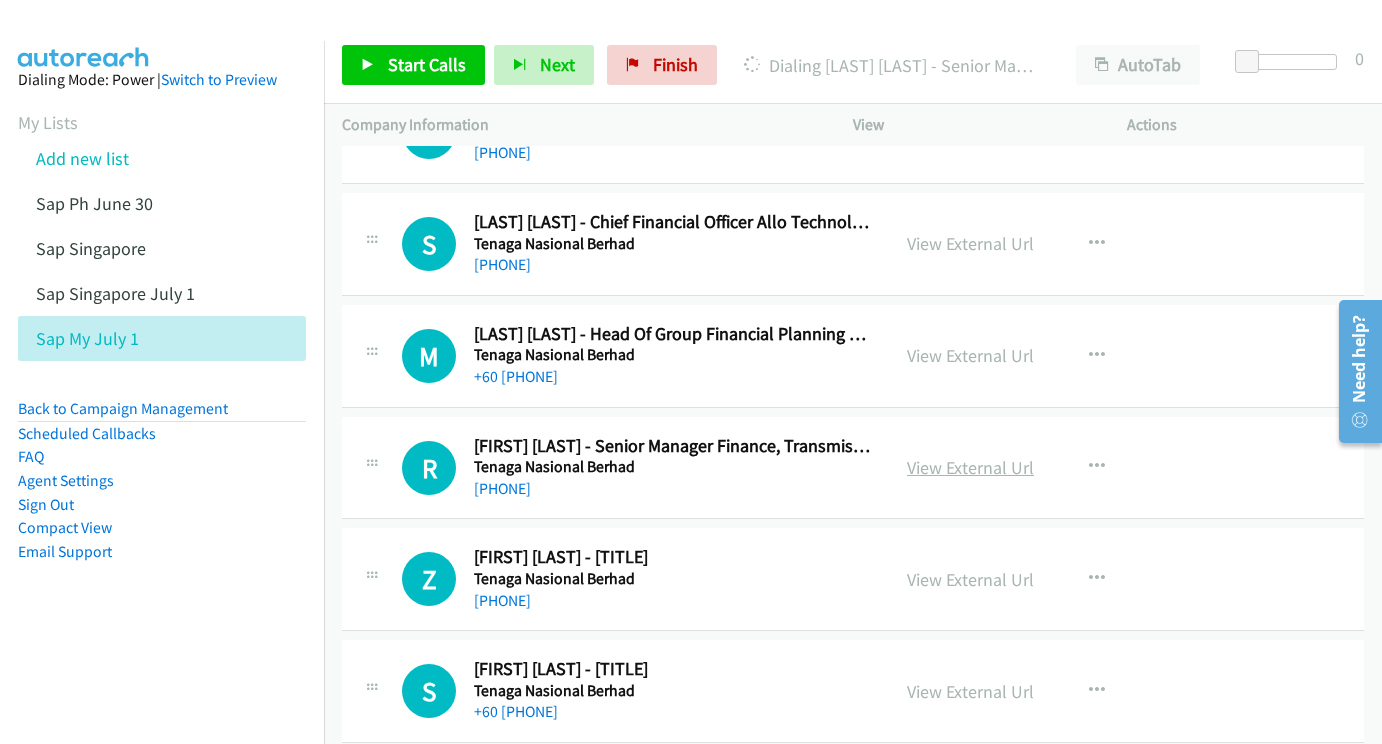 click on "View External Url" at bounding box center (970, 467) 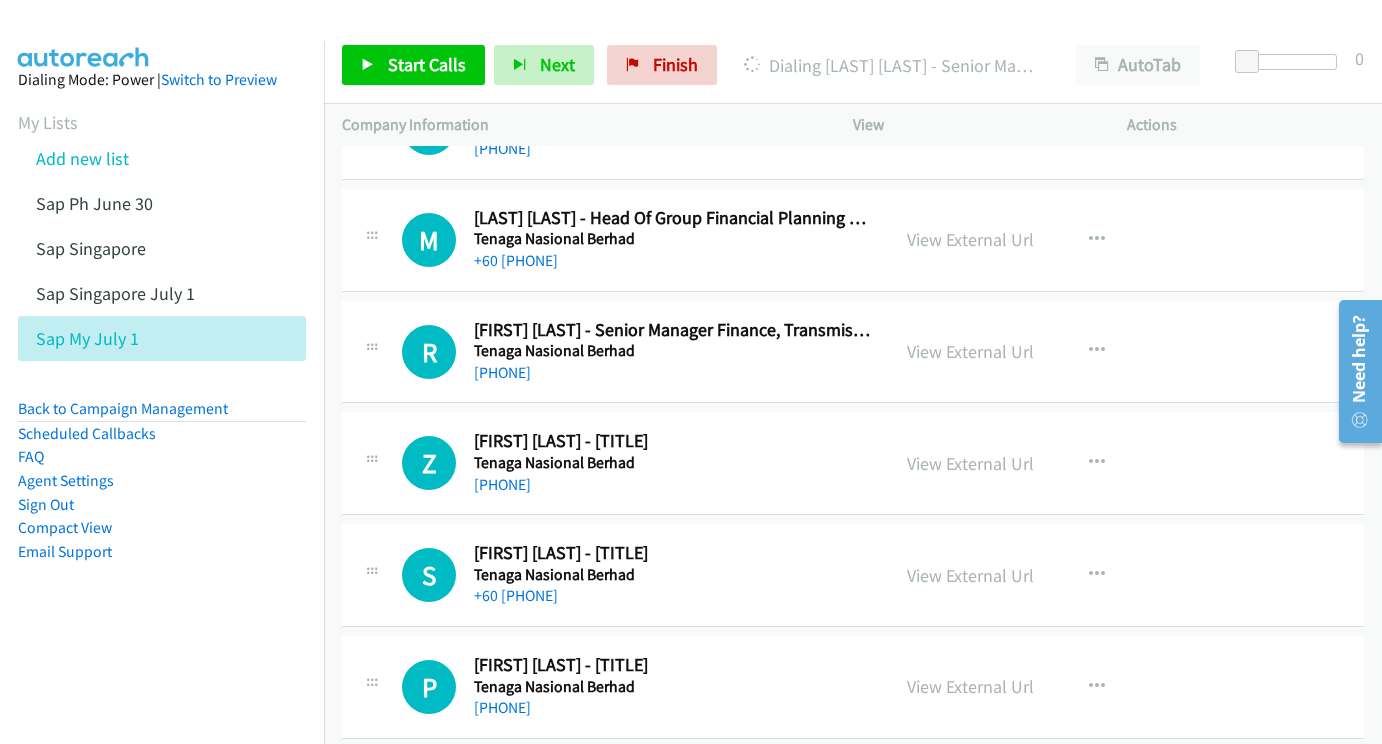 scroll, scrollTop: 13574, scrollLeft: 0, axis: vertical 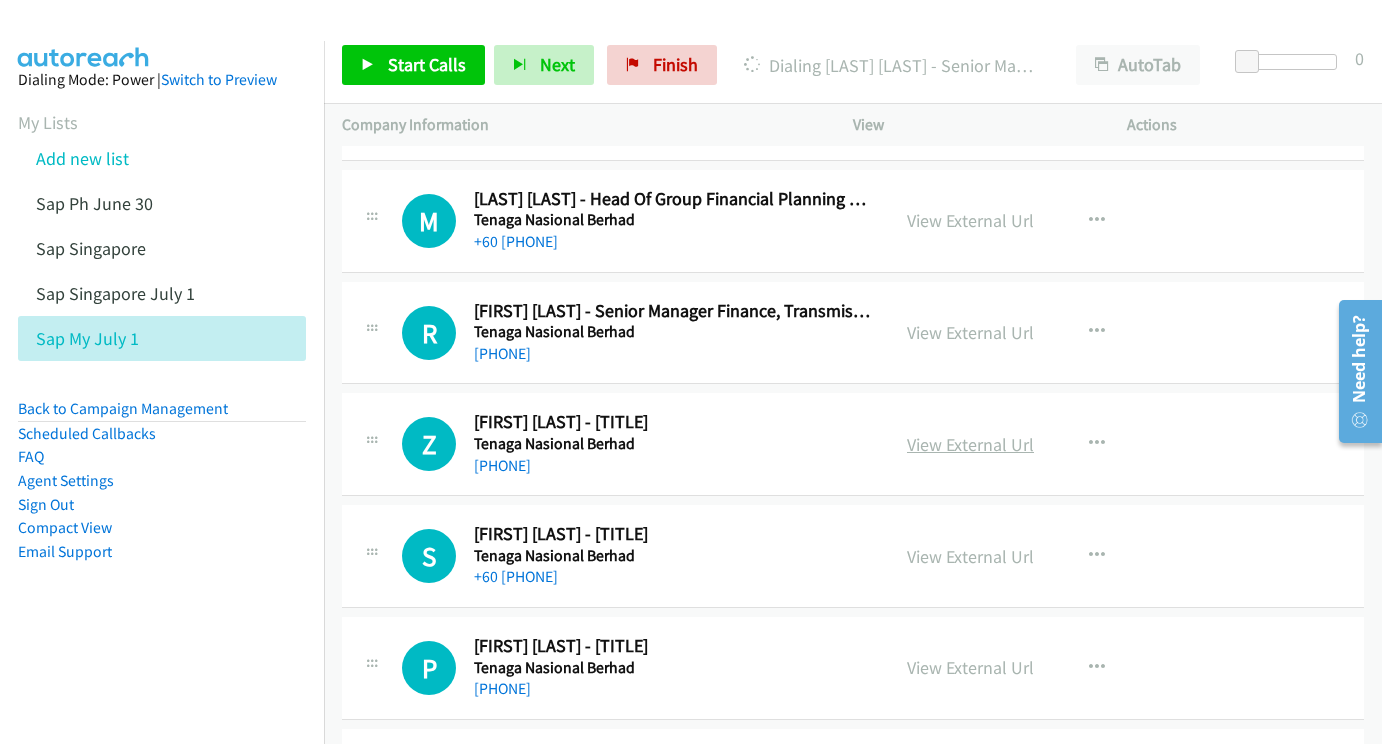 click on "View External Url" at bounding box center [970, 444] 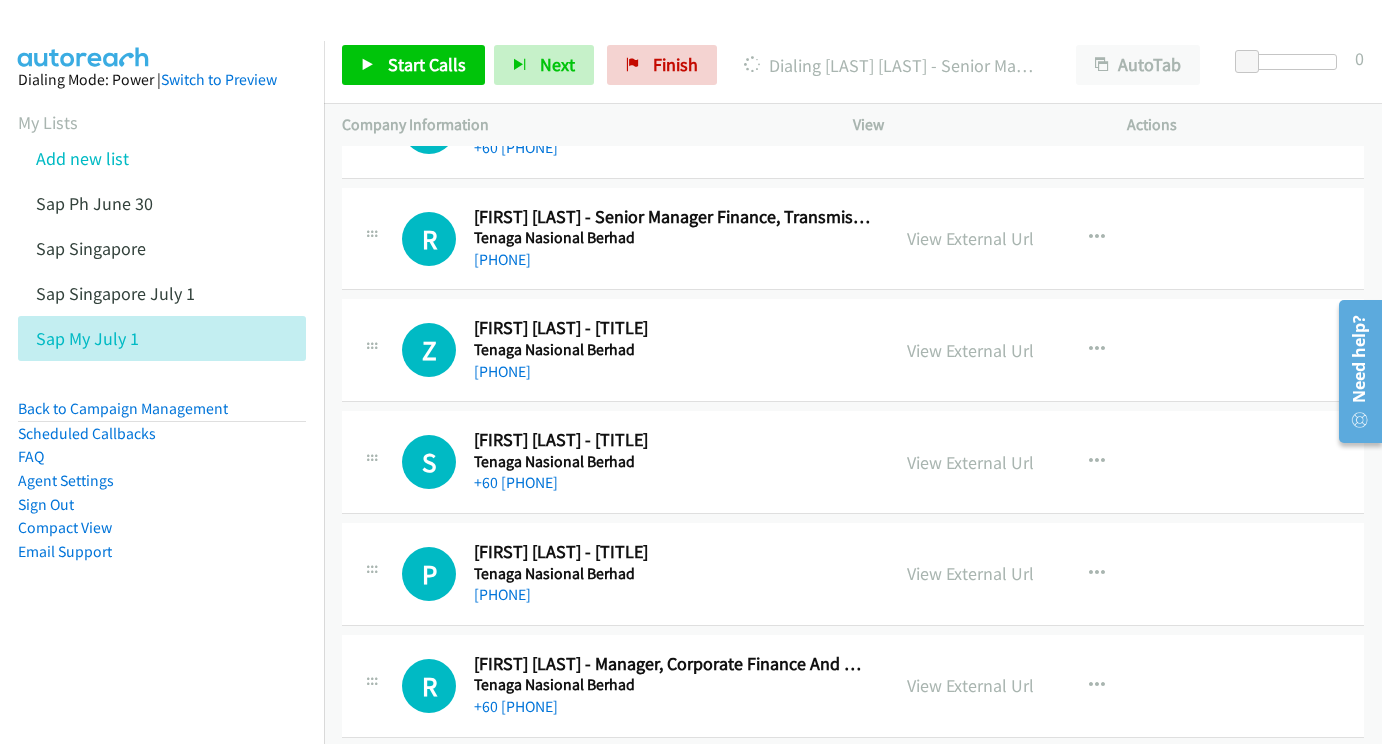 scroll, scrollTop: 13690, scrollLeft: 0, axis: vertical 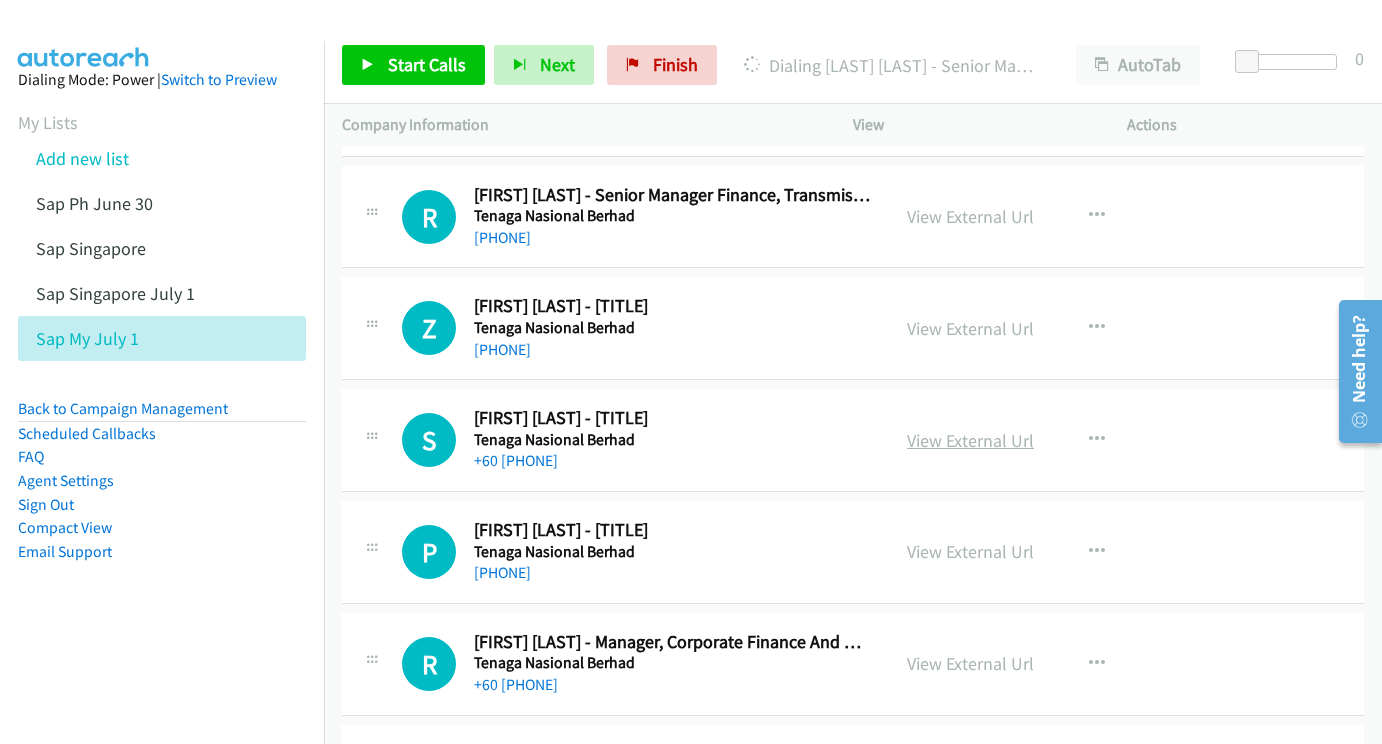 click on "View External Url" at bounding box center [970, 440] 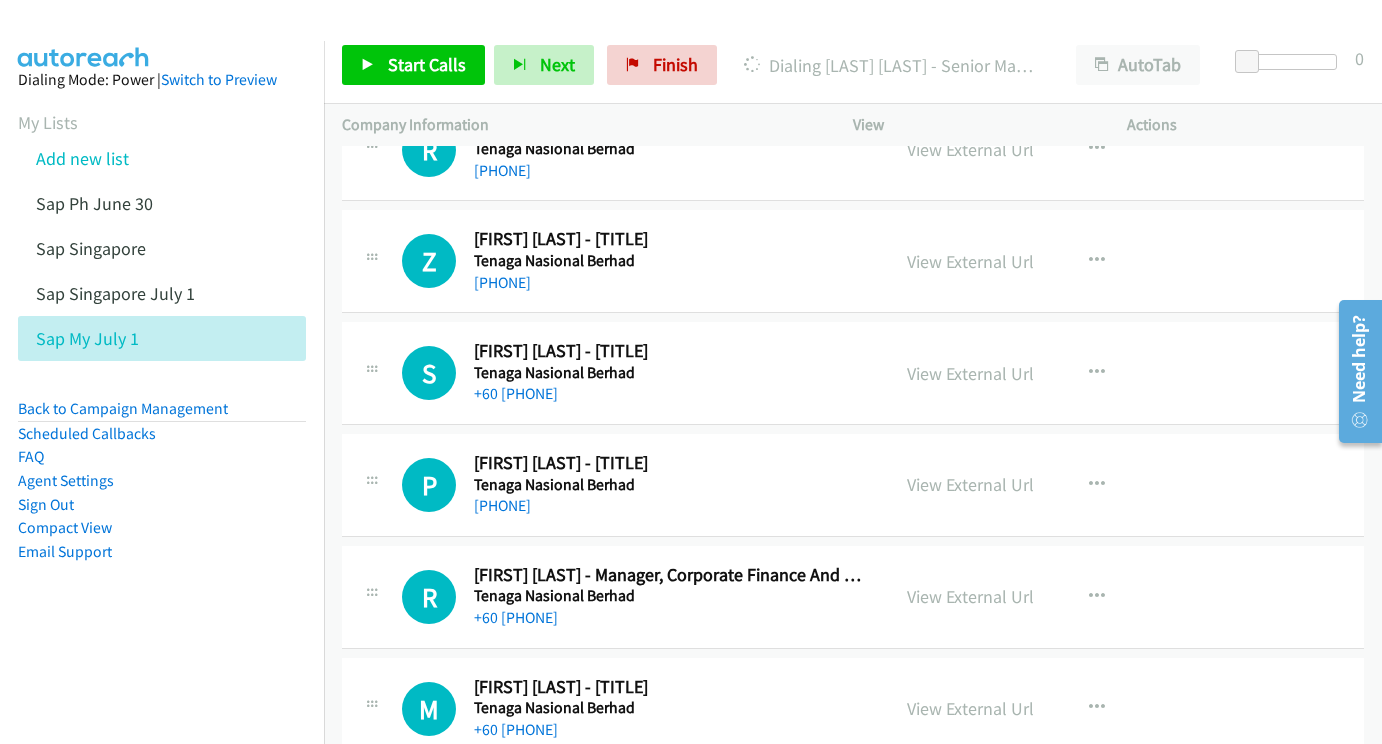 scroll, scrollTop: 13775, scrollLeft: 0, axis: vertical 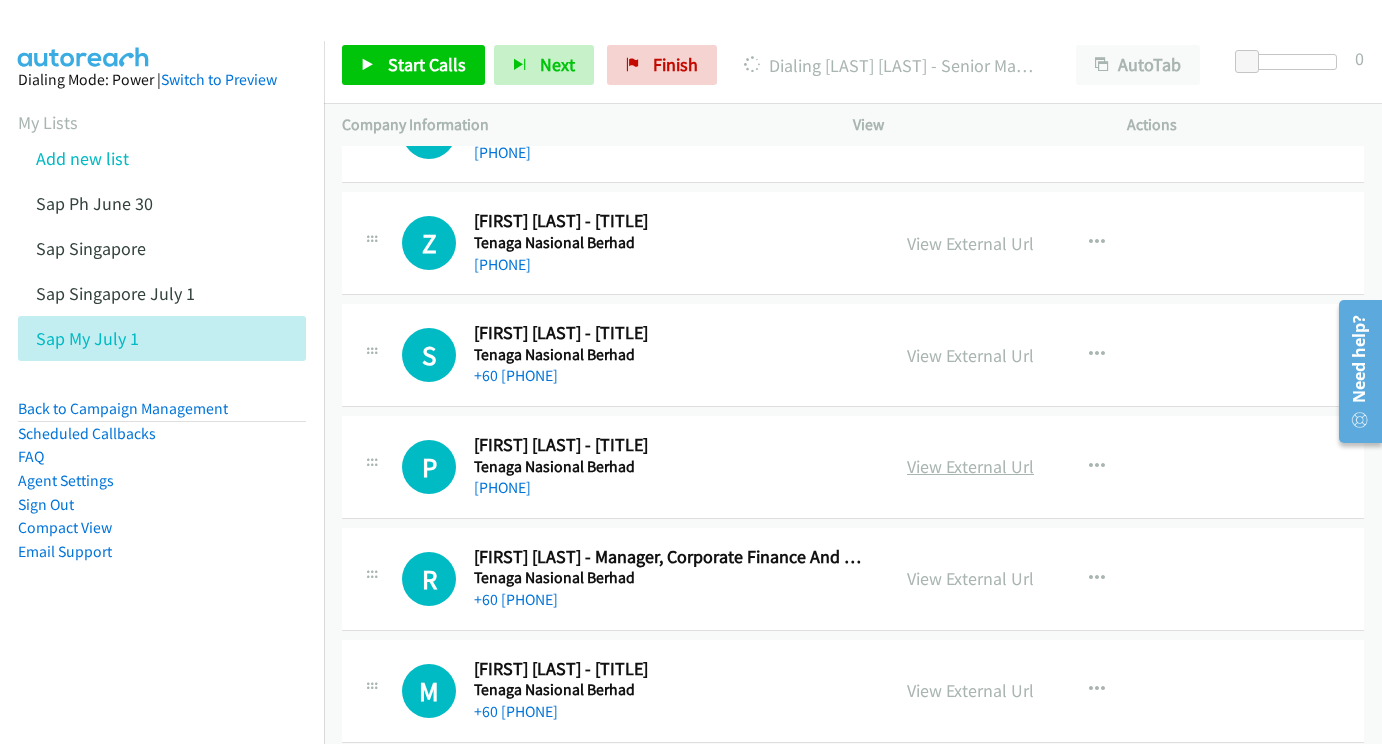 click on "View External Url" at bounding box center (970, 466) 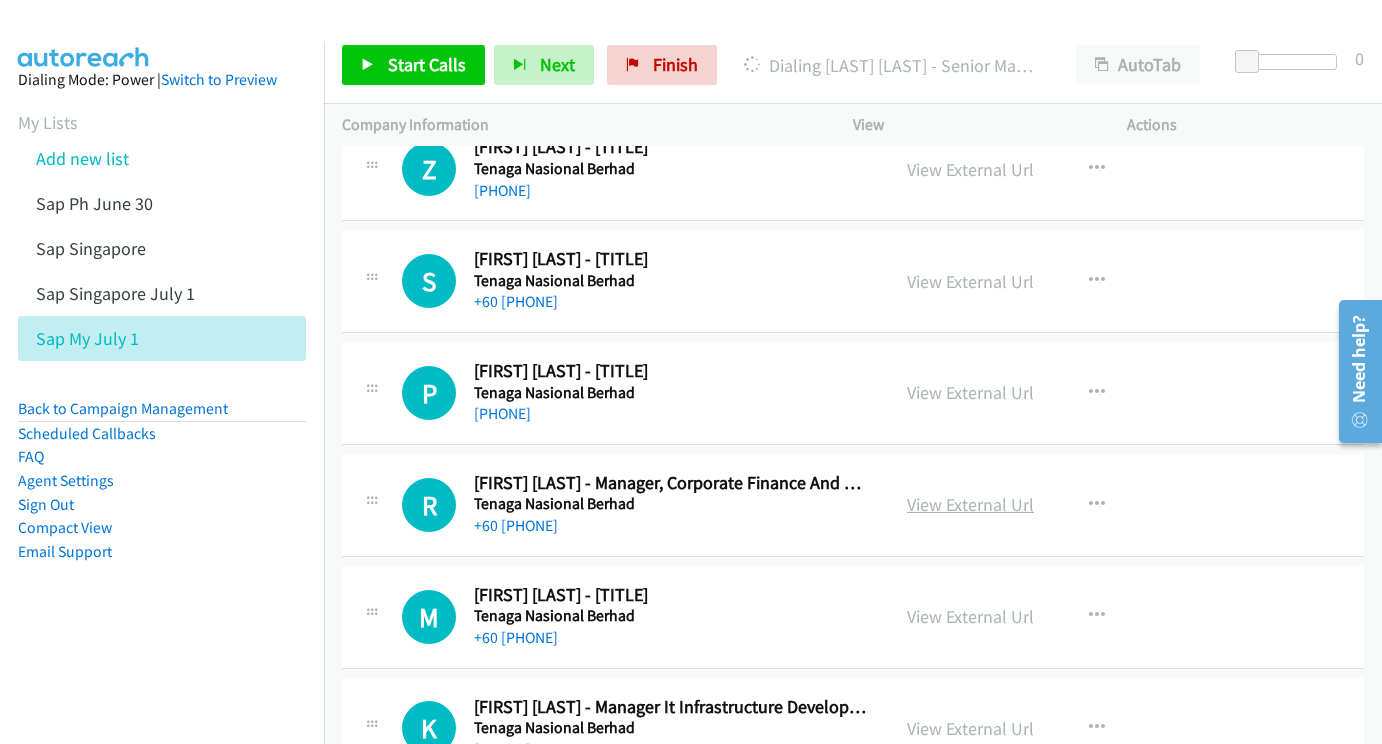 scroll, scrollTop: 13850, scrollLeft: 0, axis: vertical 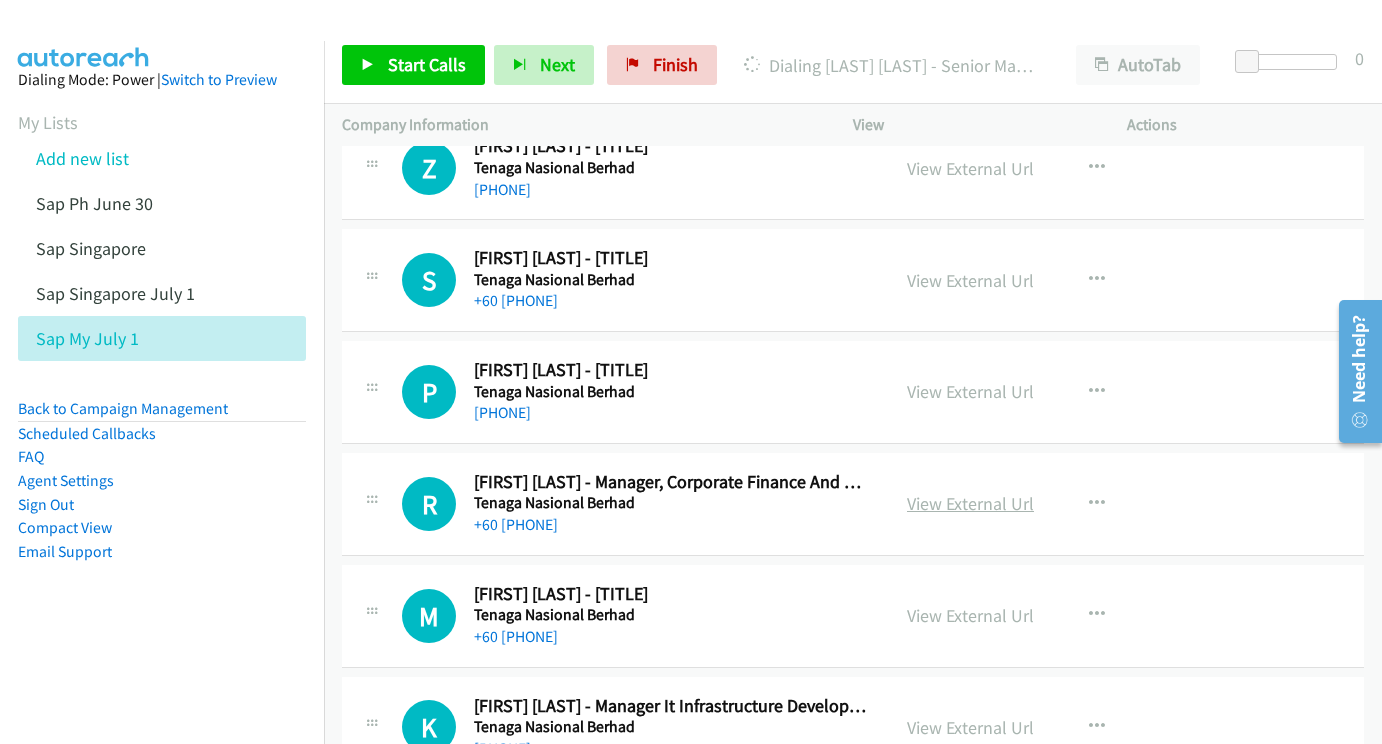 click on "View External Url" at bounding box center (970, 503) 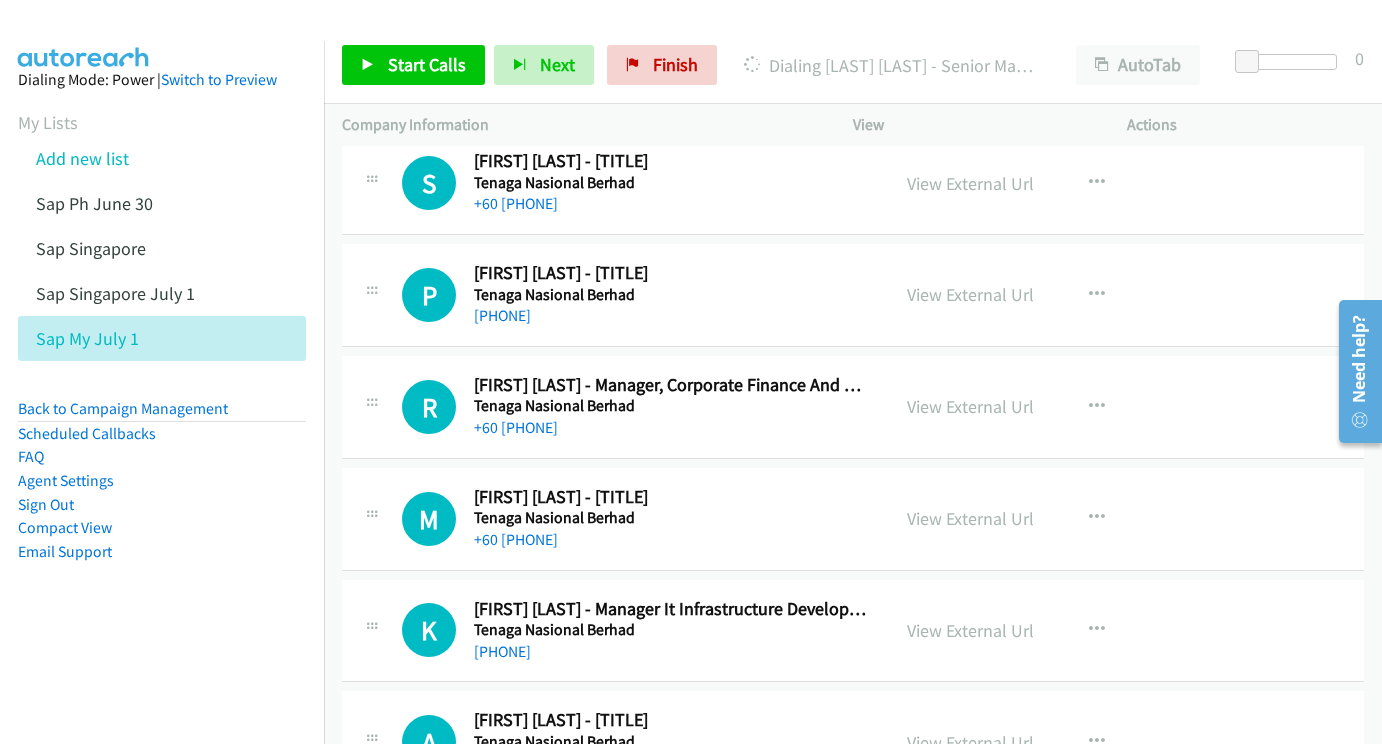 scroll, scrollTop: 13951, scrollLeft: 0, axis: vertical 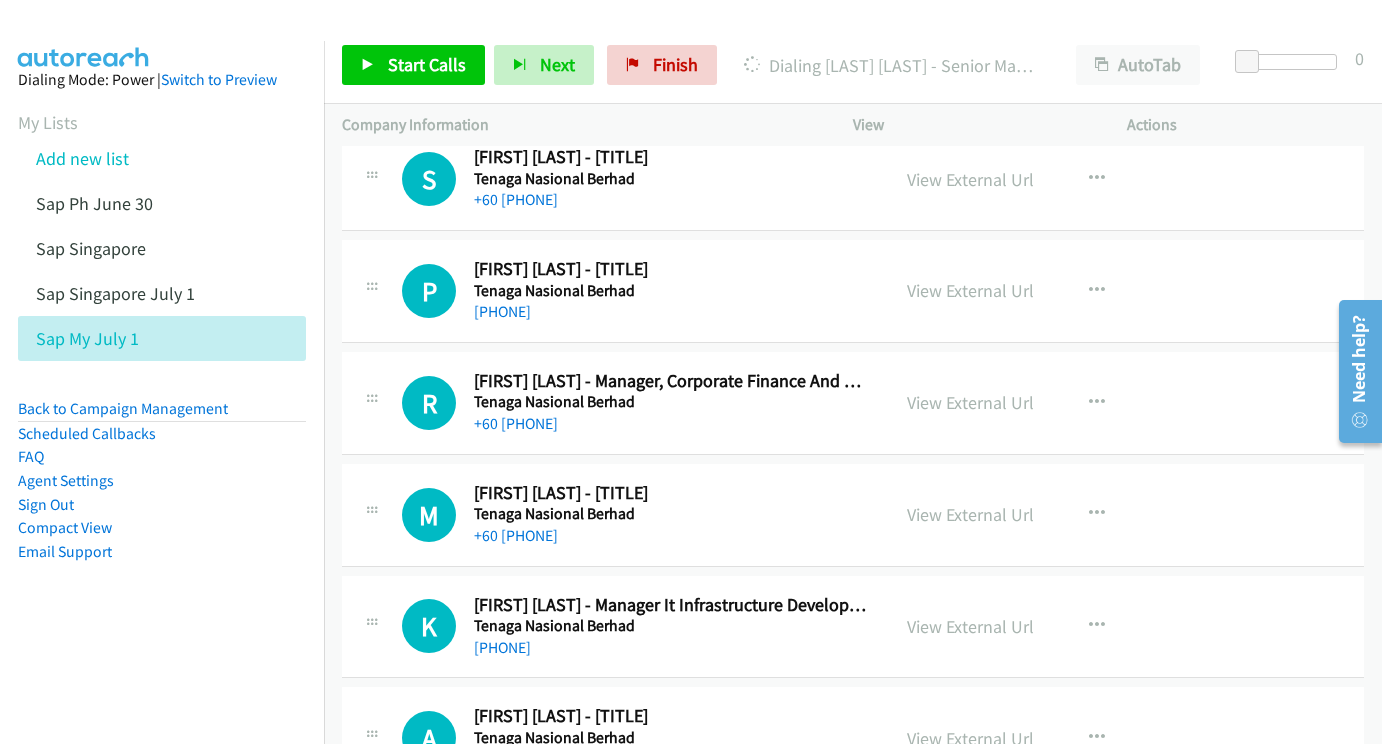 click on "View External Url
View External Url
Schedule/Manage Callback
Start Calls Here
Remove from list
Add to do not call list
Reset Call Status" at bounding box center [1035, 515] 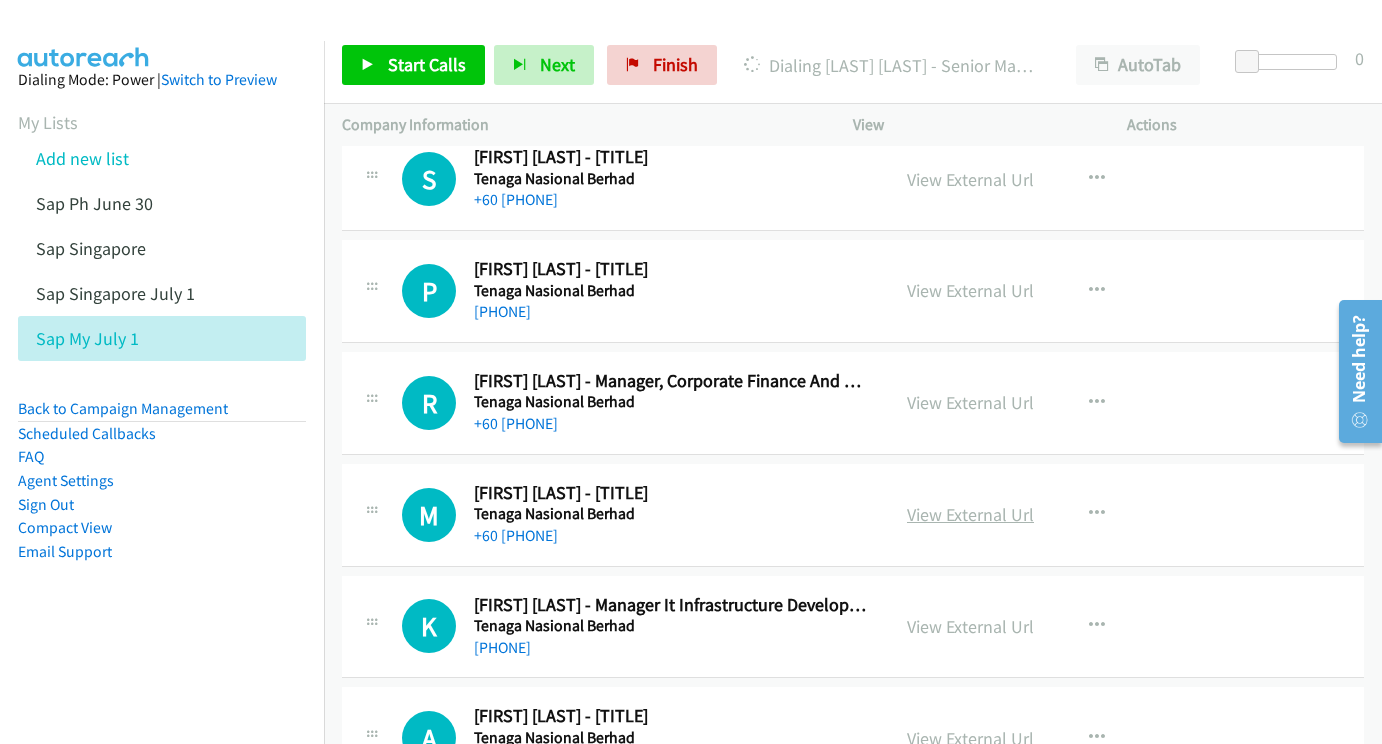 click on "View External Url" at bounding box center (970, 514) 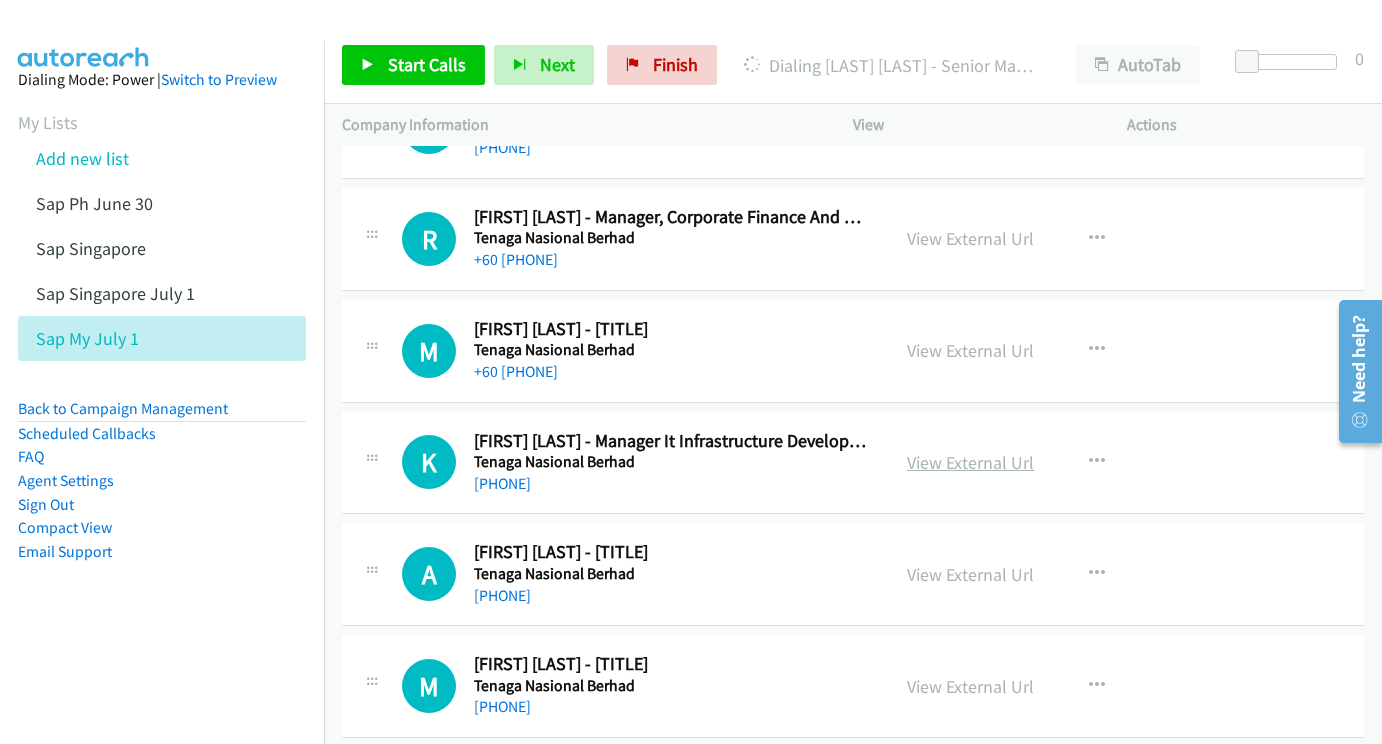 scroll, scrollTop: 14115, scrollLeft: 1, axis: both 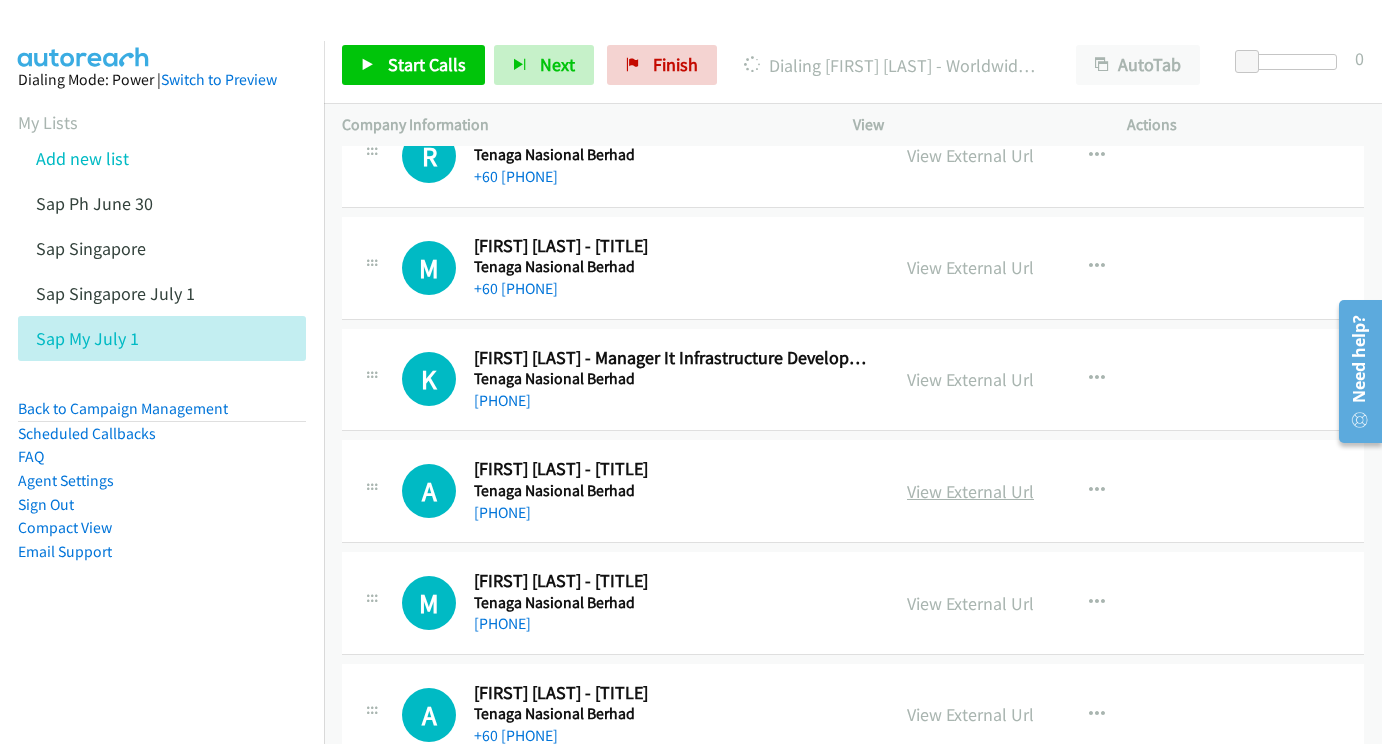 click on "View External Url" at bounding box center [970, 491] 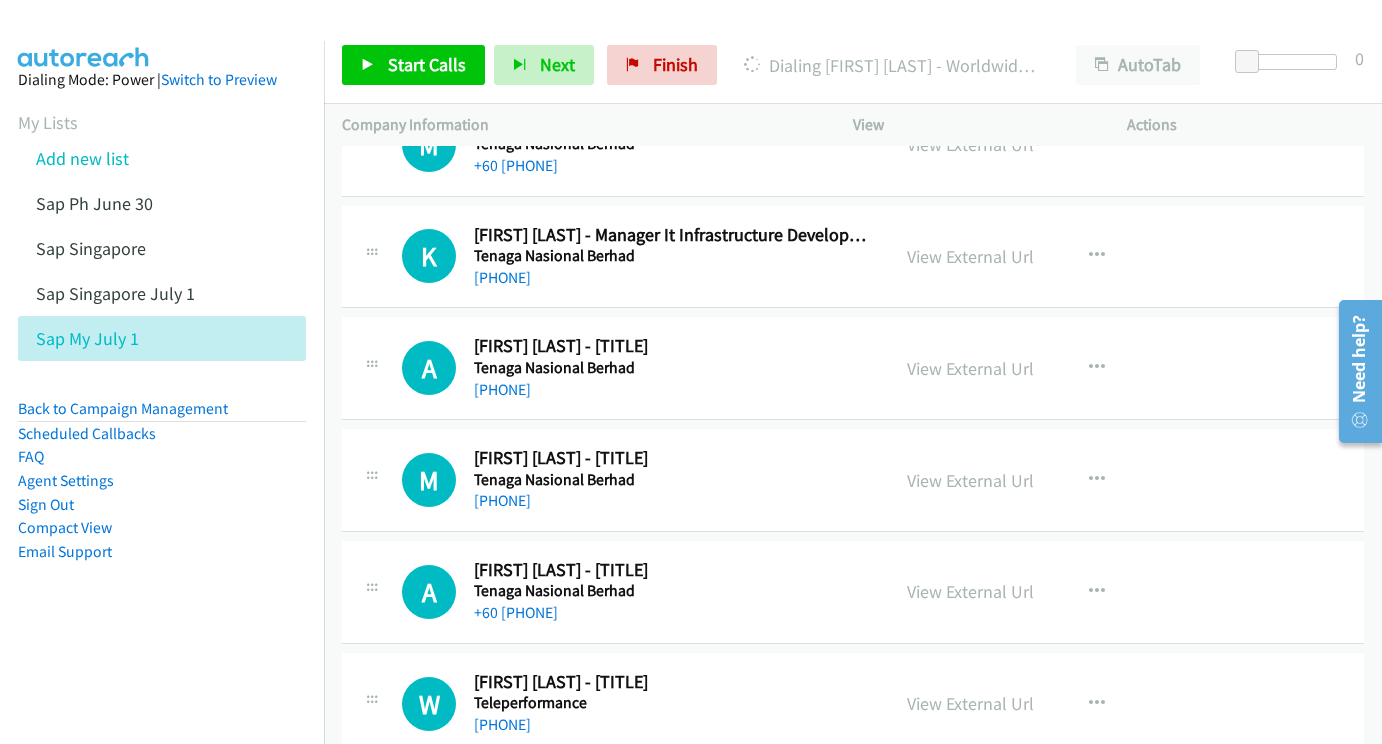 scroll, scrollTop: 14333, scrollLeft: 1, axis: both 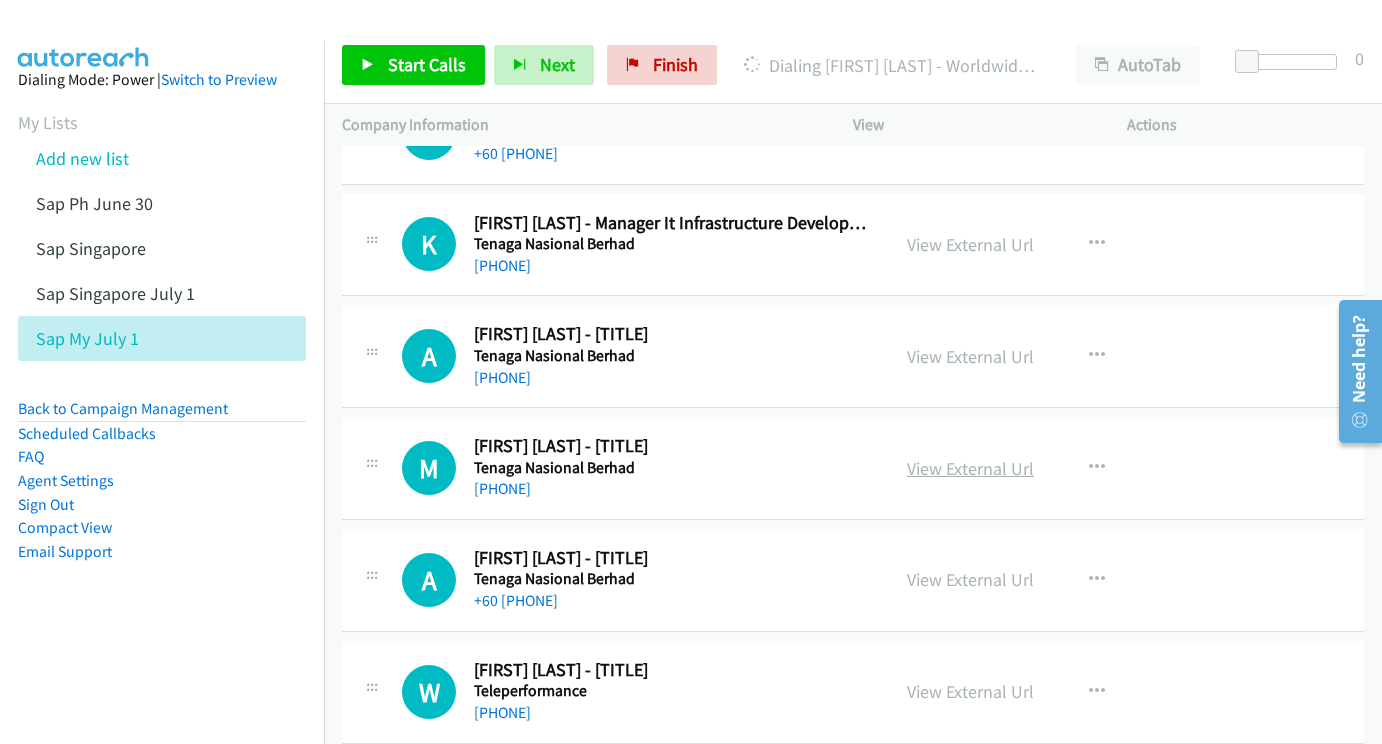 click on "View External Url" at bounding box center (970, 468) 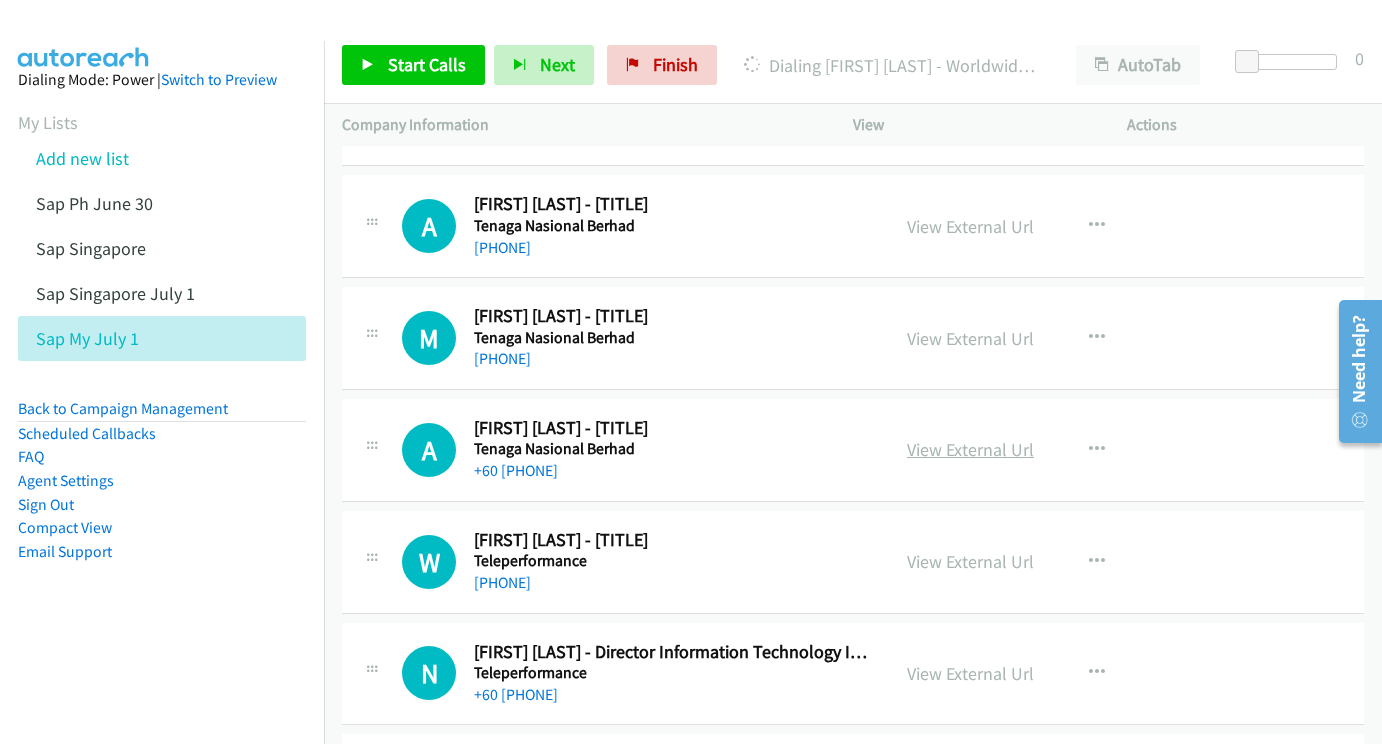 scroll, scrollTop: 14464, scrollLeft: 1, axis: both 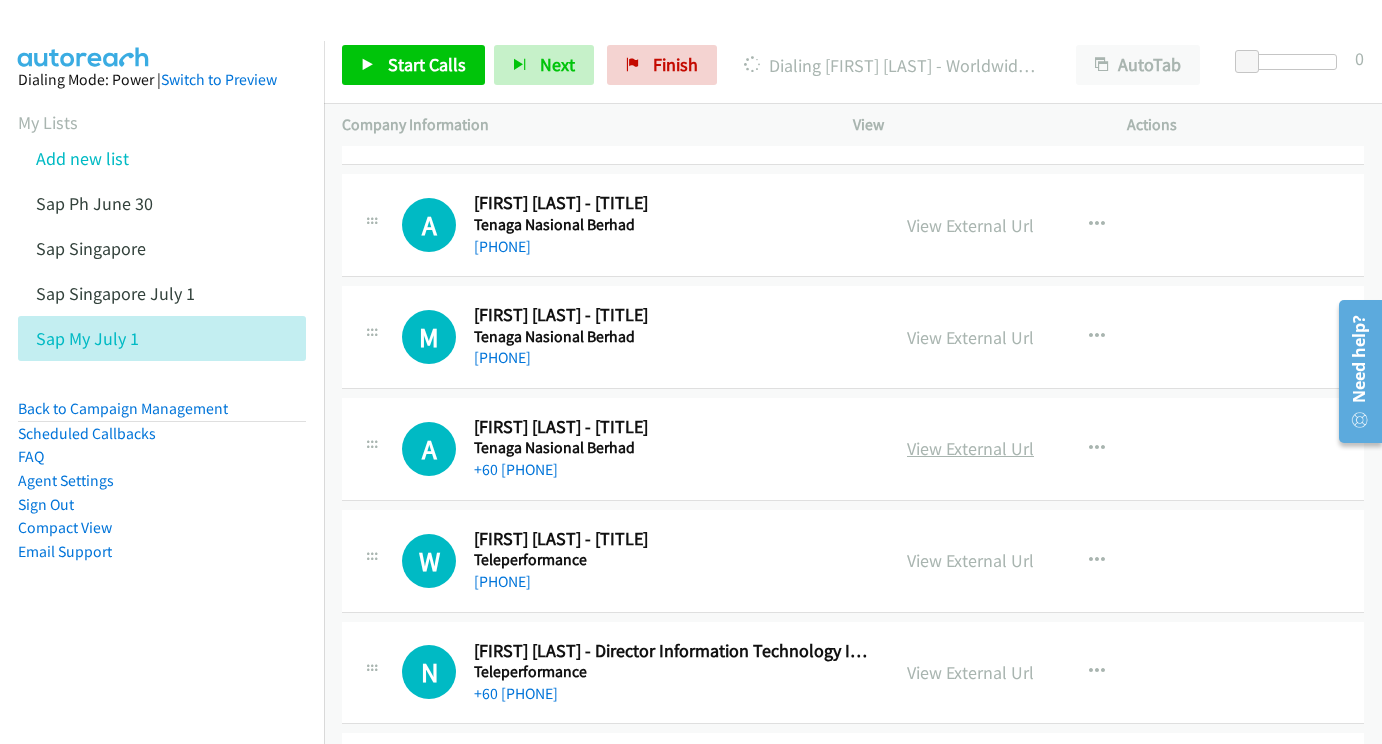 click on "View External Url" at bounding box center [970, 448] 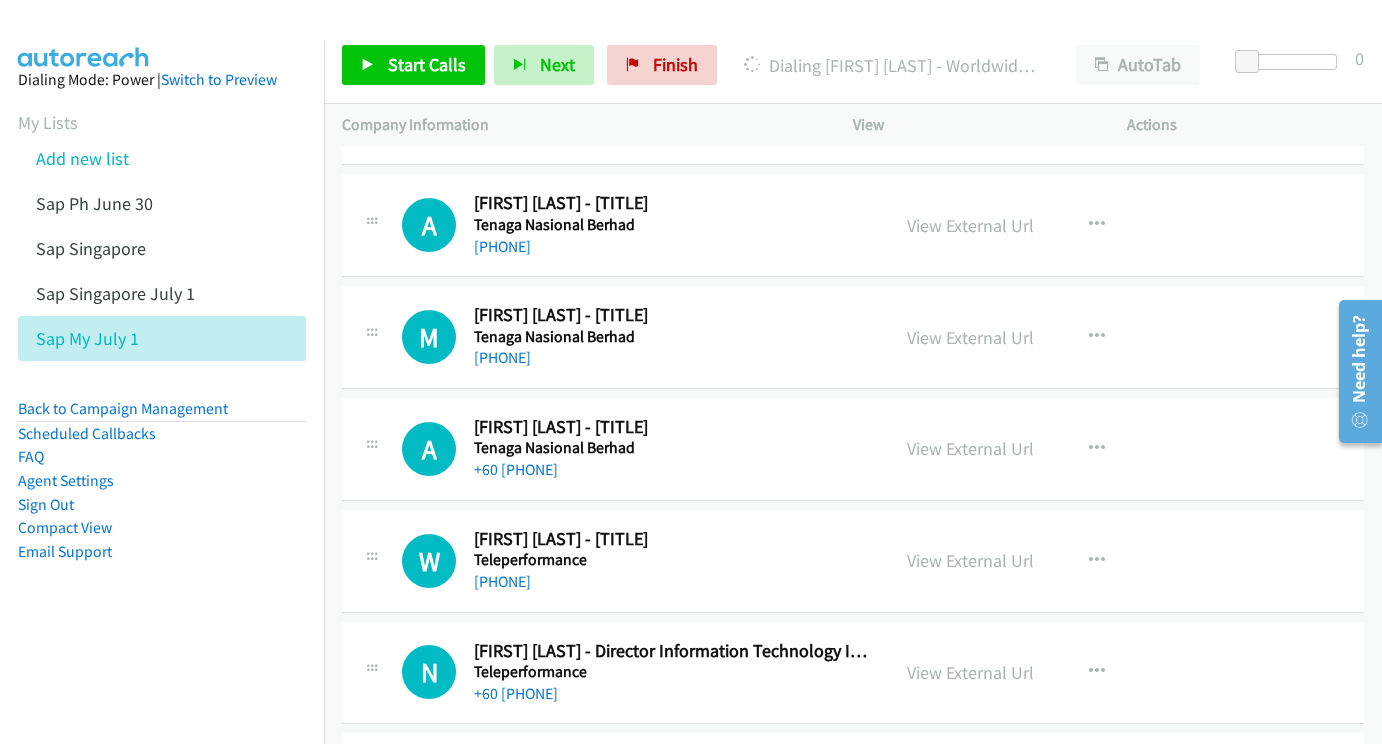 scroll, scrollTop: 14559, scrollLeft: 0, axis: vertical 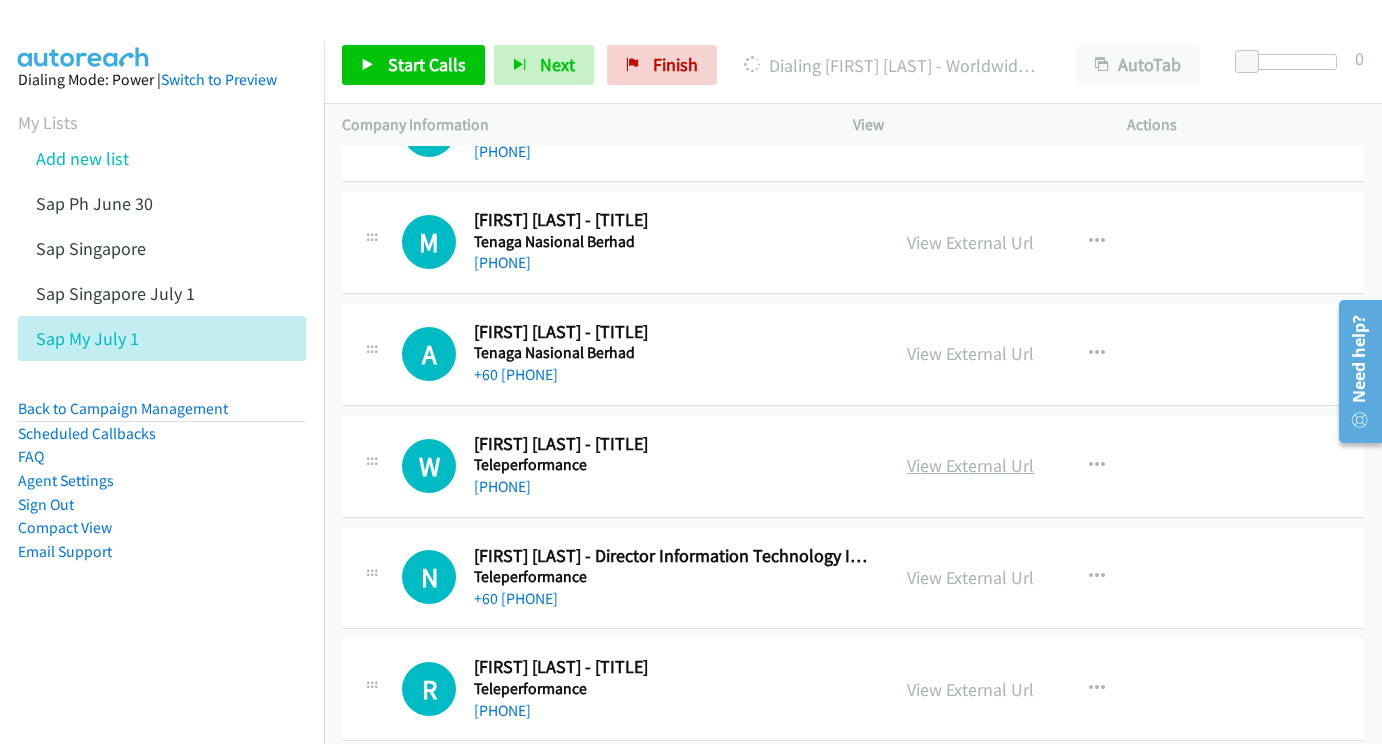 click on "View External Url" at bounding box center (970, 465) 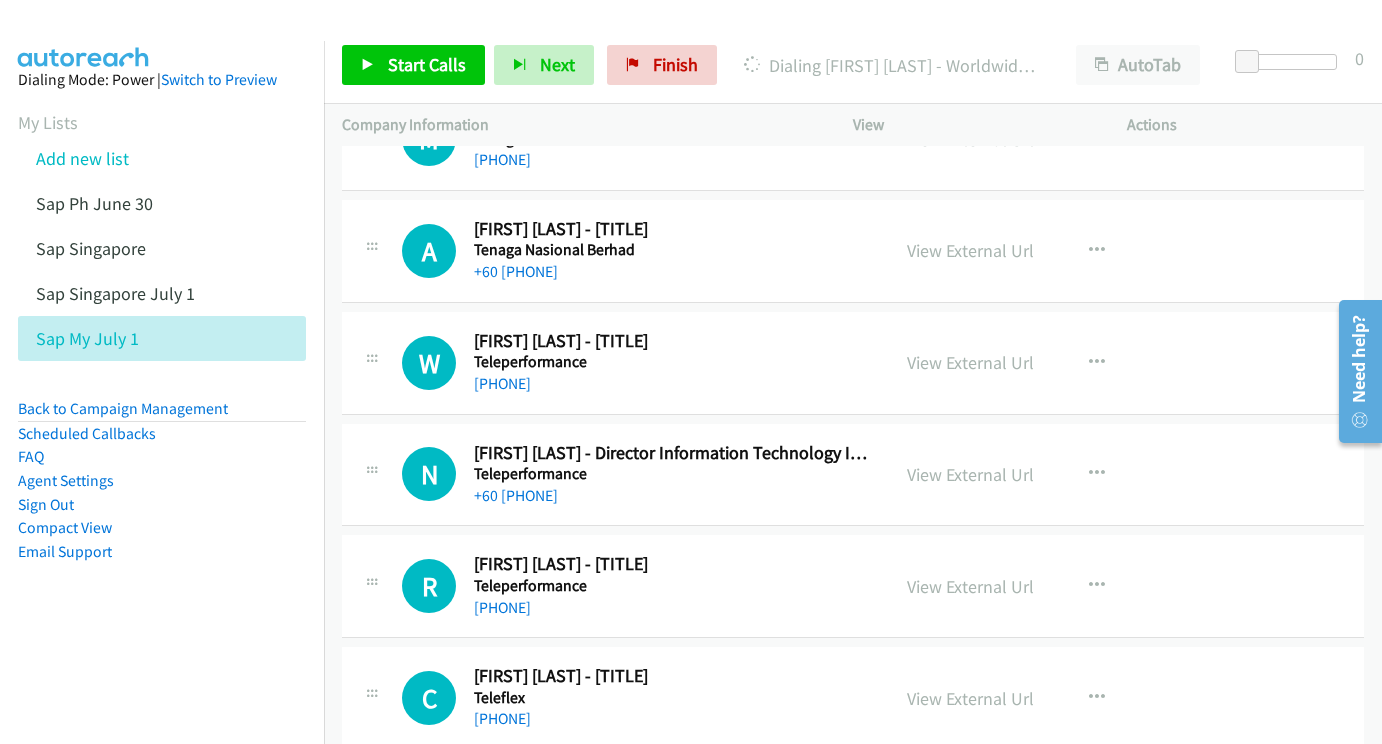scroll, scrollTop: 14662, scrollLeft: 0, axis: vertical 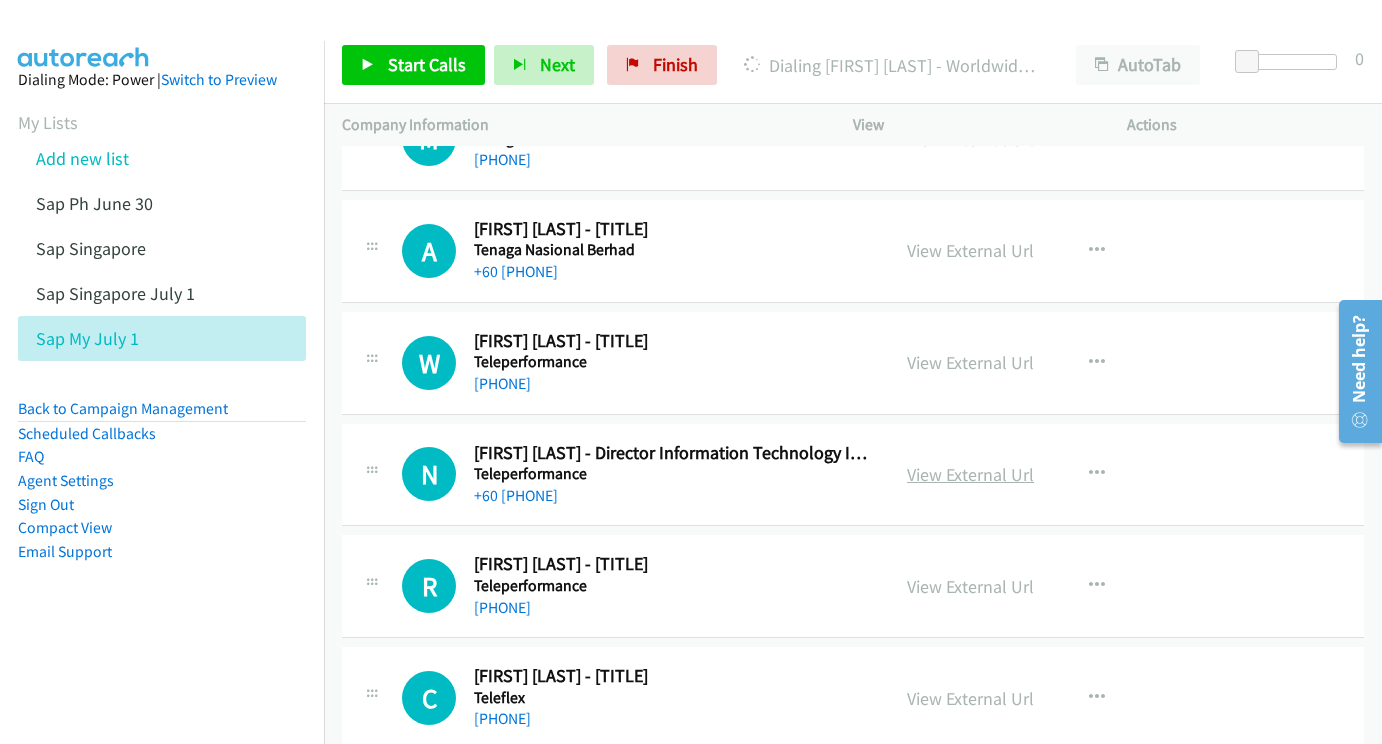 click on "View External Url" at bounding box center (970, 474) 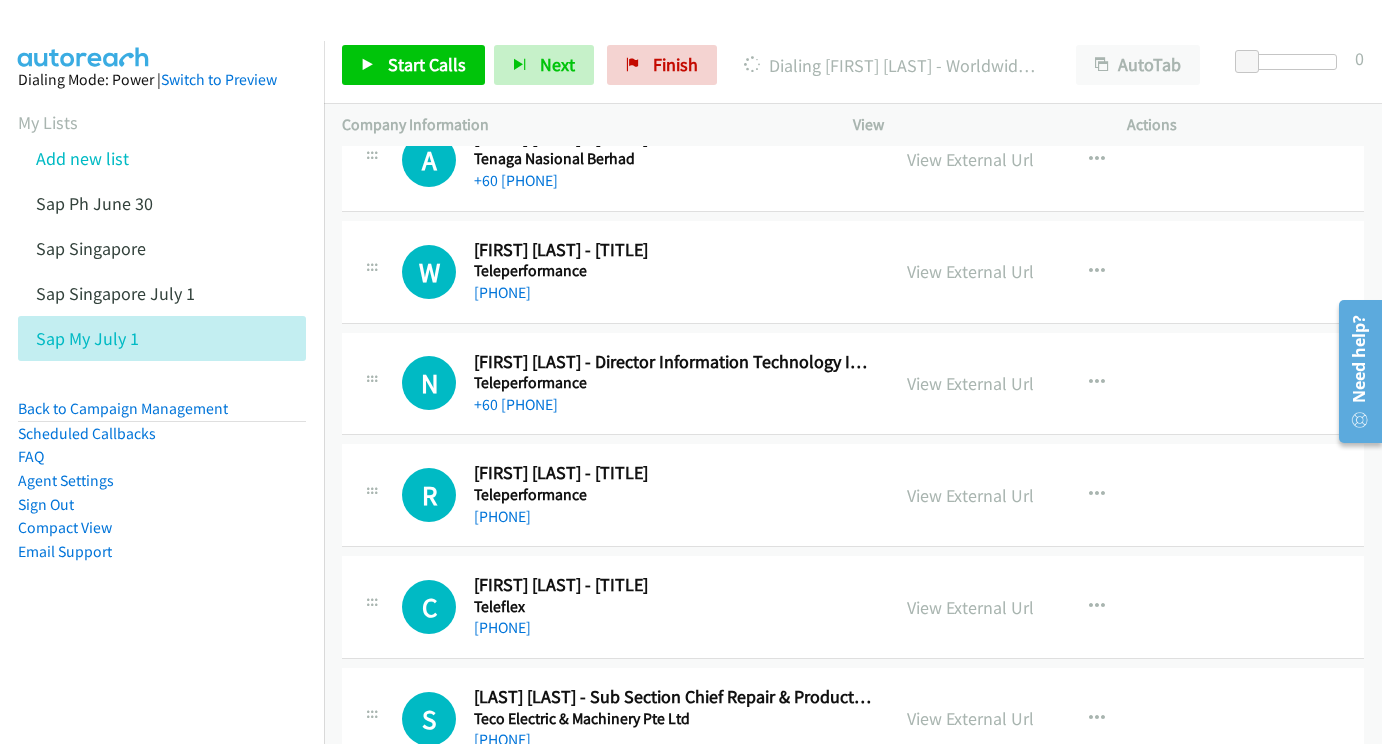 scroll, scrollTop: 14763, scrollLeft: 0, axis: vertical 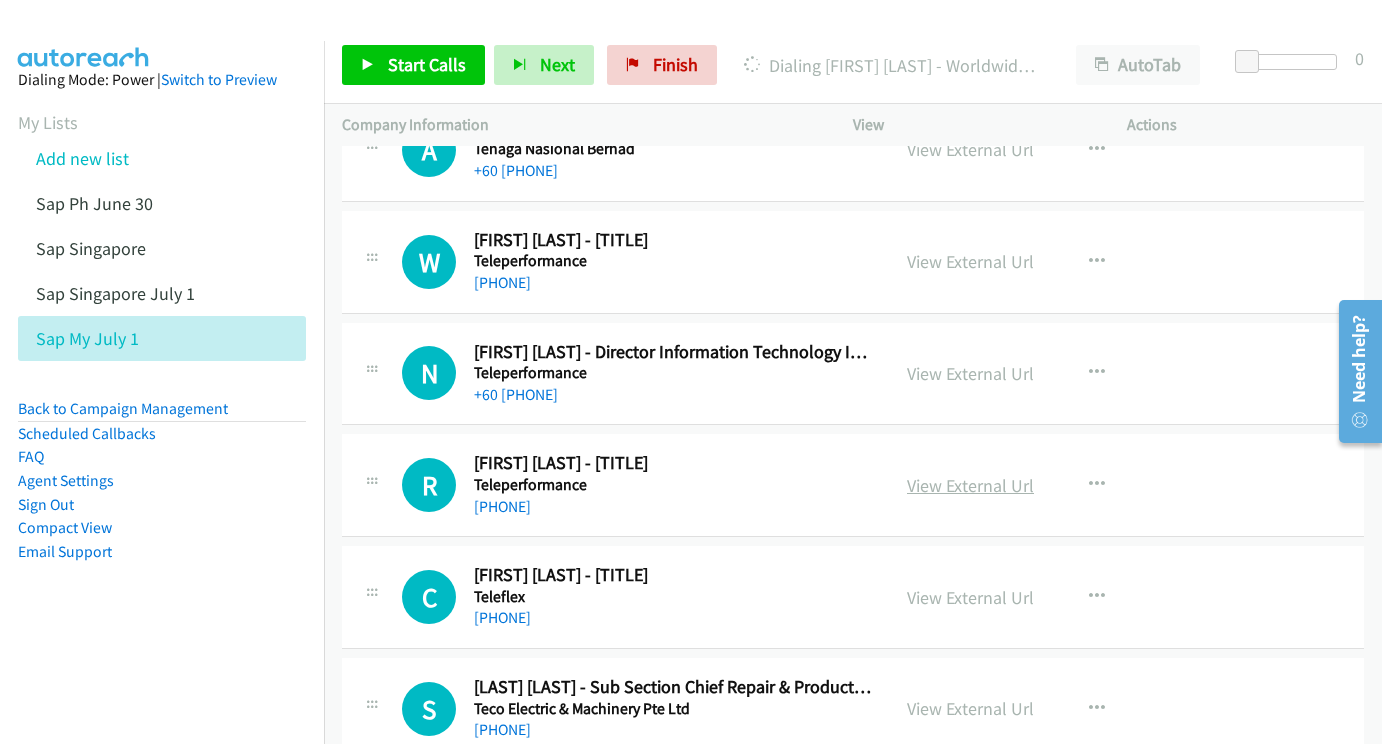click on "View External Url" at bounding box center [970, 485] 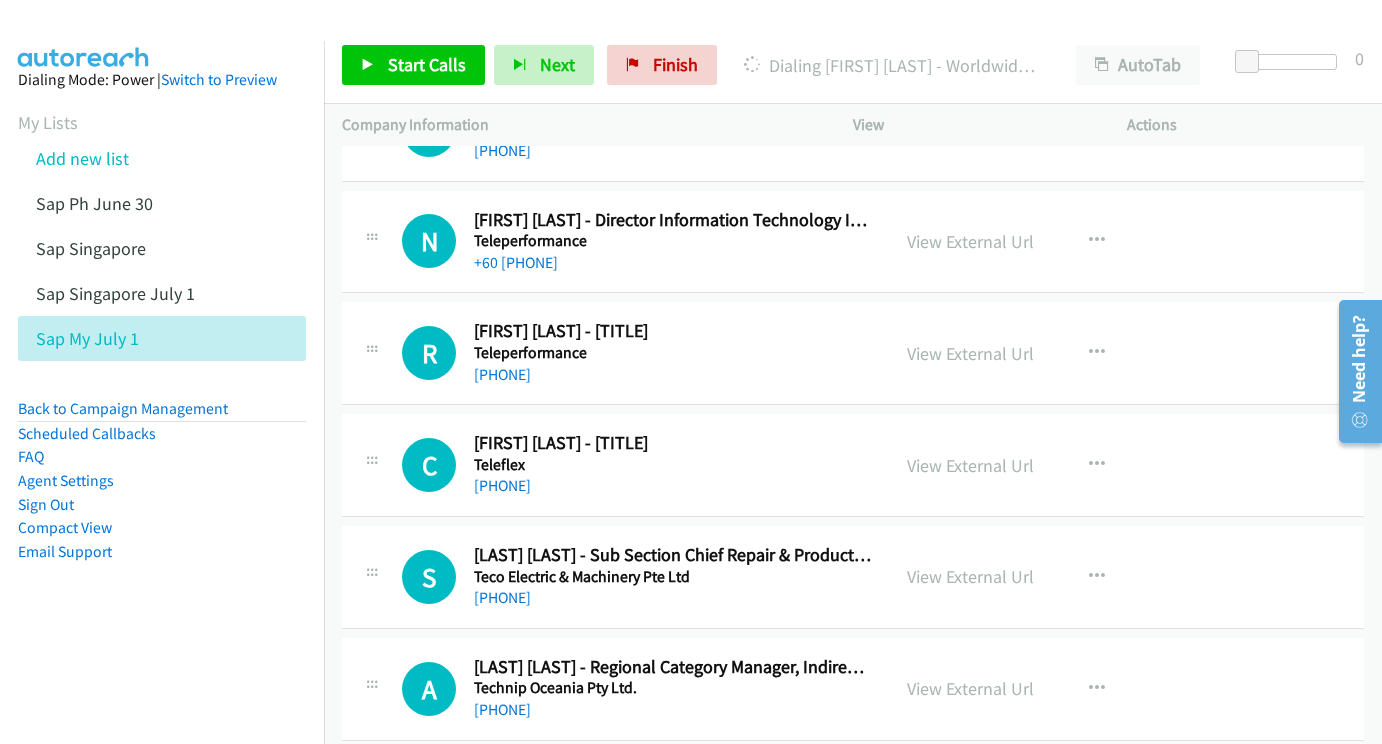 scroll, scrollTop: 14896, scrollLeft: 0, axis: vertical 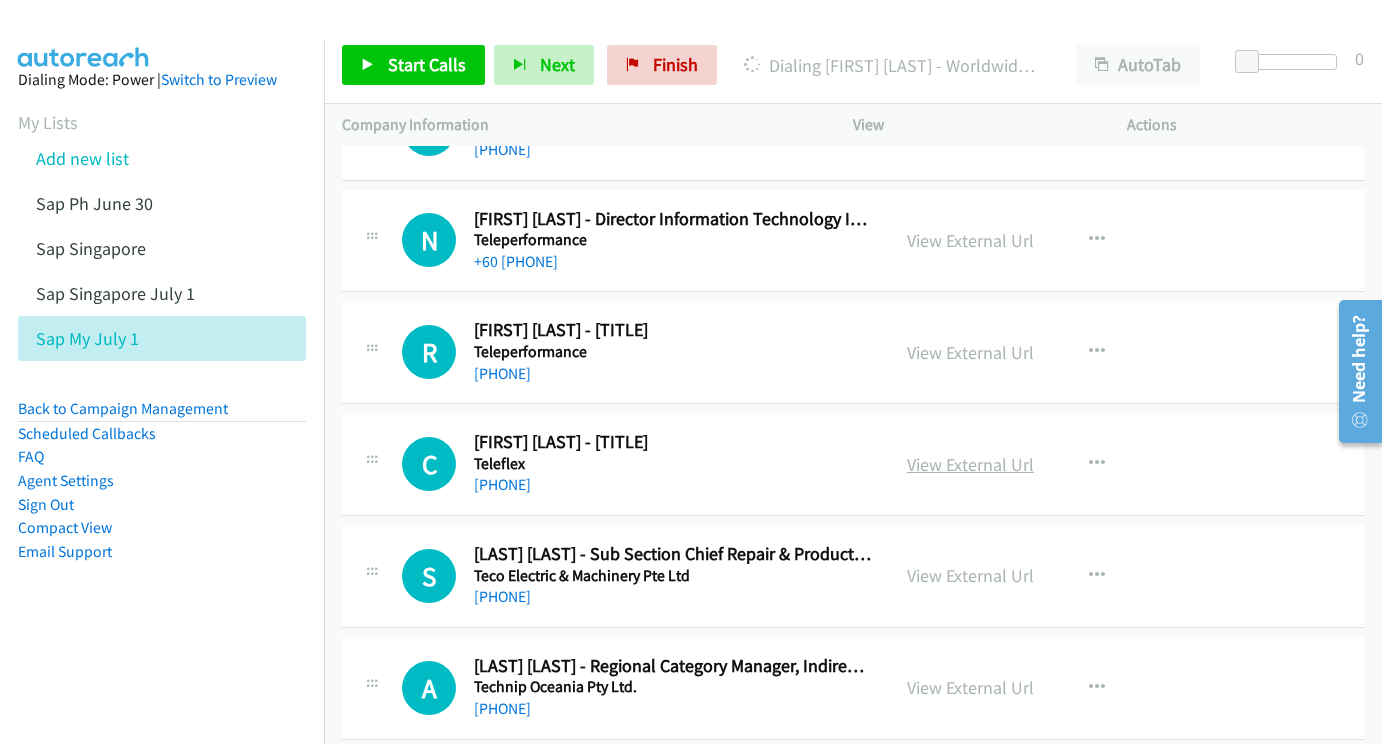 click on "View External Url" at bounding box center (970, 464) 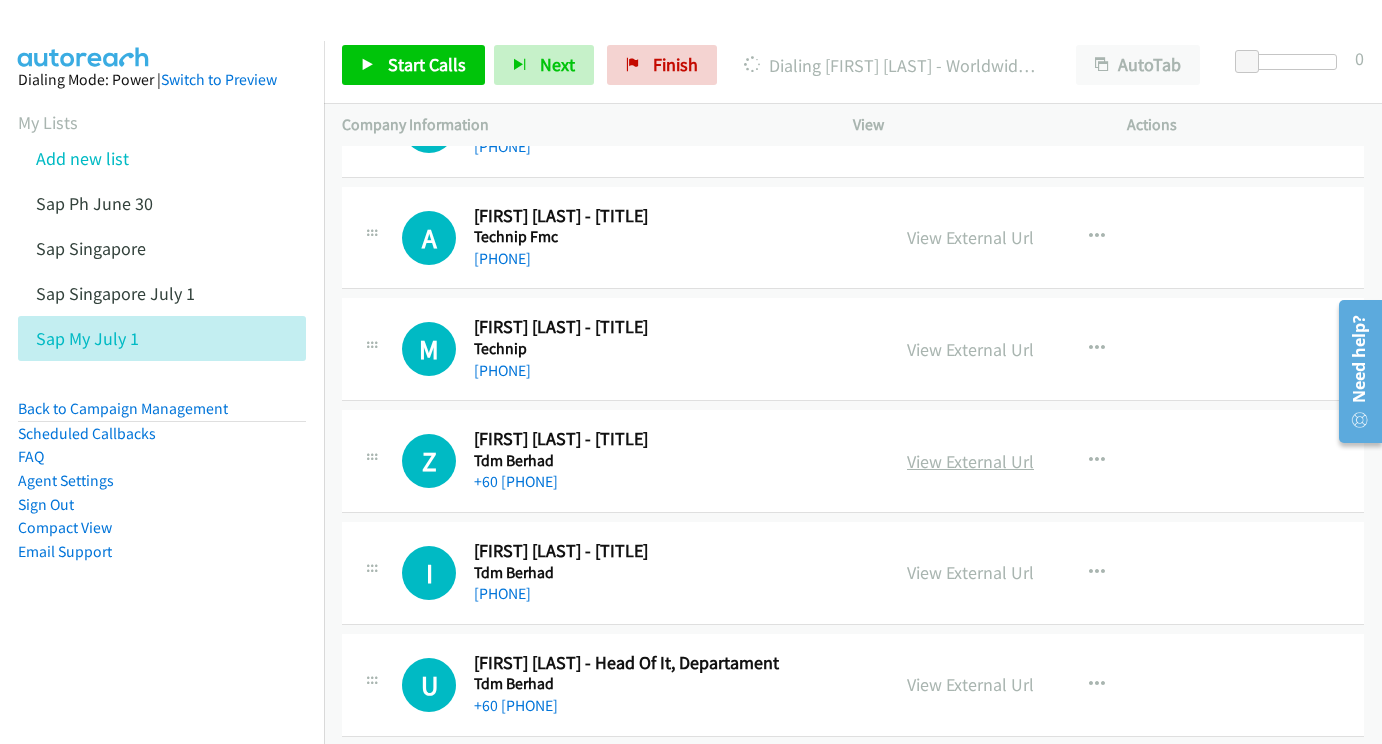 scroll, scrollTop: 15451, scrollLeft: 0, axis: vertical 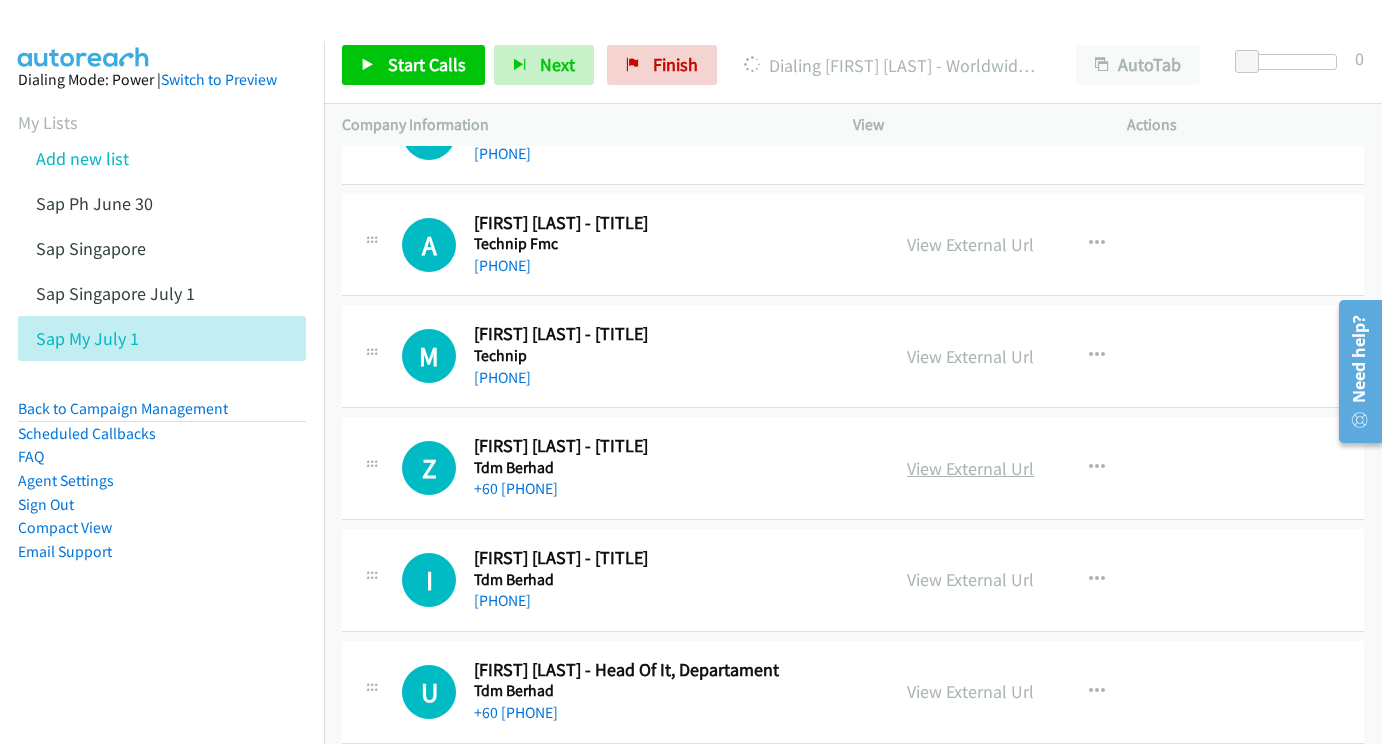 click on "View External Url" at bounding box center (970, 468) 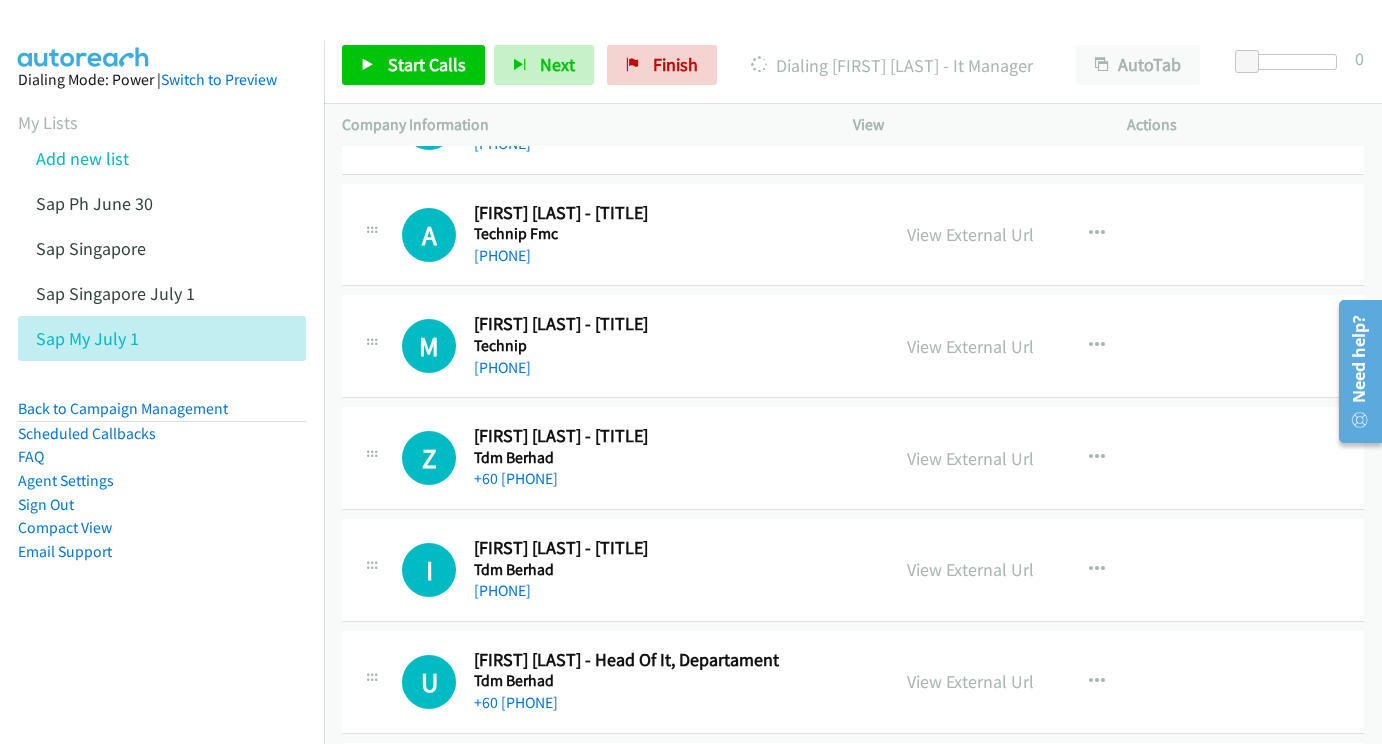 scroll, scrollTop: 15560, scrollLeft: 0, axis: vertical 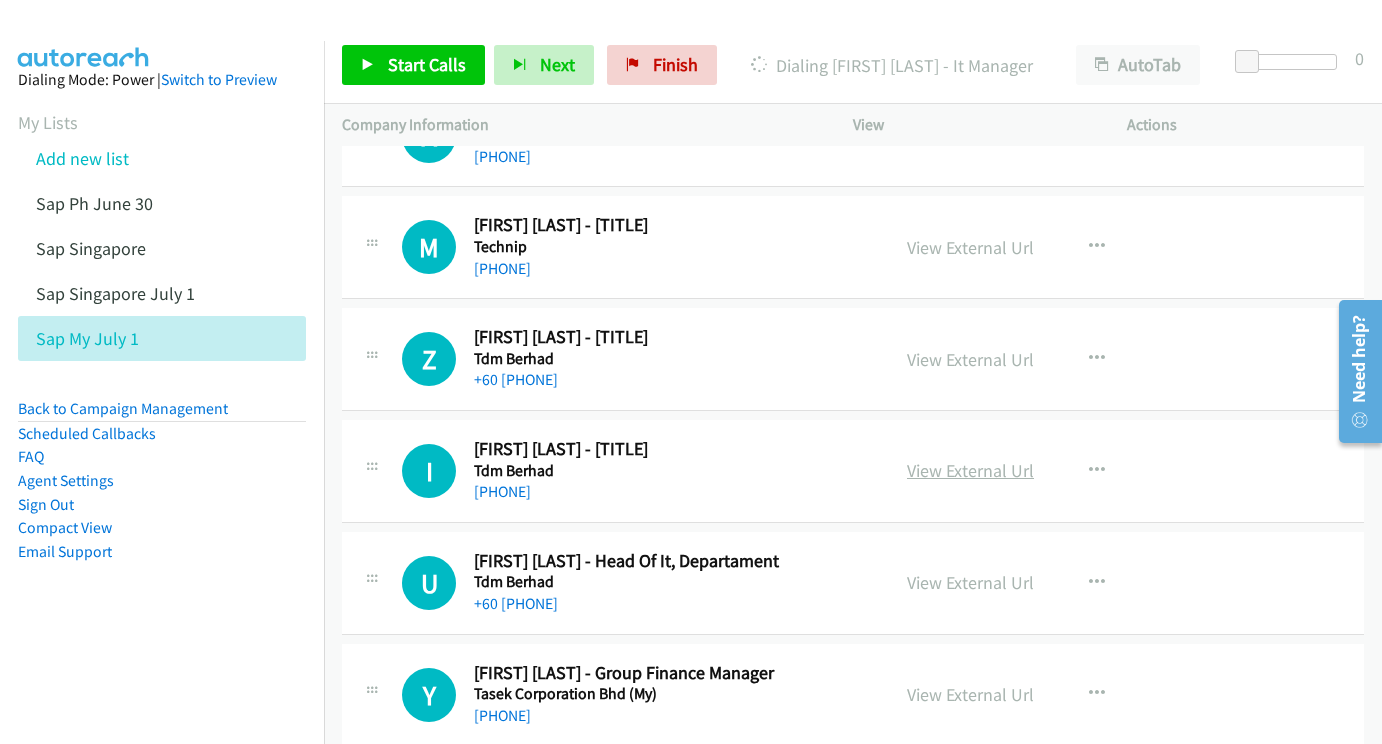 click on "View External Url" at bounding box center [970, 470] 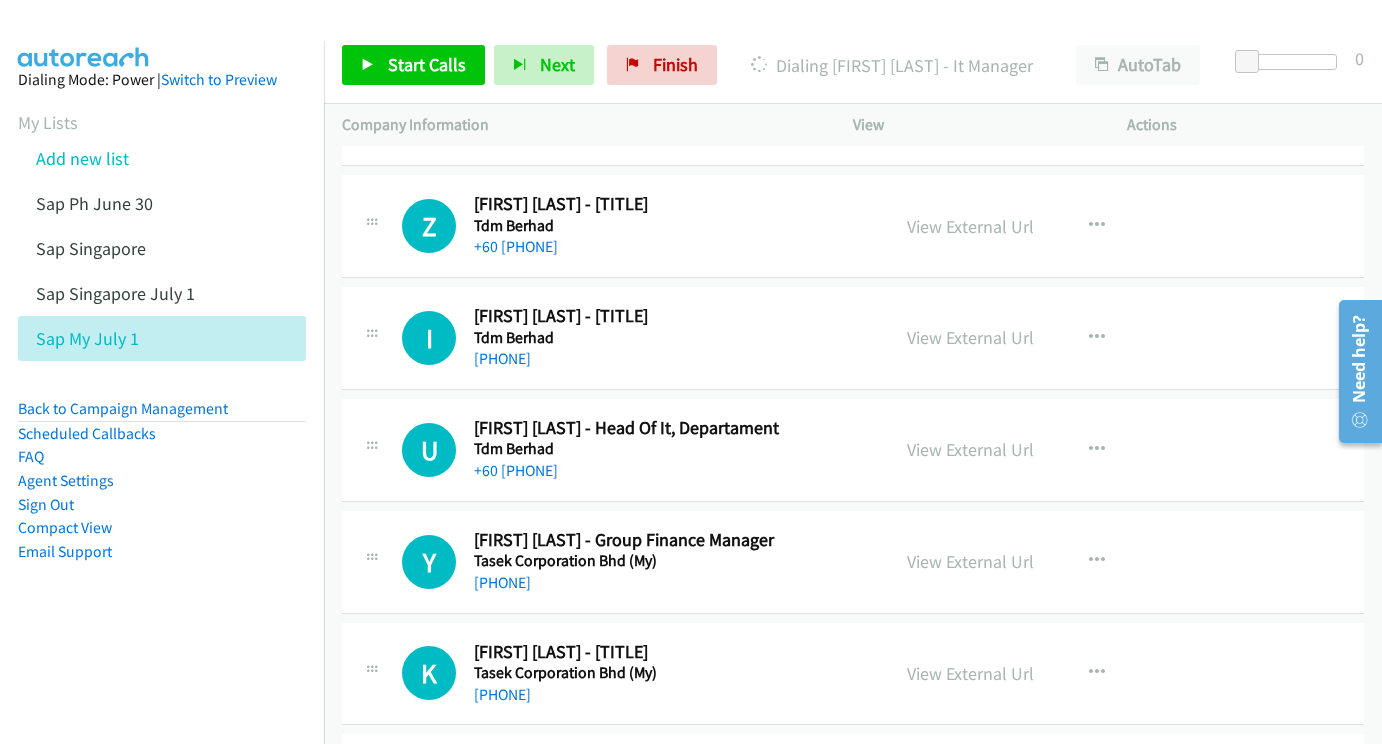 scroll, scrollTop: 15703, scrollLeft: 0, axis: vertical 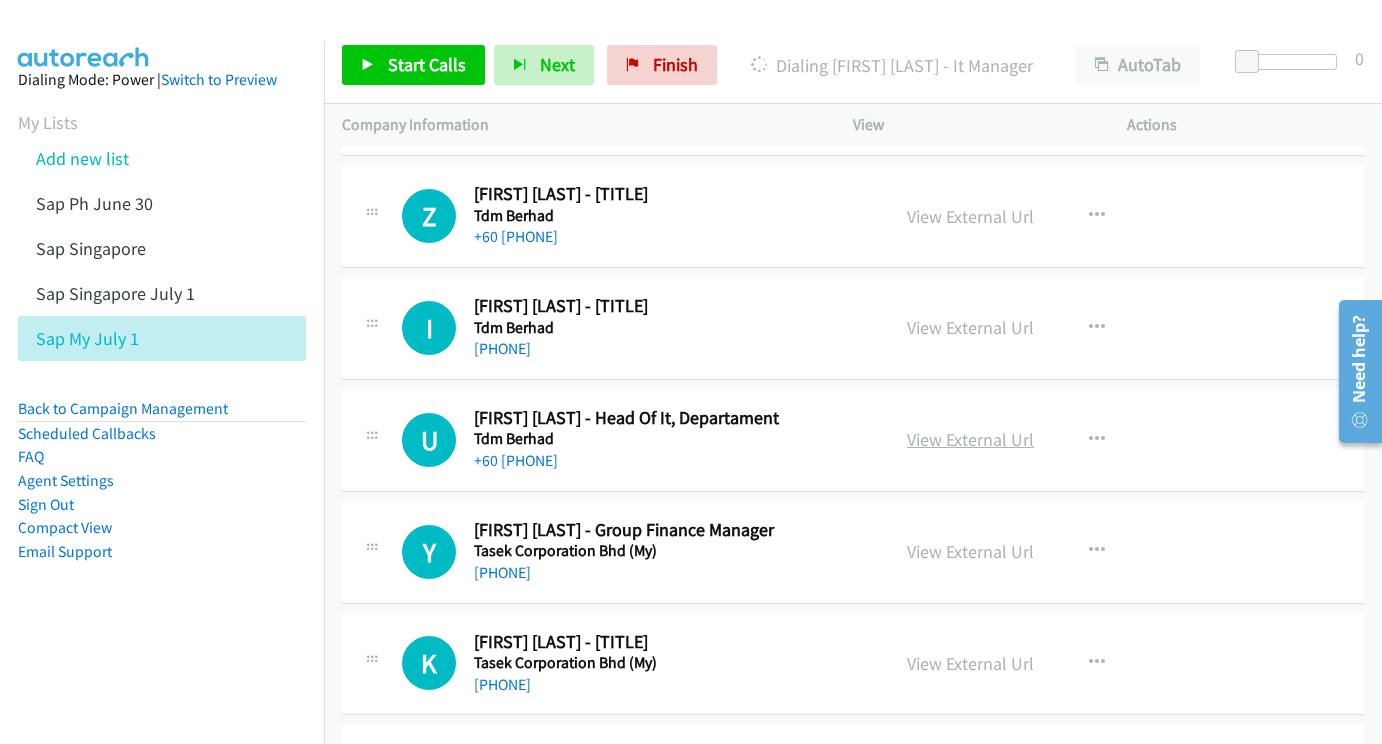 click on "View External Url" at bounding box center [970, 439] 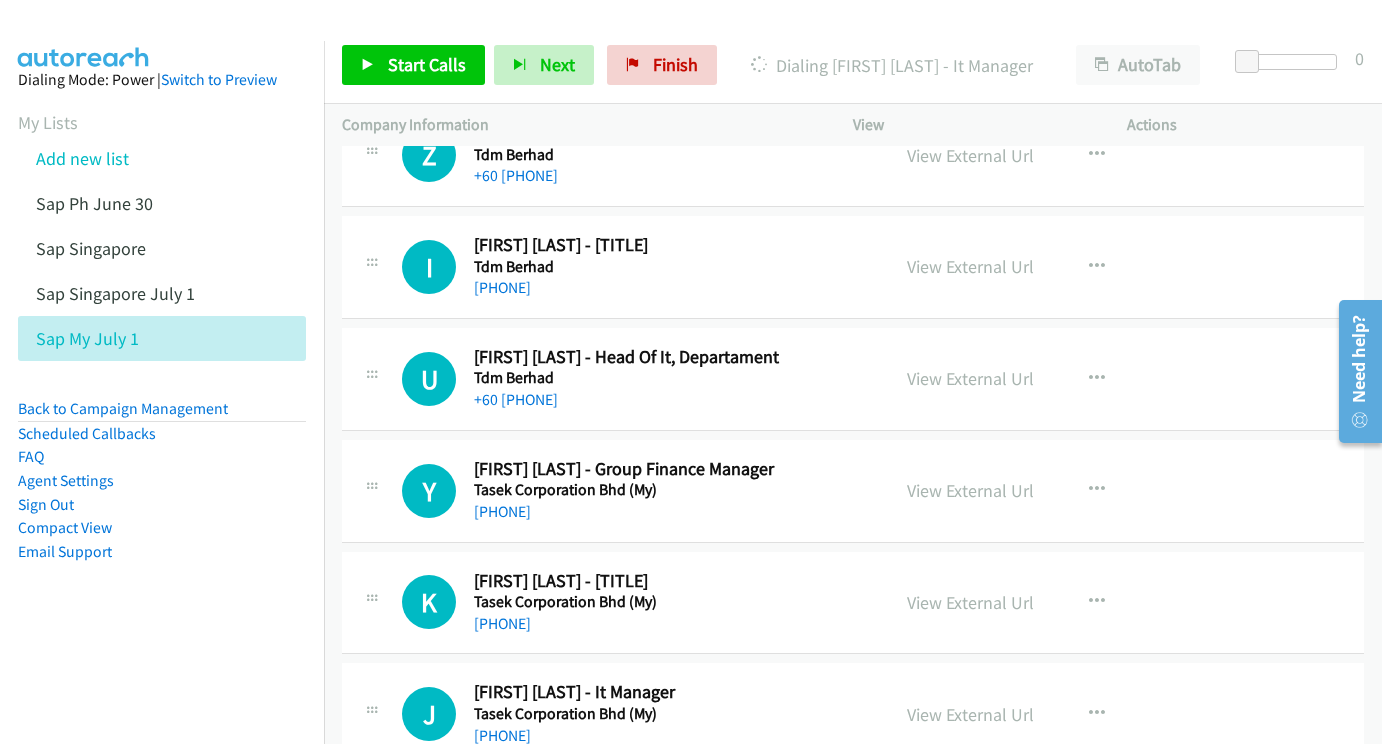 scroll, scrollTop: 15784, scrollLeft: 0, axis: vertical 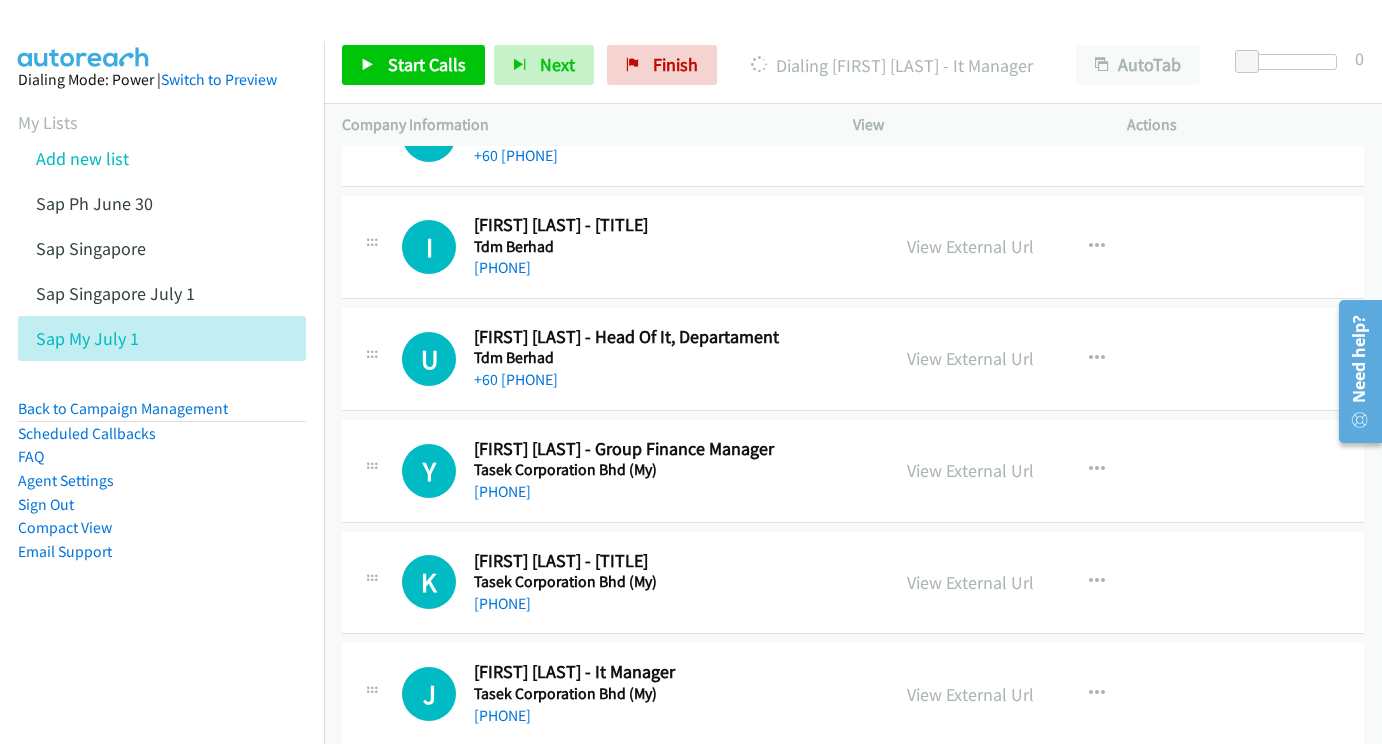 click on "View External Url" at bounding box center [970, 470] 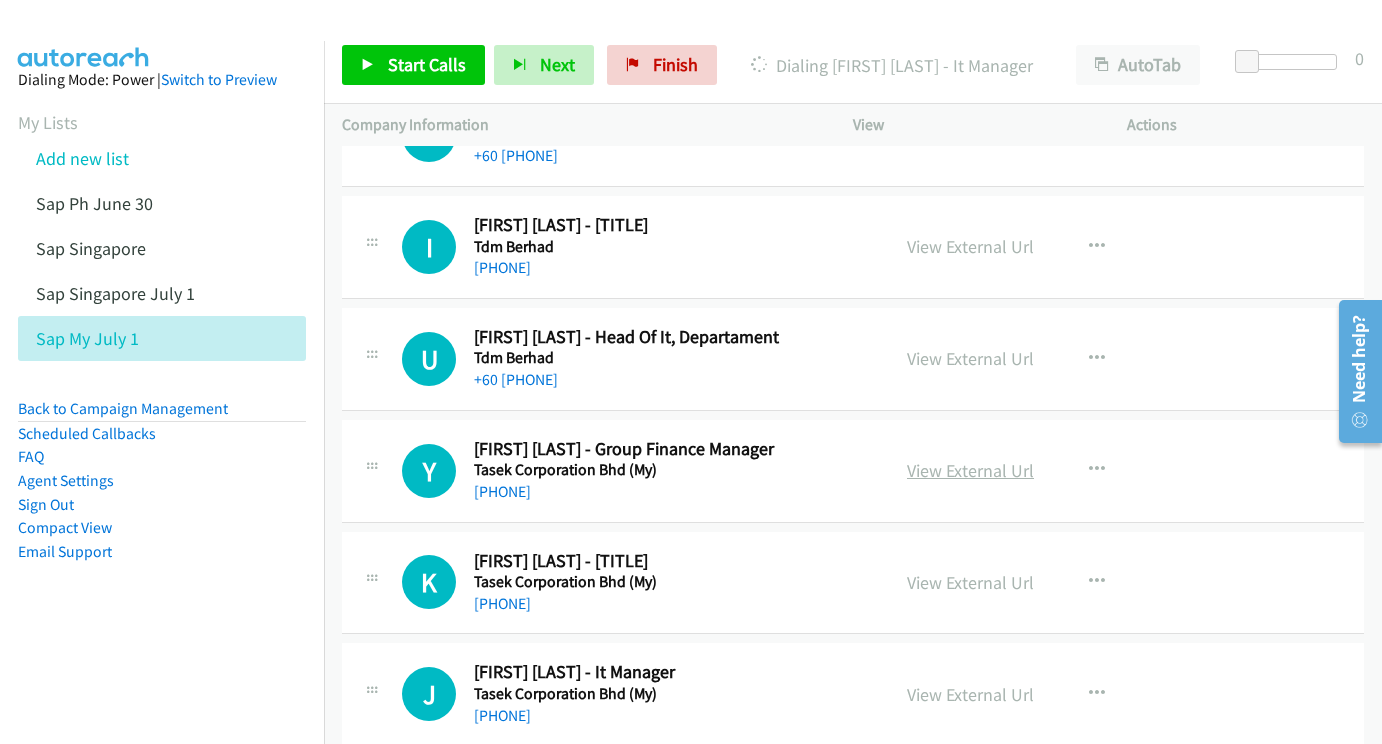 click on "View External Url" at bounding box center (970, 470) 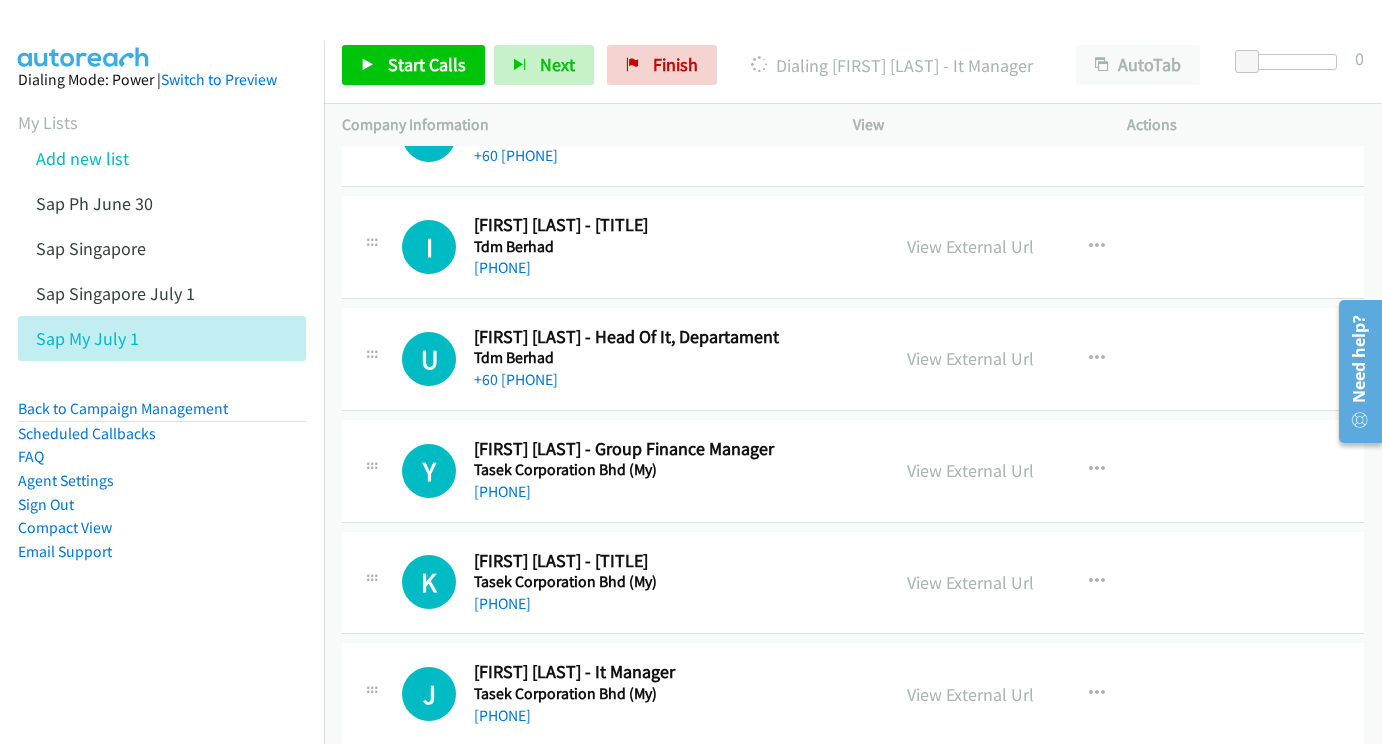 scroll, scrollTop: 15883, scrollLeft: 0, axis: vertical 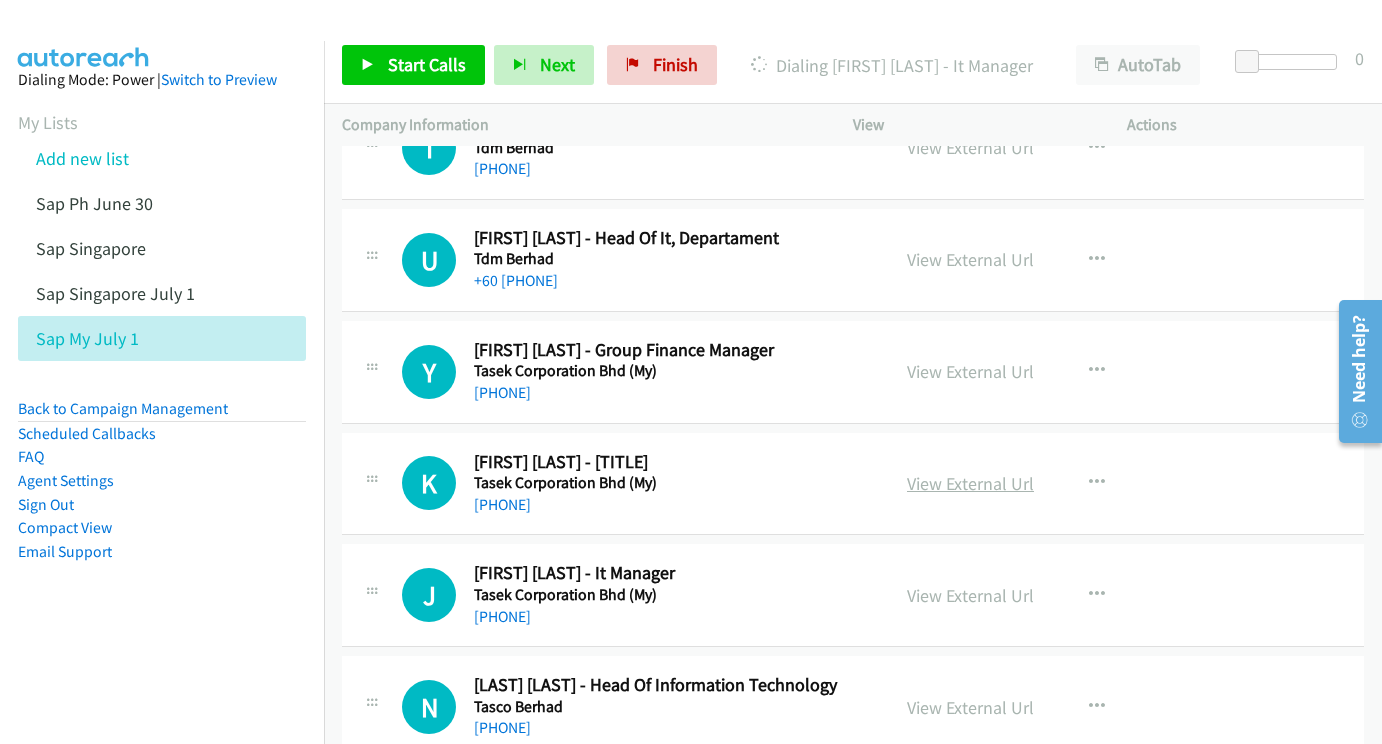 click on "View External Url" at bounding box center (970, 483) 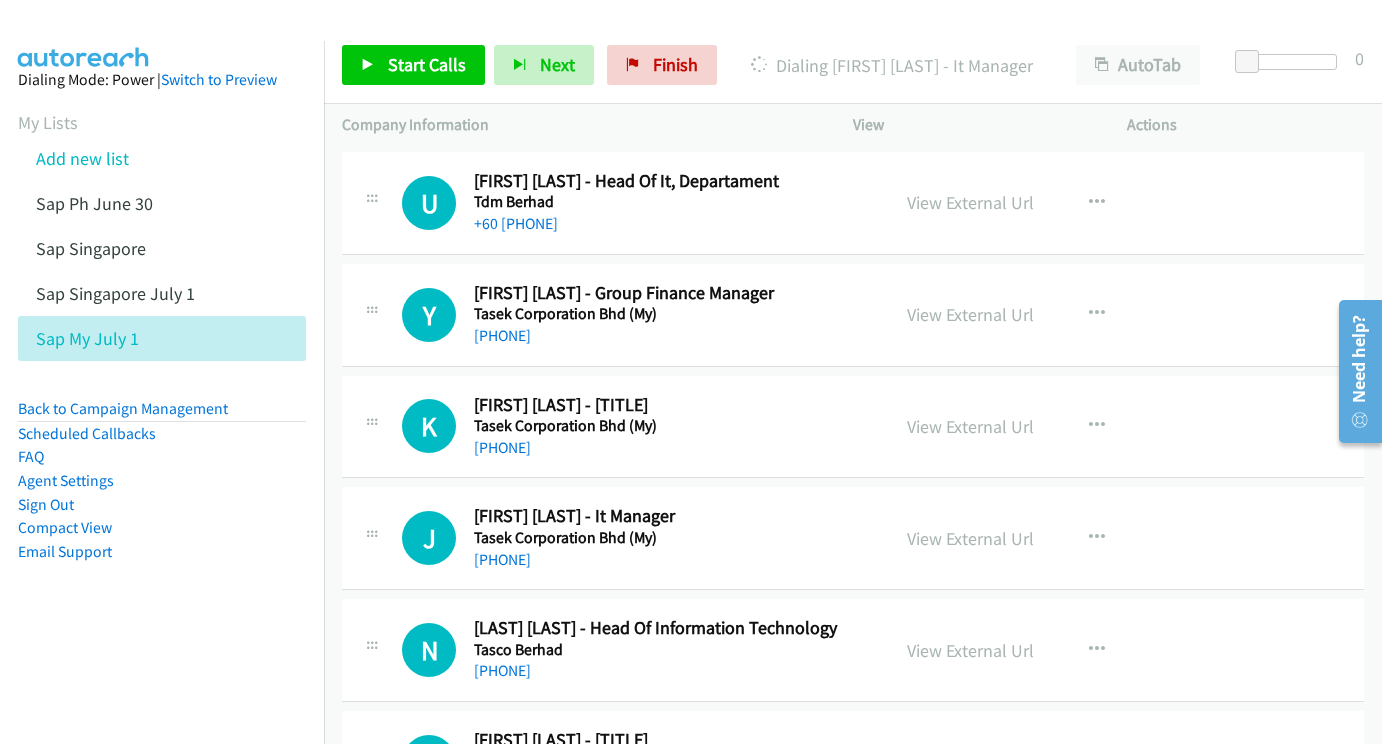 scroll, scrollTop: 15954, scrollLeft: 0, axis: vertical 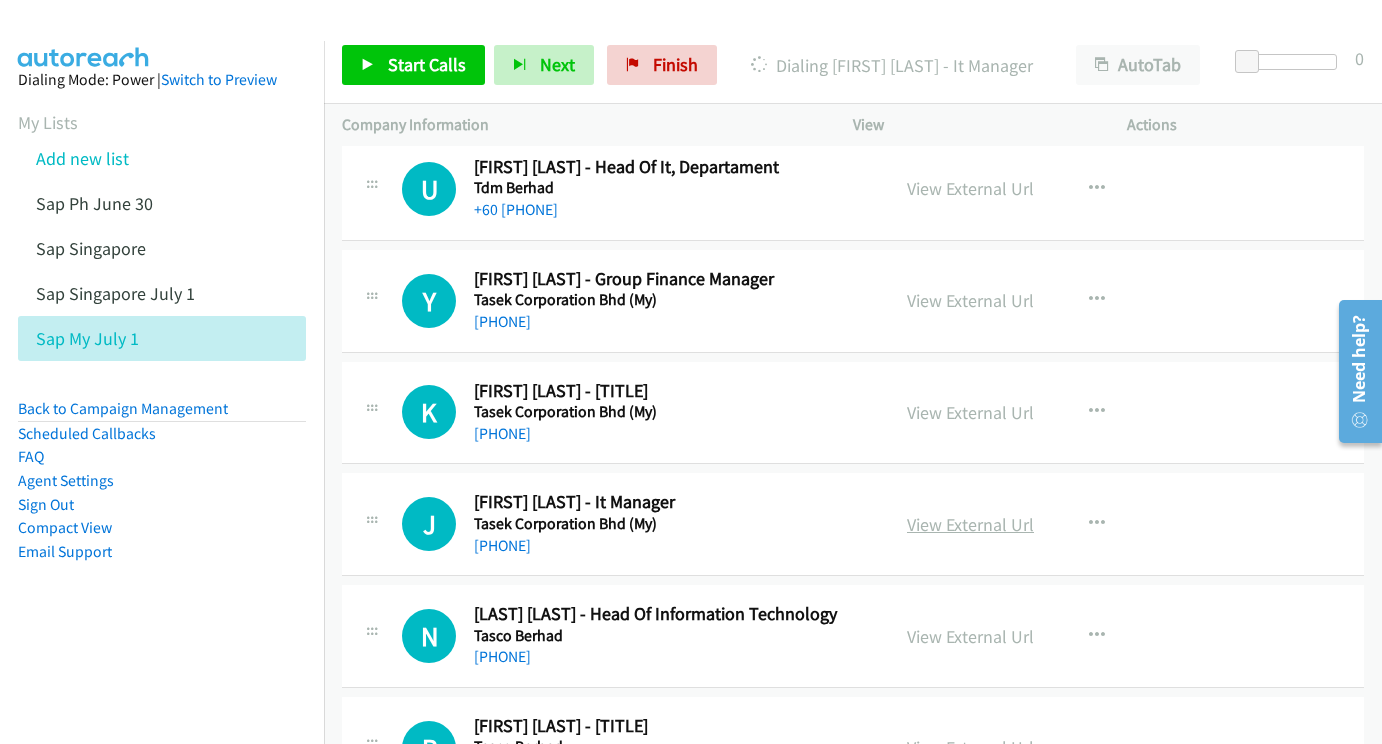 click on "View External Url" at bounding box center (970, 524) 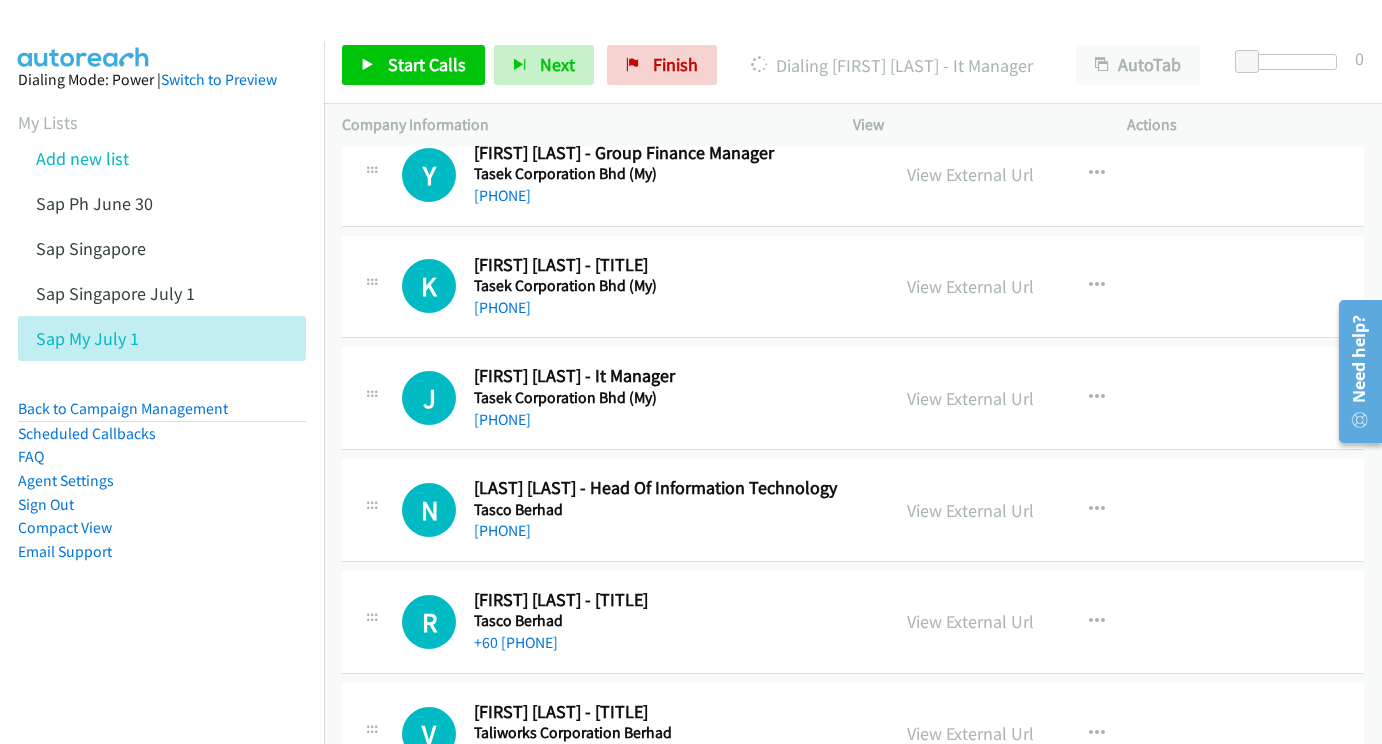 scroll, scrollTop: 16081, scrollLeft: 0, axis: vertical 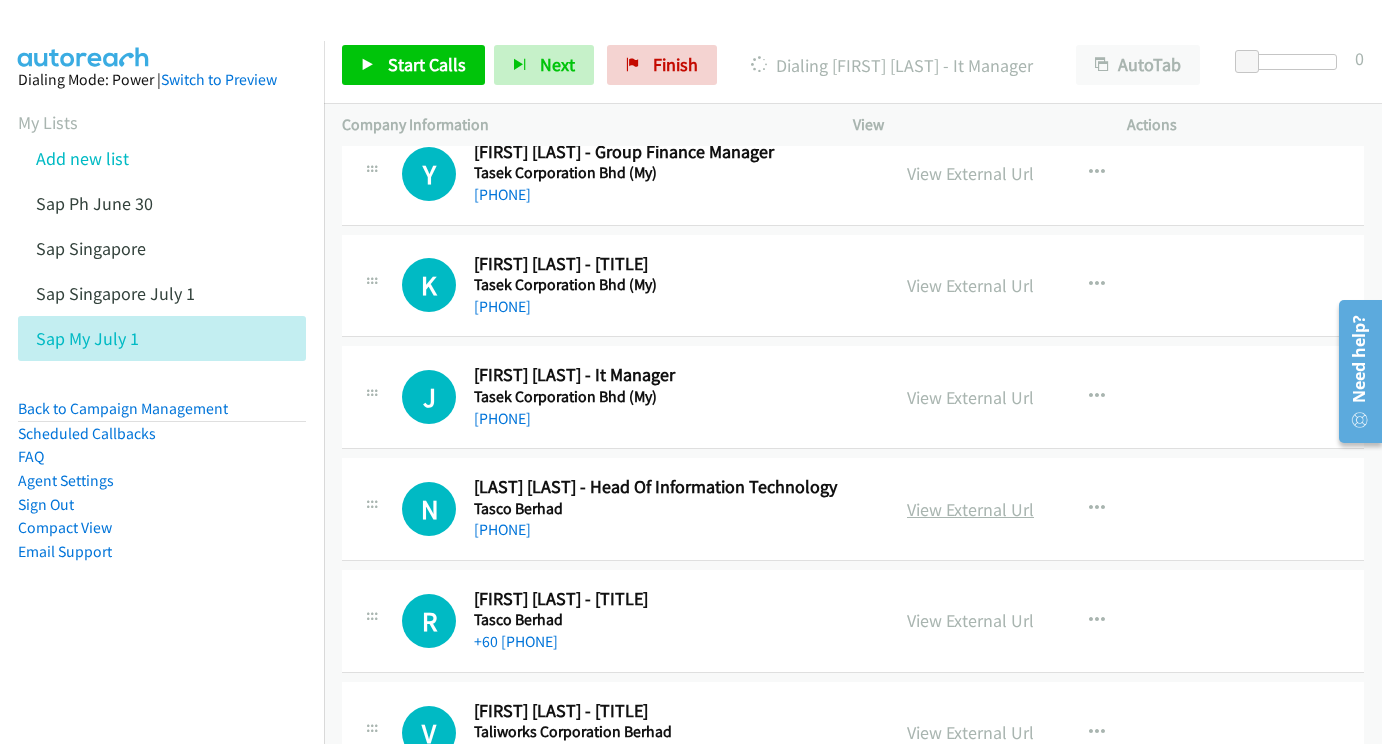 click on "View External Url" at bounding box center (970, 509) 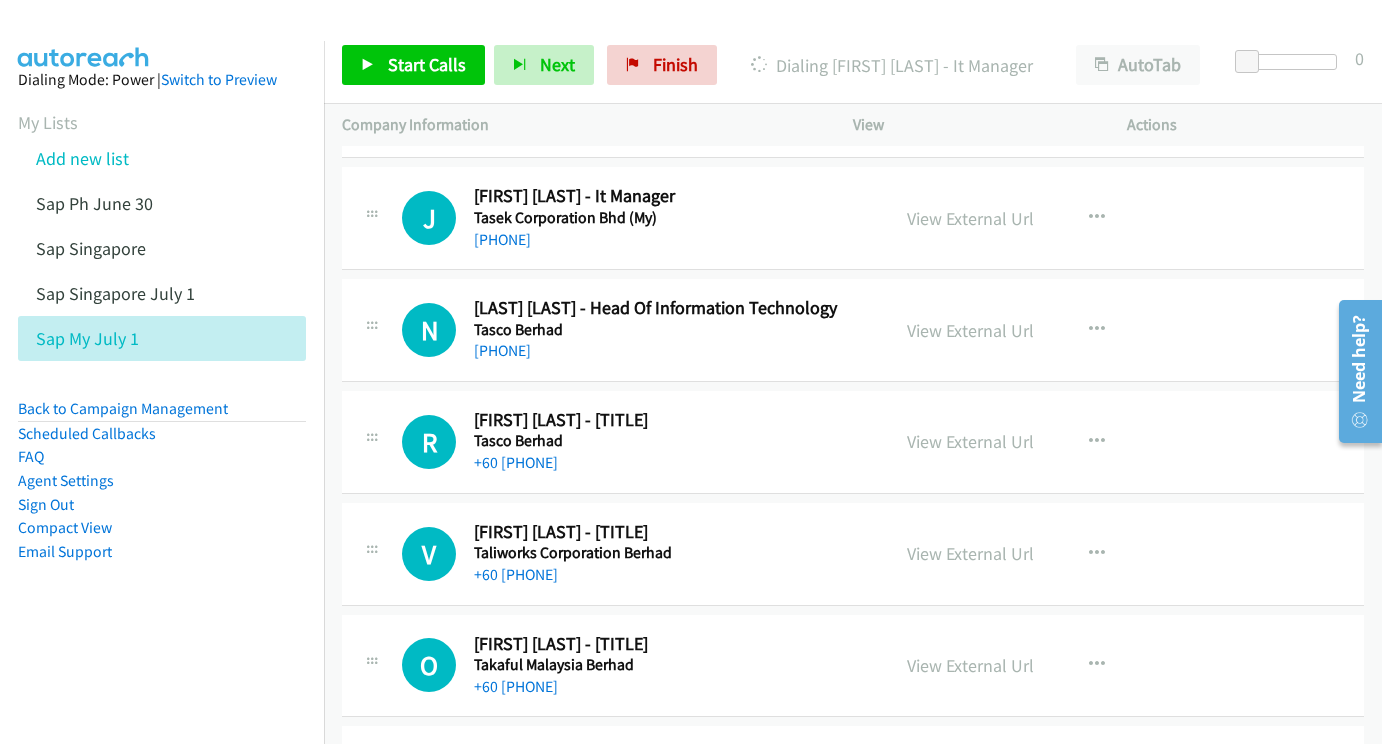 scroll, scrollTop: 16245, scrollLeft: 0, axis: vertical 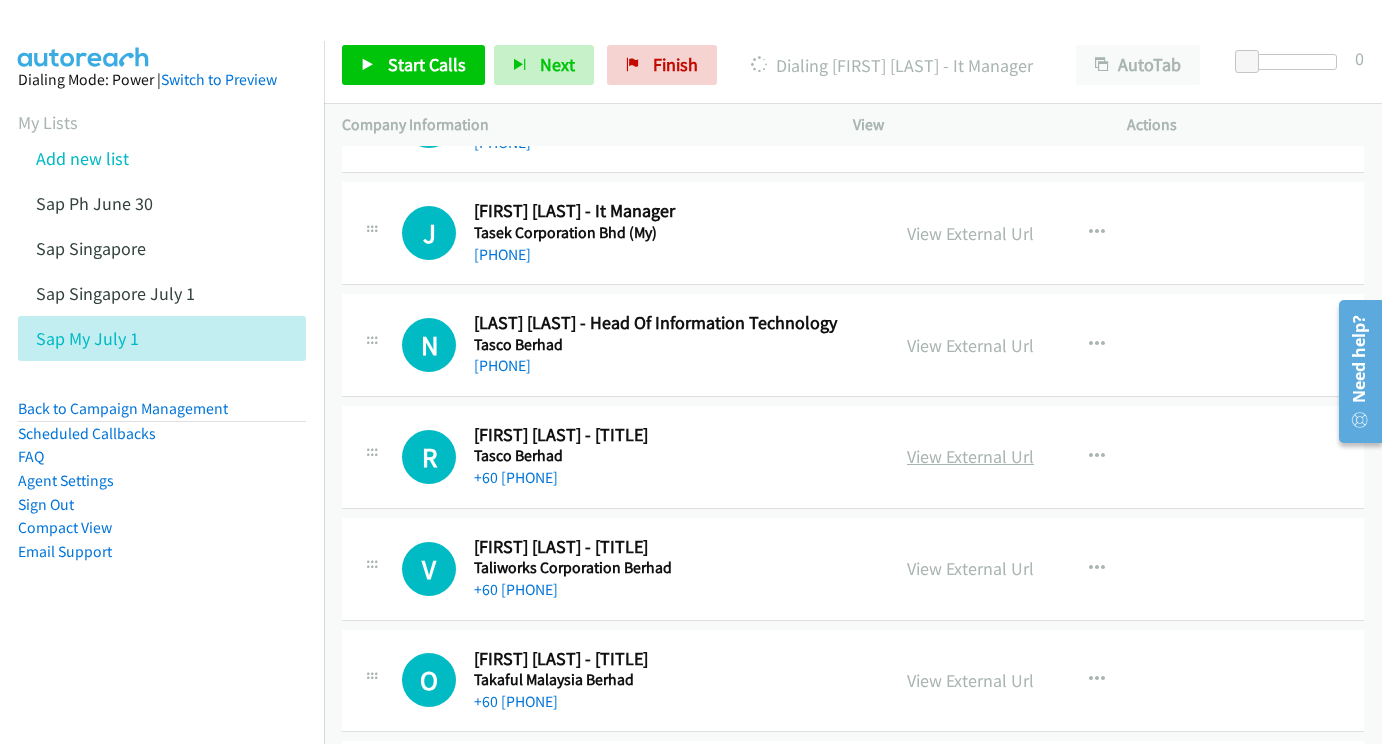 click on "View External Url" at bounding box center (970, 456) 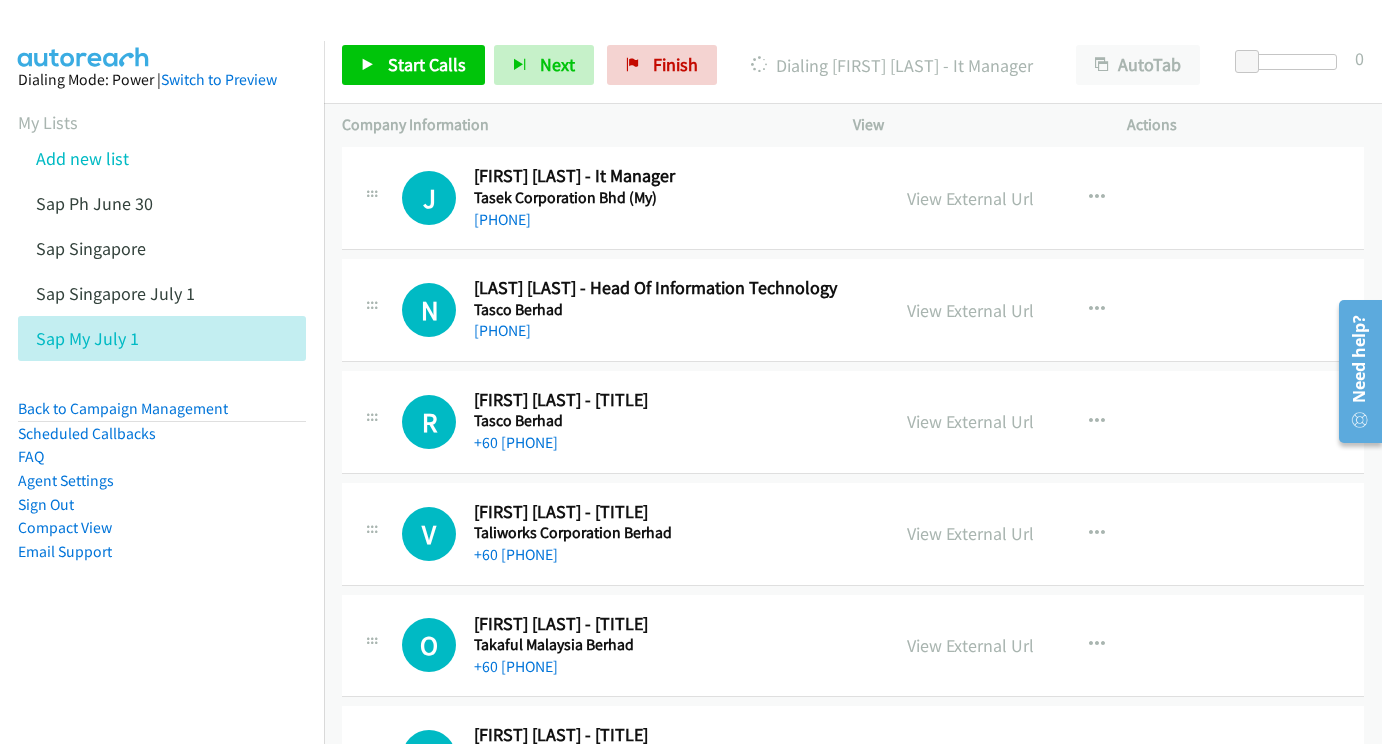 scroll, scrollTop: 16316, scrollLeft: 0, axis: vertical 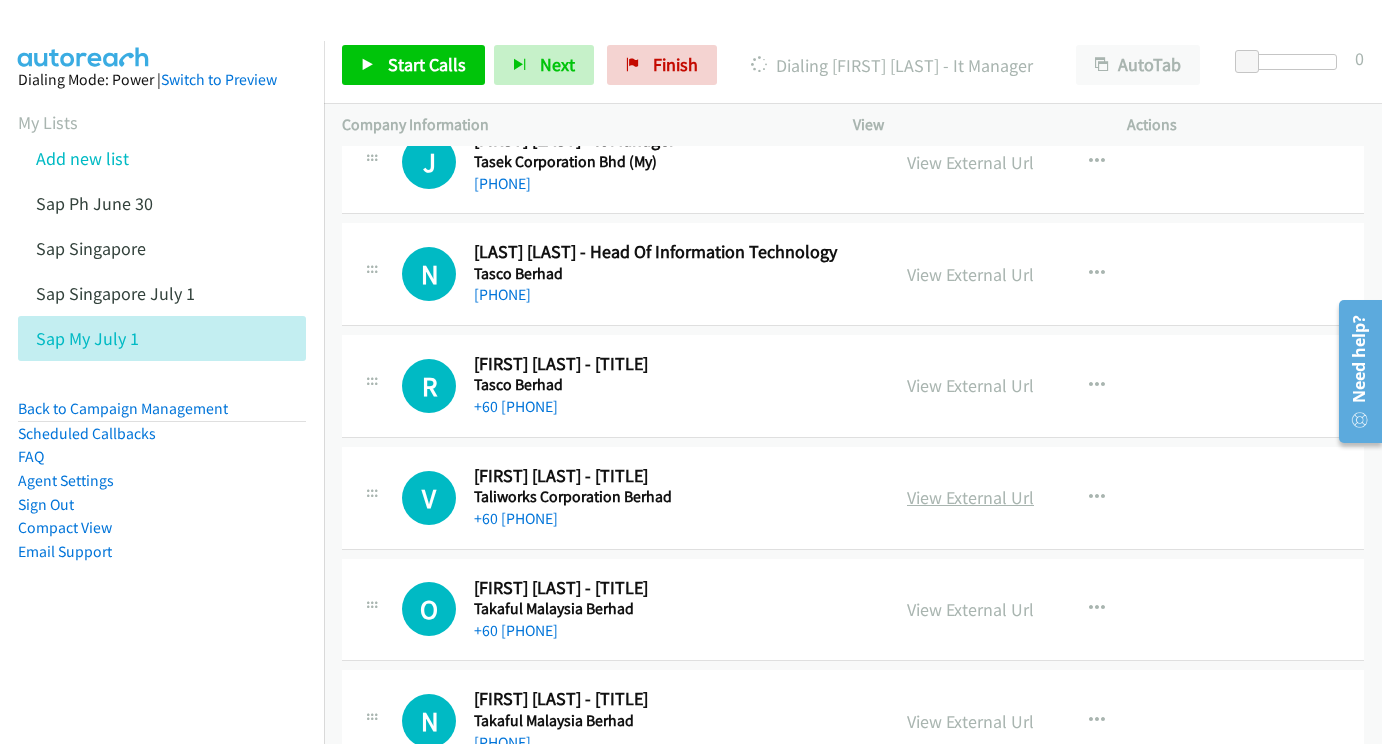 click on "View External Url" at bounding box center (970, 497) 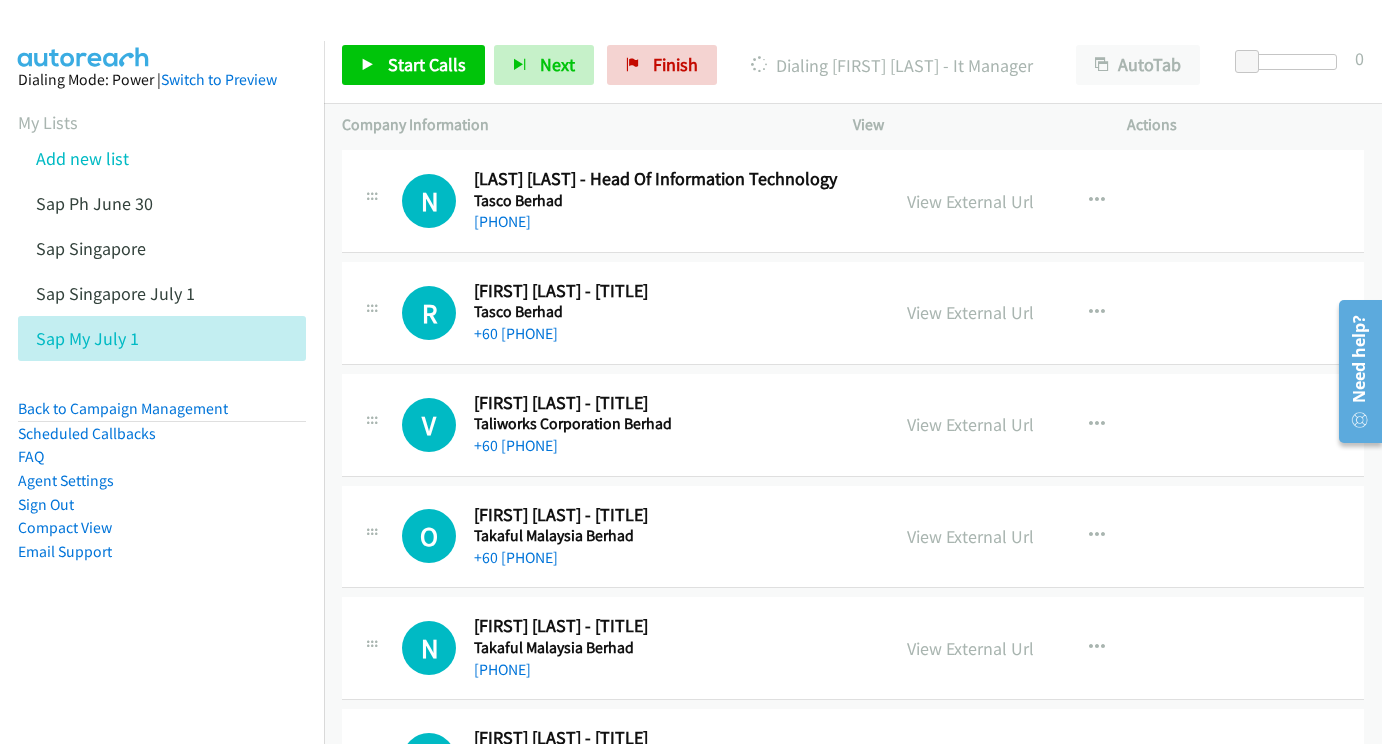 scroll, scrollTop: 16413, scrollLeft: 0, axis: vertical 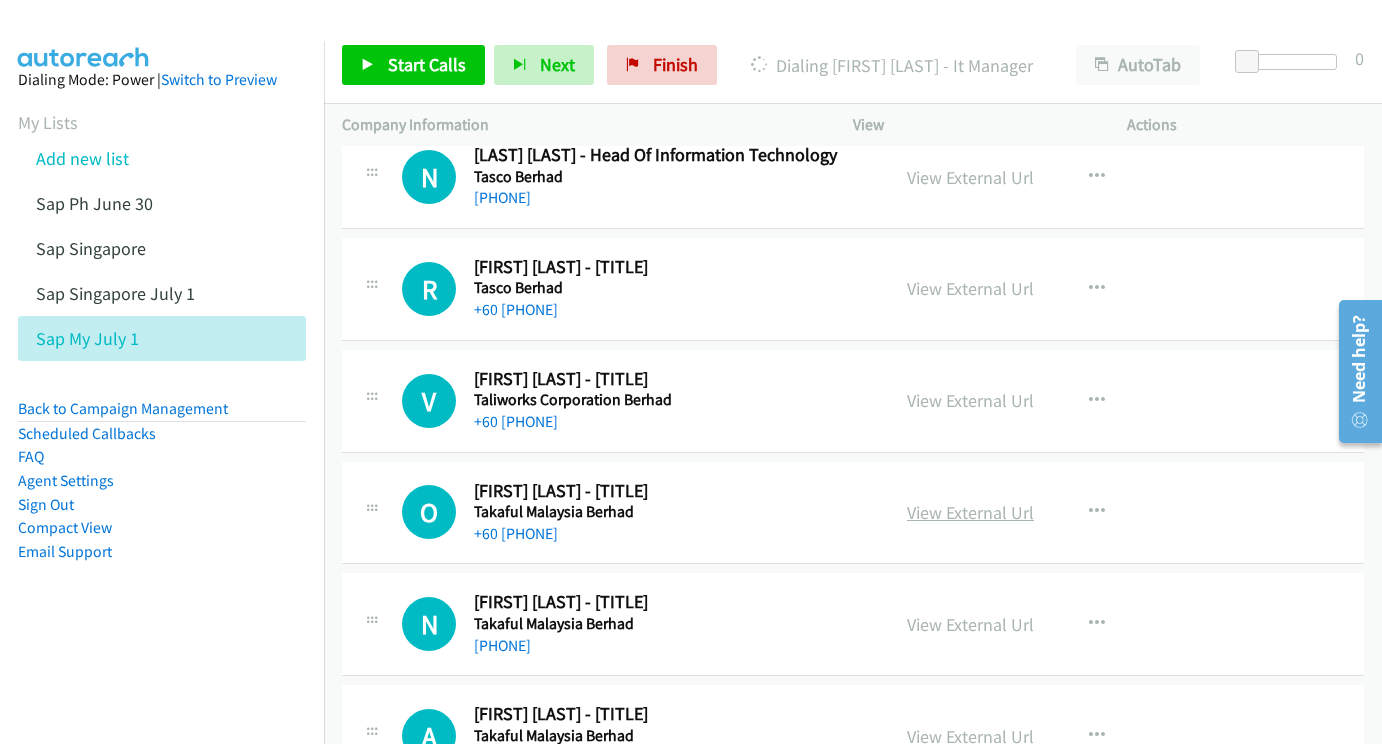click on "View External Url" at bounding box center (970, 512) 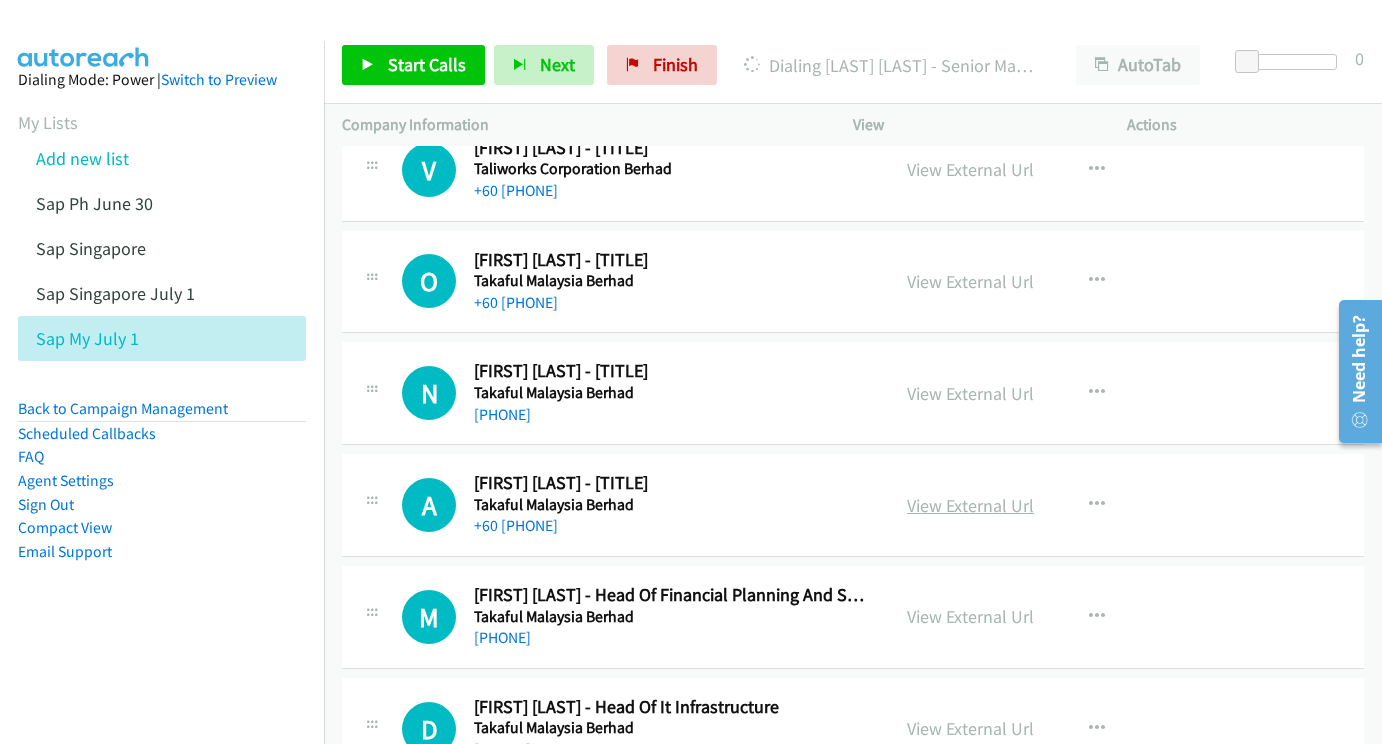 scroll, scrollTop: 16644, scrollLeft: 1, axis: both 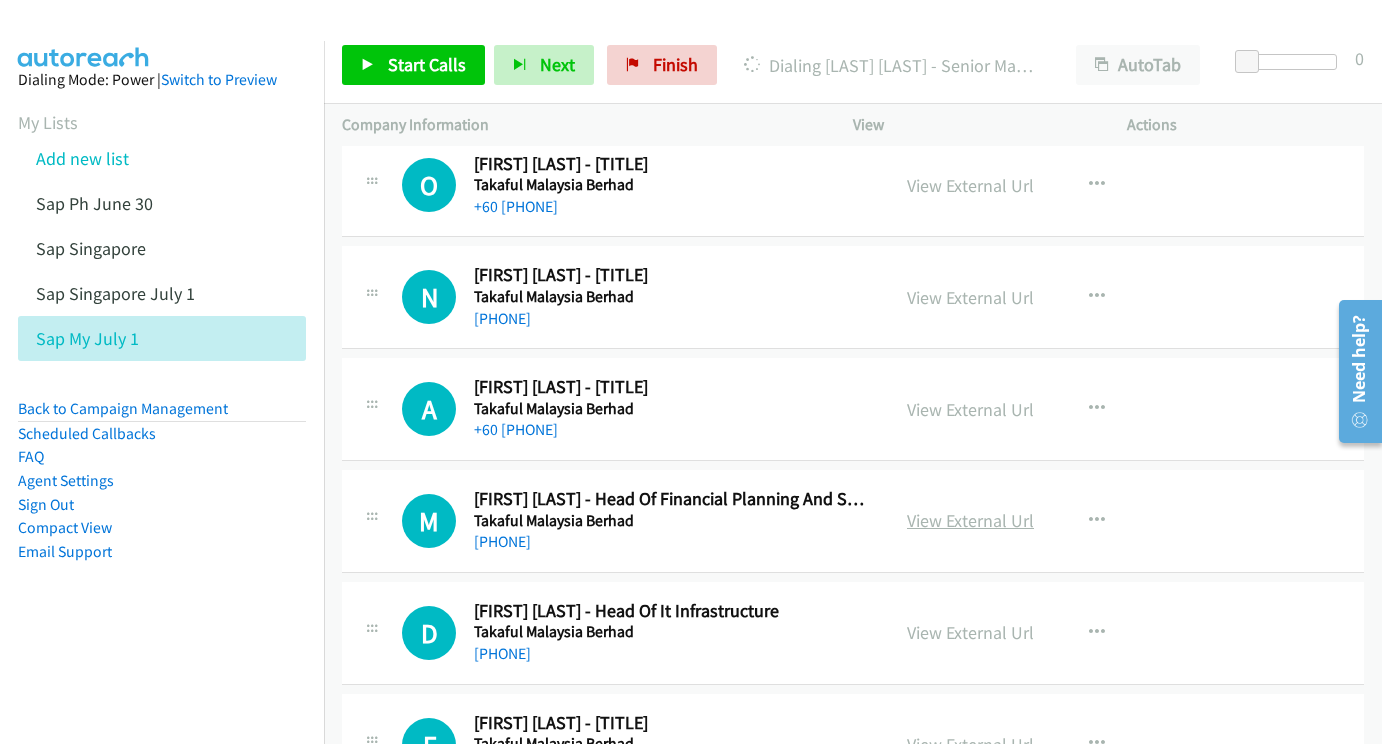 click on "View External Url" at bounding box center [970, 520] 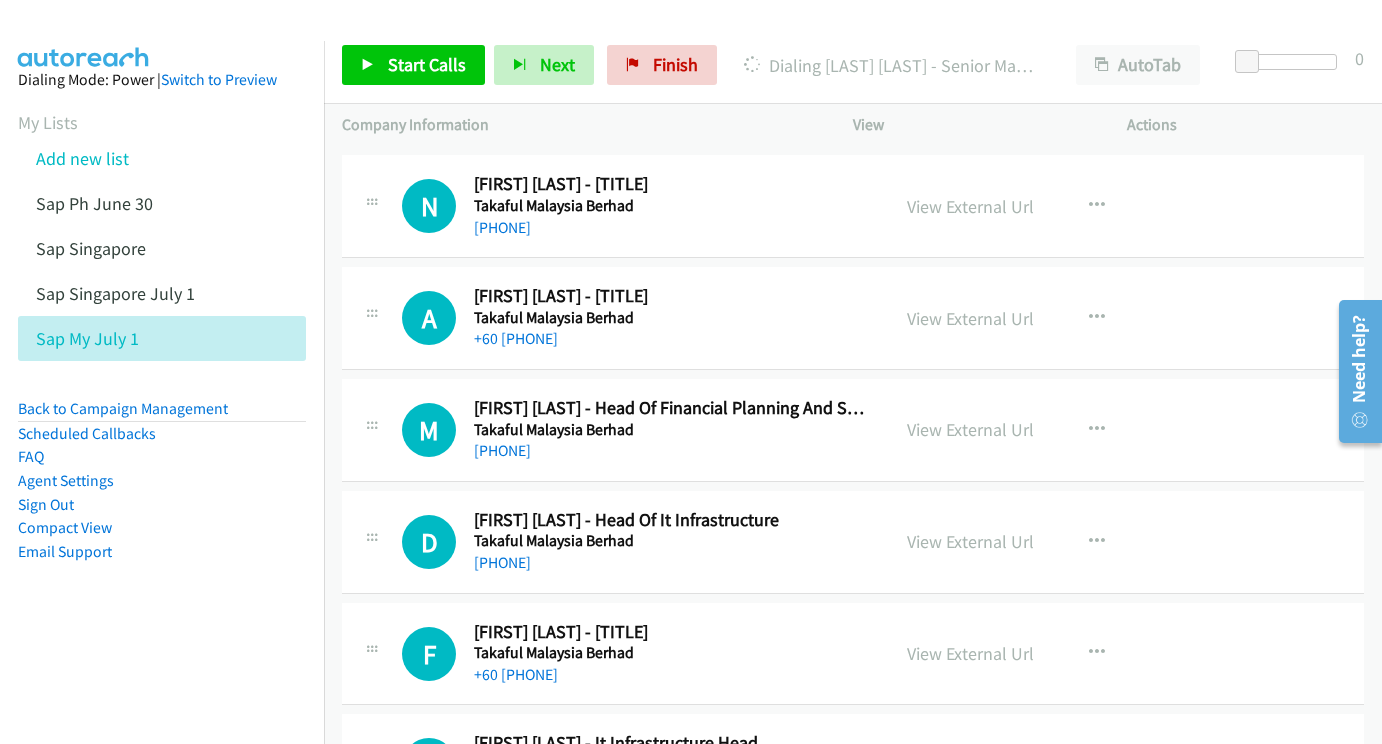 scroll, scrollTop: 16862, scrollLeft: 1, axis: both 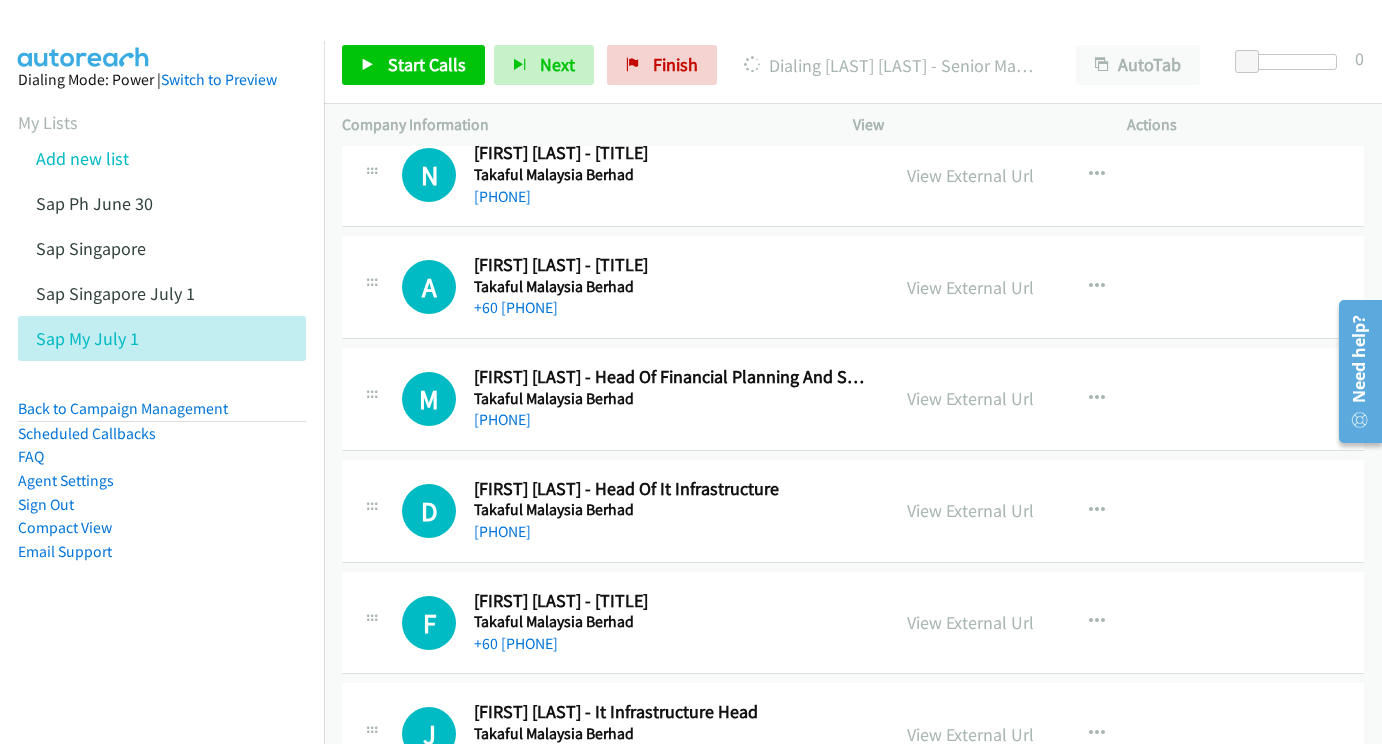 click on "View External Url
View External Url
Schedule/Manage Callback
Start Calls Here
Remove from list
Add to do not call list
Reset Call Status" at bounding box center (1035, 511) 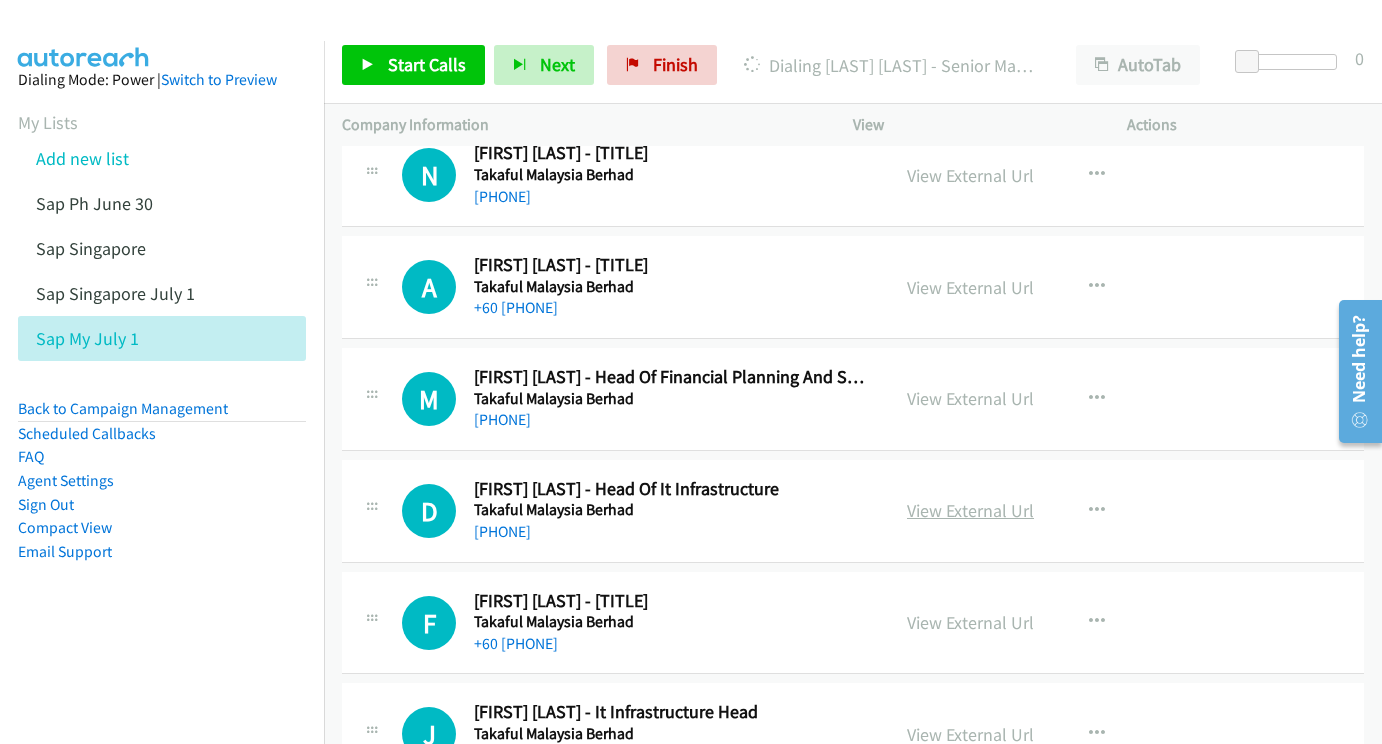 click on "View External Url" at bounding box center (970, 510) 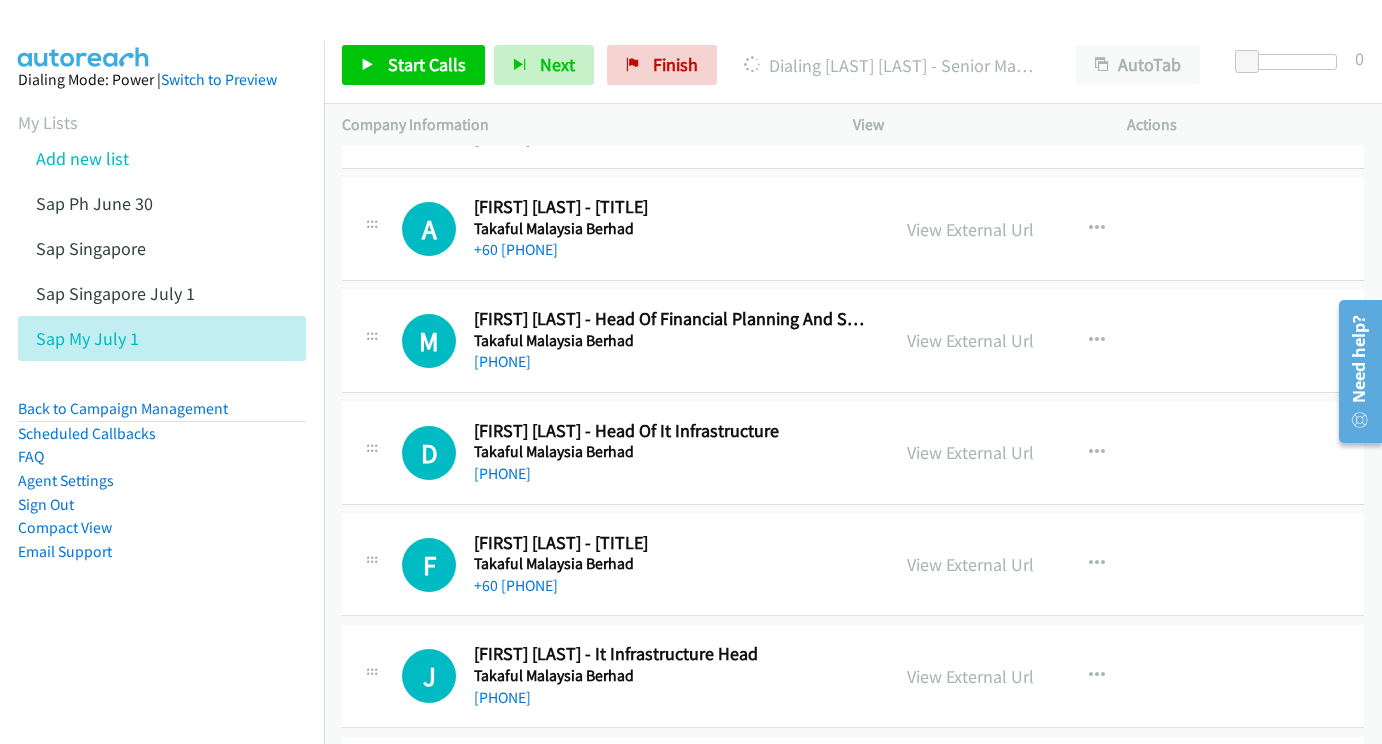 scroll, scrollTop: 16964, scrollLeft: 1, axis: both 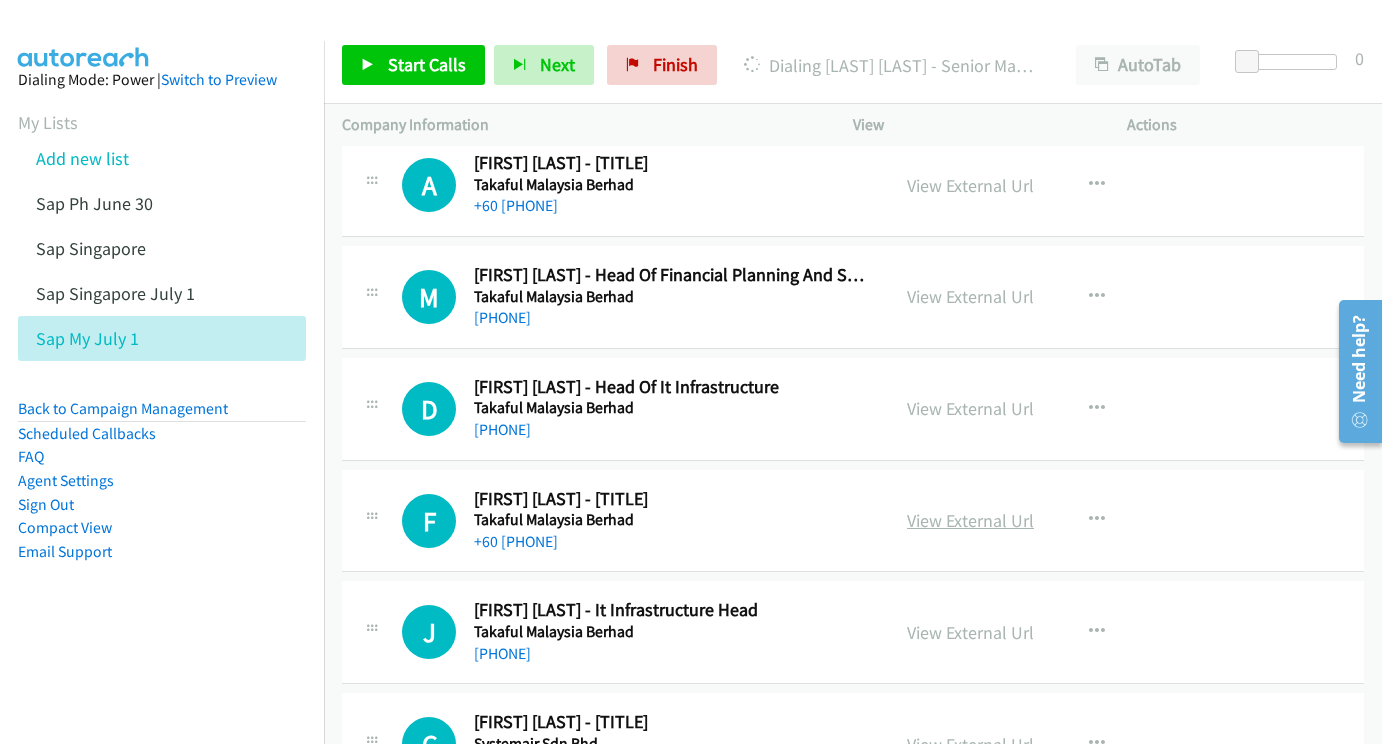 click on "View External Url" at bounding box center [970, 520] 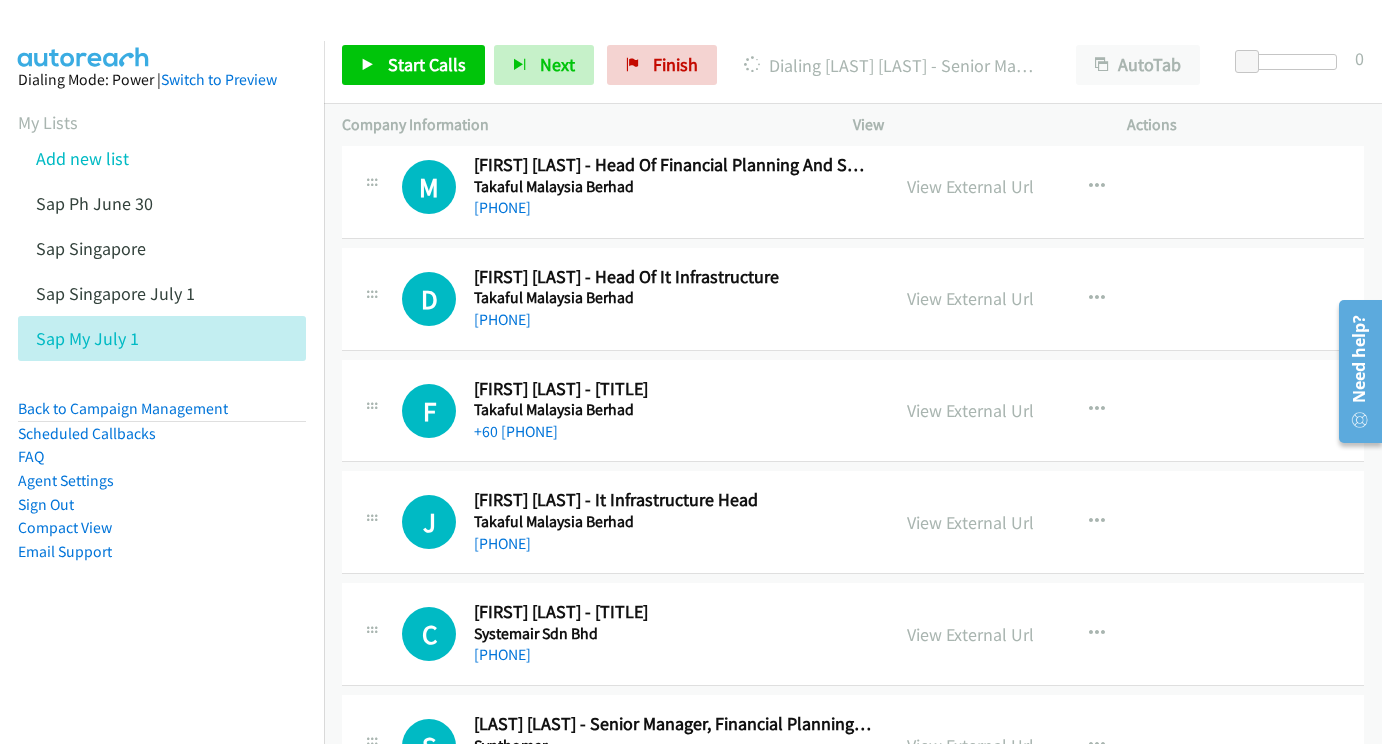 scroll, scrollTop: 17077, scrollLeft: 1, axis: both 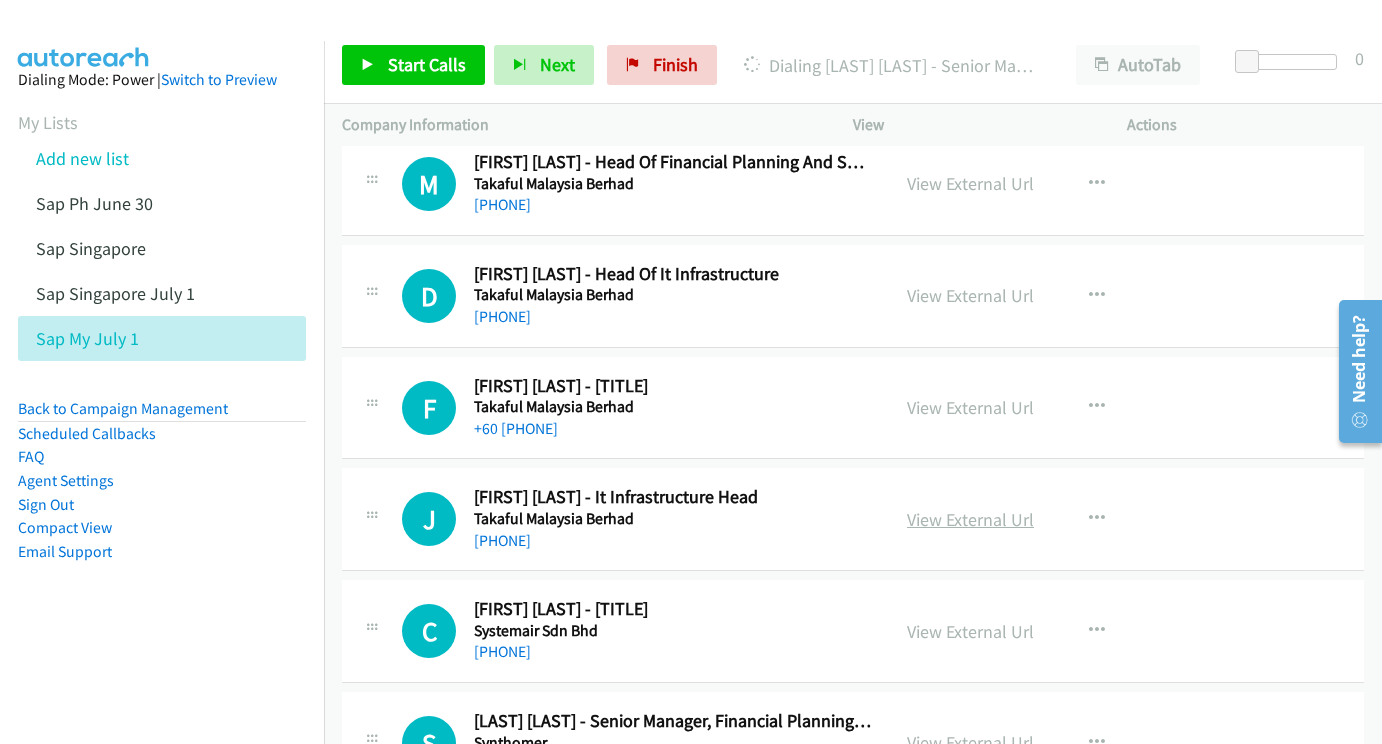 click on "View External Url" at bounding box center [970, 519] 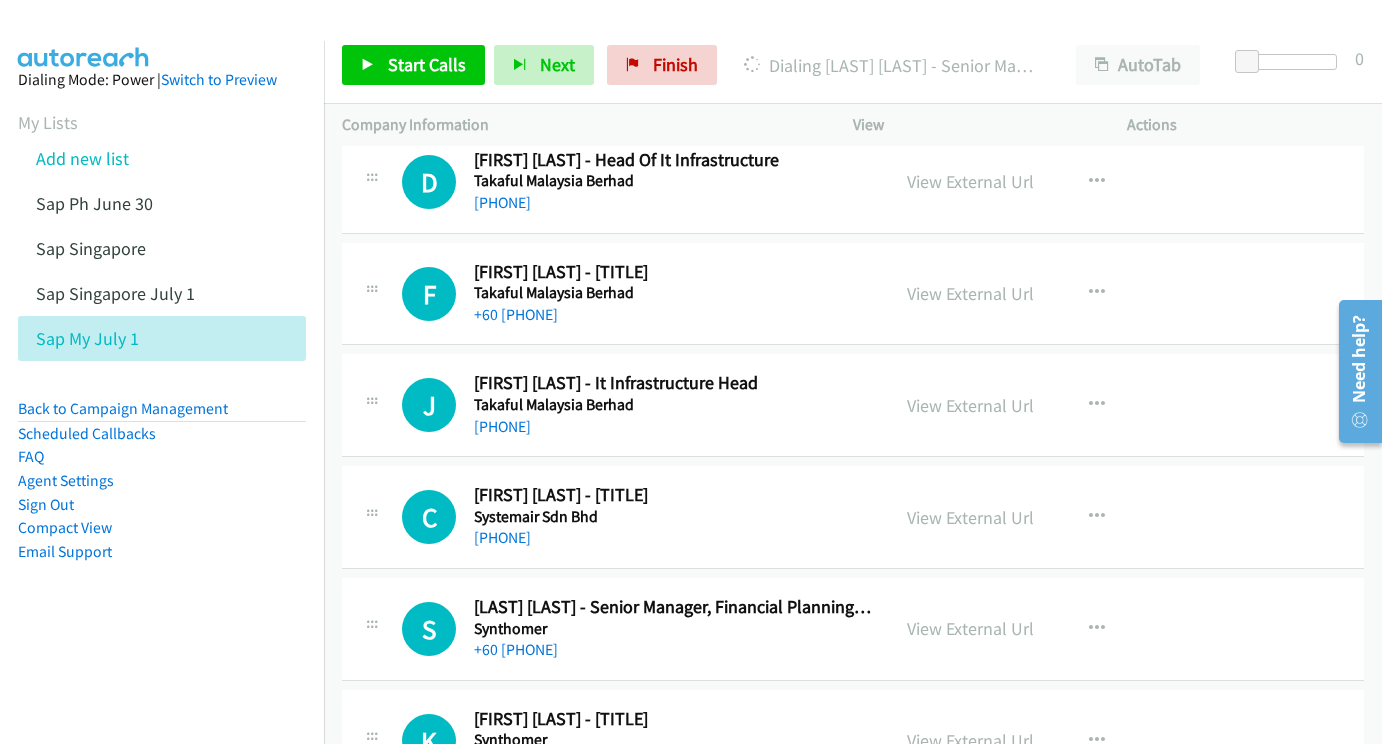scroll, scrollTop: 17200, scrollLeft: 3, axis: both 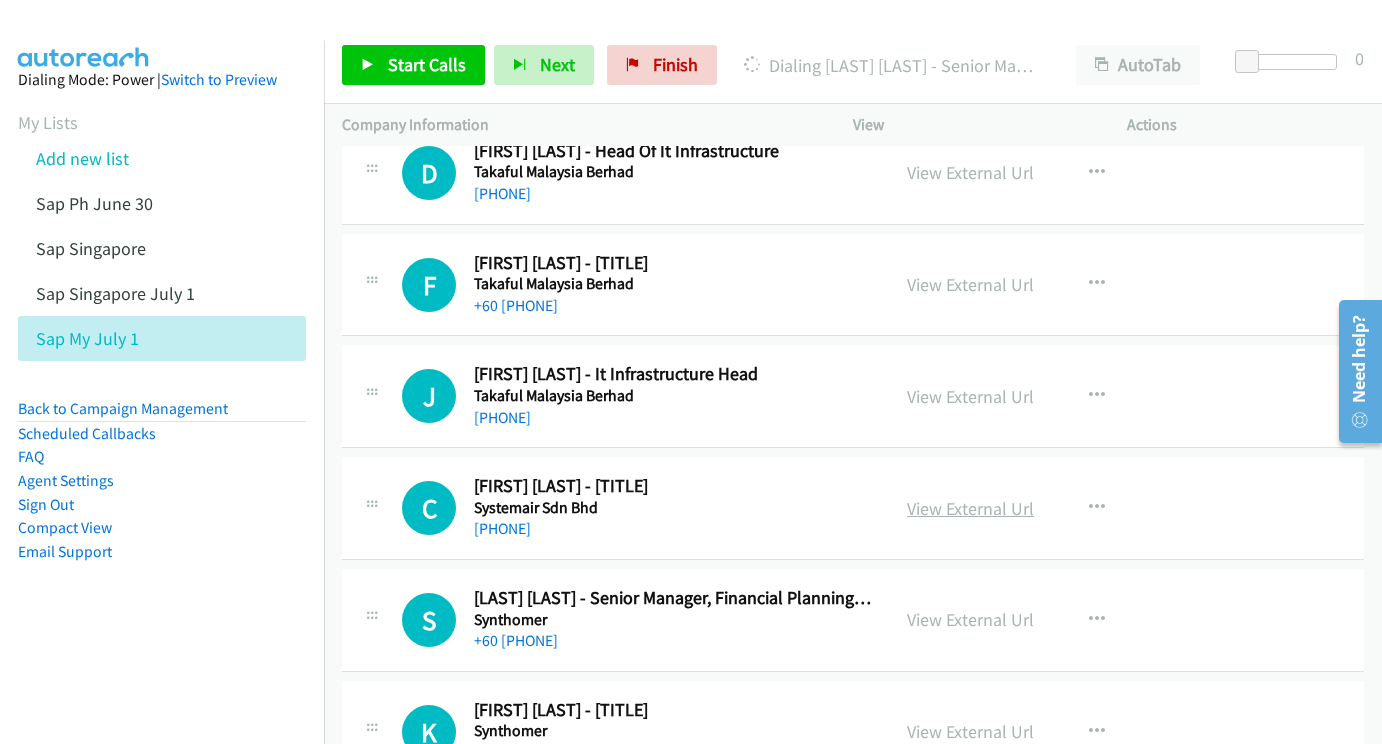 click on "View External Url" at bounding box center (970, 508) 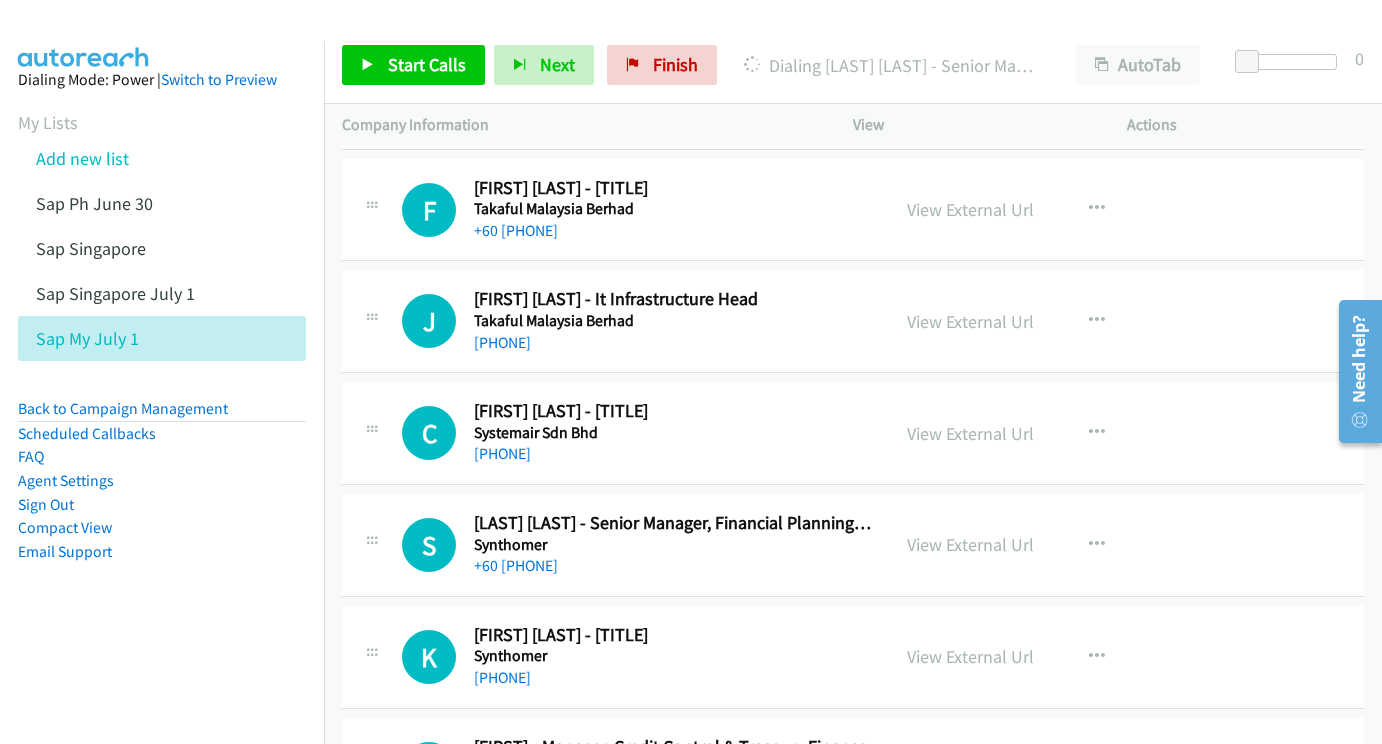 scroll, scrollTop: 17332, scrollLeft: 3, axis: both 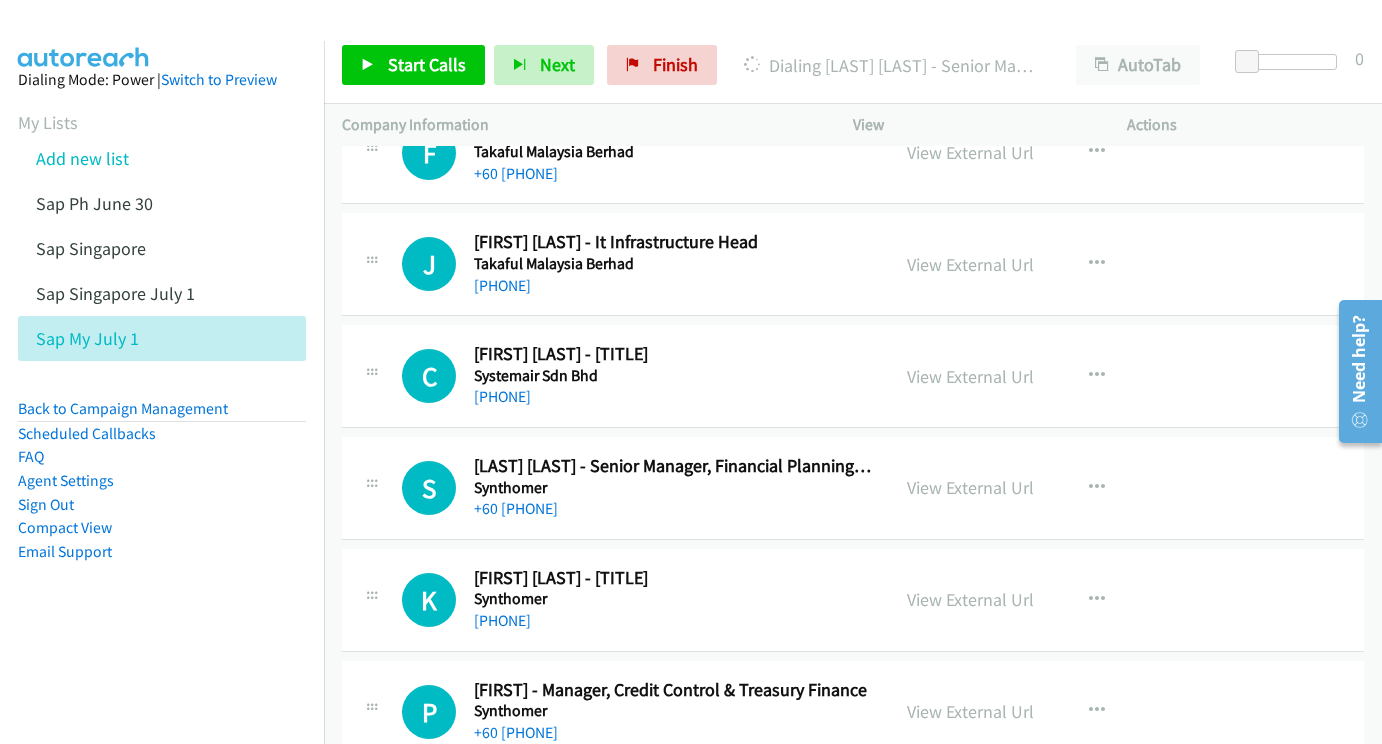 click on "View External Url" at bounding box center (970, 487) 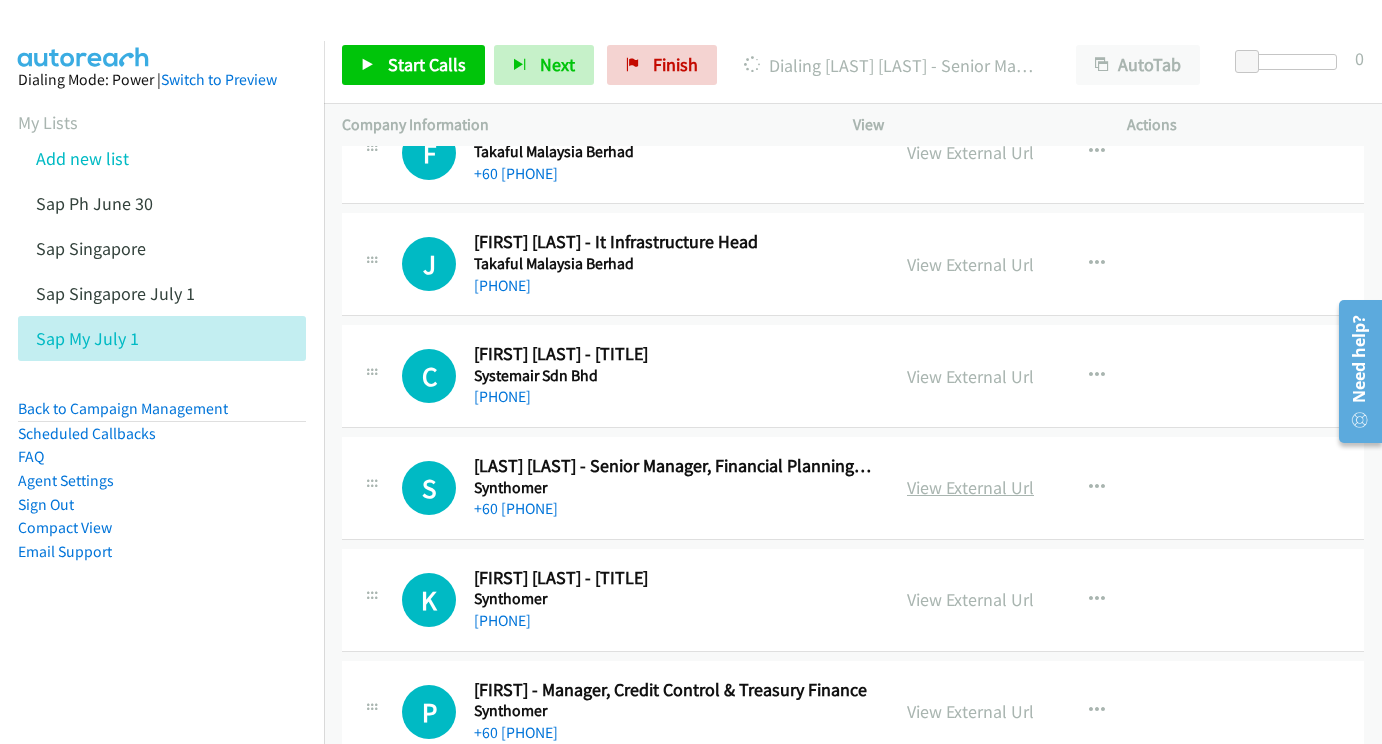 click on "View External Url" at bounding box center (970, 487) 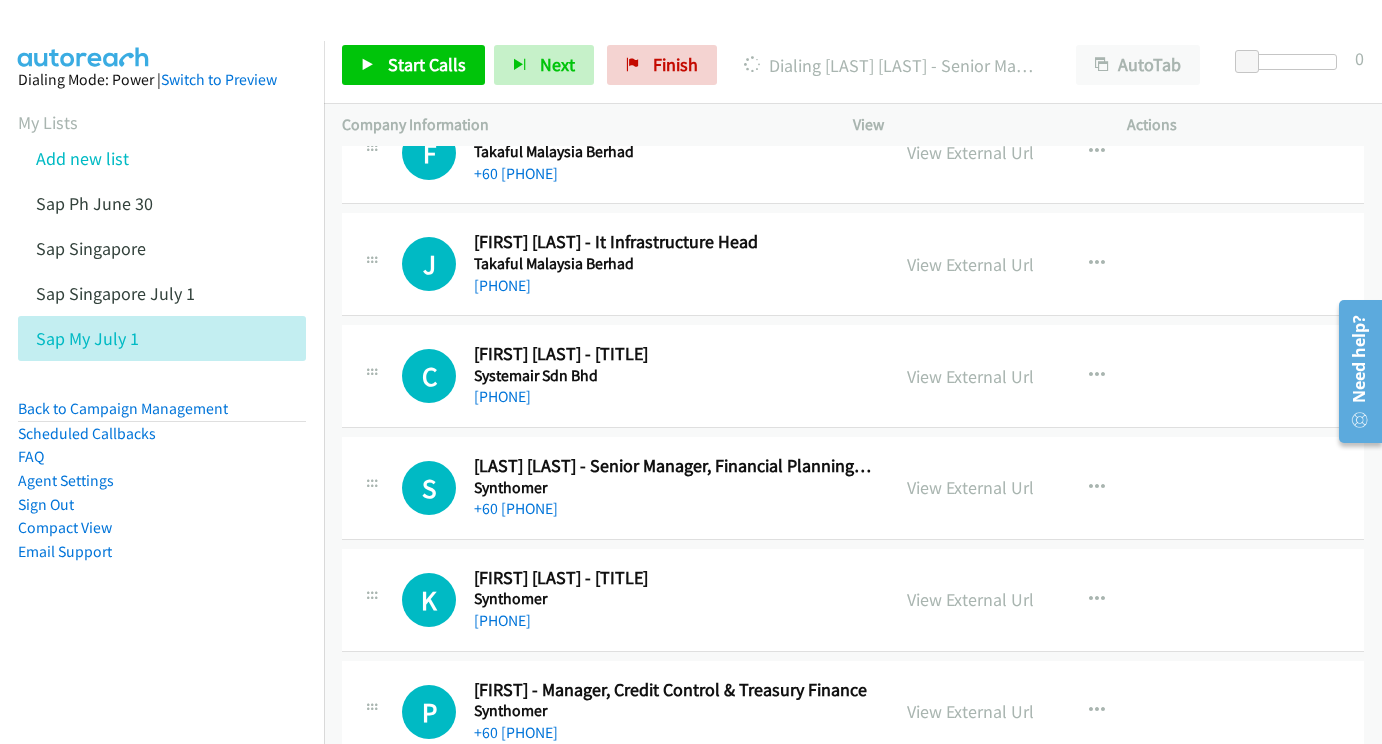 scroll, scrollTop: 17464, scrollLeft: 3, axis: both 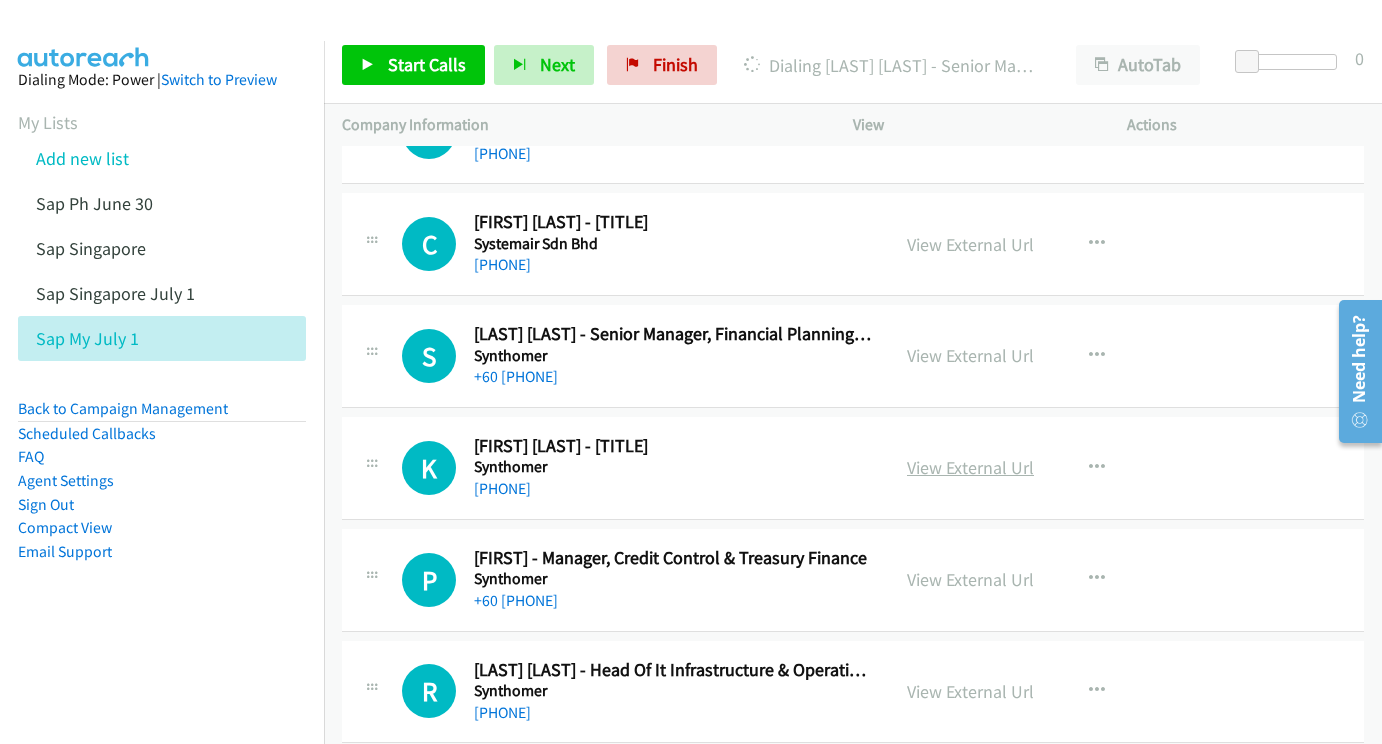 click on "View External Url" at bounding box center [970, 467] 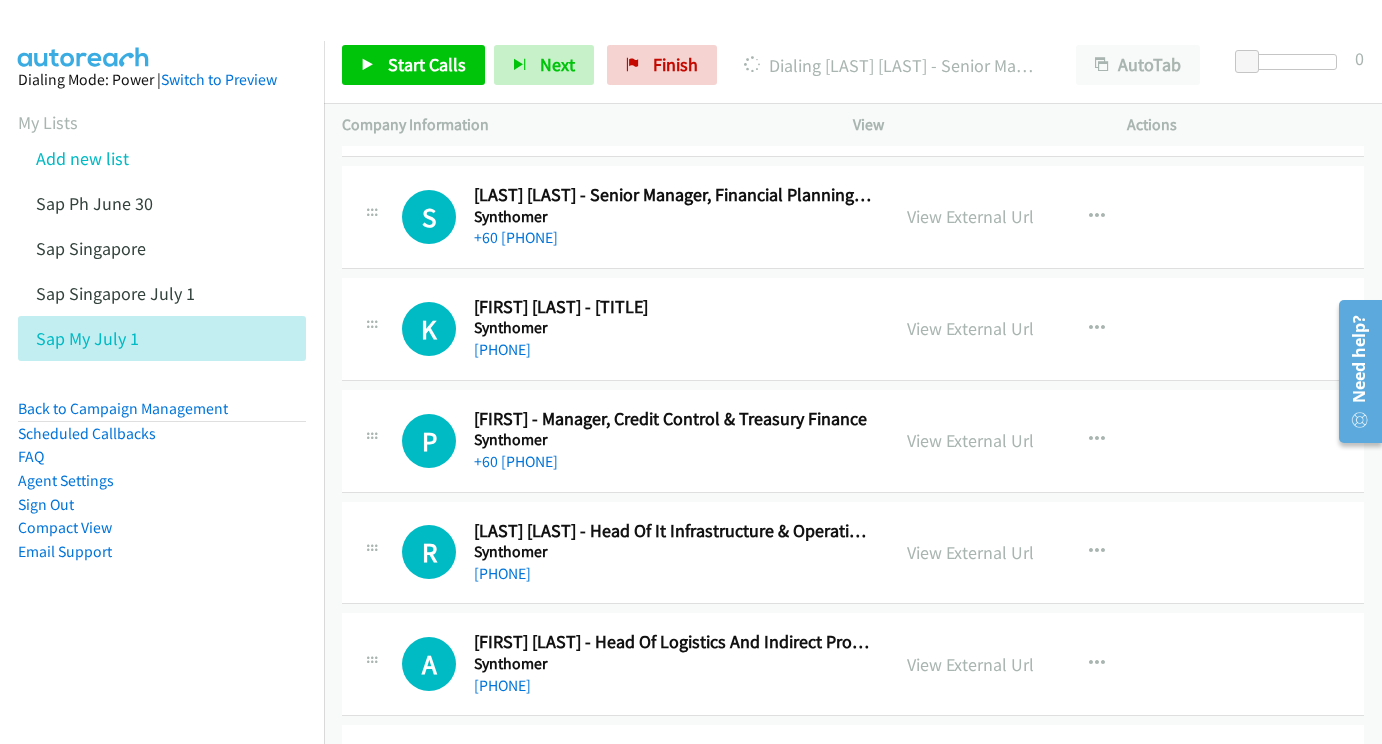 scroll, scrollTop: 17620, scrollLeft: 3, axis: both 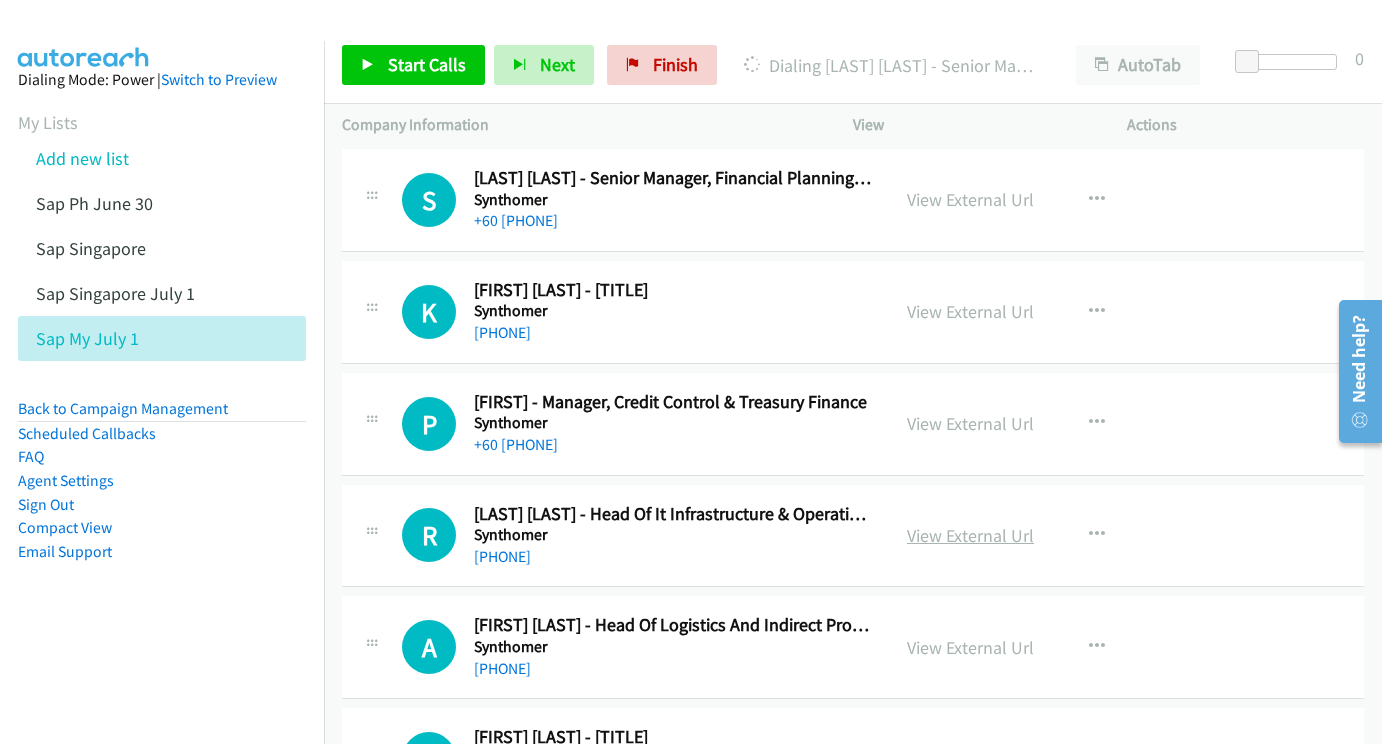 click on "View External Url" at bounding box center (970, 535) 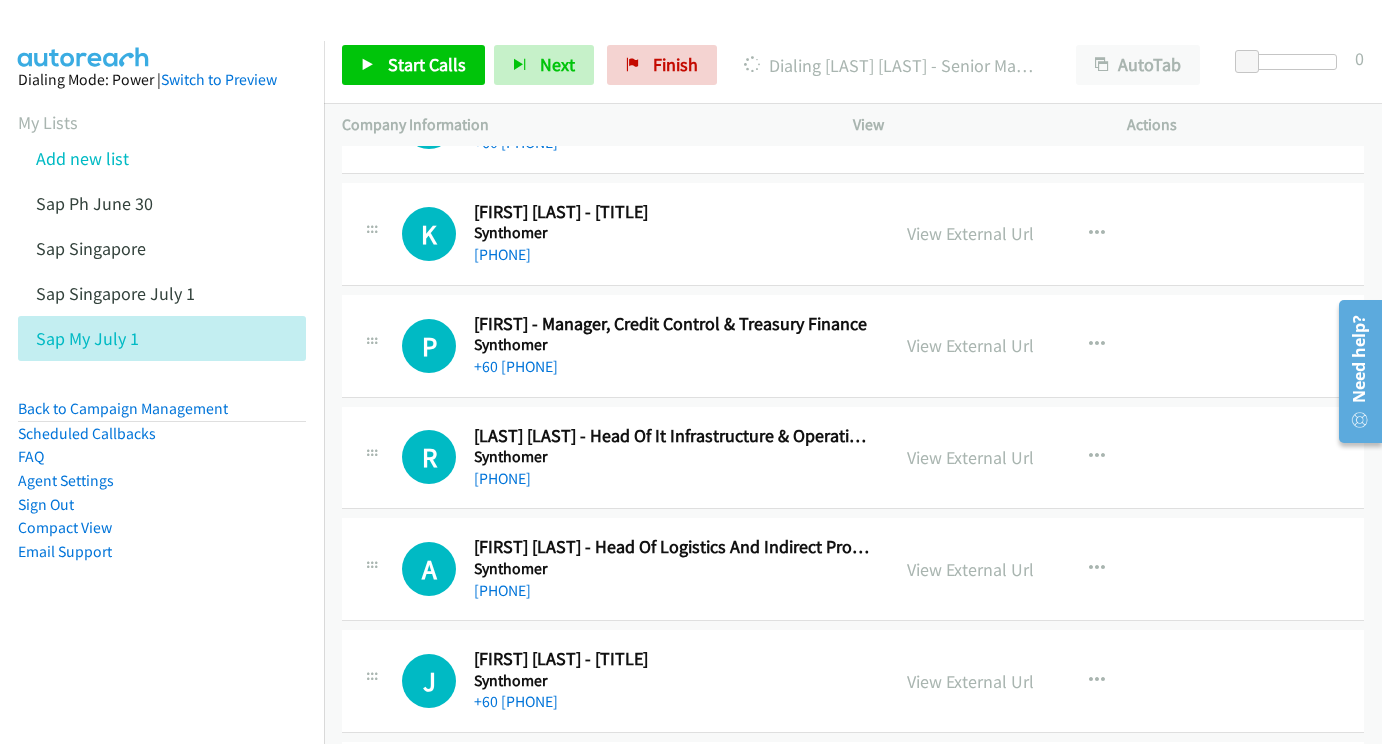 scroll, scrollTop: 17722, scrollLeft: 3, axis: both 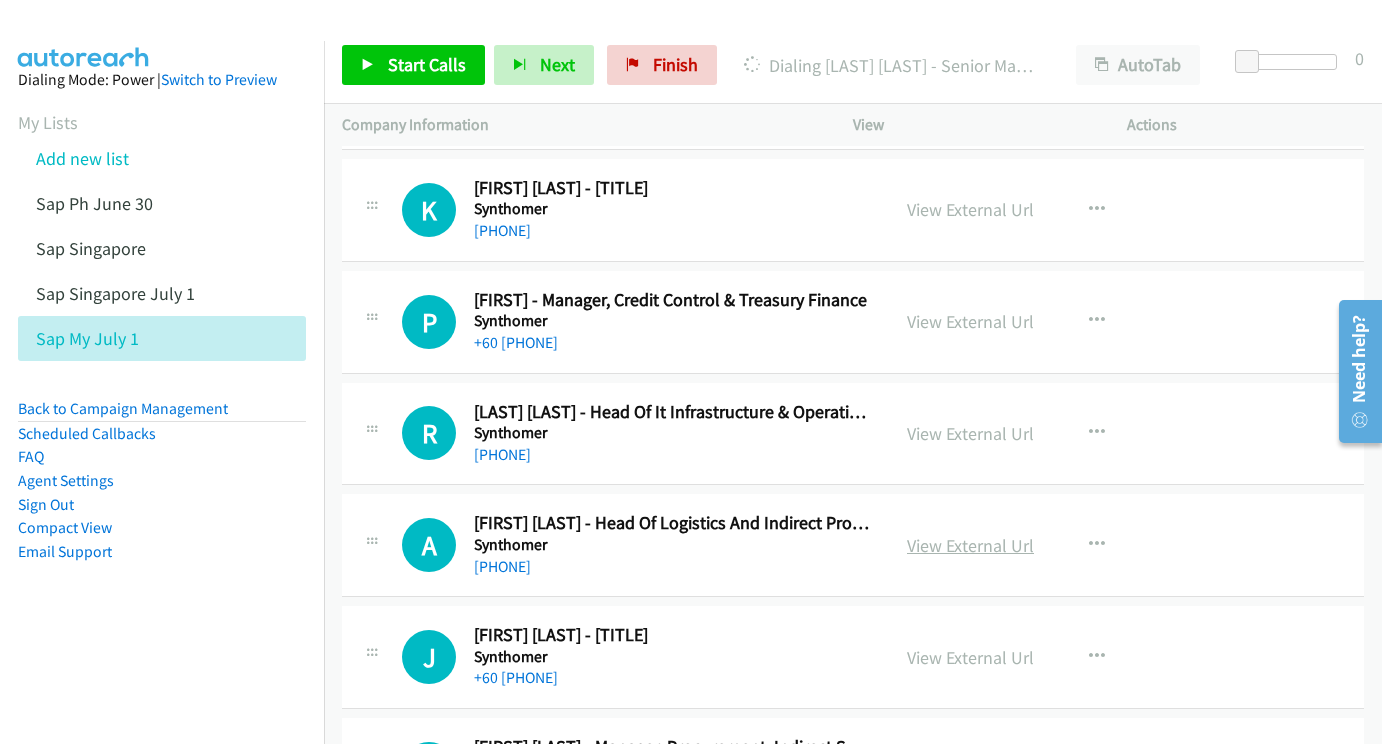 click on "View External Url" at bounding box center [970, 545] 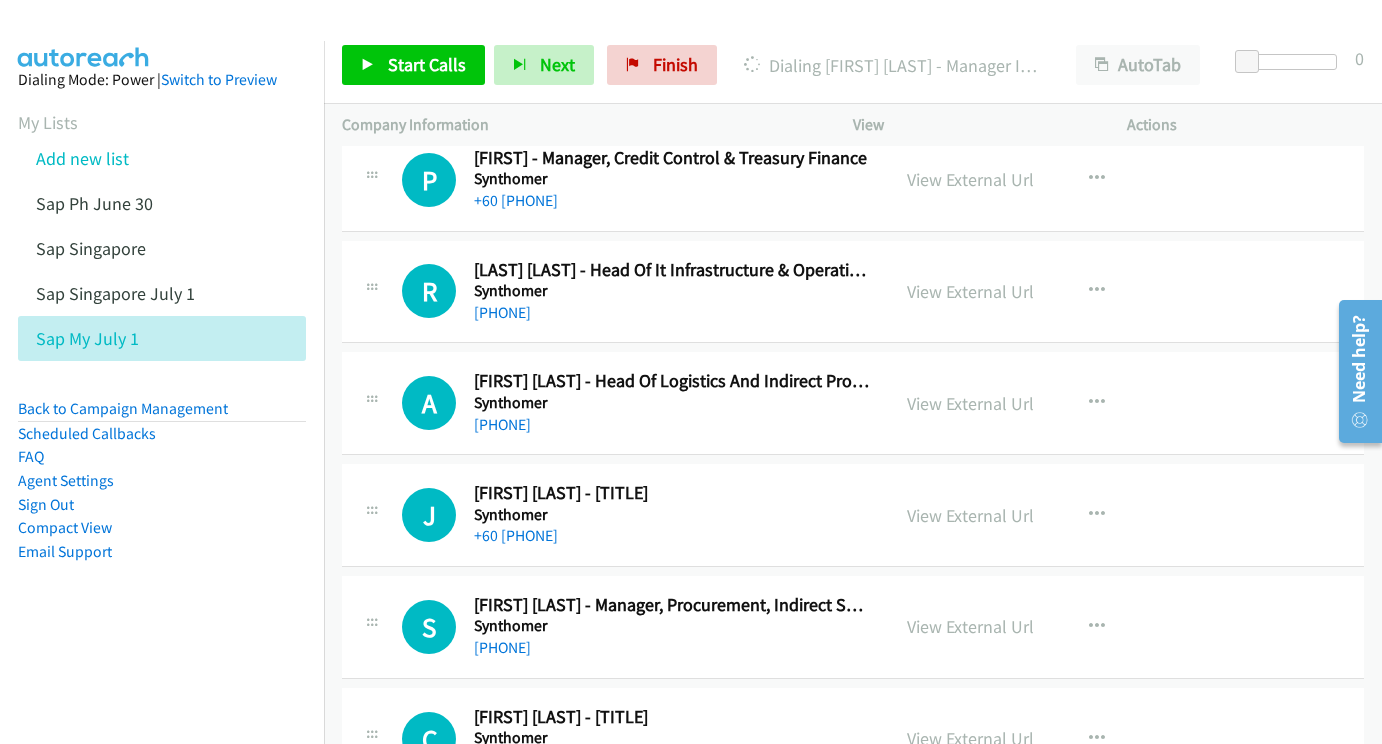 scroll, scrollTop: 17865, scrollLeft: 1, axis: both 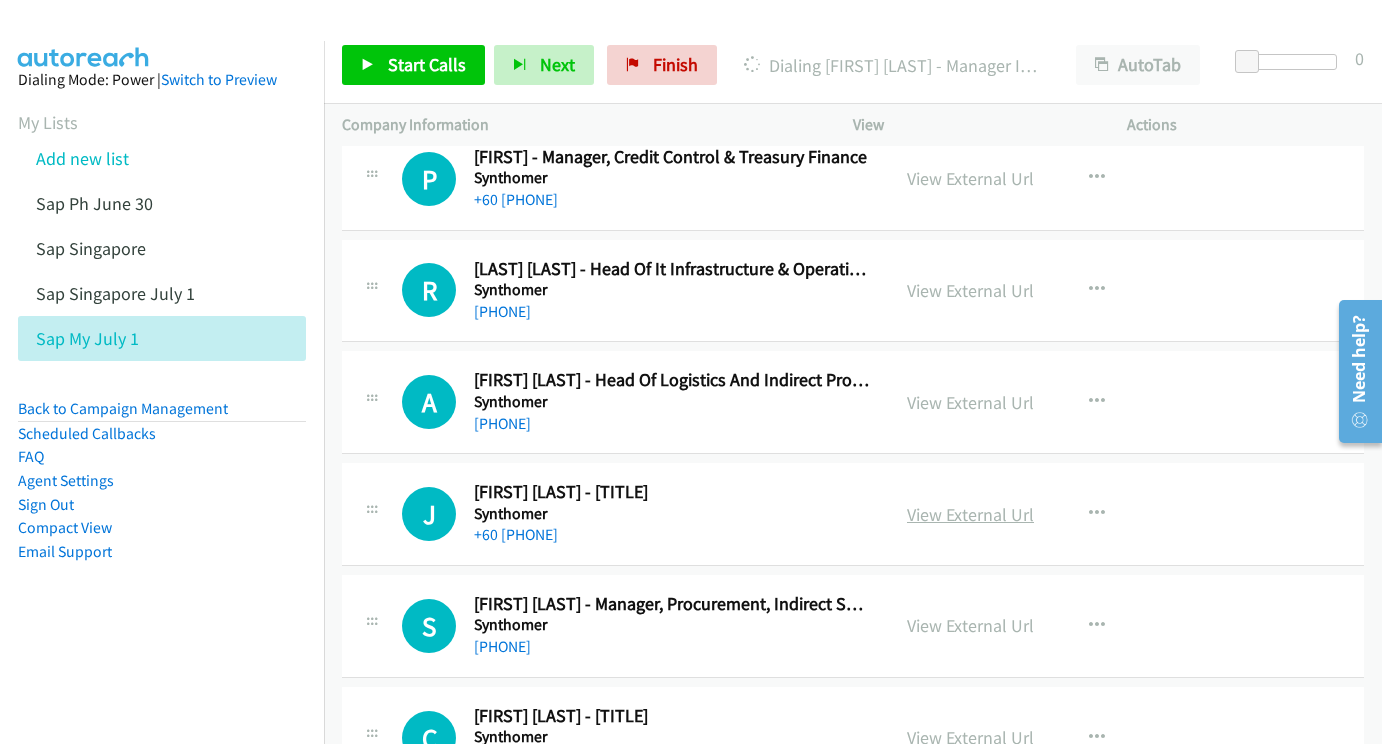 click on "View External Url" at bounding box center [970, 514] 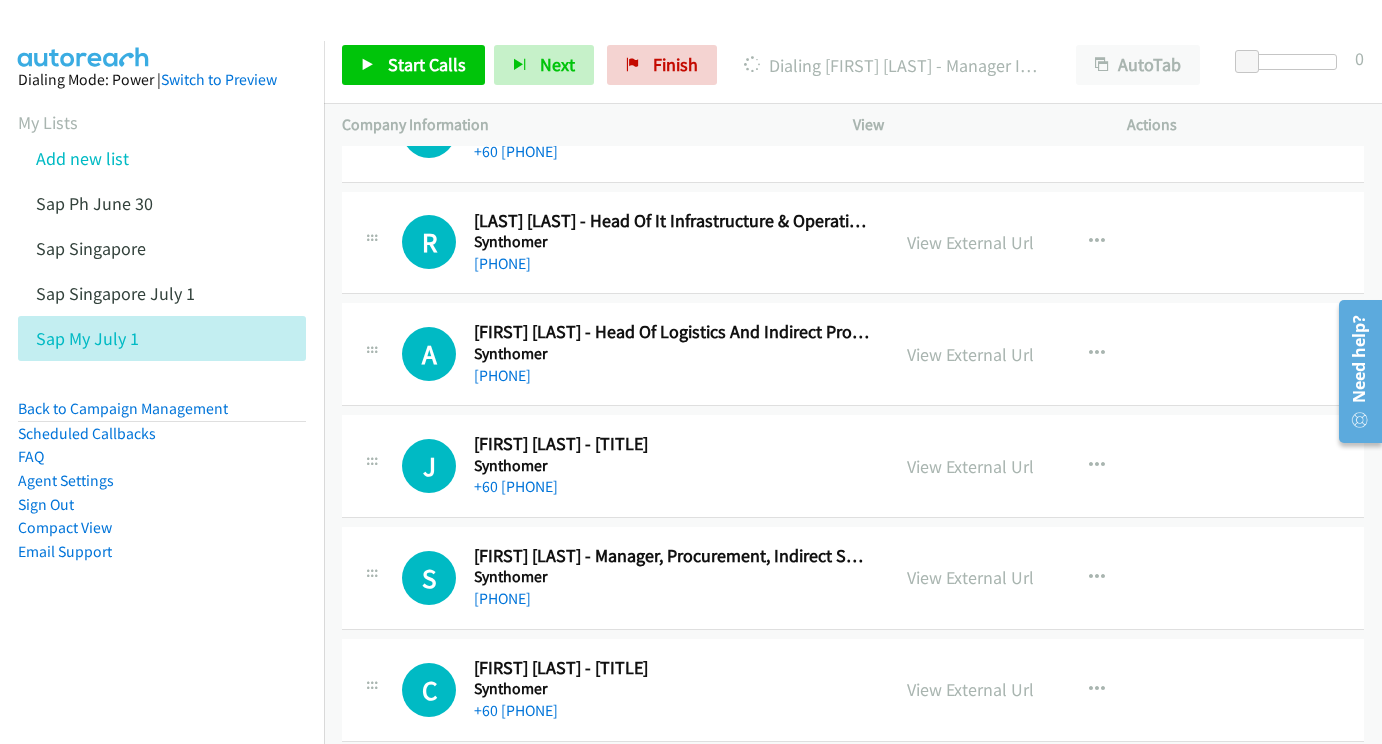 scroll, scrollTop: 17929, scrollLeft: 0, axis: vertical 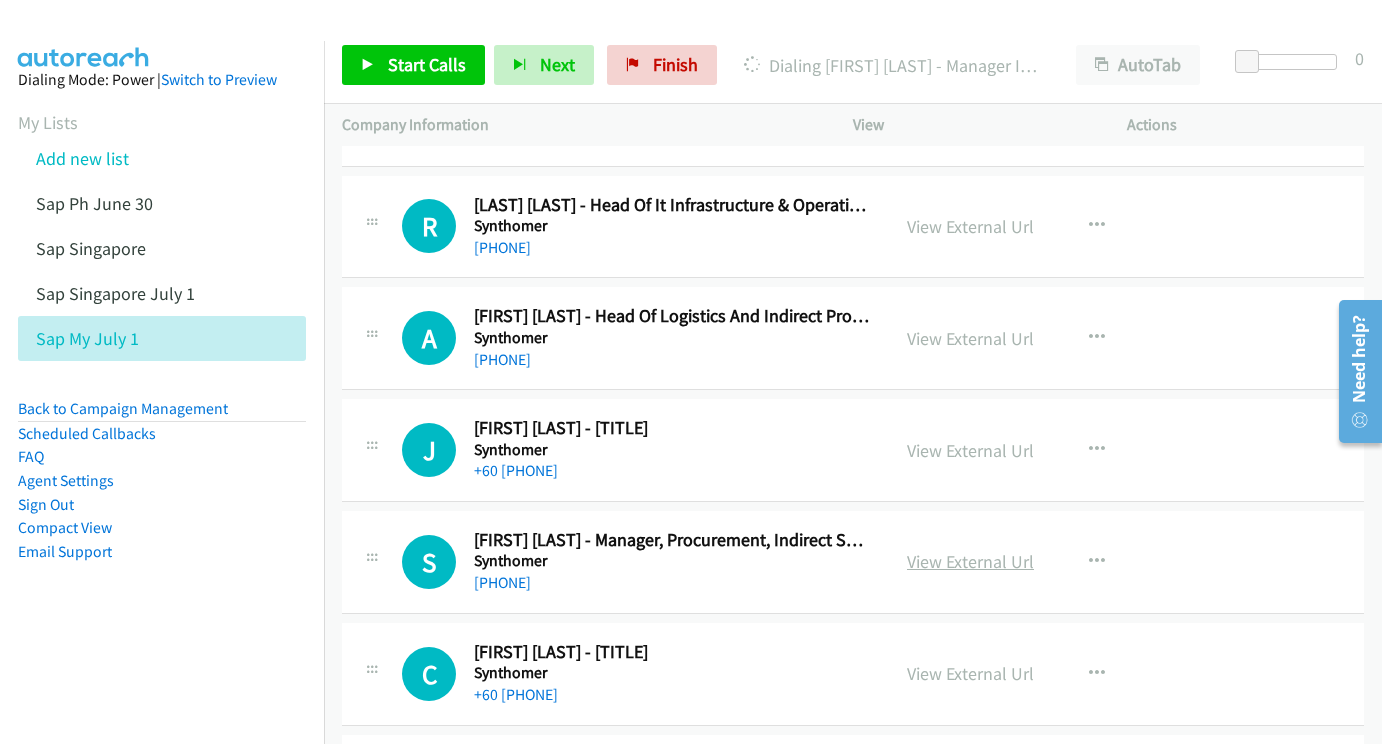 click on "View External Url" at bounding box center (970, 561) 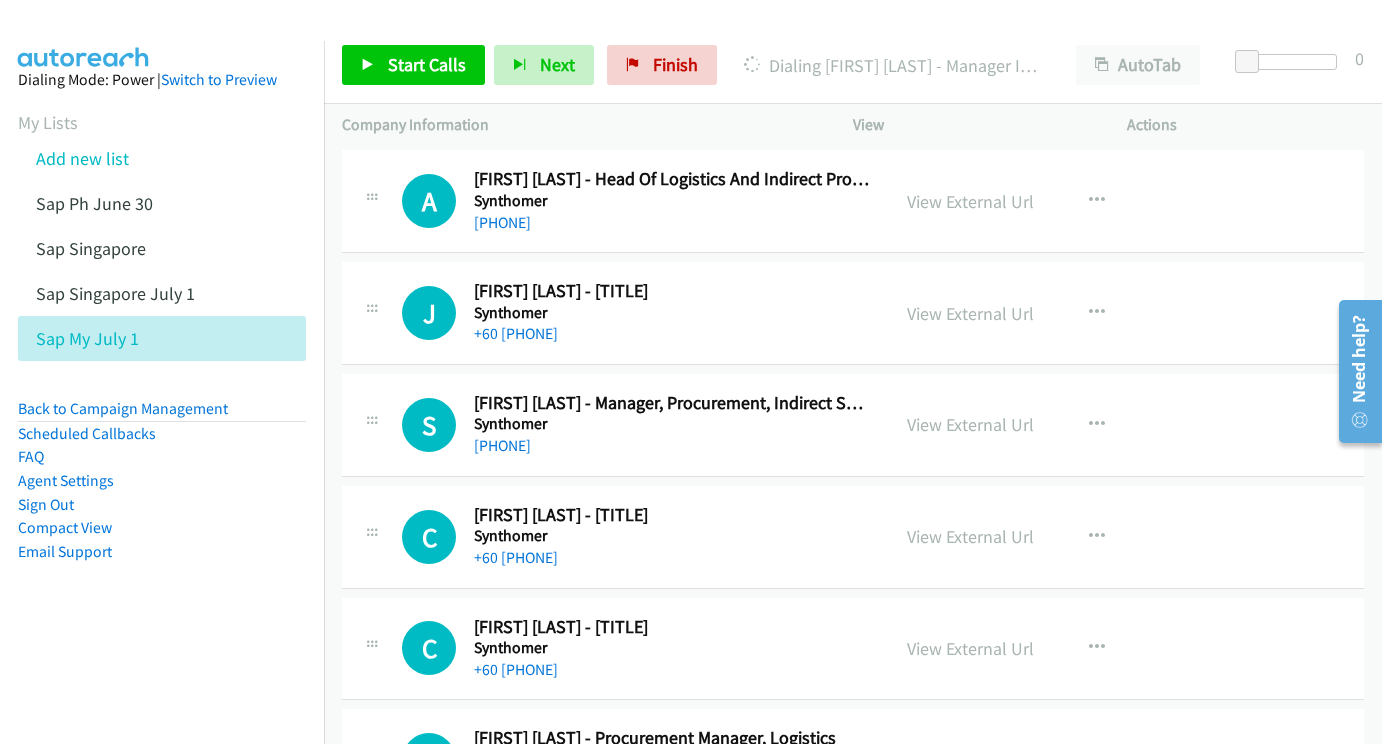 scroll, scrollTop: 18073, scrollLeft: 0, axis: vertical 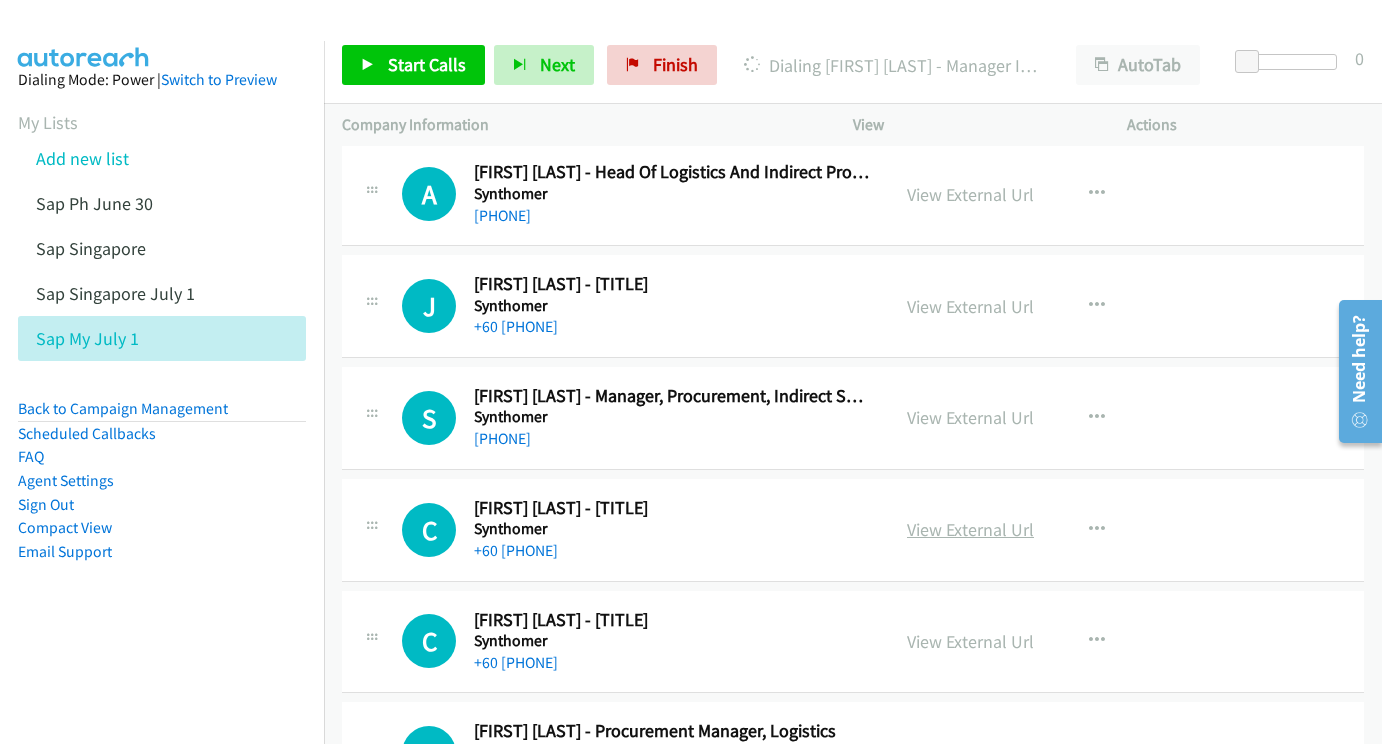 click on "View External Url" at bounding box center (970, 529) 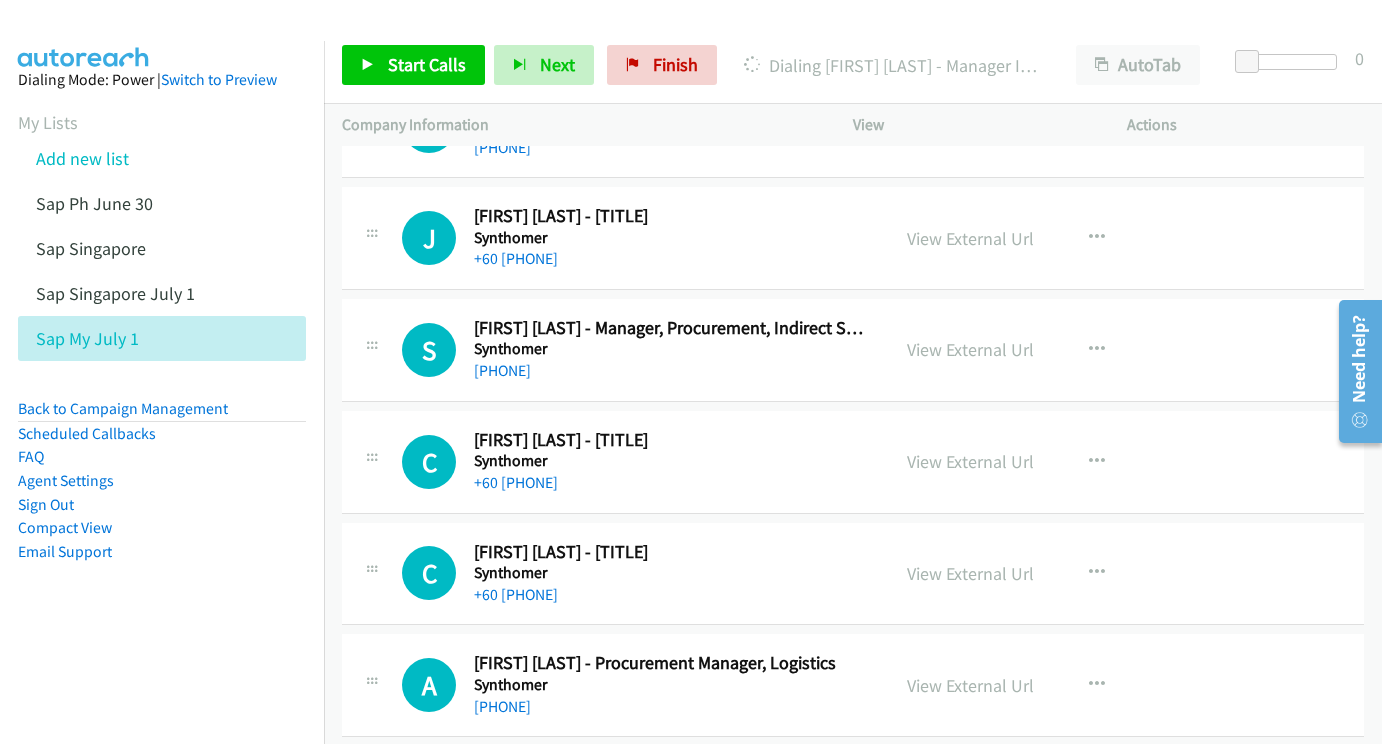 scroll, scrollTop: 18178, scrollLeft: 0, axis: vertical 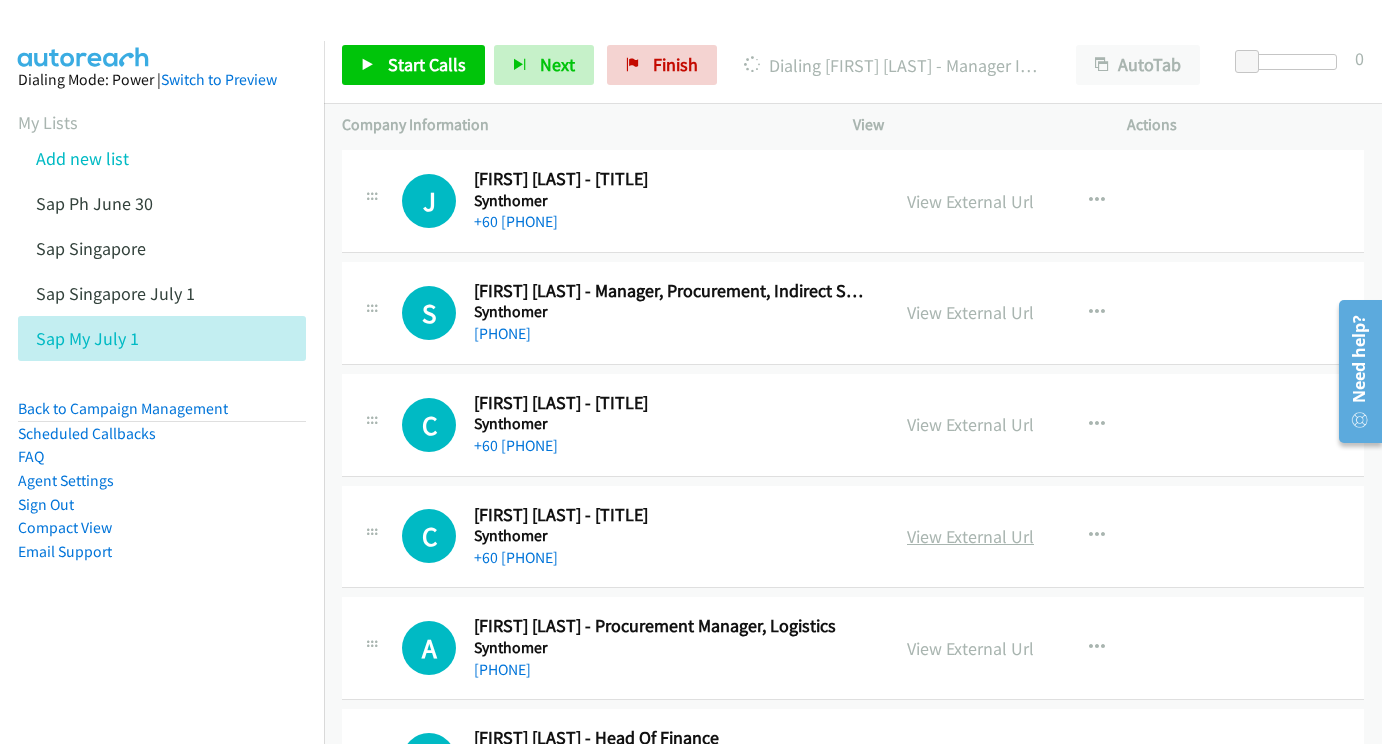 click on "View External Url" at bounding box center (970, 536) 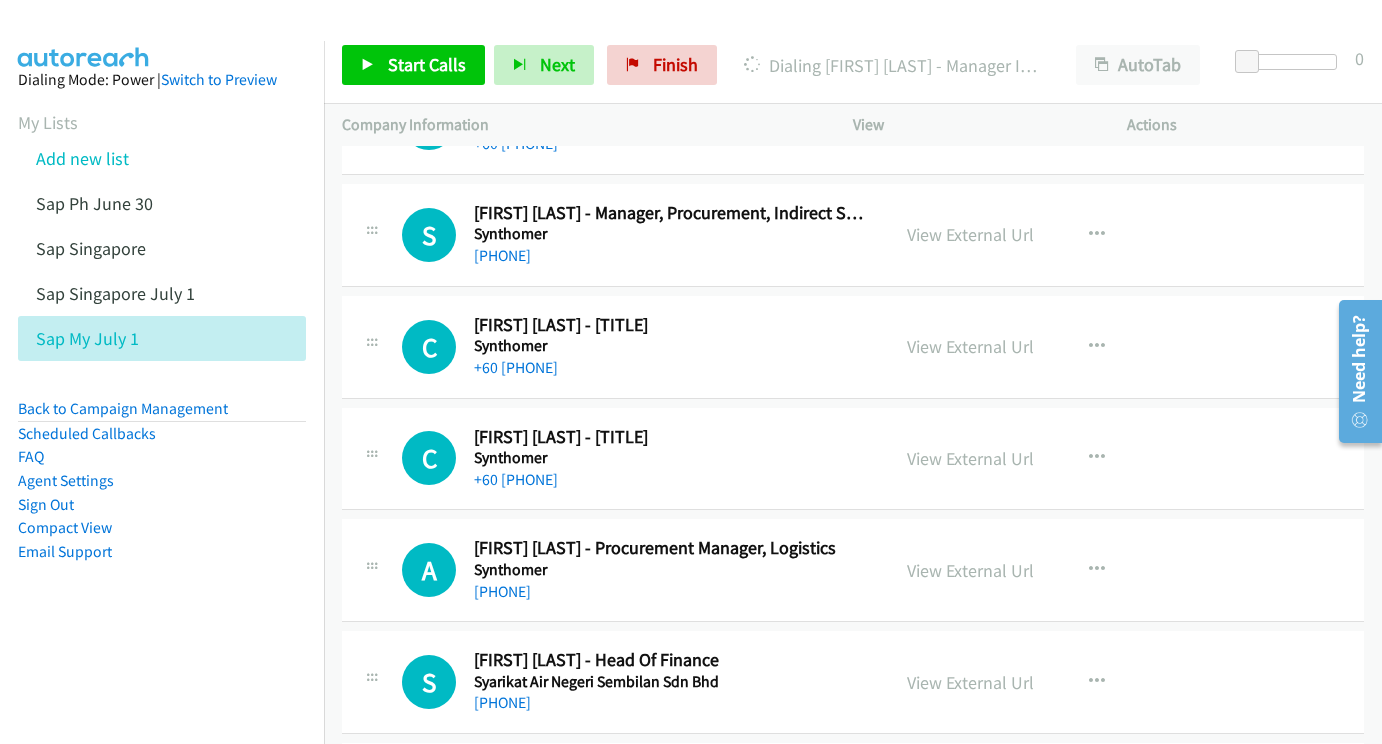 scroll, scrollTop: 18290, scrollLeft: 0, axis: vertical 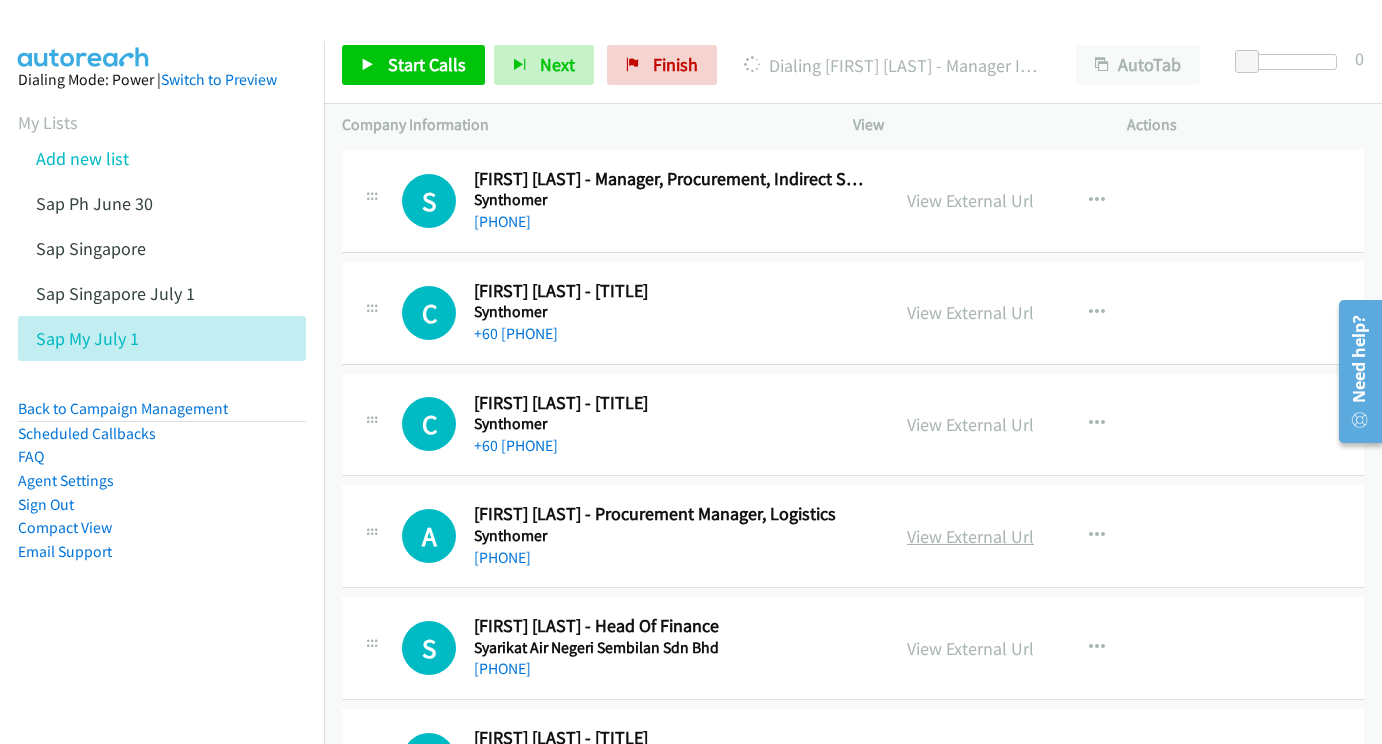 click on "View External Url" at bounding box center [970, 536] 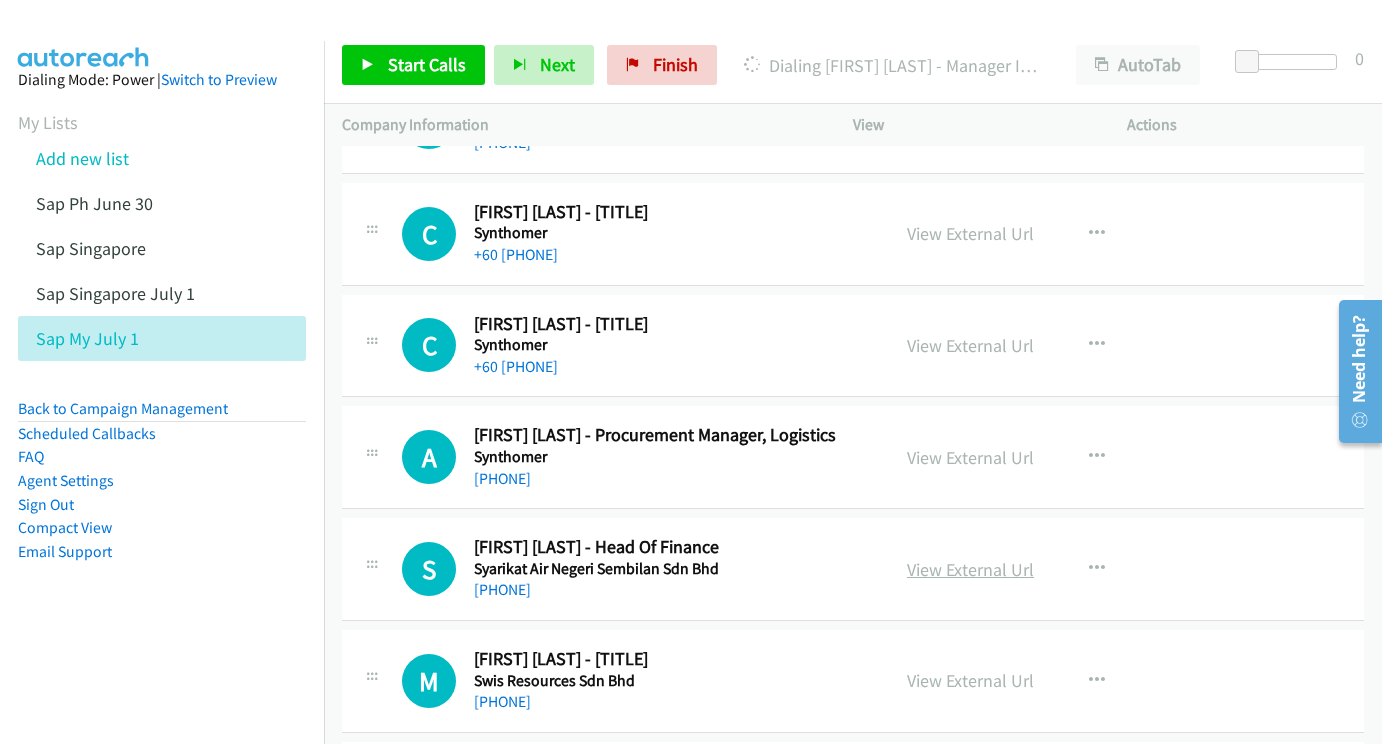 scroll, scrollTop: 18386, scrollLeft: 0, axis: vertical 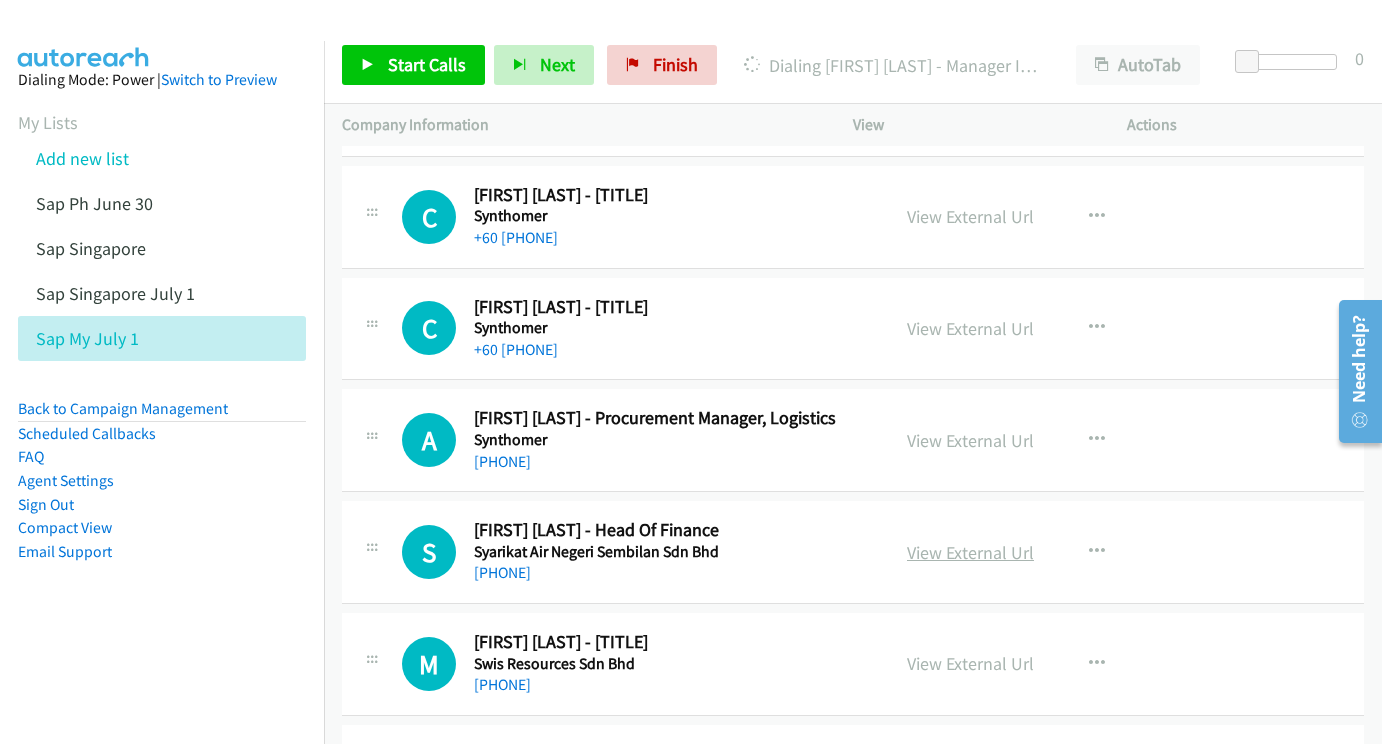 click on "View External Url" at bounding box center [970, 552] 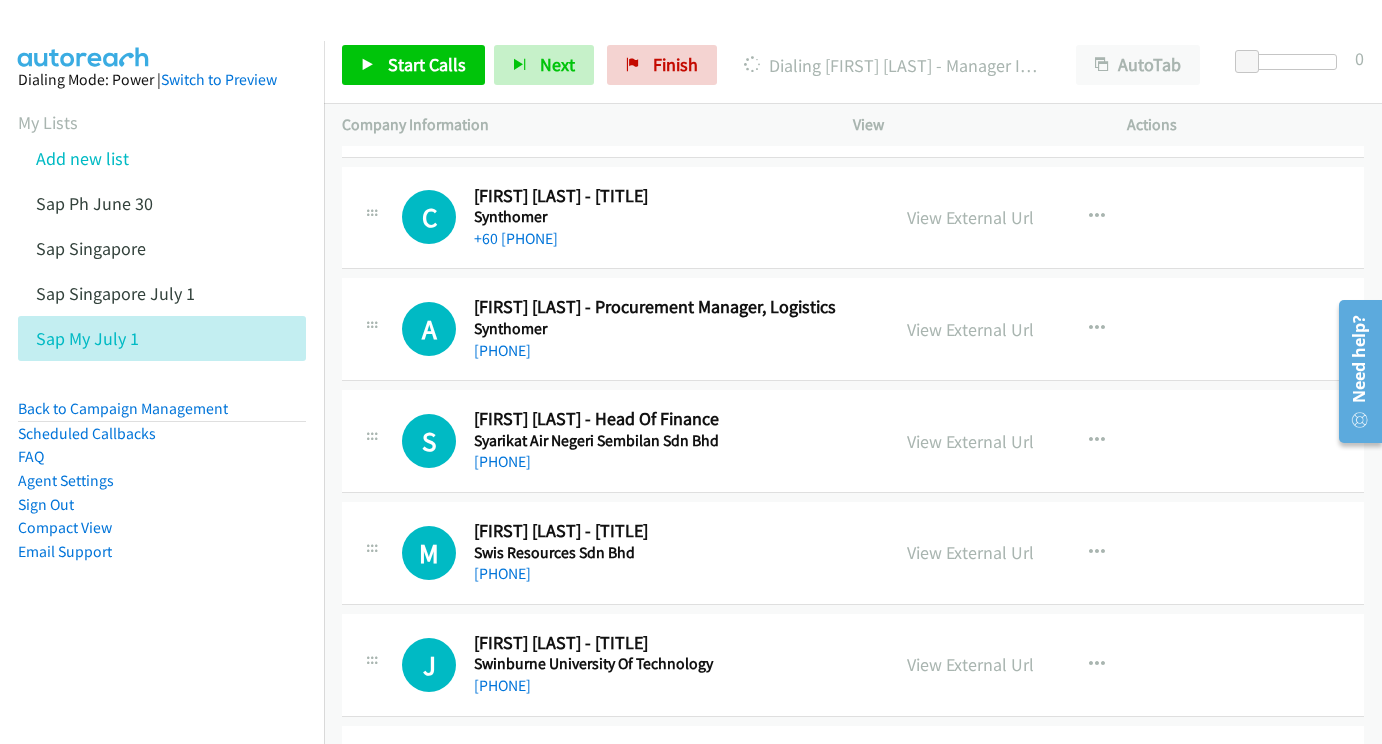 scroll, scrollTop: 18498, scrollLeft: 0, axis: vertical 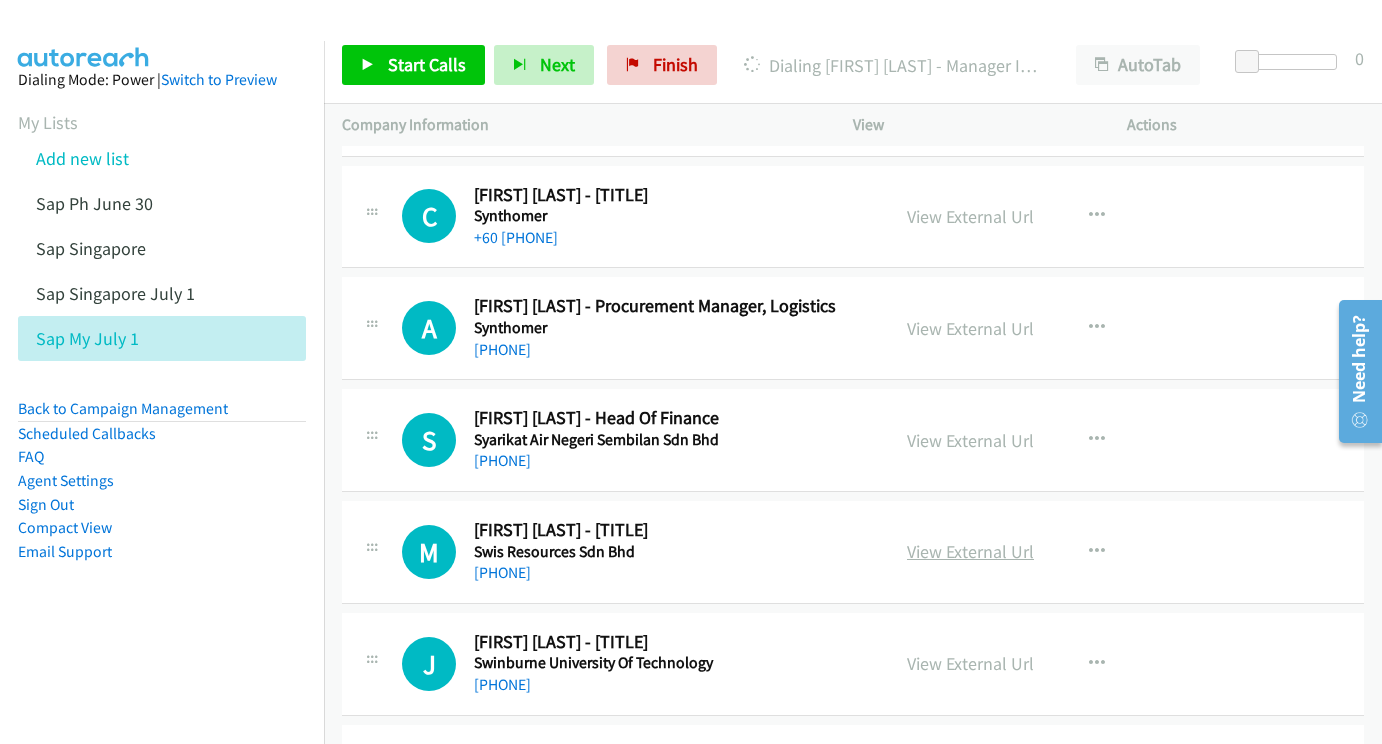 click on "View External Url" at bounding box center [970, 551] 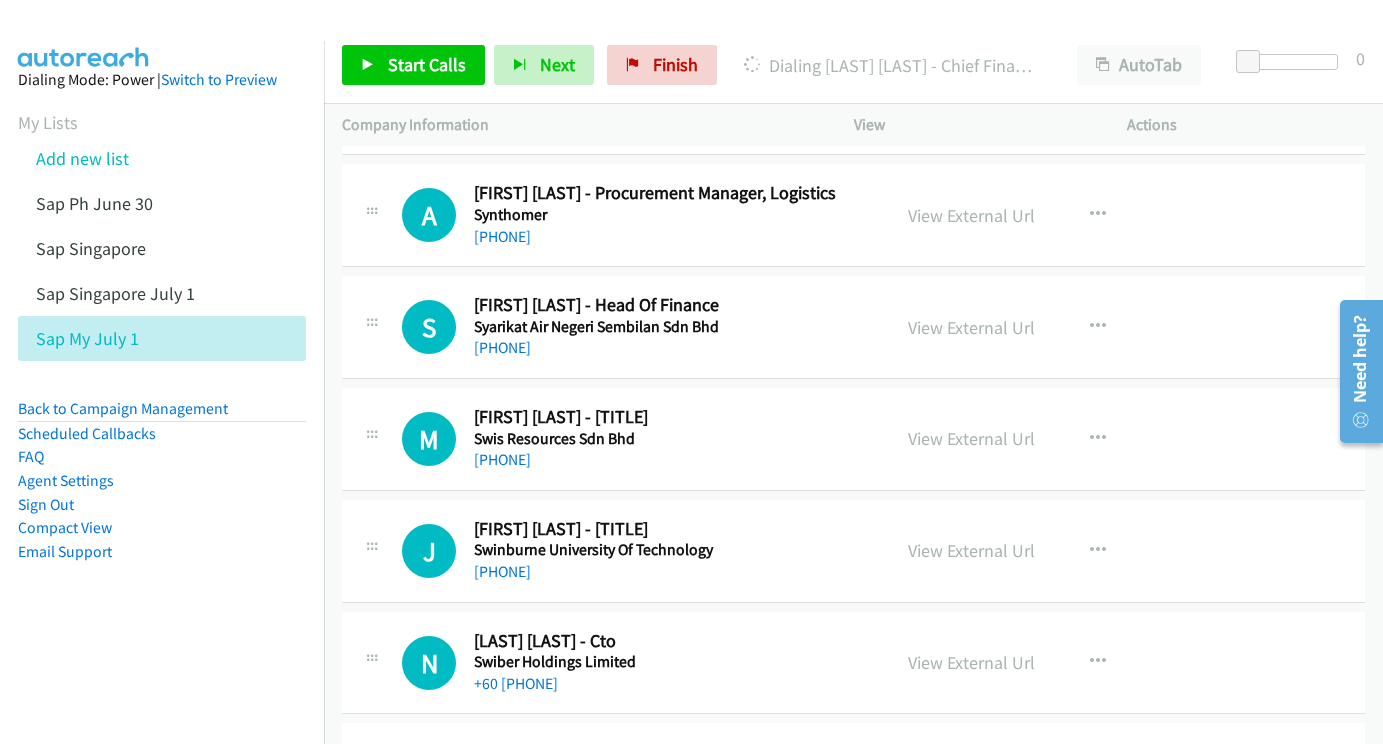 scroll, scrollTop: 18630, scrollLeft: 0, axis: vertical 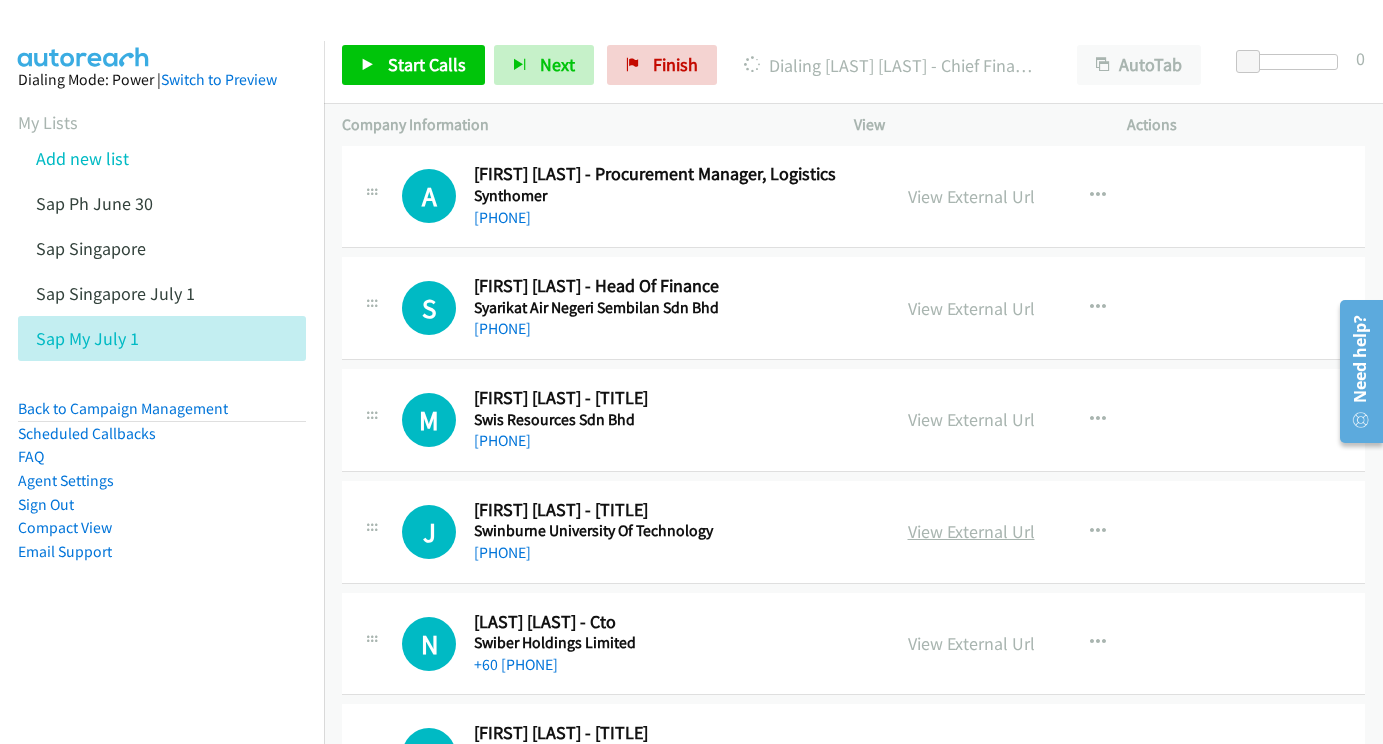 click on "View External Url" at bounding box center [971, 531] 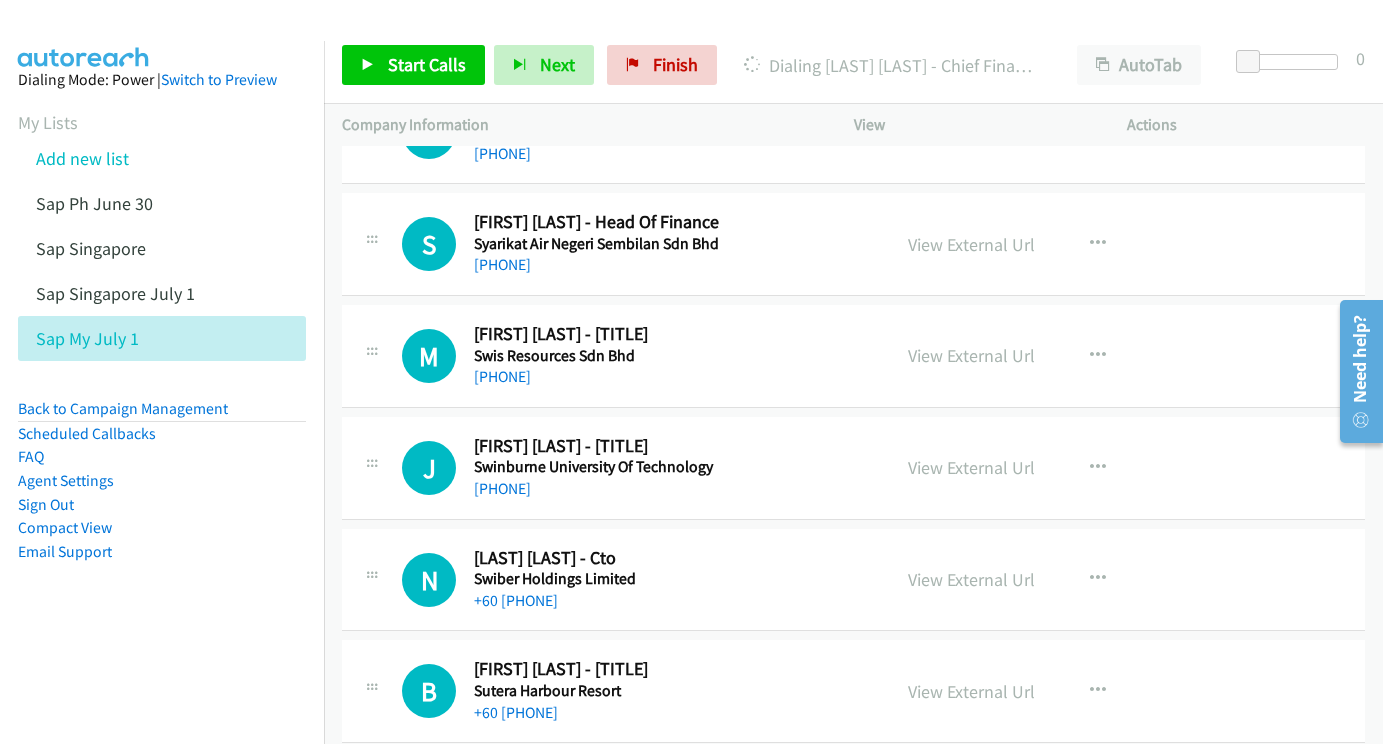 scroll, scrollTop: 18727, scrollLeft: 0, axis: vertical 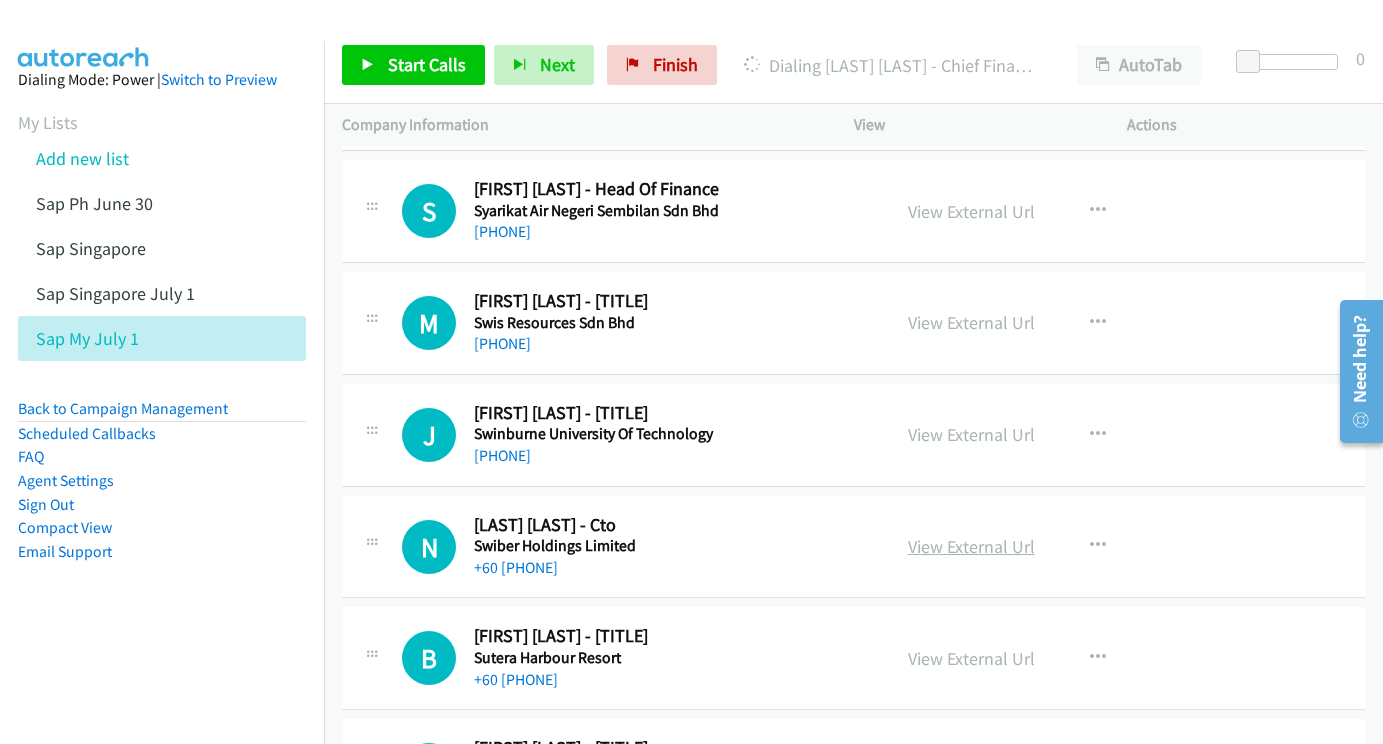 click on "View External Url" at bounding box center [971, 546] 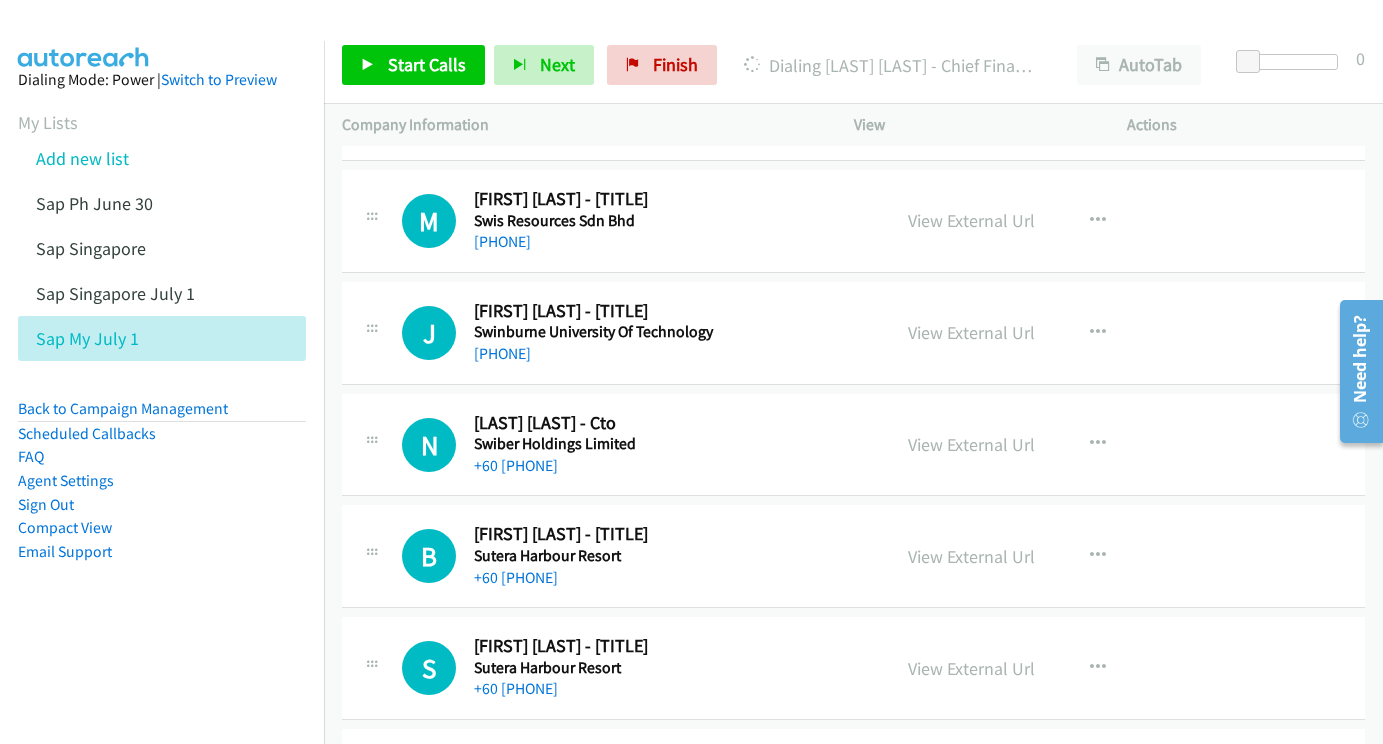 scroll, scrollTop: 18845, scrollLeft: 0, axis: vertical 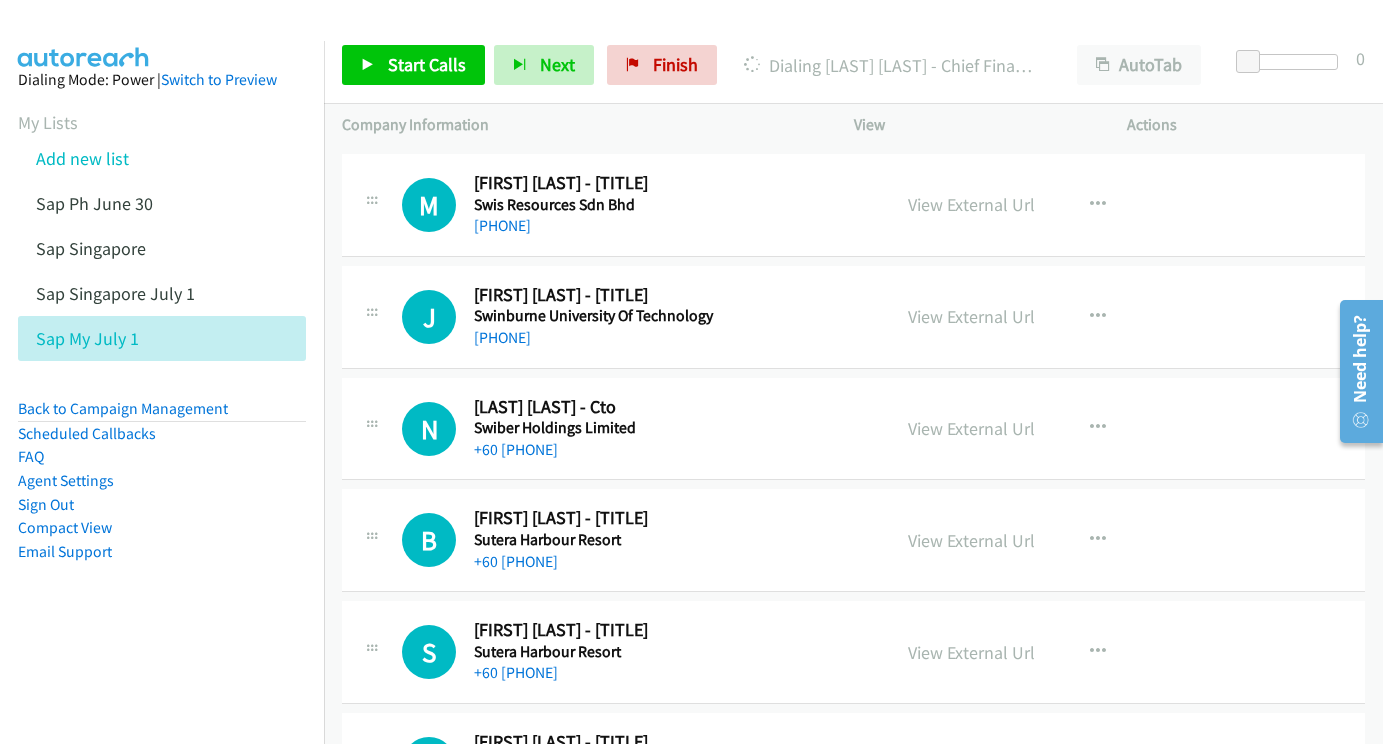 click on "View External Url" at bounding box center (971, 540) 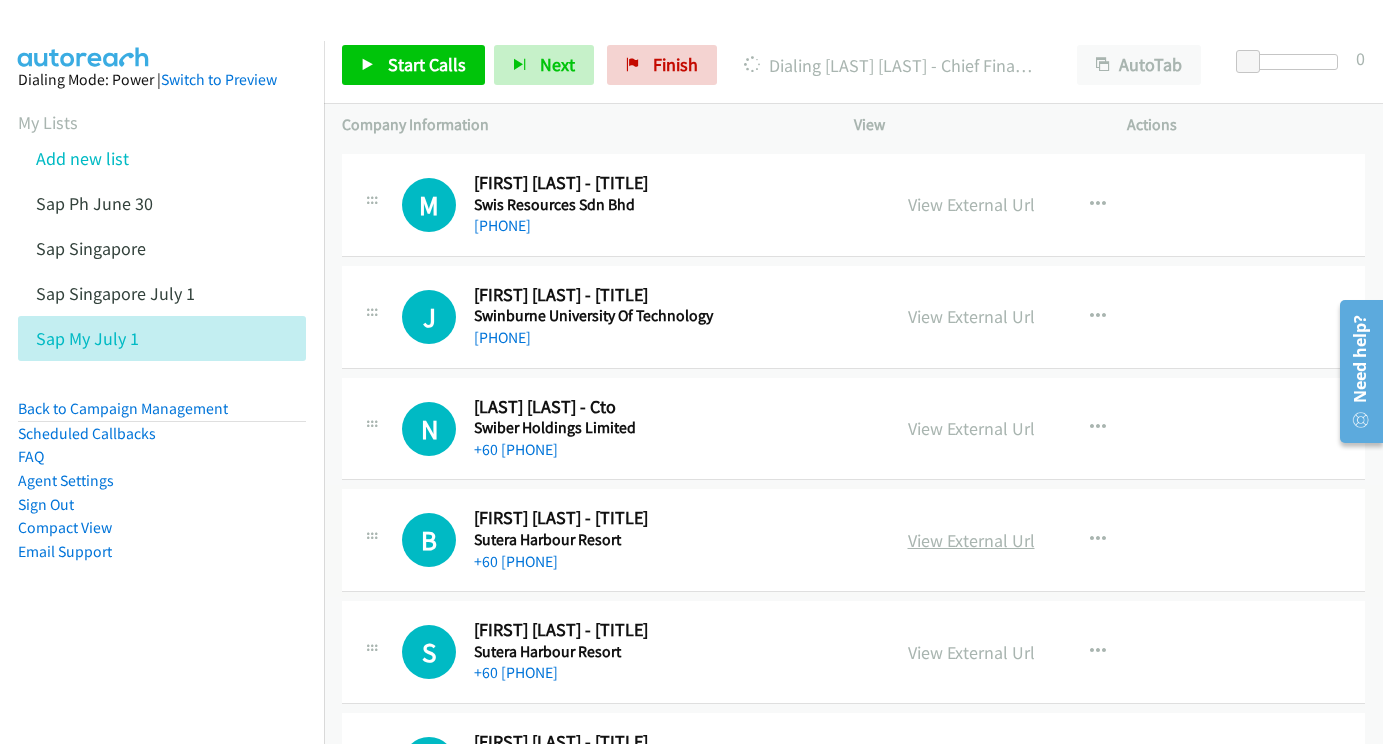 click on "View External Url" at bounding box center [971, 540] 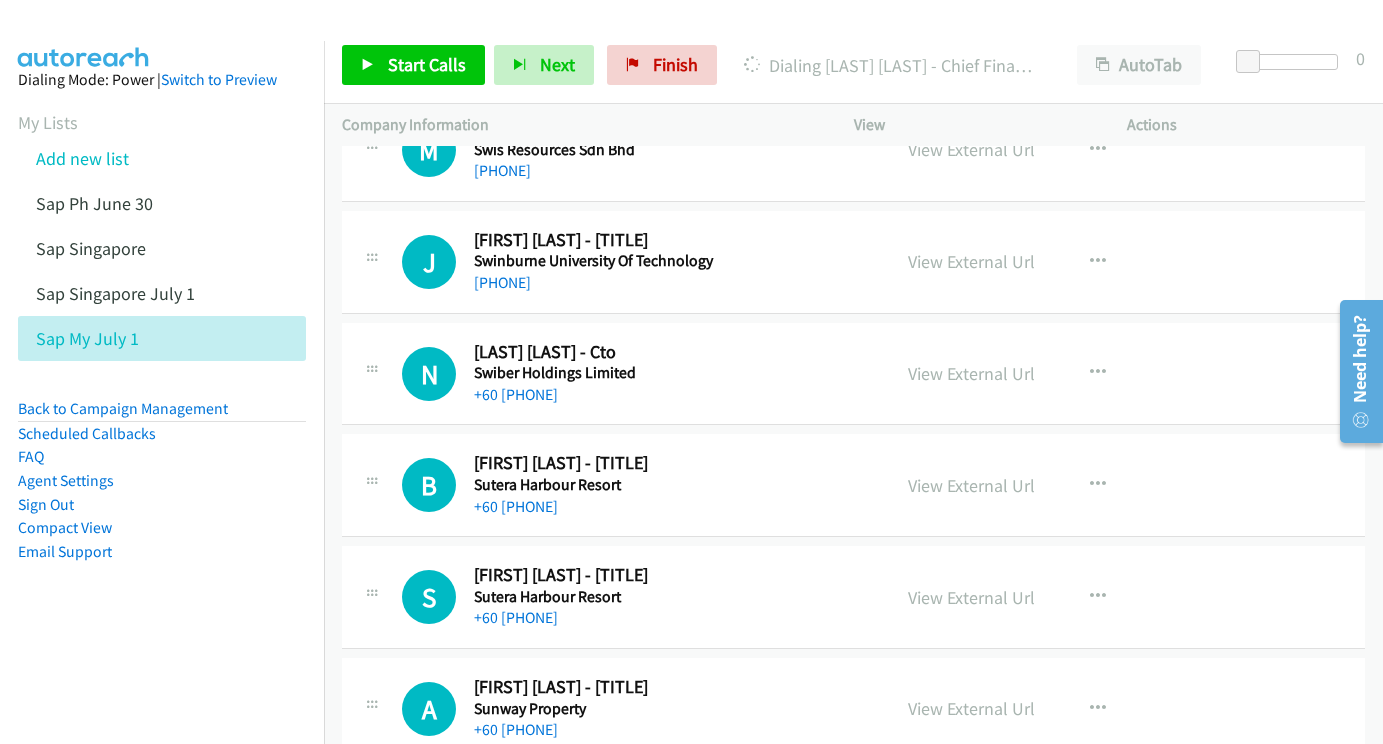 scroll, scrollTop: 18953, scrollLeft: 0, axis: vertical 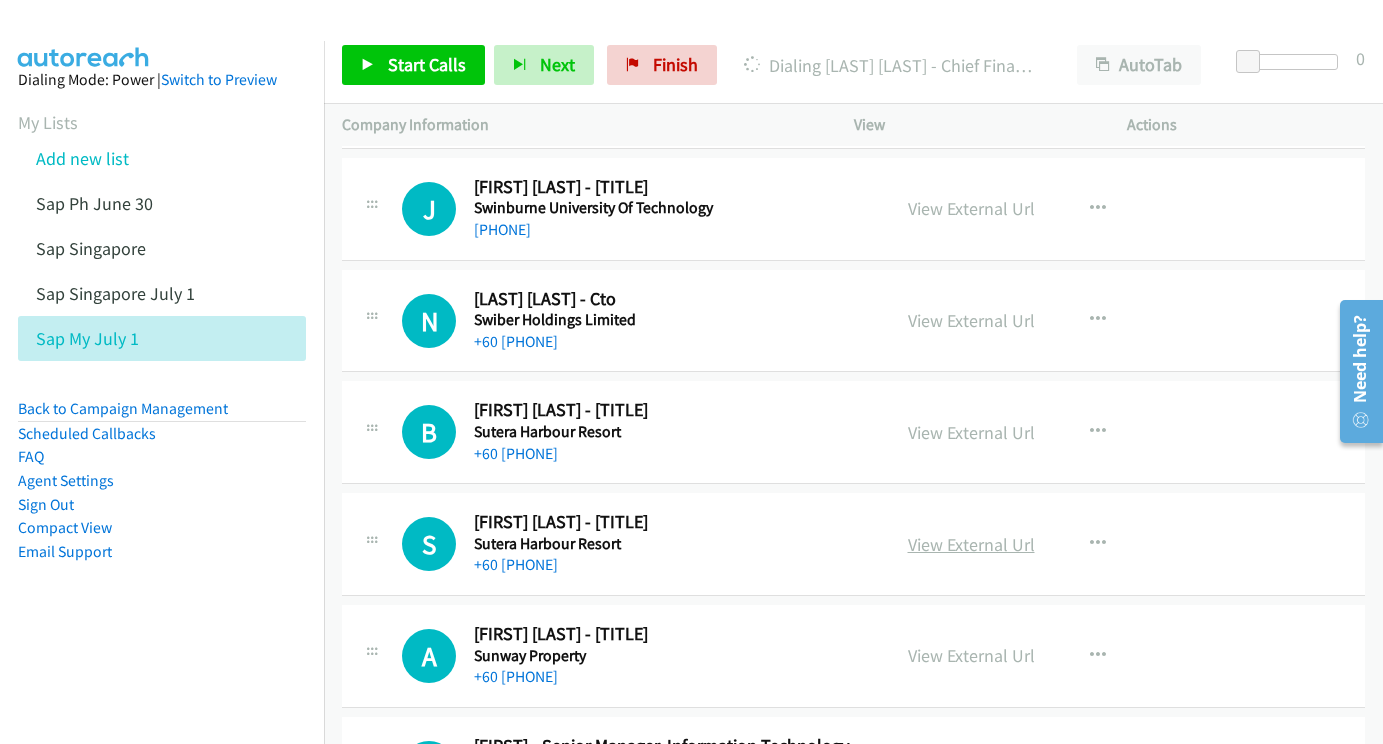 click on "View External Url" at bounding box center [971, 544] 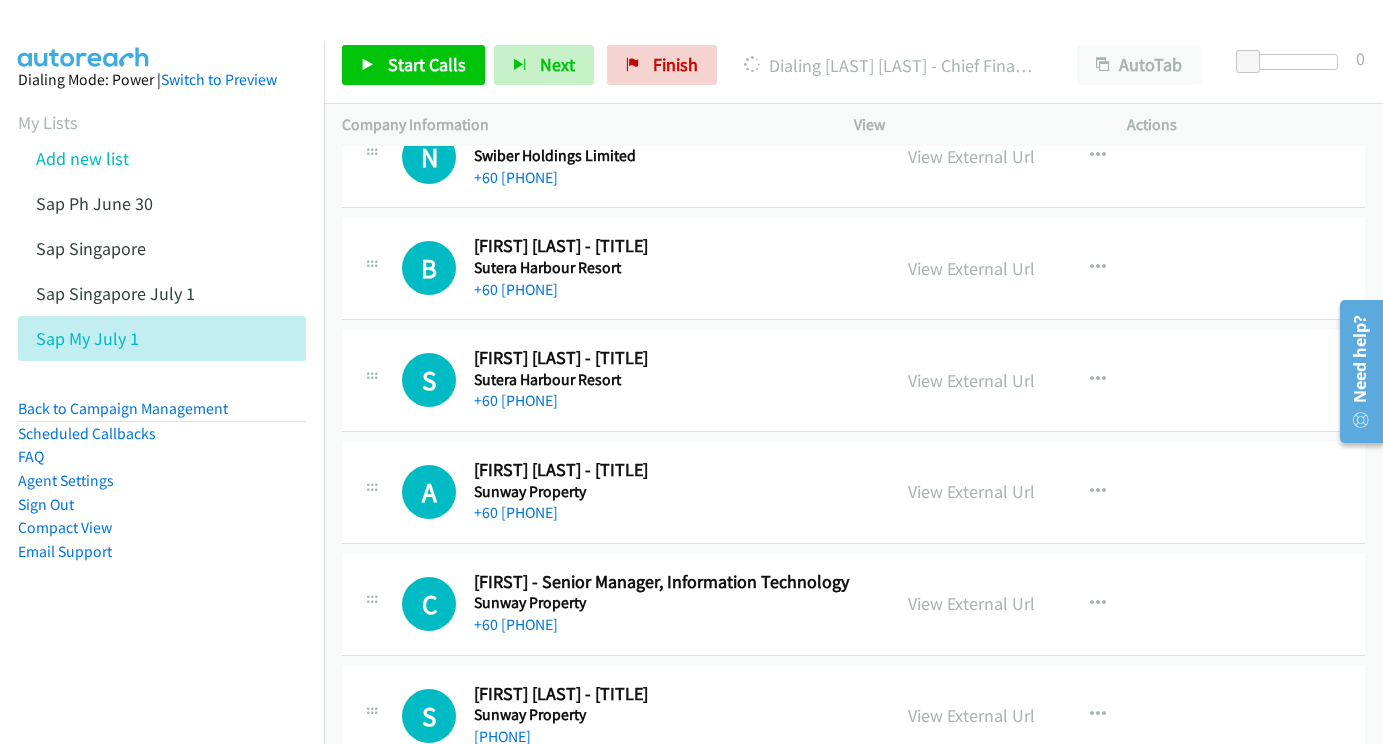 scroll, scrollTop: 19164, scrollLeft: 0, axis: vertical 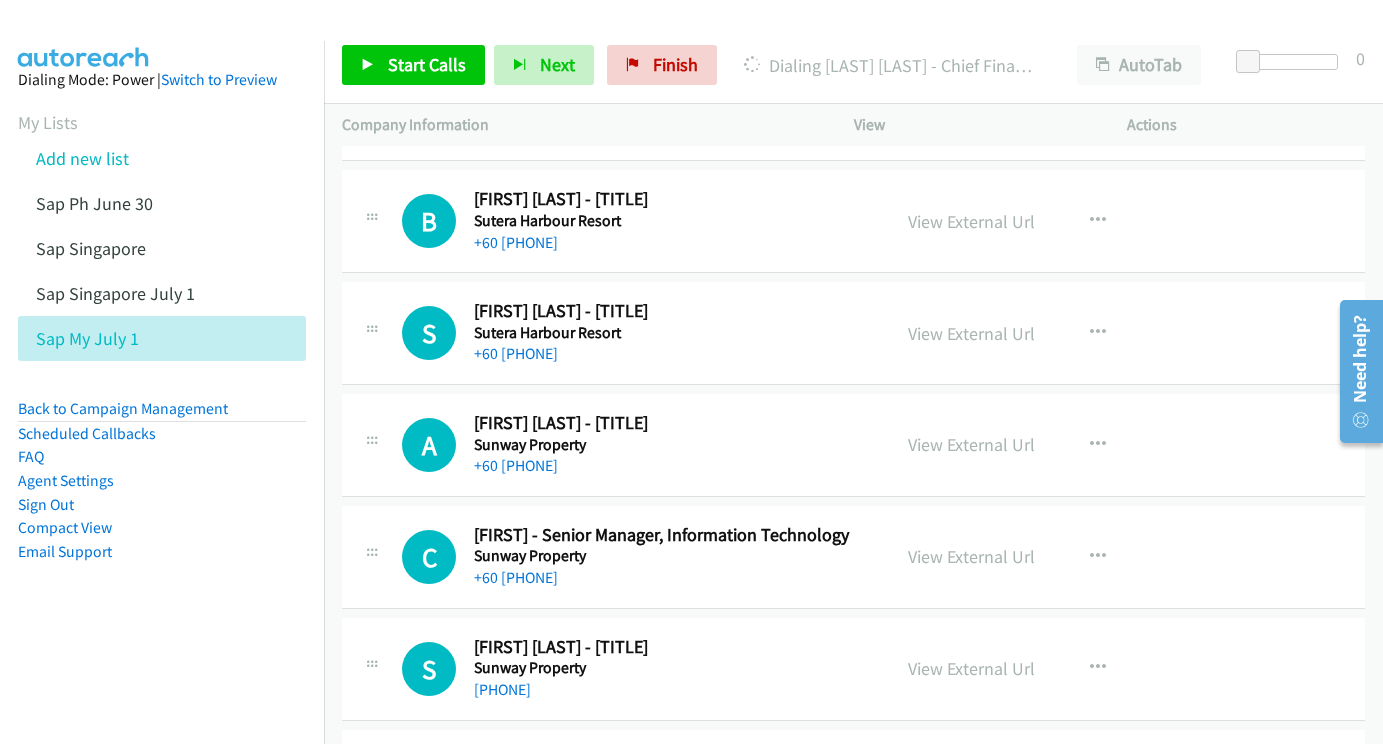 click on "View External Url" at bounding box center (971, 556) 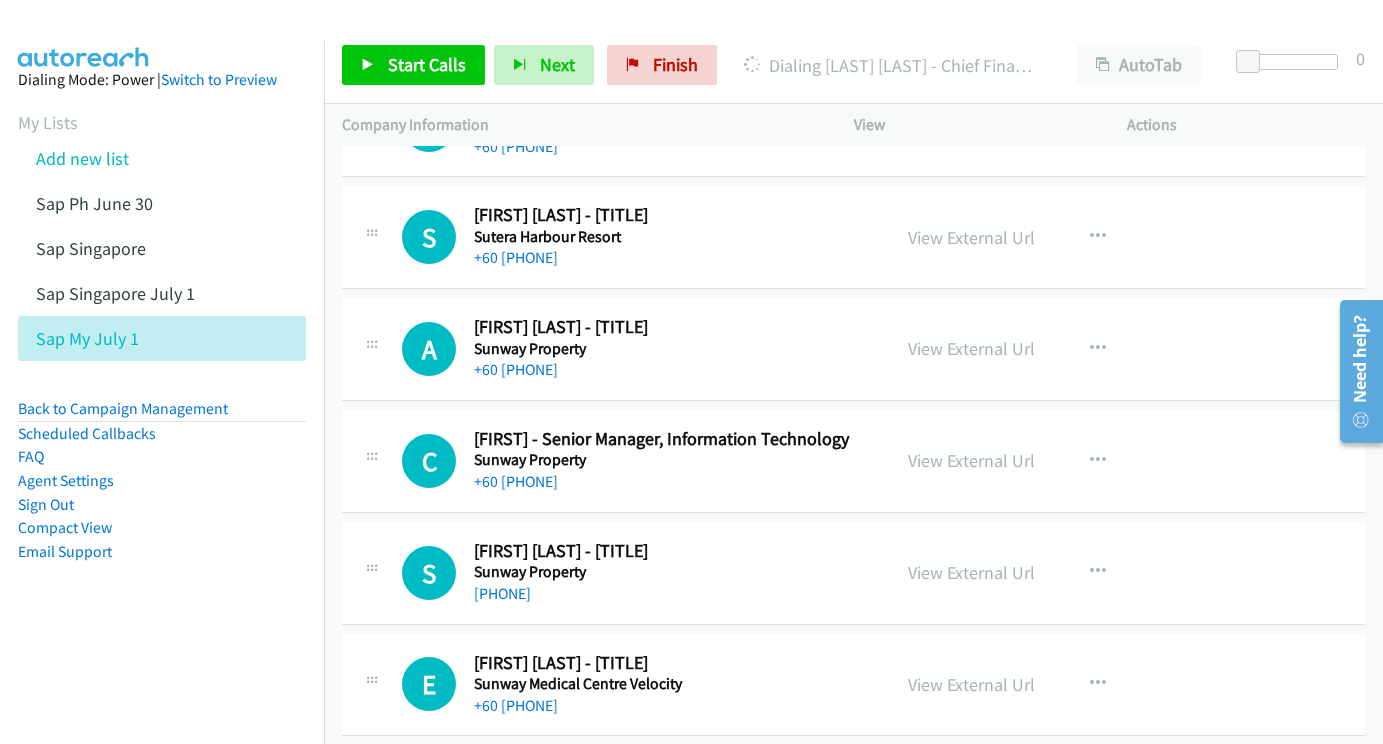 scroll, scrollTop: 19280, scrollLeft: 0, axis: vertical 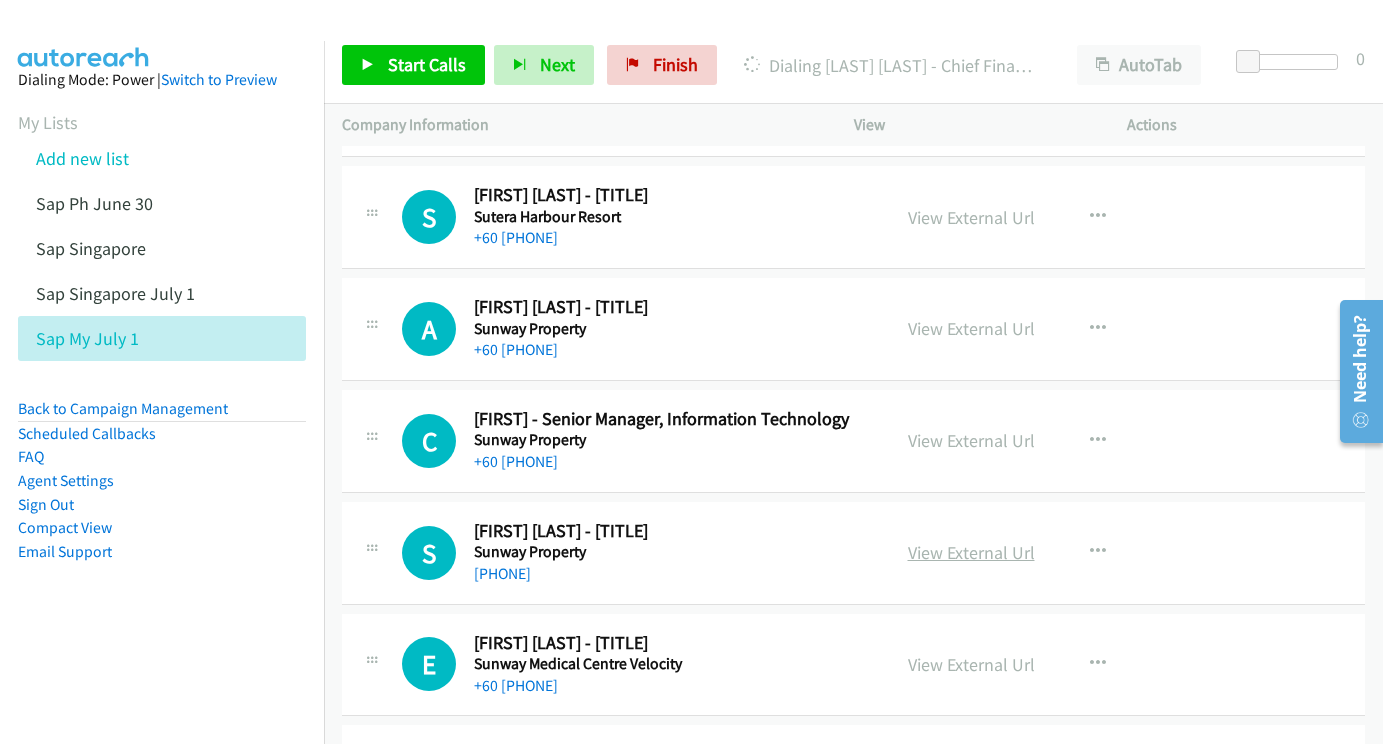 click on "View External Url" at bounding box center (971, 552) 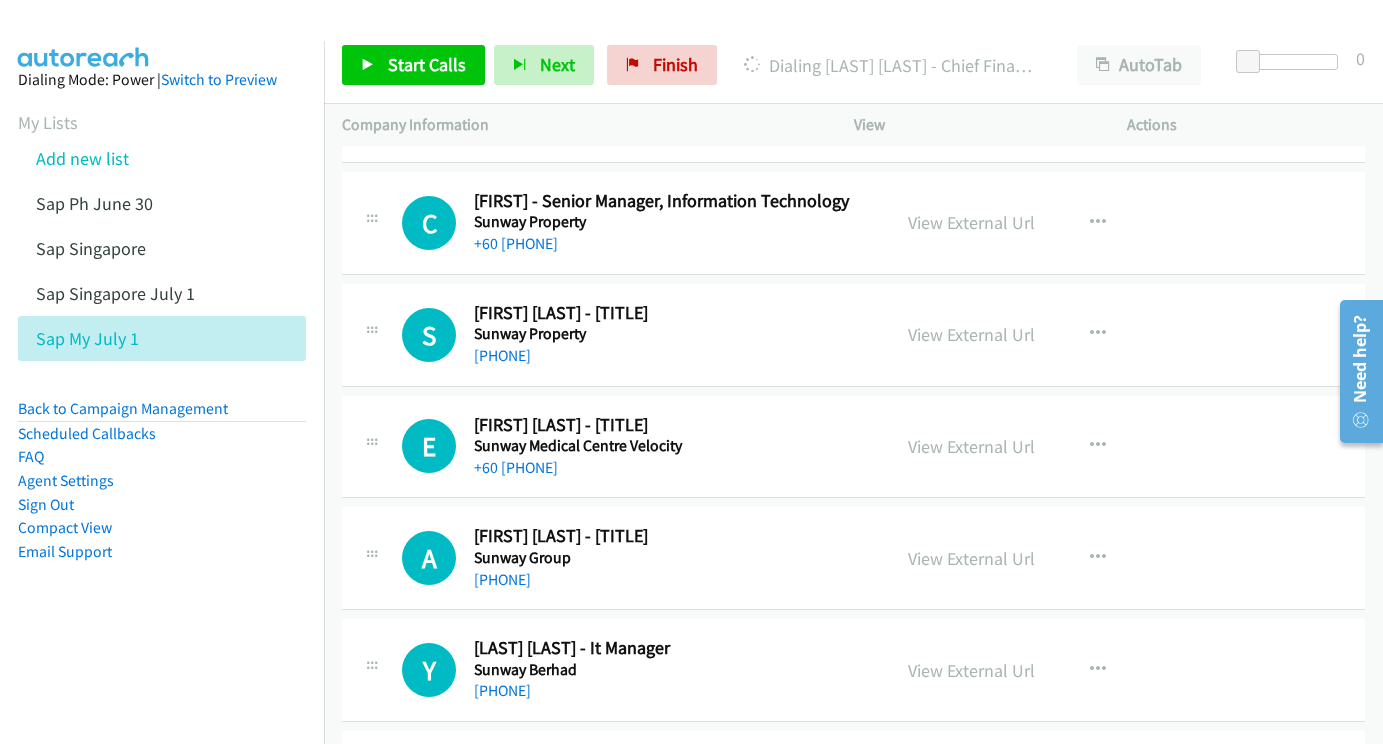 scroll, scrollTop: 19523, scrollLeft: 0, axis: vertical 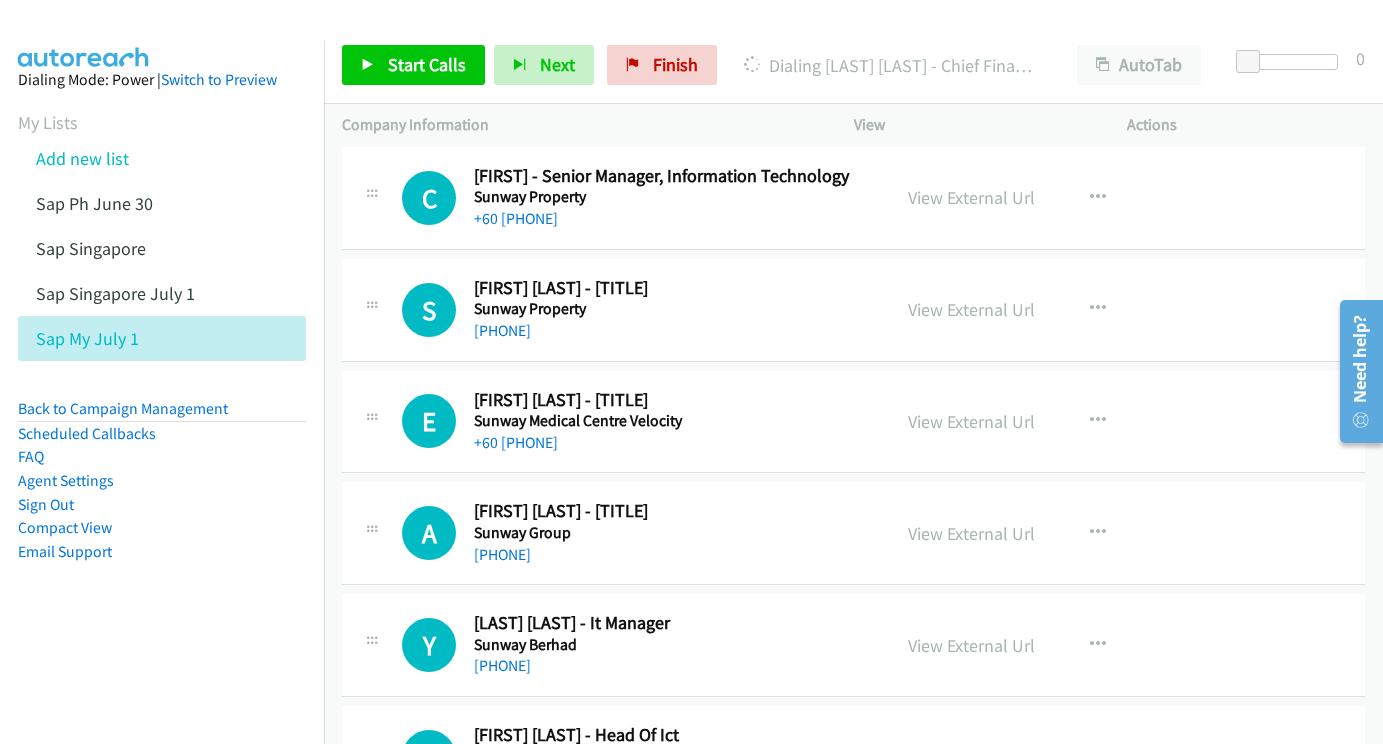 click on "View External Url" at bounding box center (971, 533) 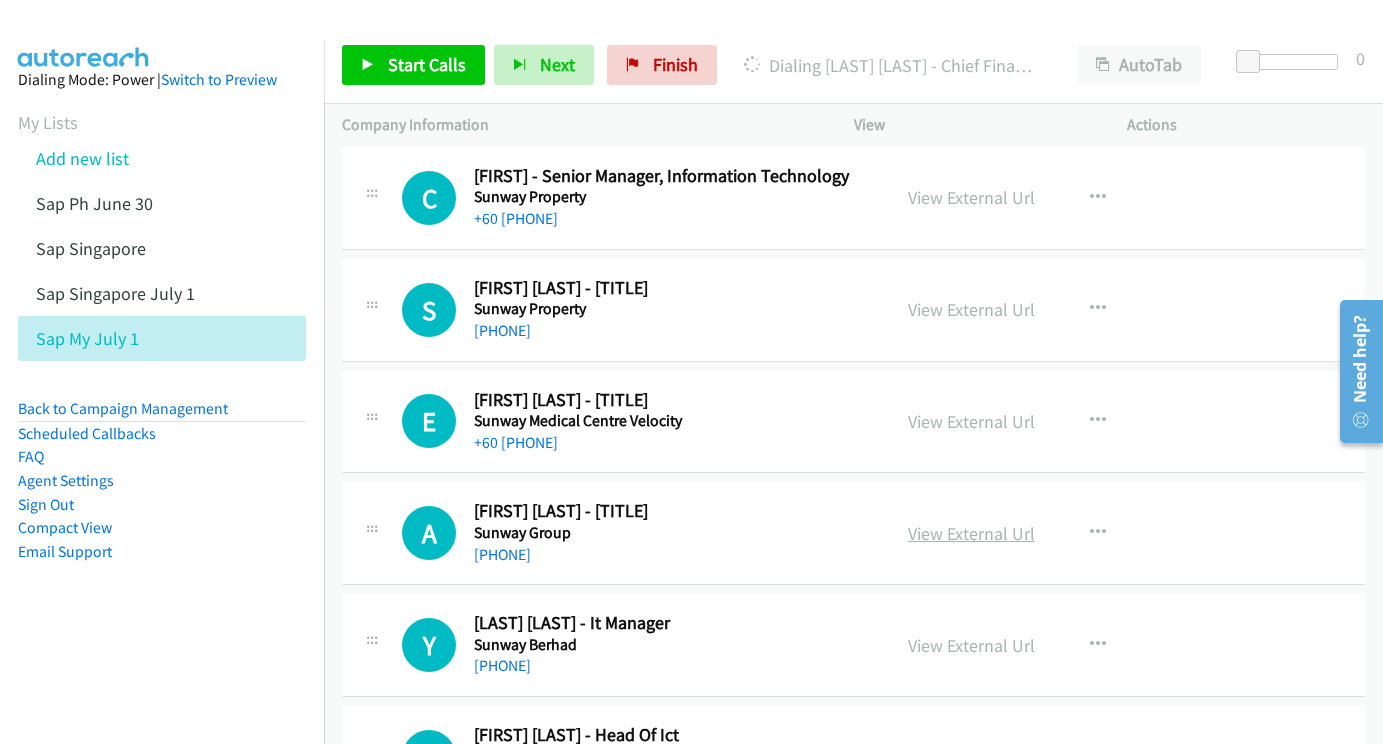 click on "View External Url" at bounding box center [971, 533] 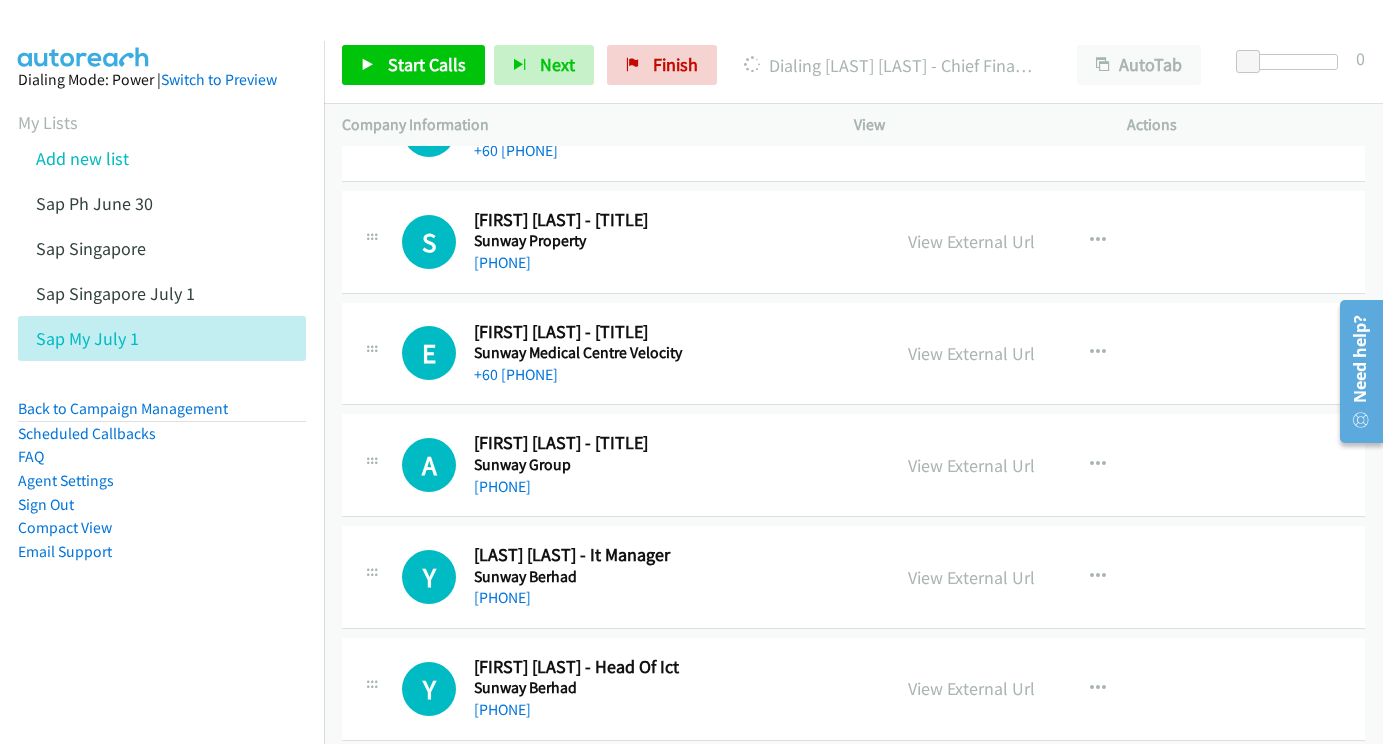scroll, scrollTop: 19626, scrollLeft: 0, axis: vertical 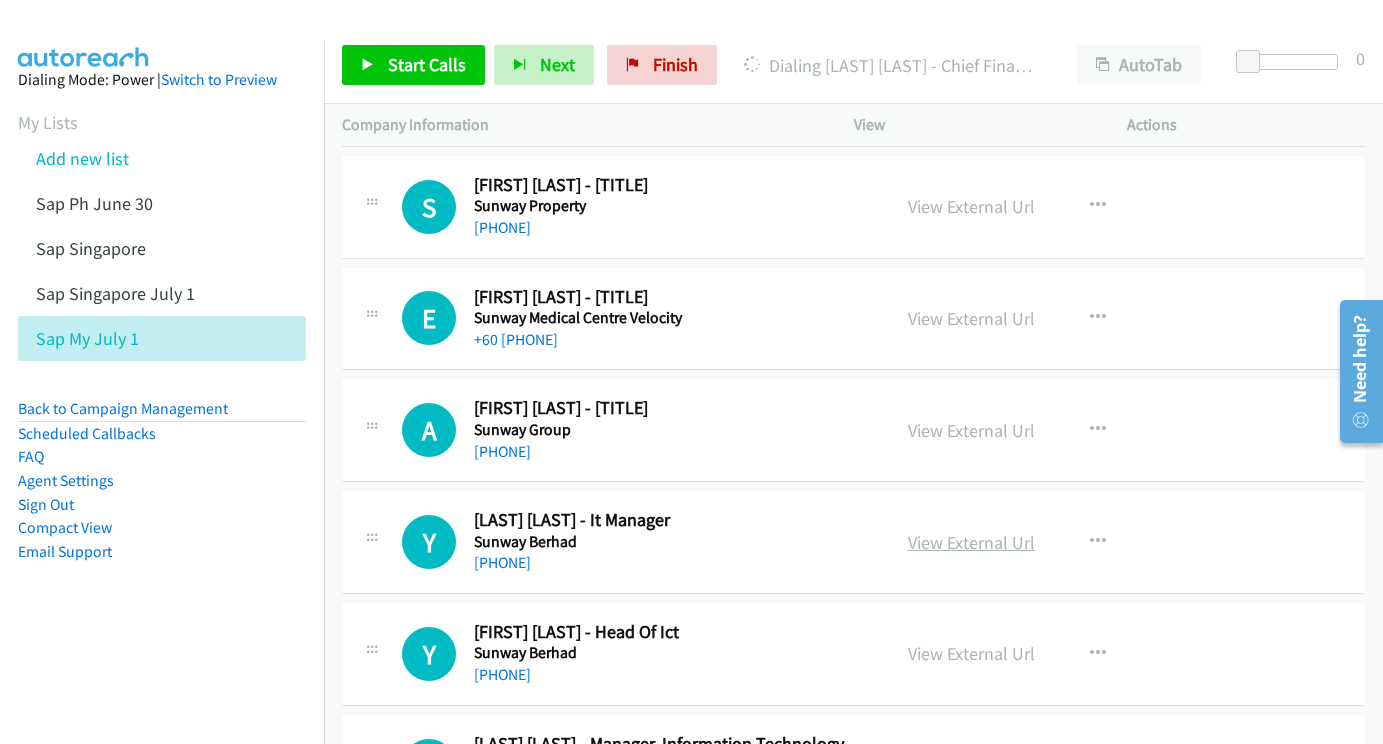 click on "View External Url" at bounding box center [971, 542] 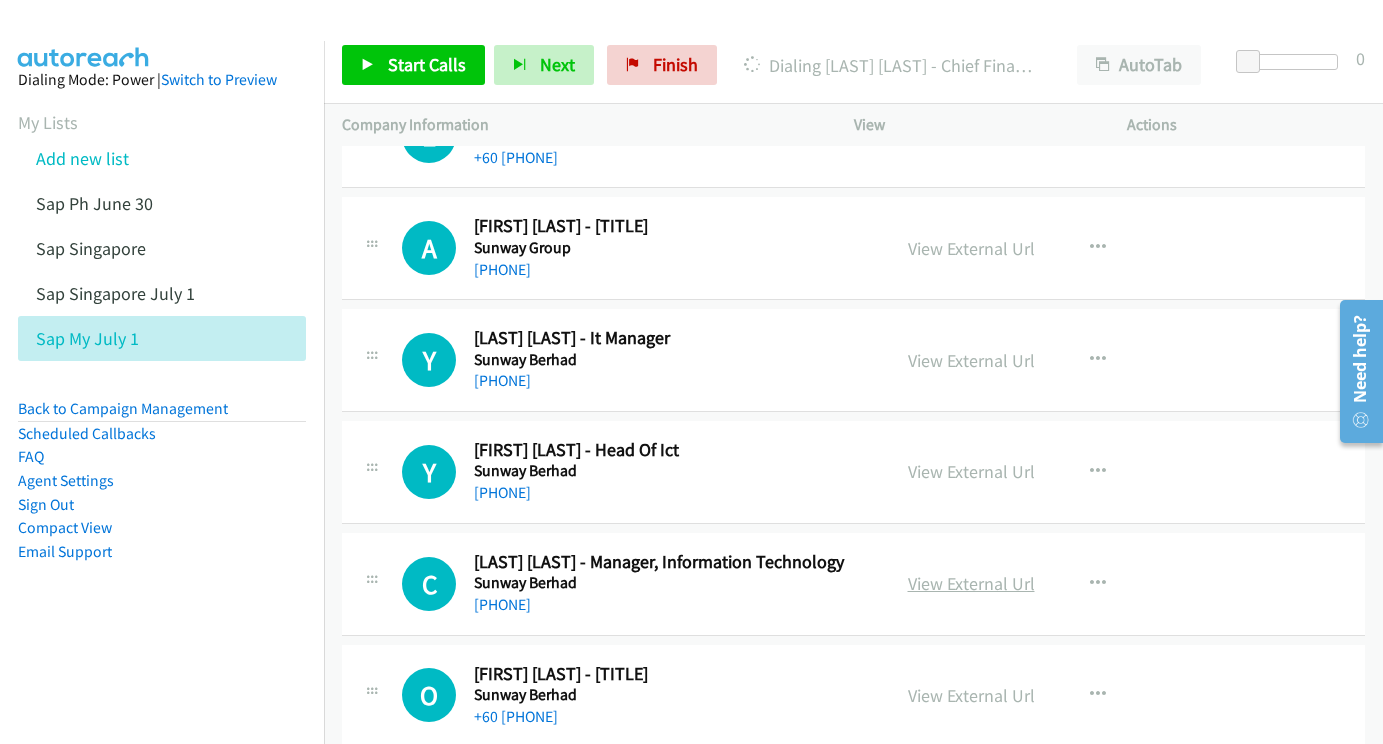 scroll, scrollTop: 19809, scrollLeft: 0, axis: vertical 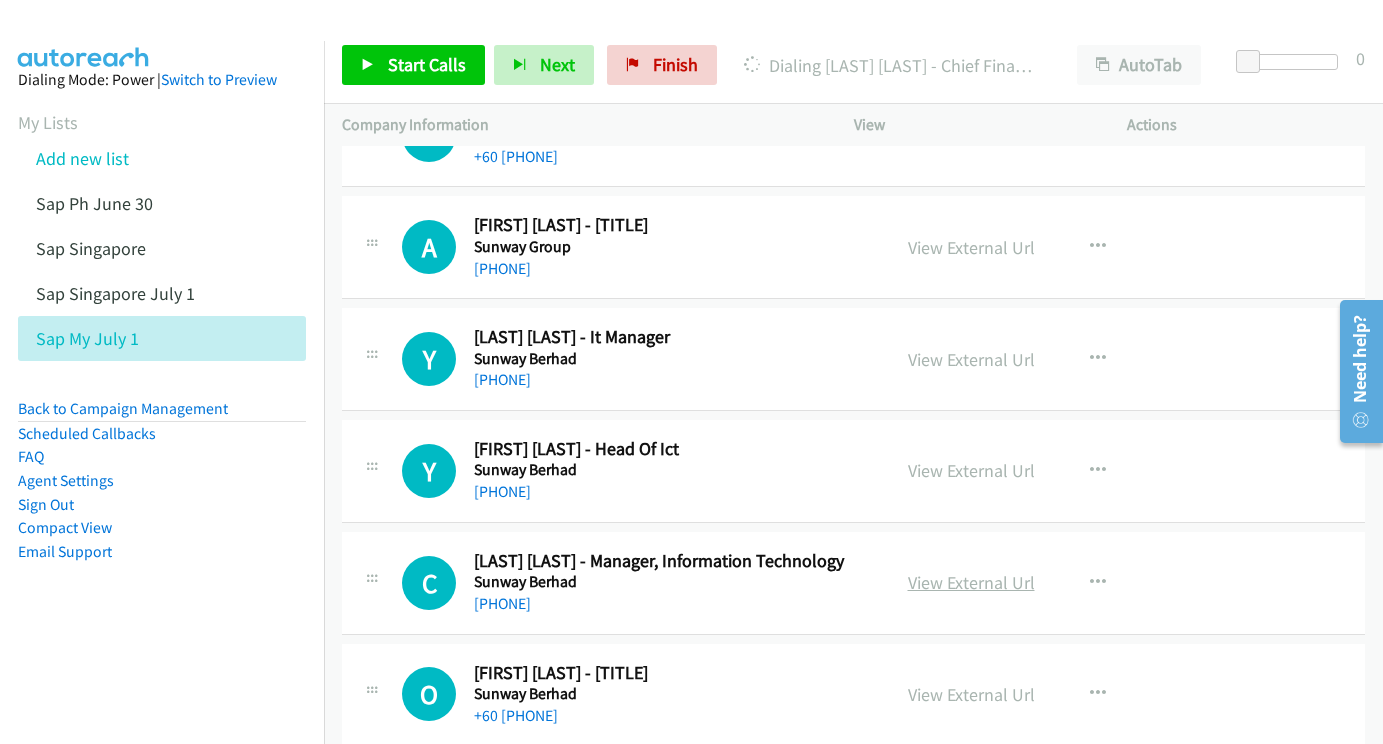 click on "View External Url" at bounding box center [971, 582] 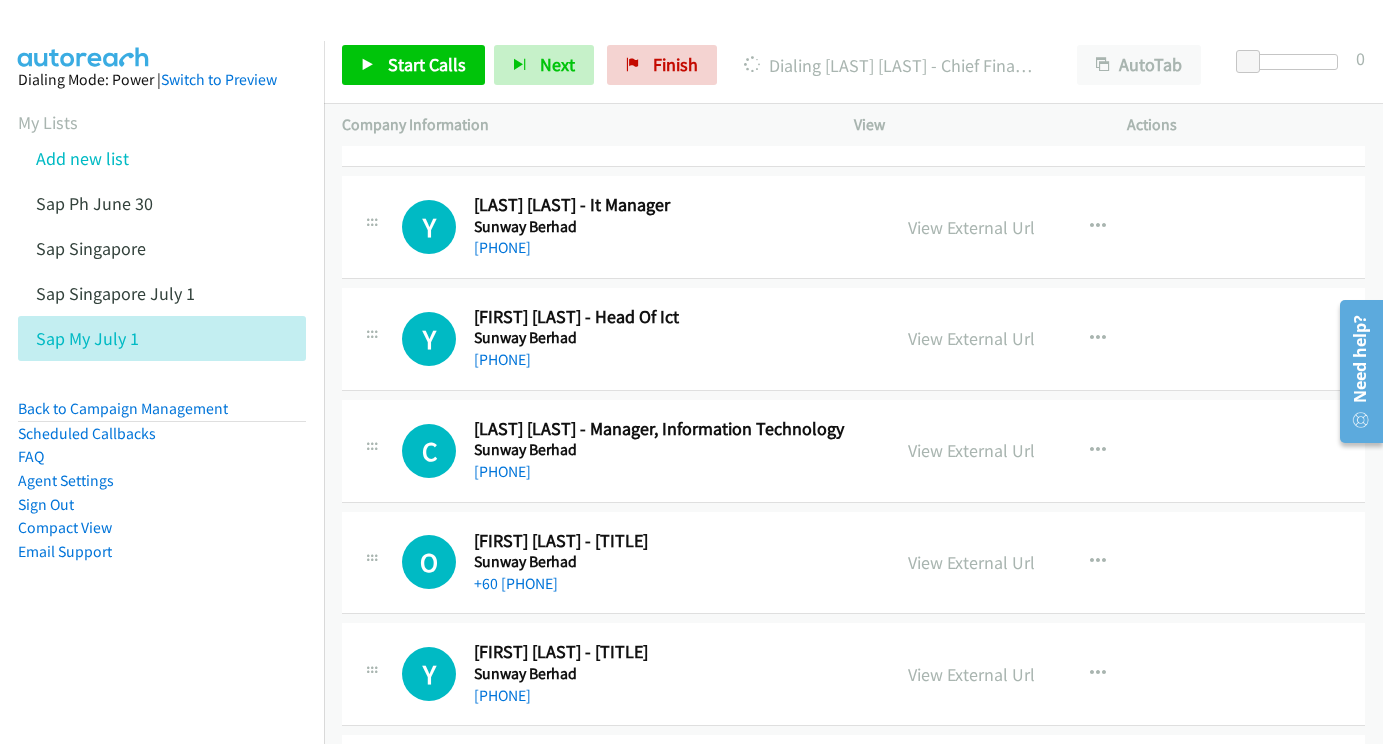 scroll, scrollTop: 19944, scrollLeft: 0, axis: vertical 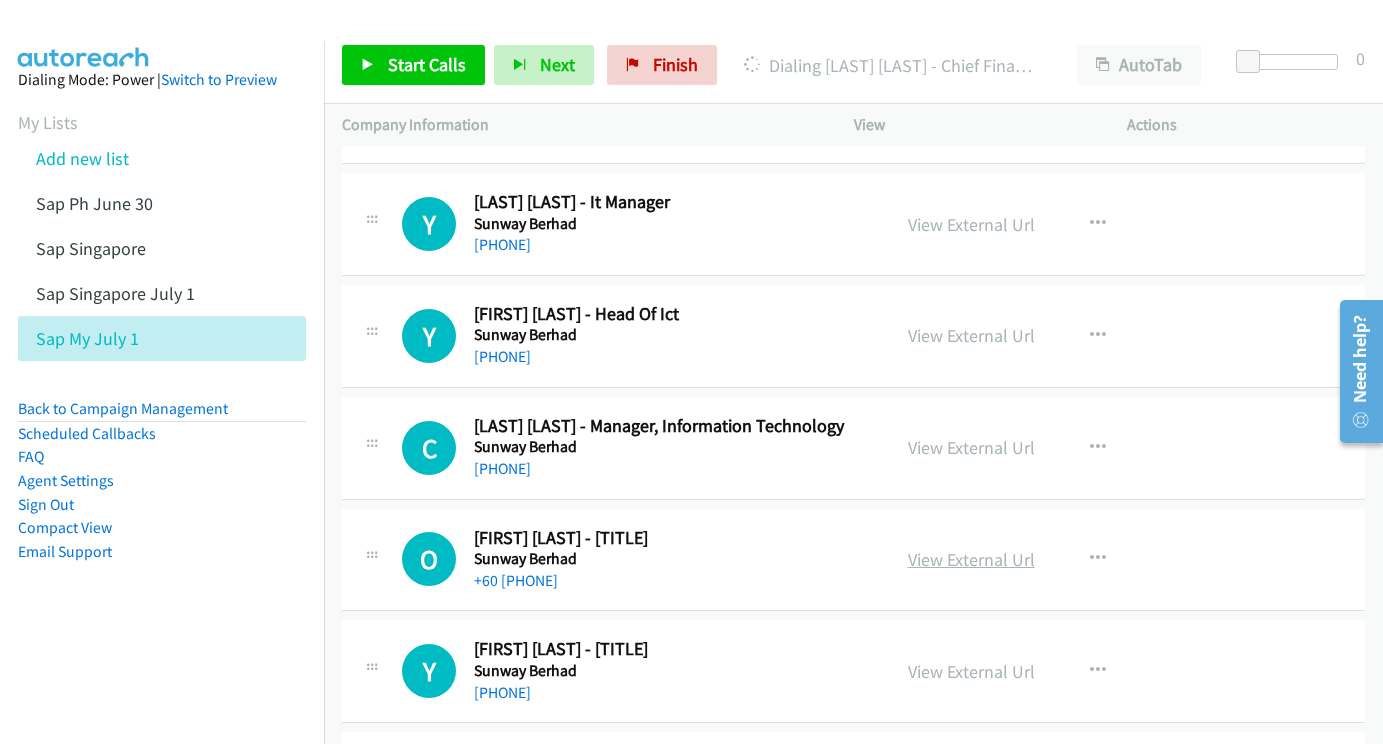 click on "View External Url" at bounding box center [971, 559] 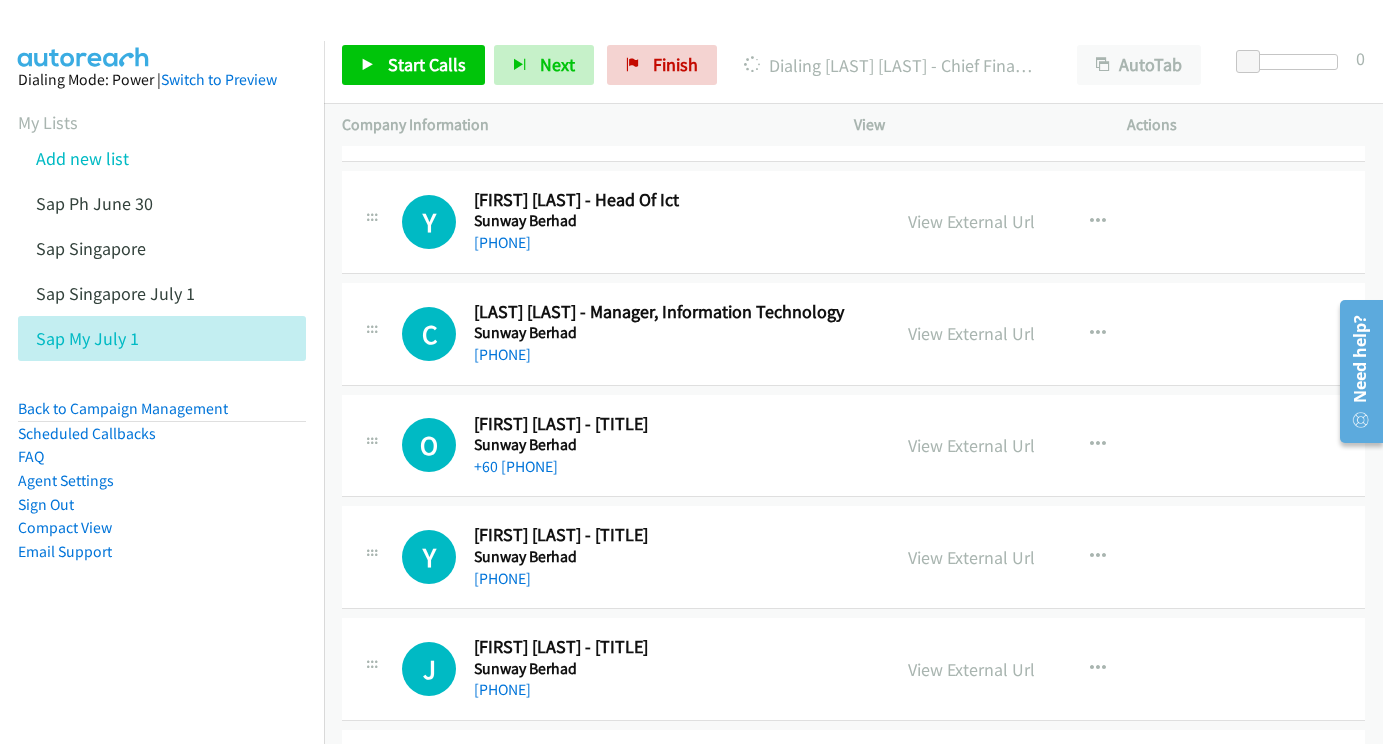 scroll, scrollTop: 20059, scrollLeft: 0, axis: vertical 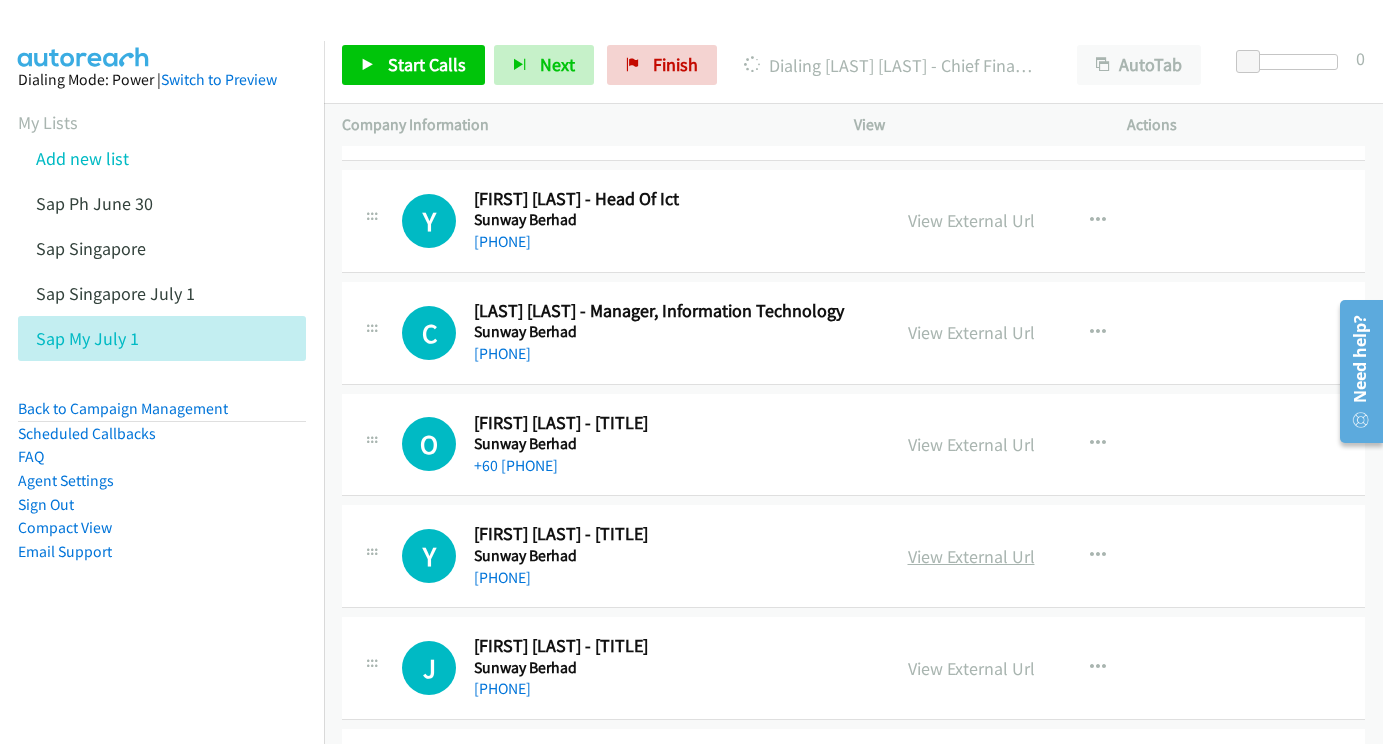click on "View External Url" at bounding box center (971, 556) 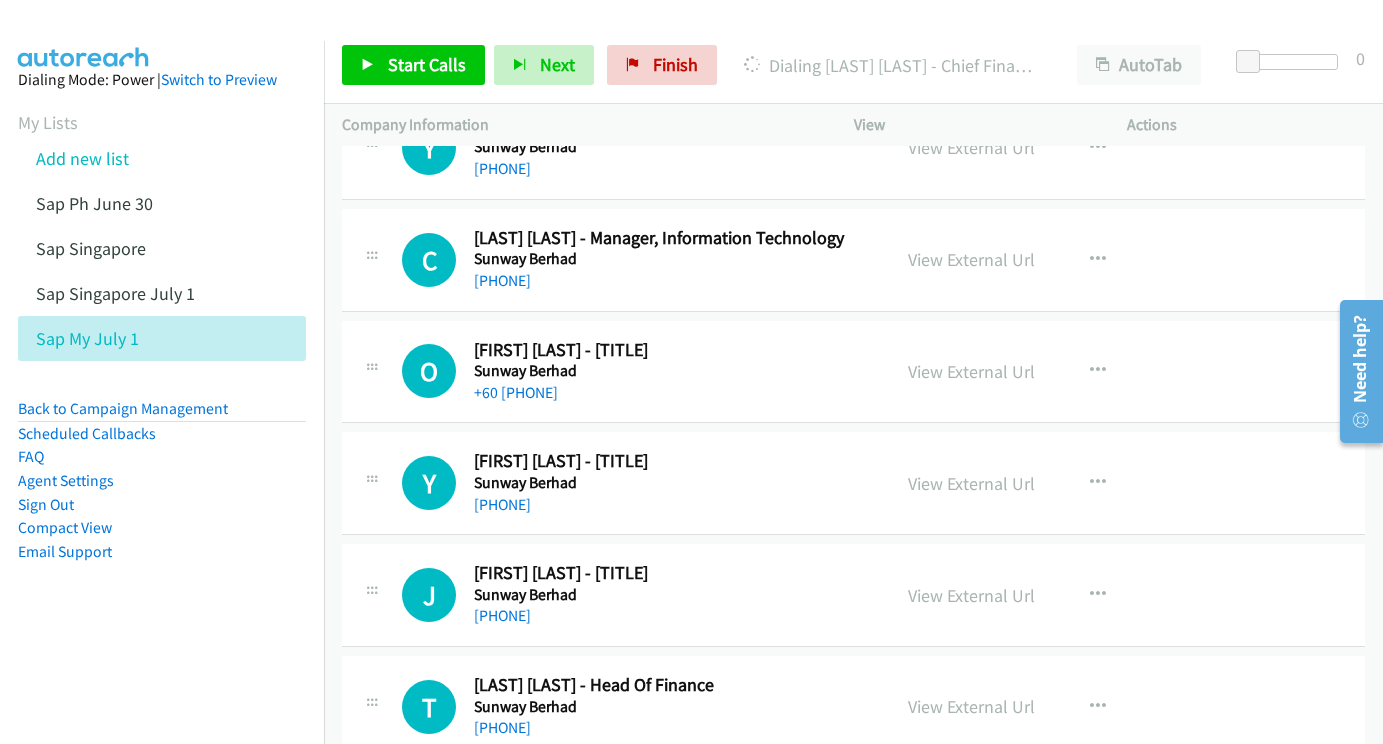 scroll, scrollTop: 20133, scrollLeft: 0, axis: vertical 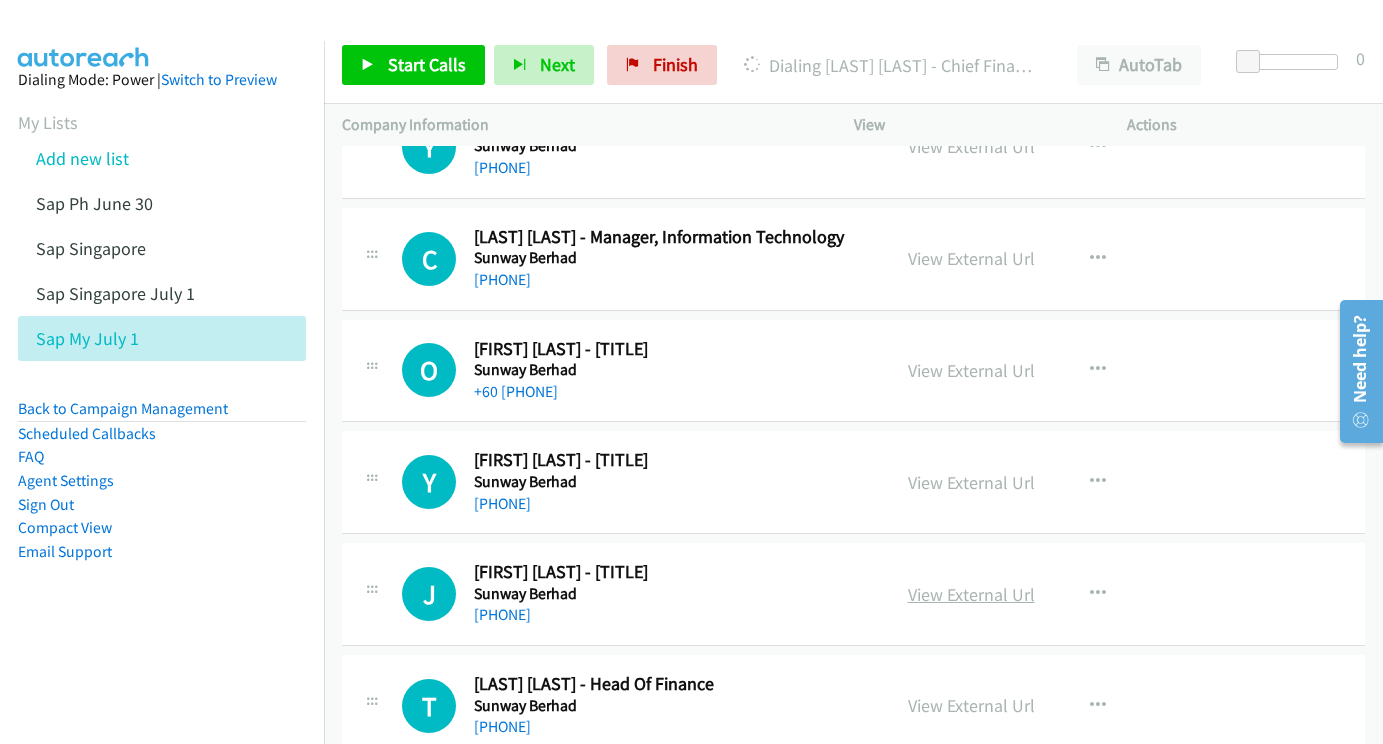 click on "View External Url" at bounding box center (971, 594) 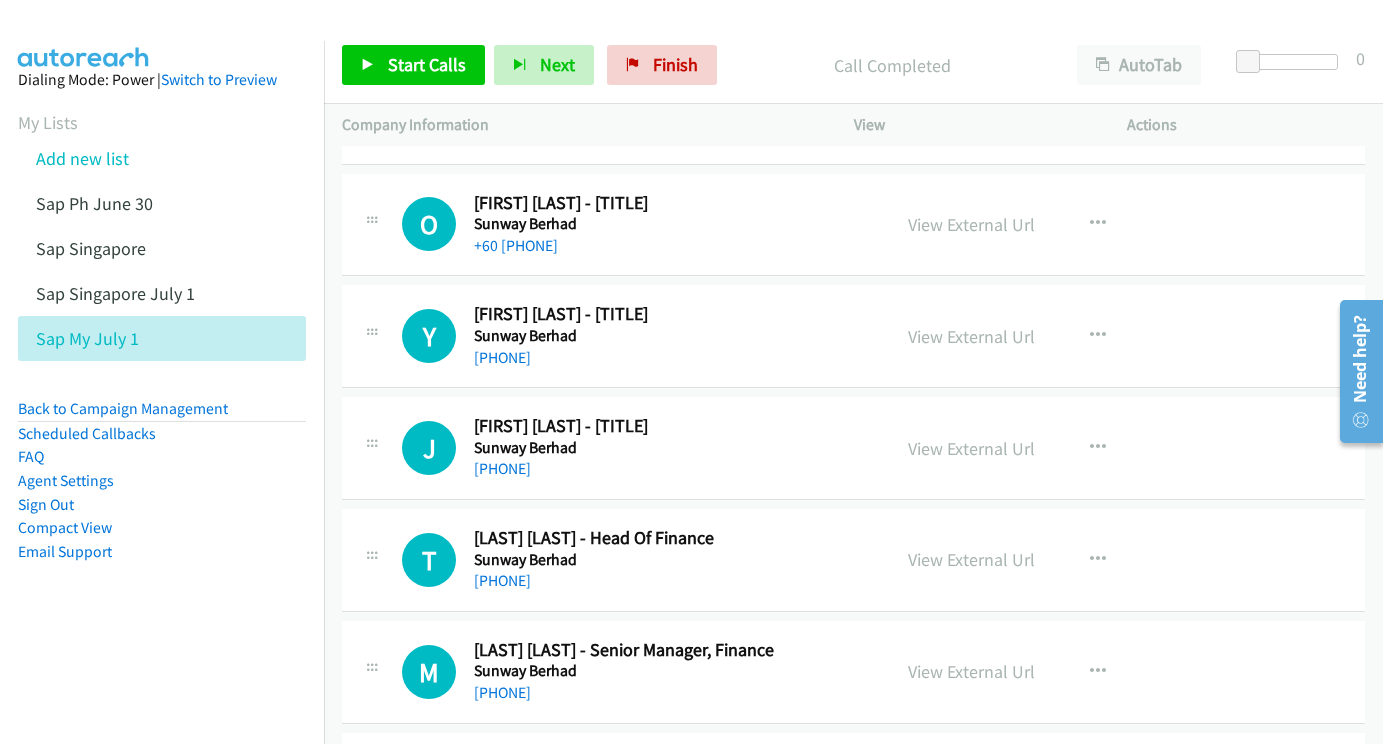 scroll, scrollTop: 20280, scrollLeft: 0, axis: vertical 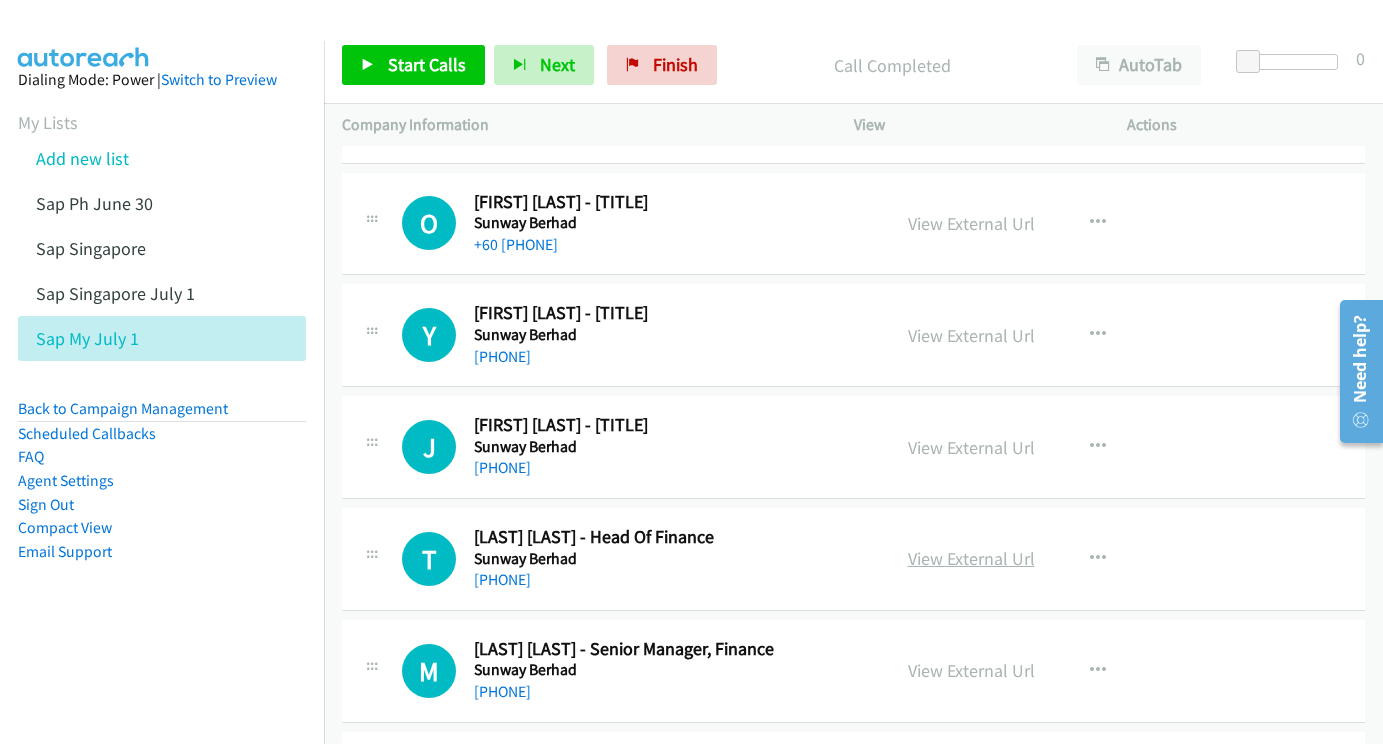 click on "View External Url" at bounding box center [971, 558] 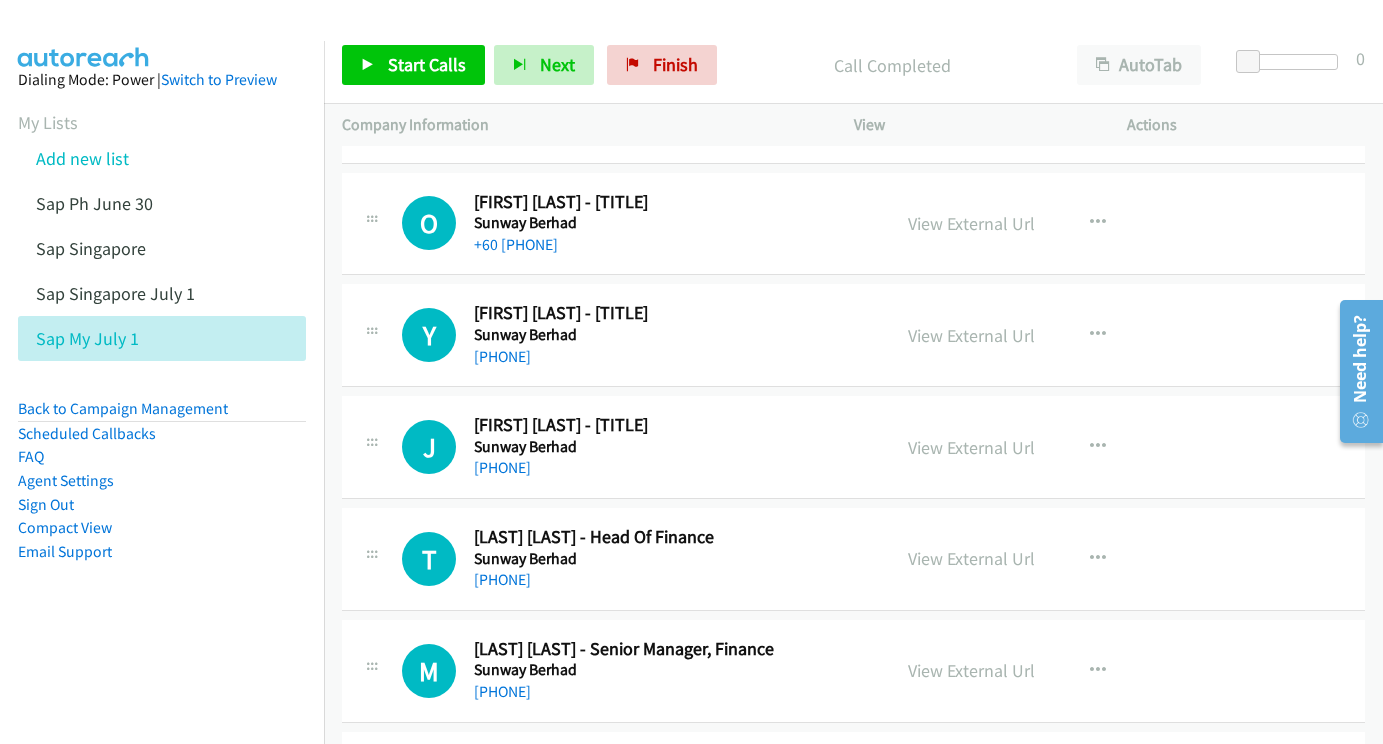 scroll, scrollTop: 20380, scrollLeft: 0, axis: vertical 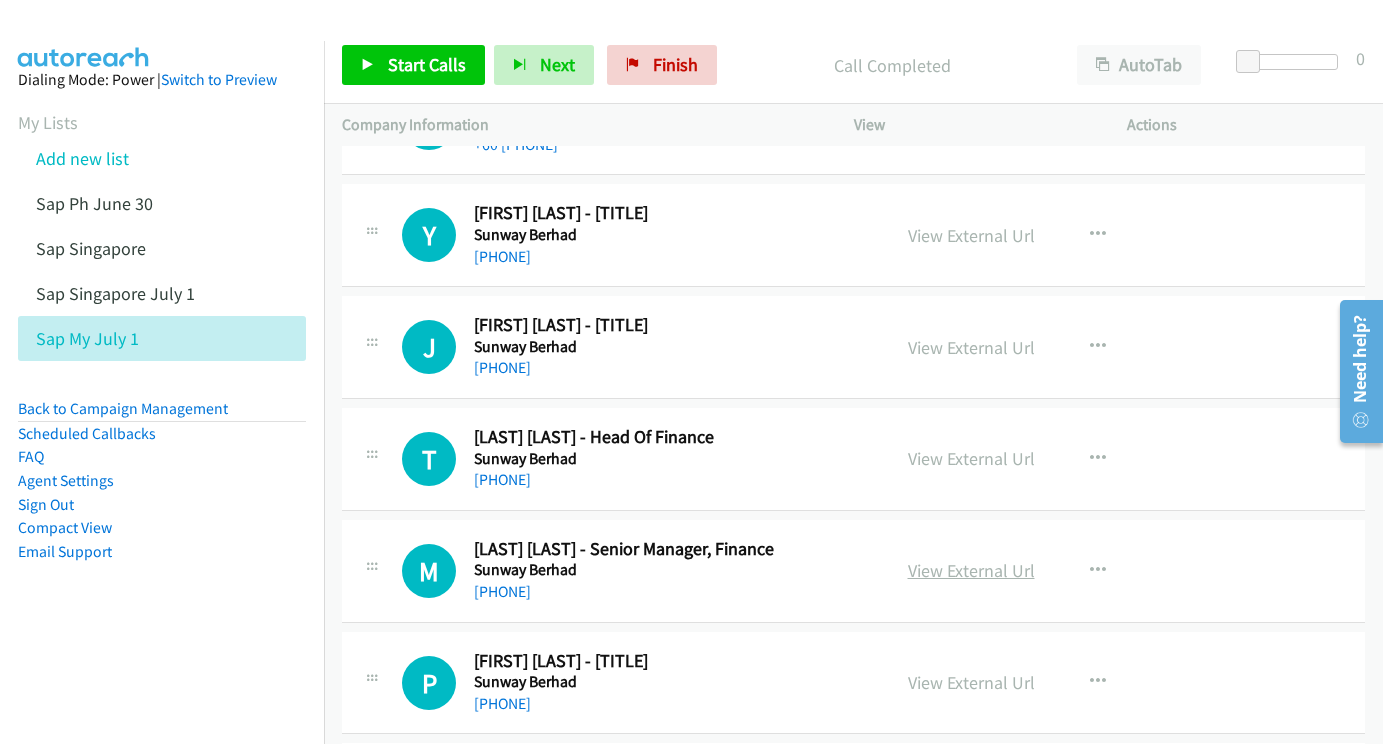click on "View External Url" at bounding box center (971, 570) 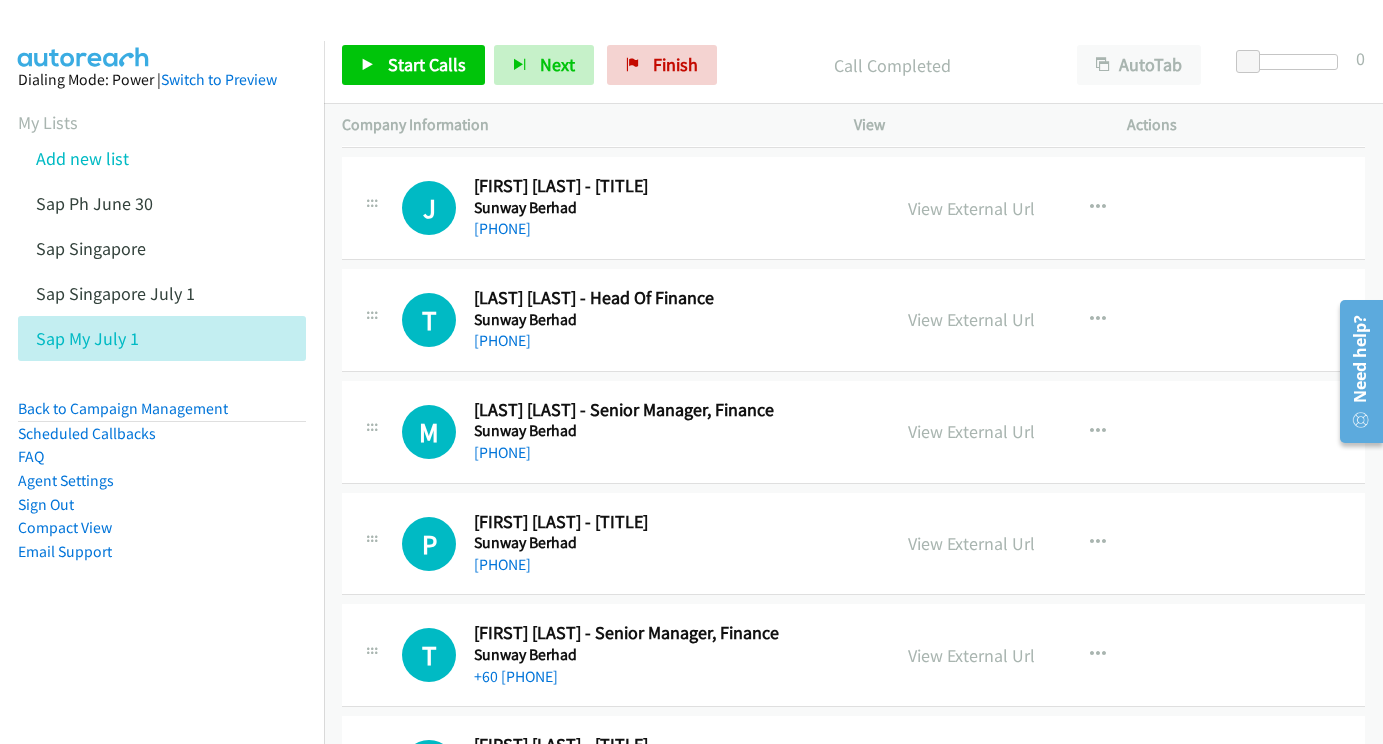 scroll, scrollTop: 20527, scrollLeft: 1, axis: both 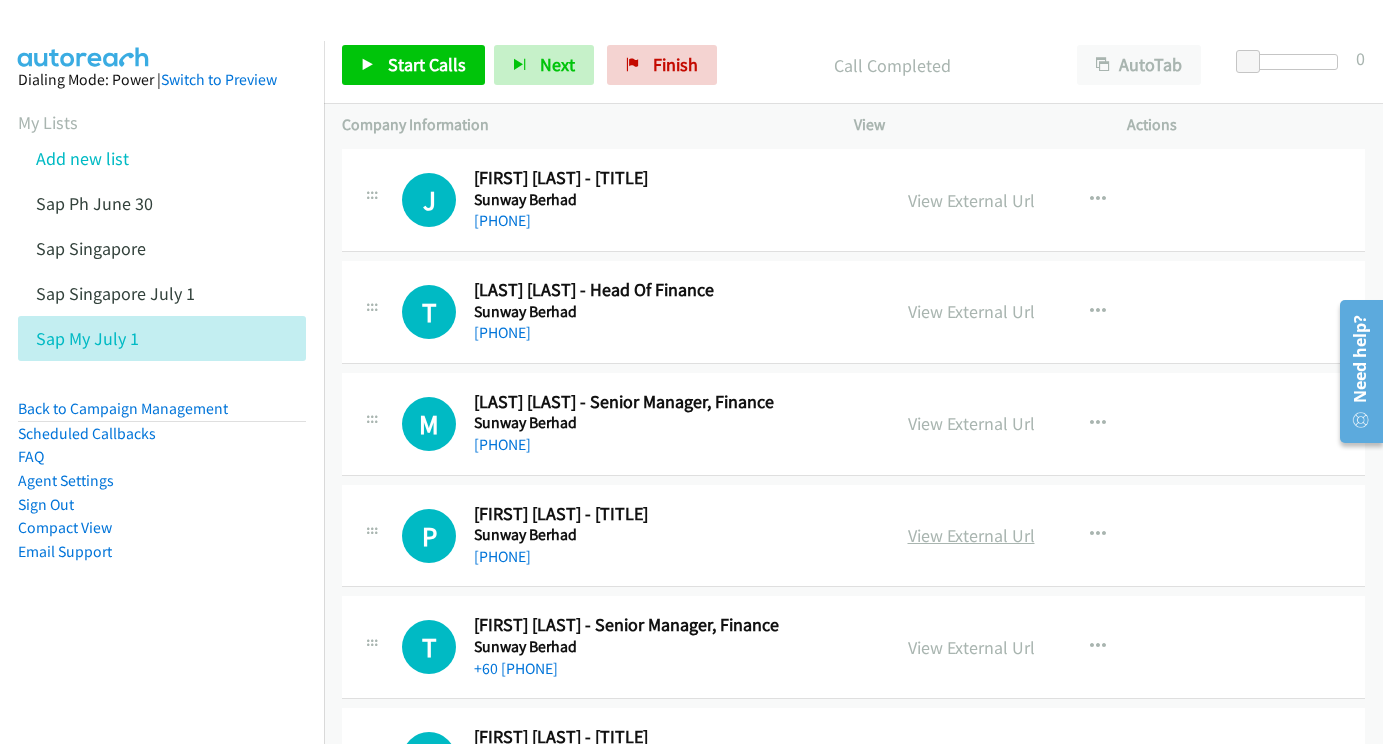 click on "View External Url" at bounding box center (971, 535) 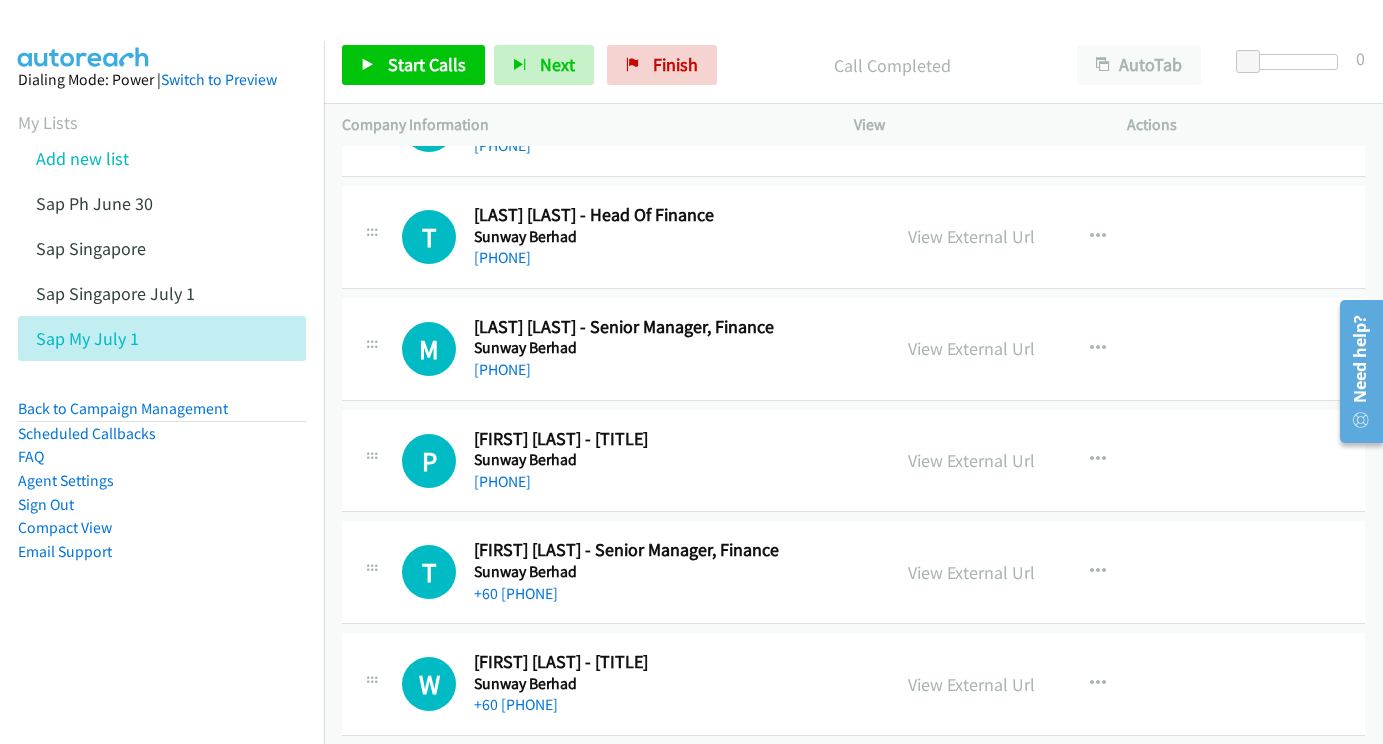 scroll, scrollTop: 20634, scrollLeft: 1, axis: both 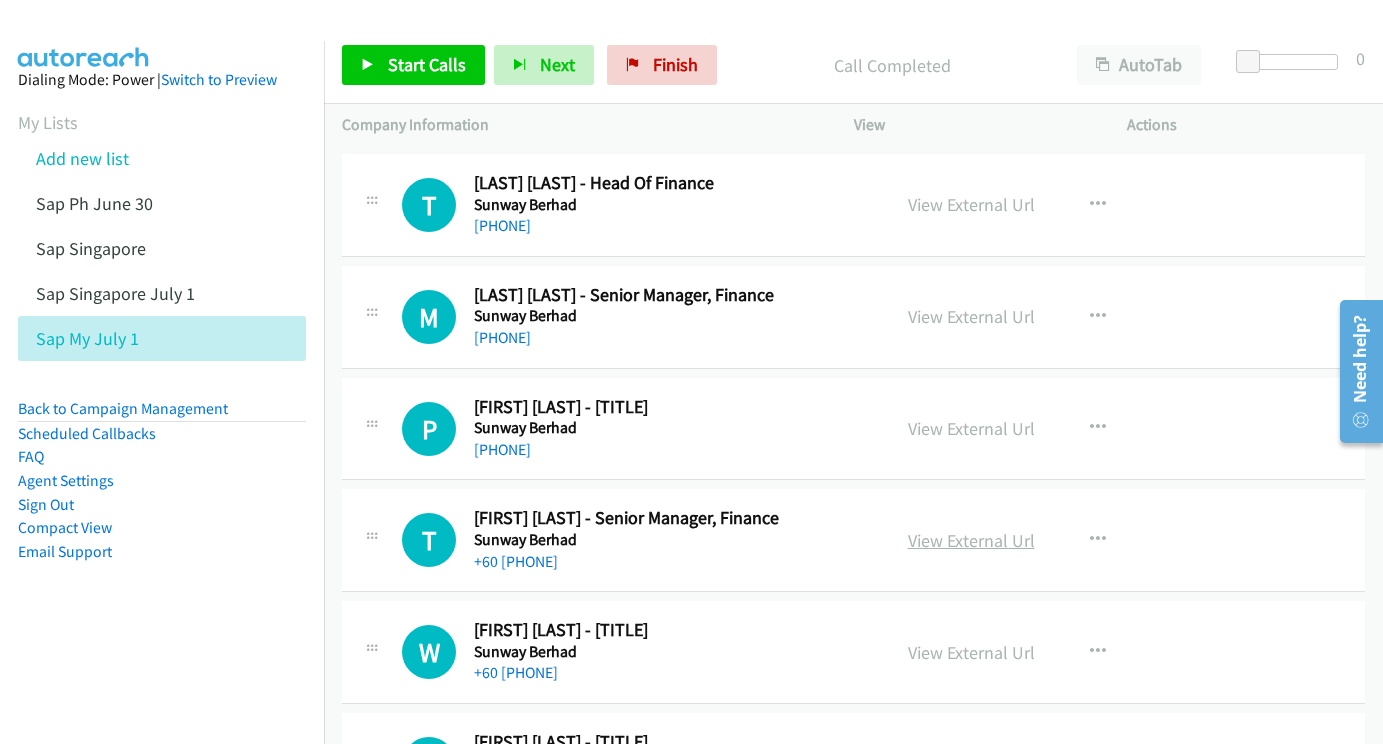 click on "View External Url" at bounding box center [971, 540] 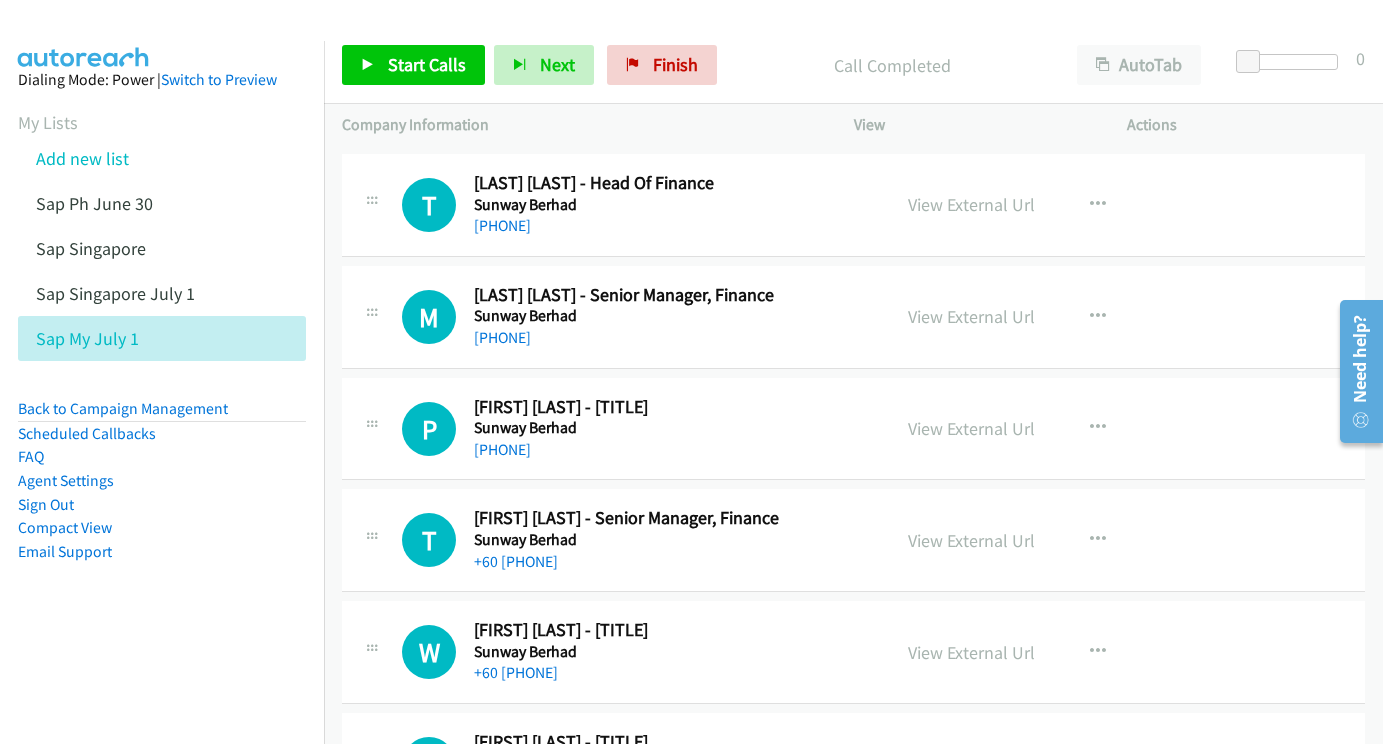 scroll, scrollTop: 20726, scrollLeft: 1, axis: both 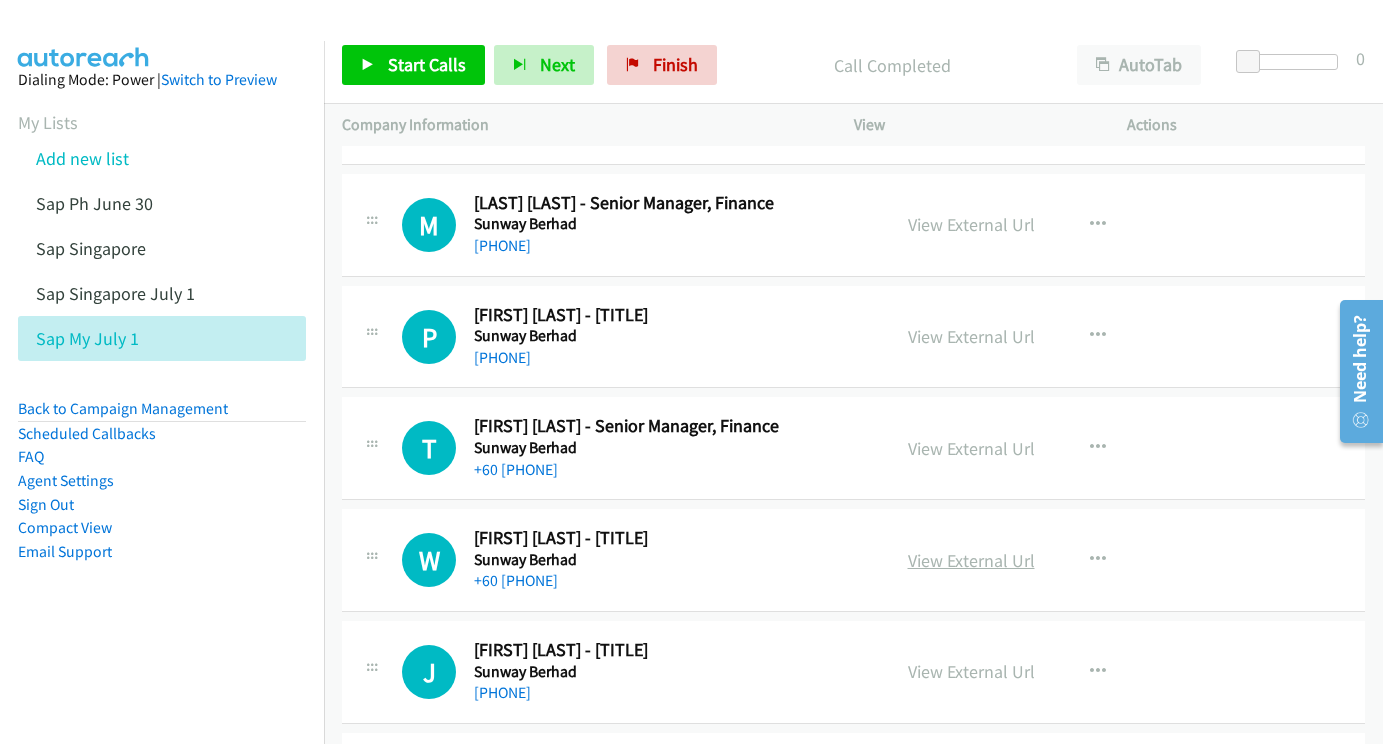 click on "View External Url" at bounding box center [971, 560] 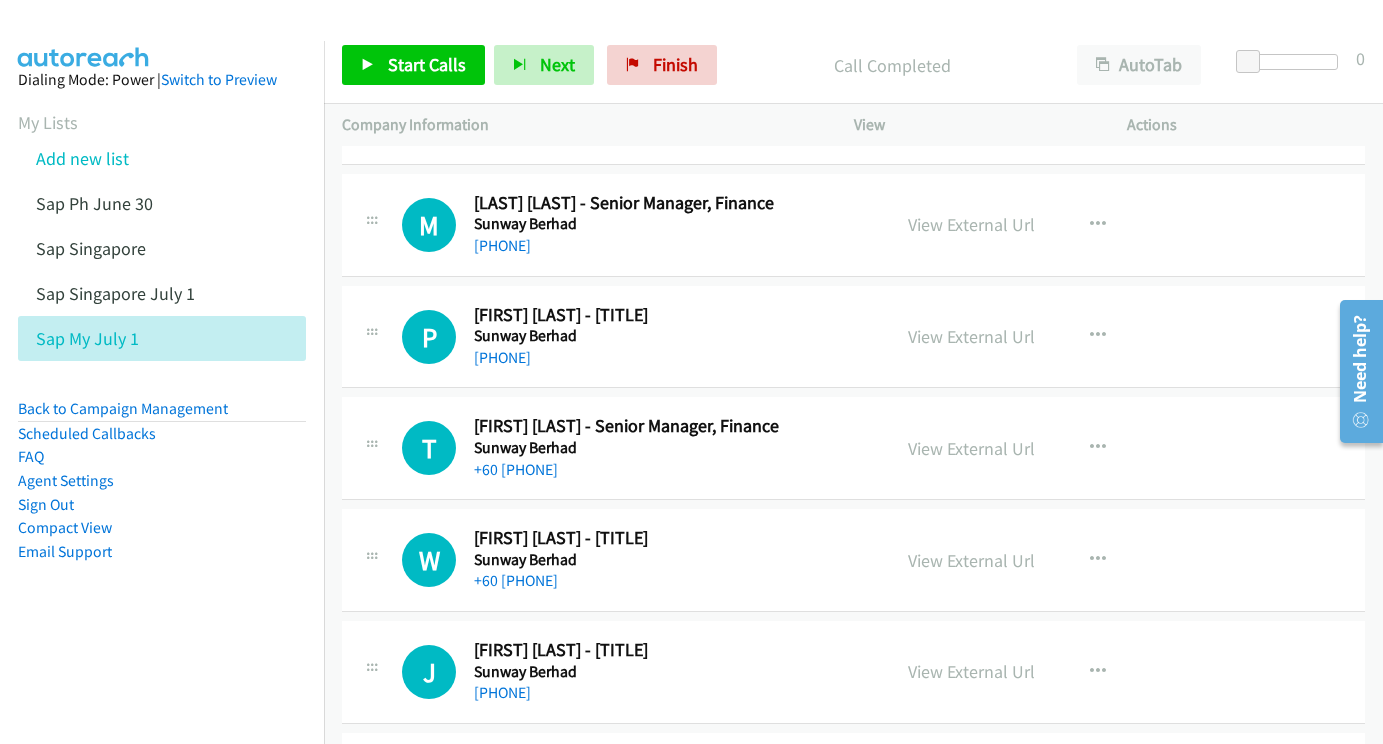 scroll, scrollTop: 20822, scrollLeft: 1, axis: both 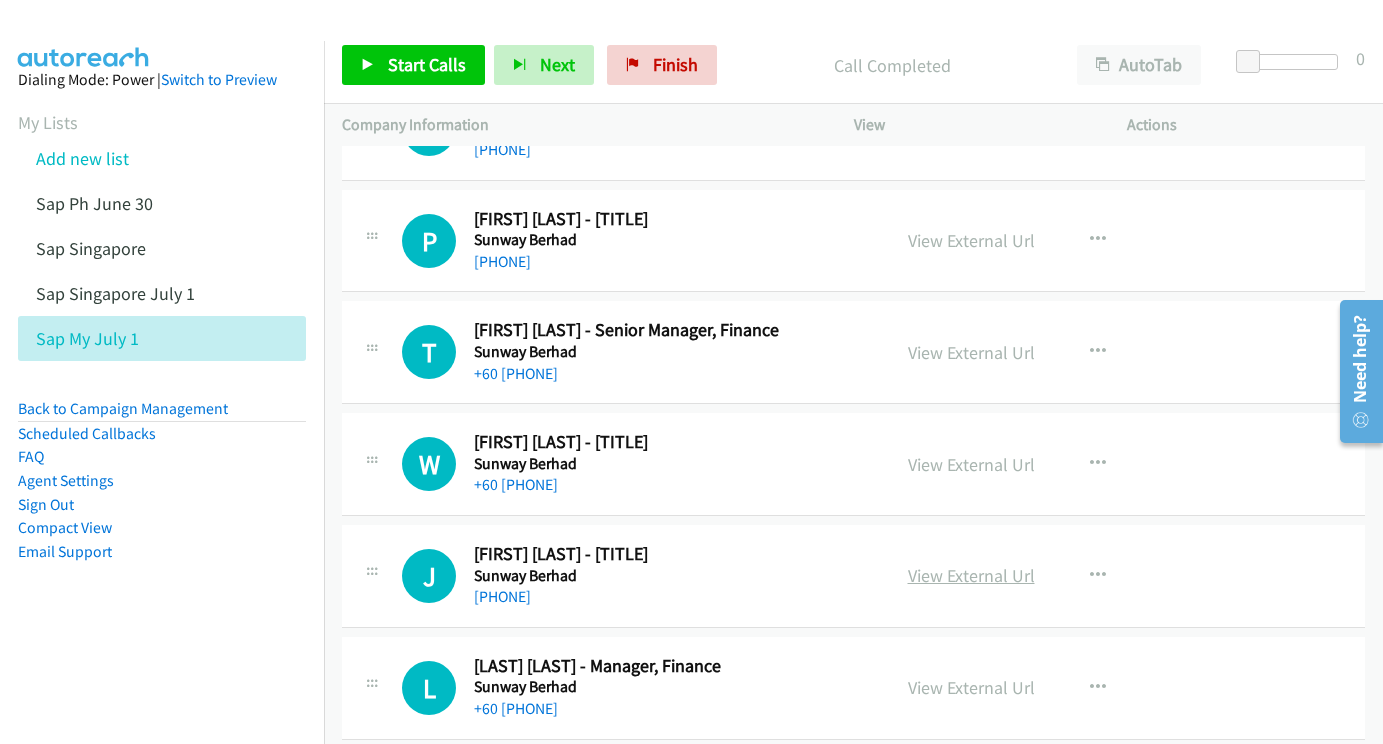 click on "View External Url" at bounding box center (971, 575) 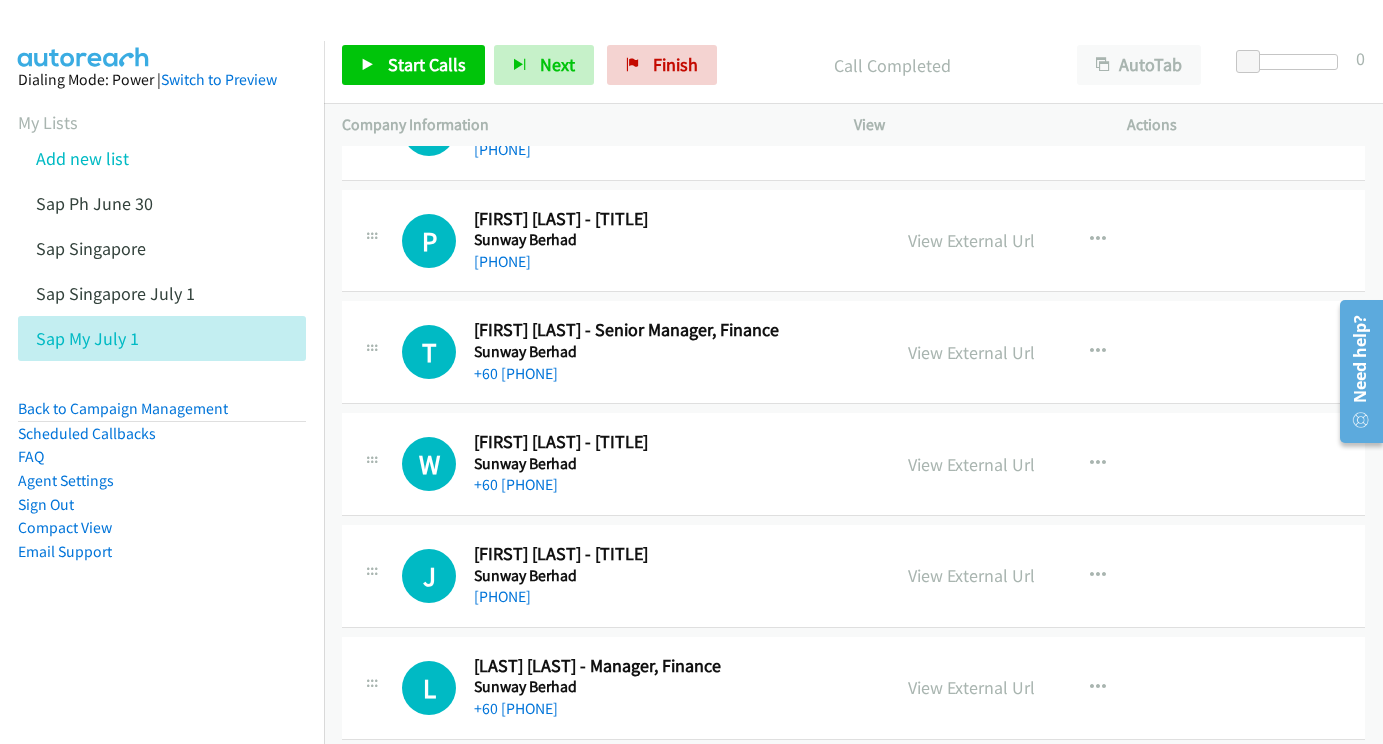 scroll, scrollTop: 20909, scrollLeft: 1, axis: both 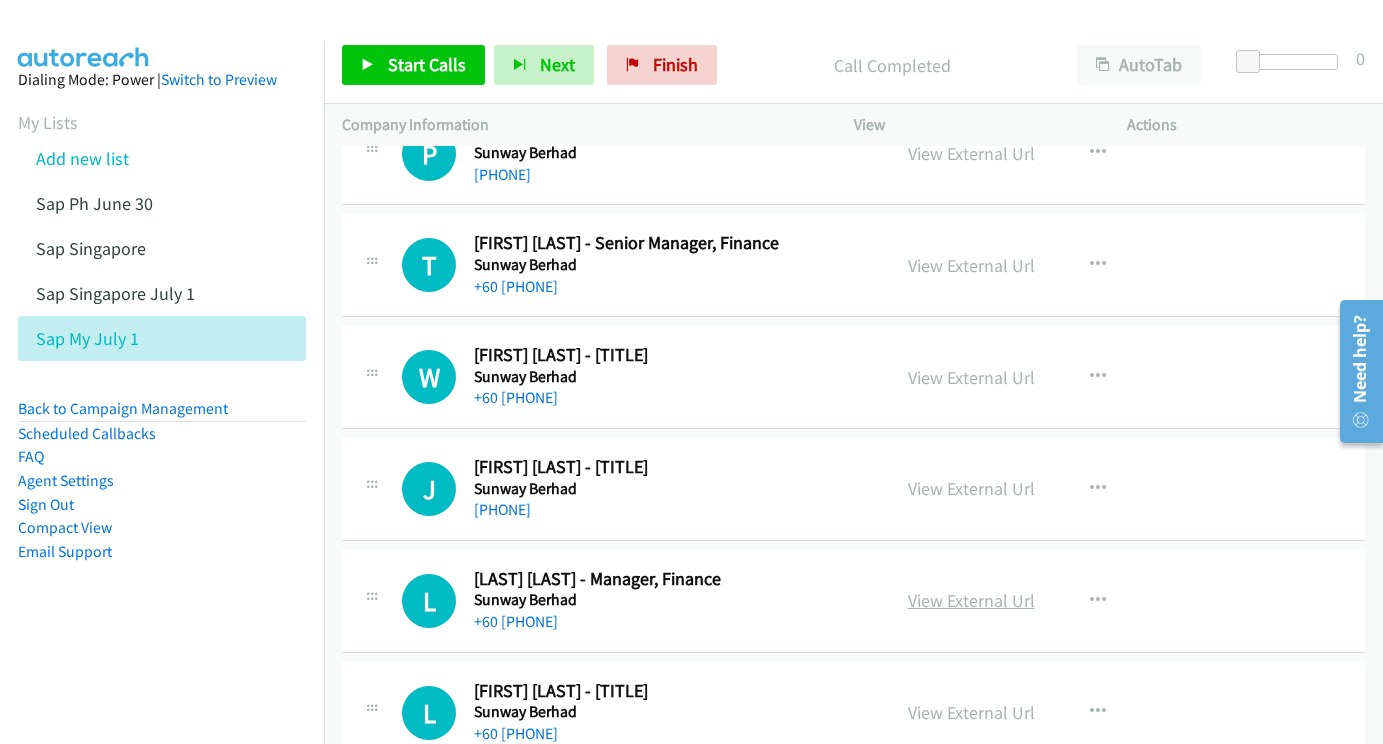 click on "View External Url" at bounding box center (971, 600) 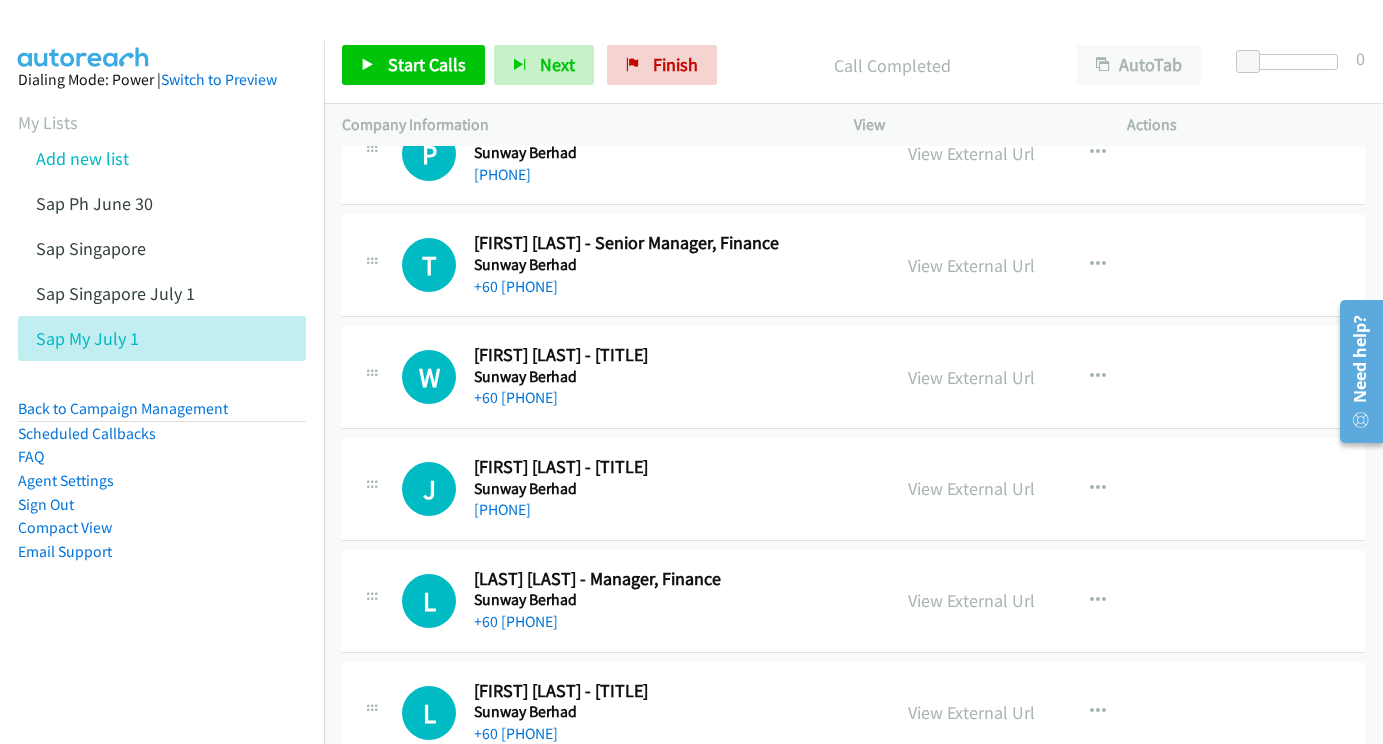 scroll, scrollTop: 21045, scrollLeft: 1, axis: both 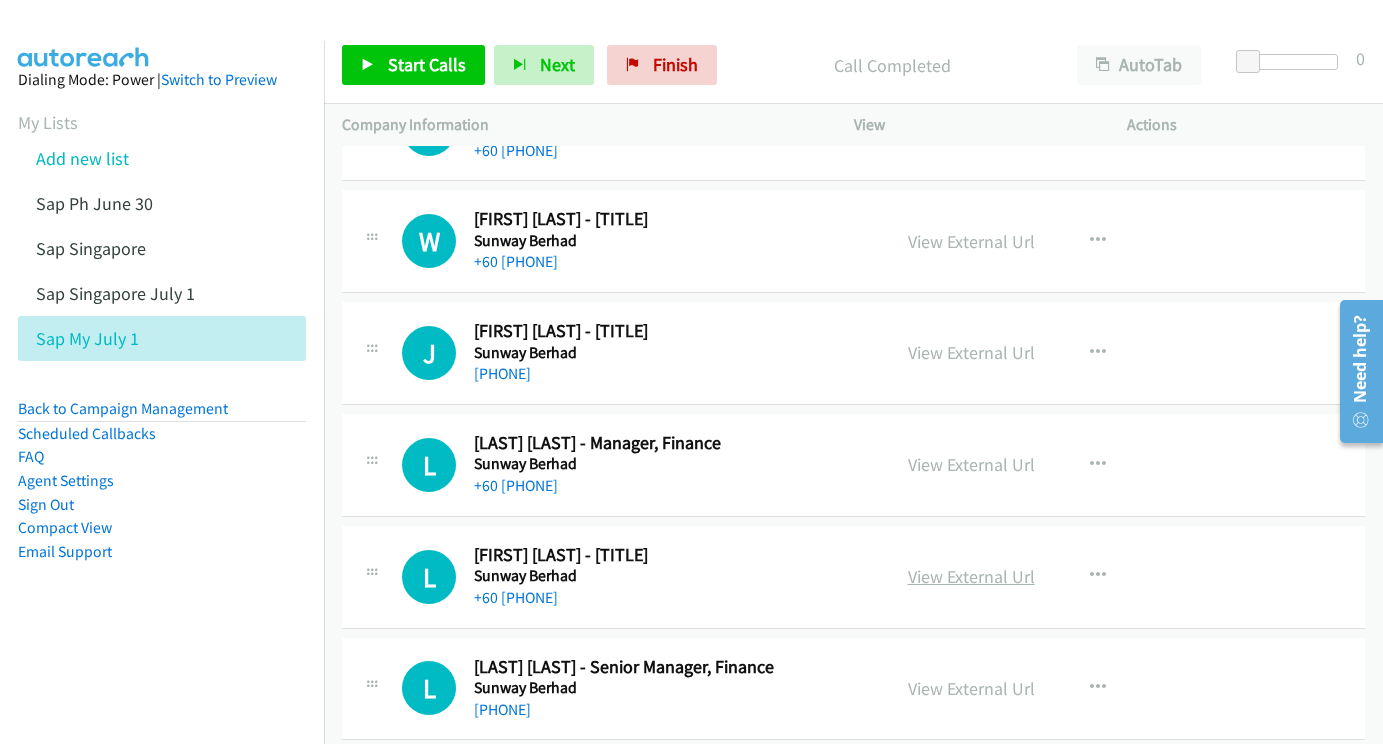 click on "View External Url" at bounding box center [971, 576] 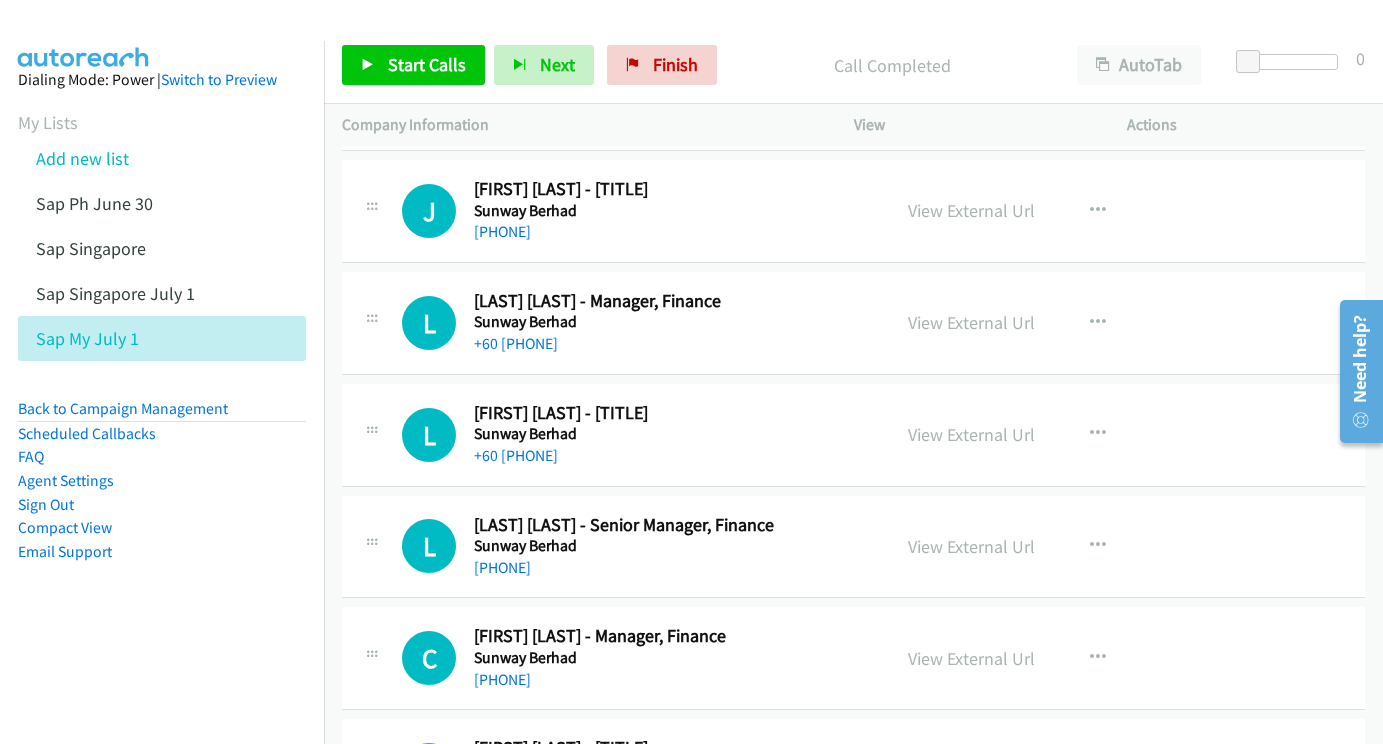 scroll, scrollTop: 21191, scrollLeft: 2, axis: both 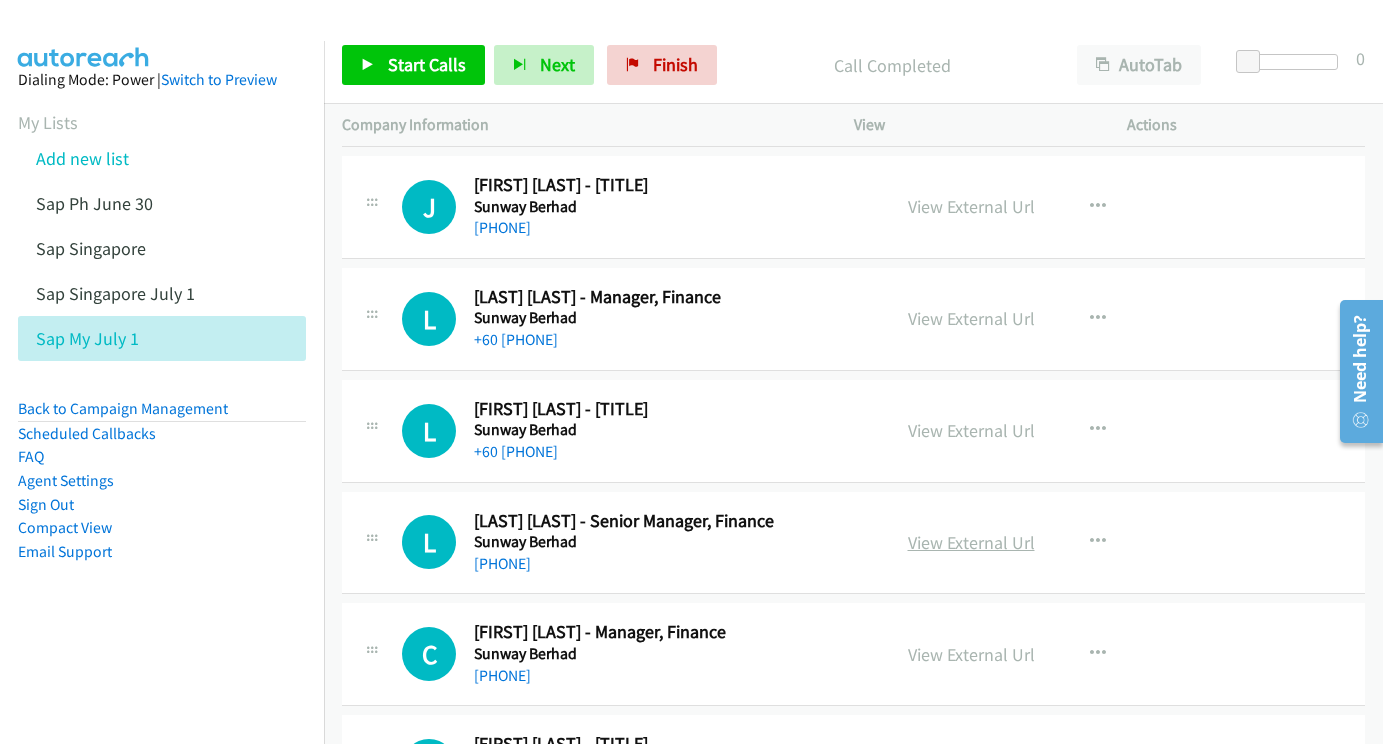 click on "View External Url" at bounding box center (971, 542) 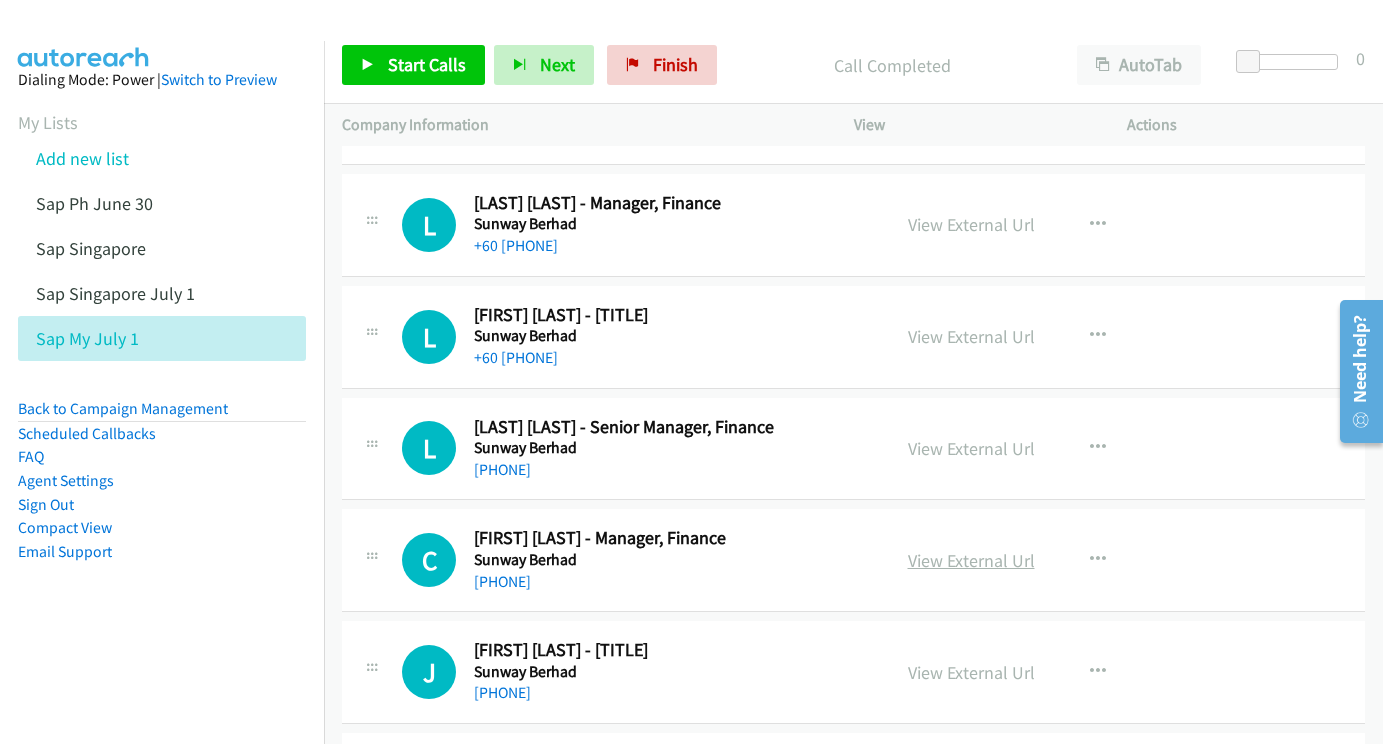 scroll, scrollTop: 21284, scrollLeft: 0, axis: vertical 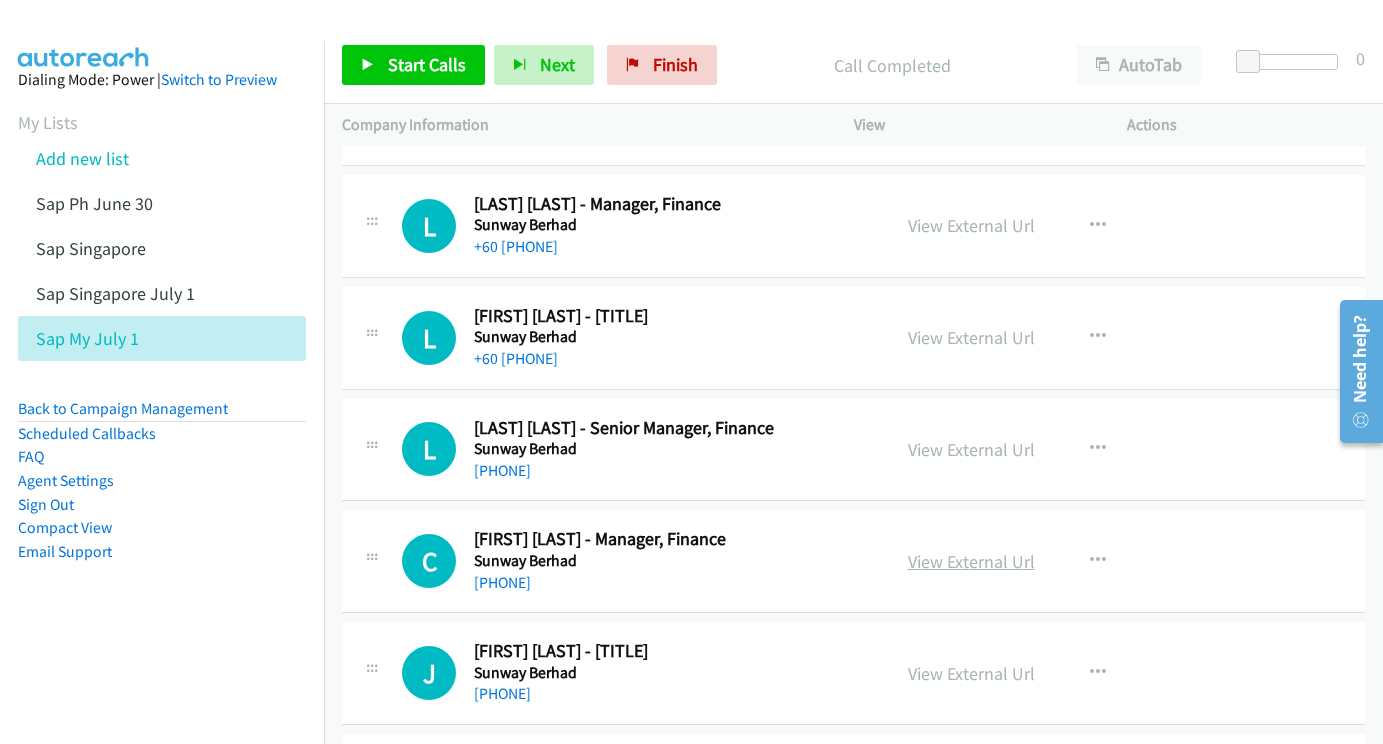 click on "View External Url" at bounding box center (971, 561) 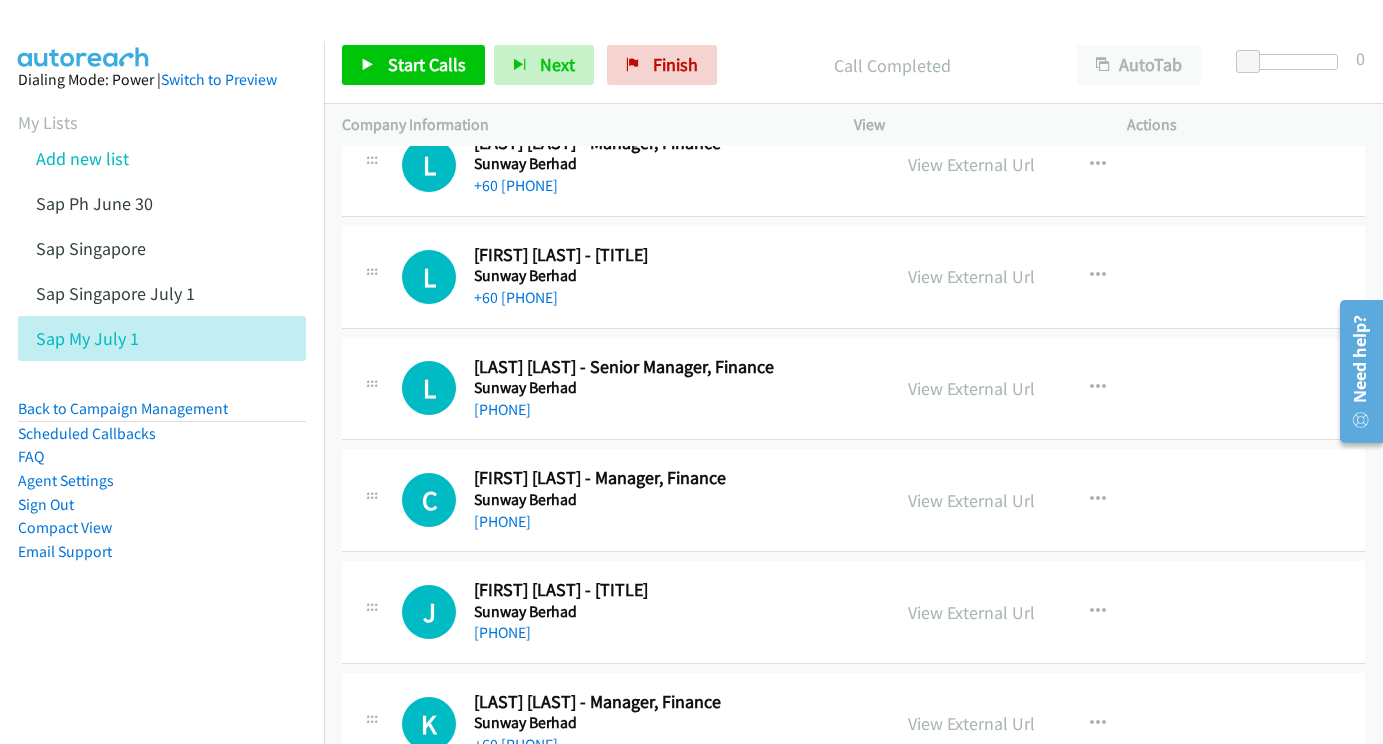 scroll, scrollTop: 21359, scrollLeft: 0, axis: vertical 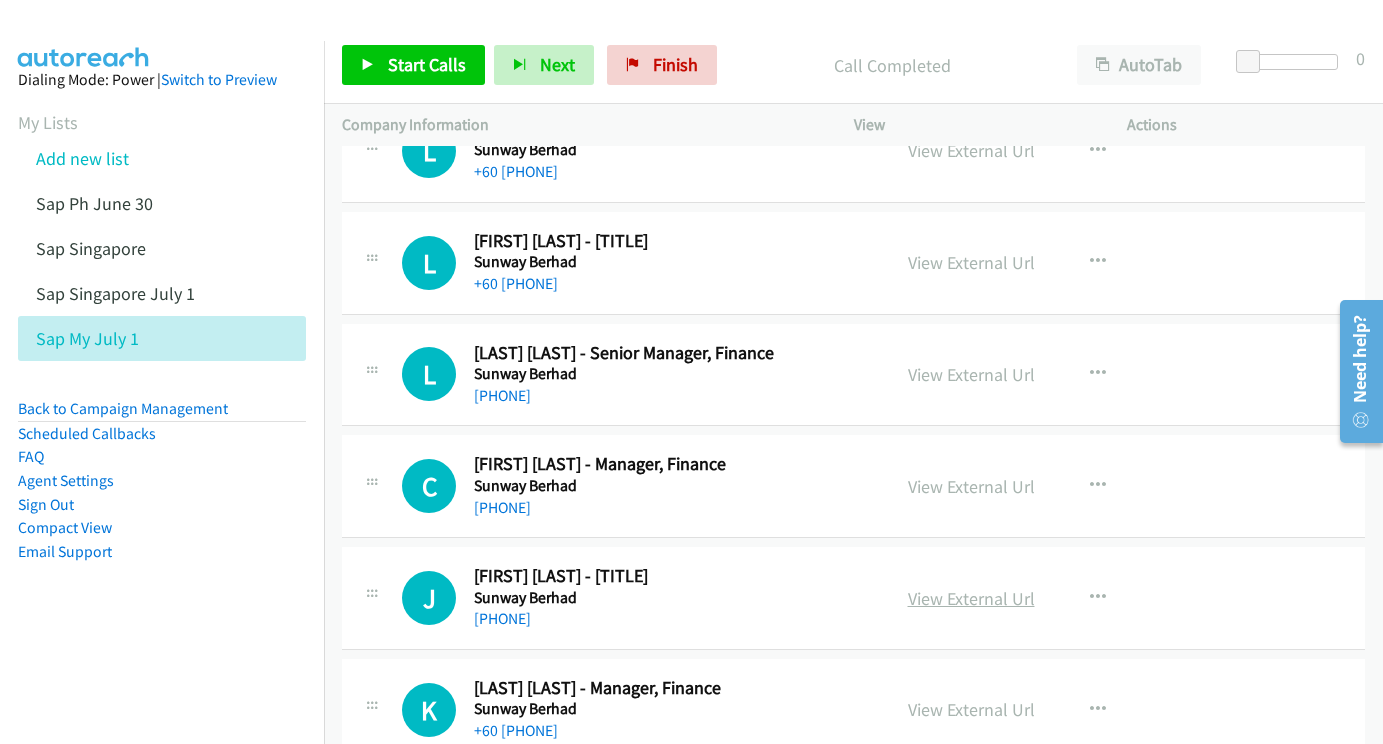 click on "View External Url" at bounding box center (971, 598) 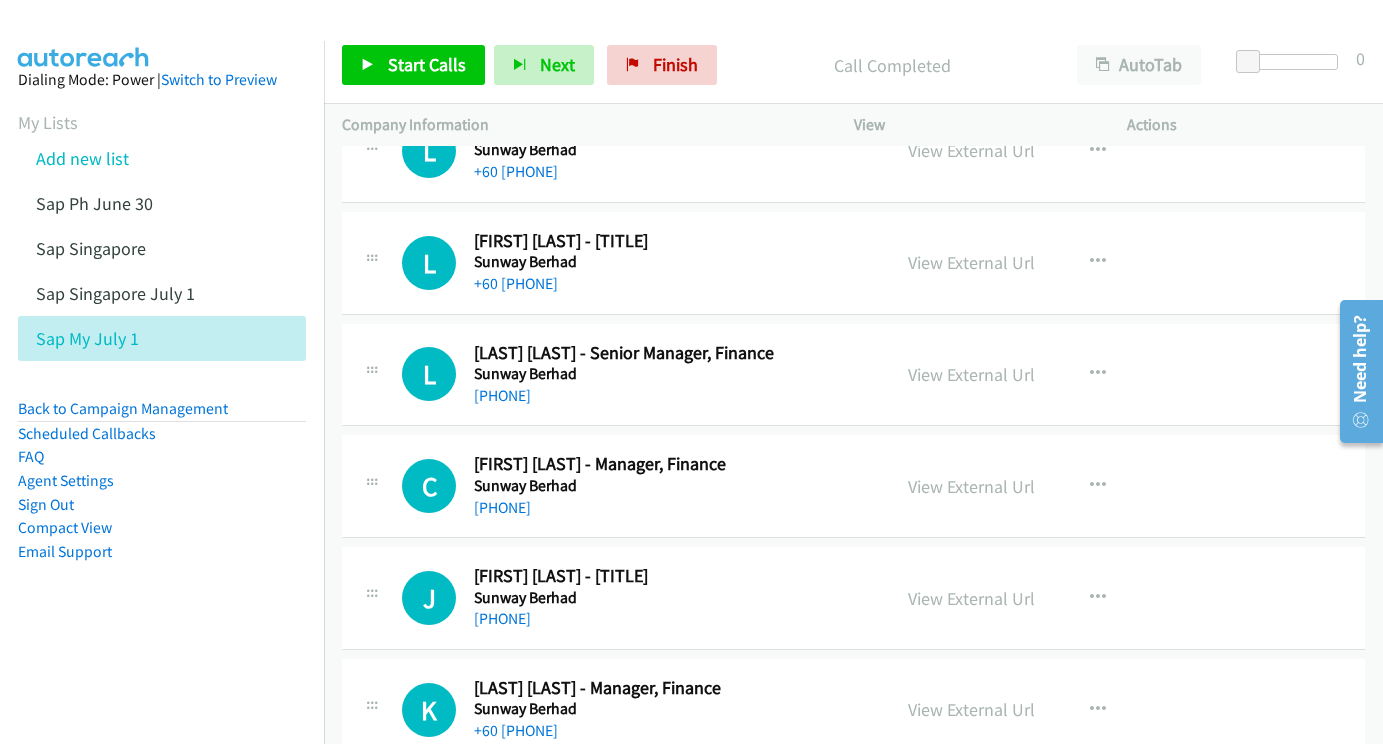 scroll, scrollTop: 21451, scrollLeft: 0, axis: vertical 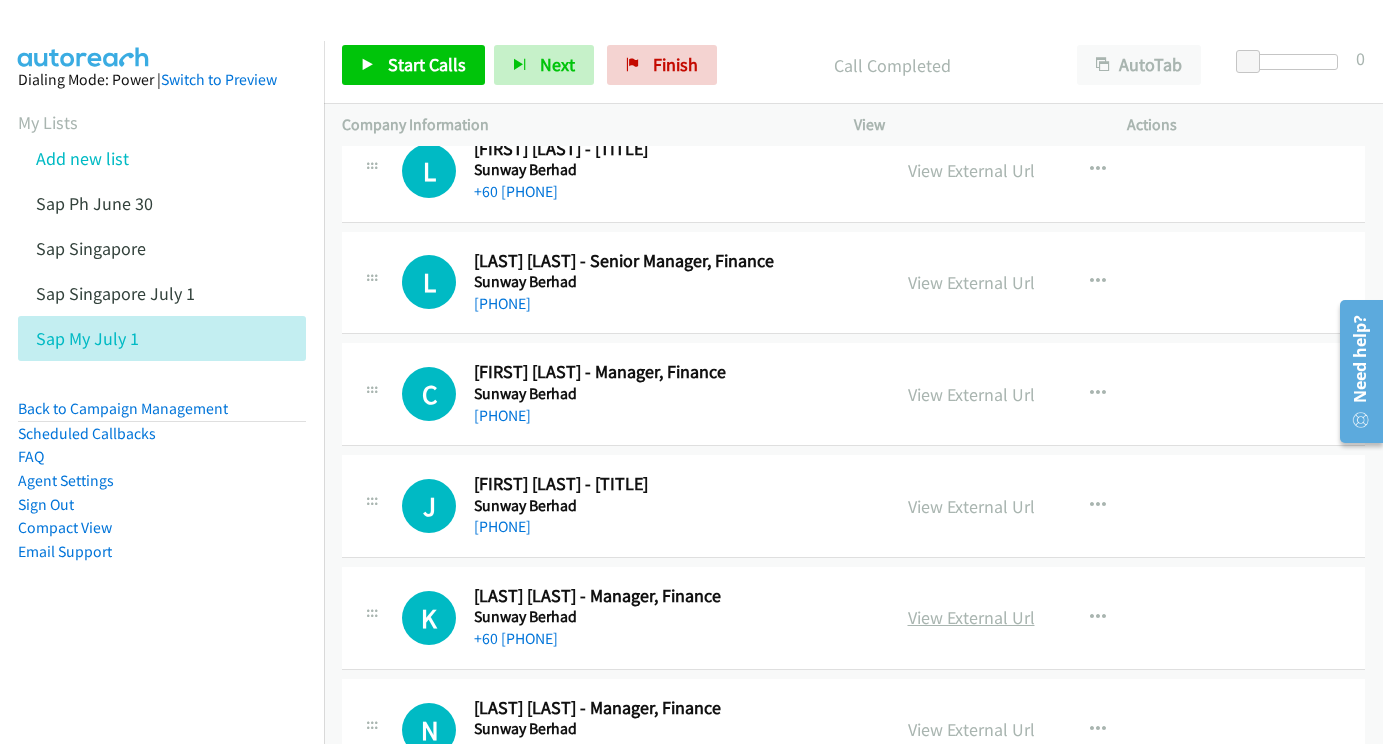 click on "View External Url" at bounding box center [971, 617] 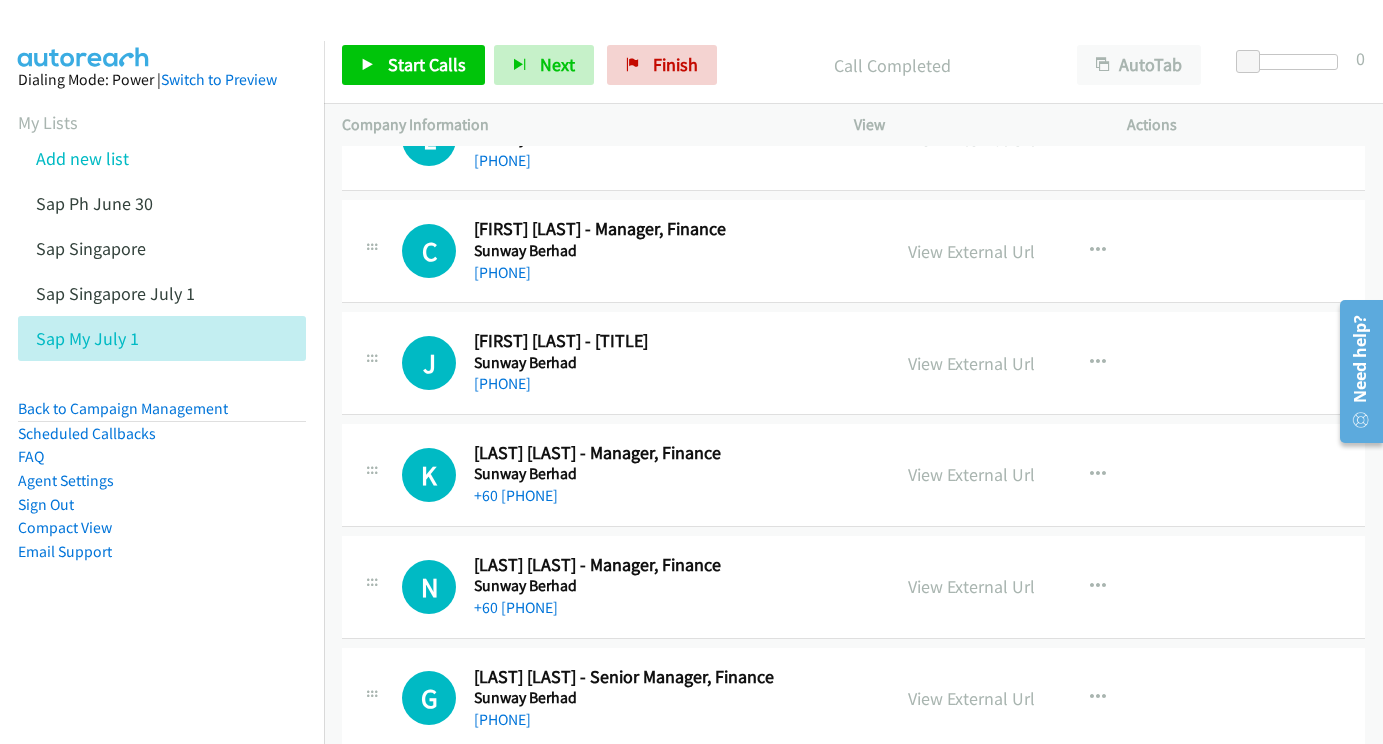 scroll, scrollTop: 21597, scrollLeft: 1, axis: both 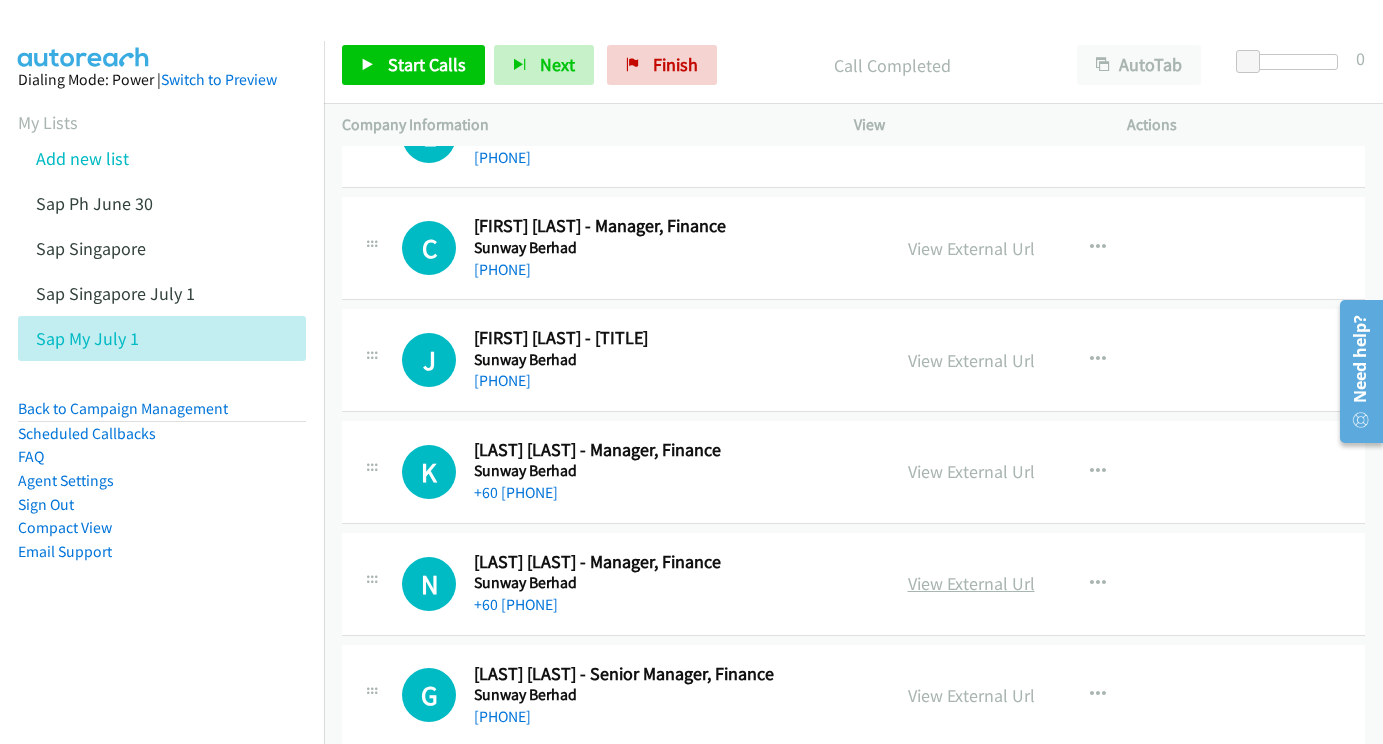 click on "View External Url" at bounding box center [971, 583] 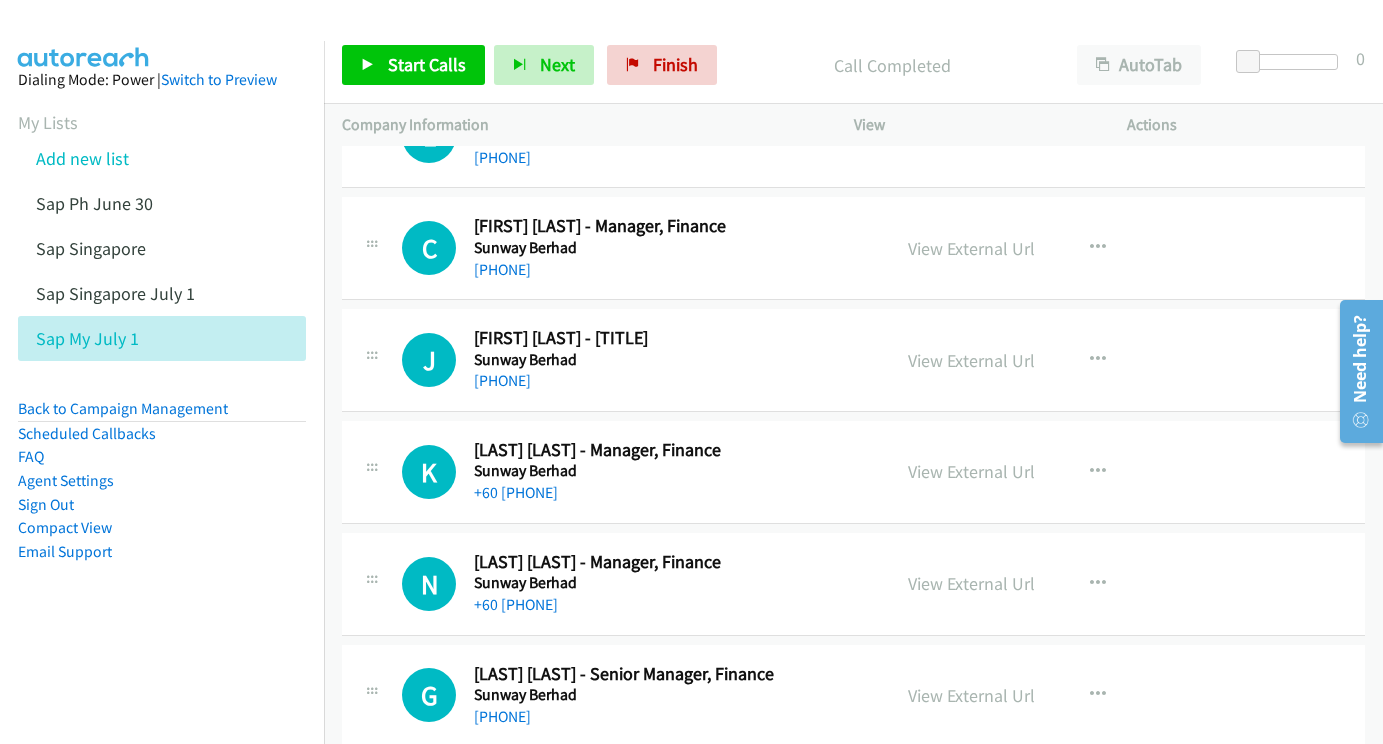 scroll, scrollTop: 21687, scrollLeft: 1, axis: both 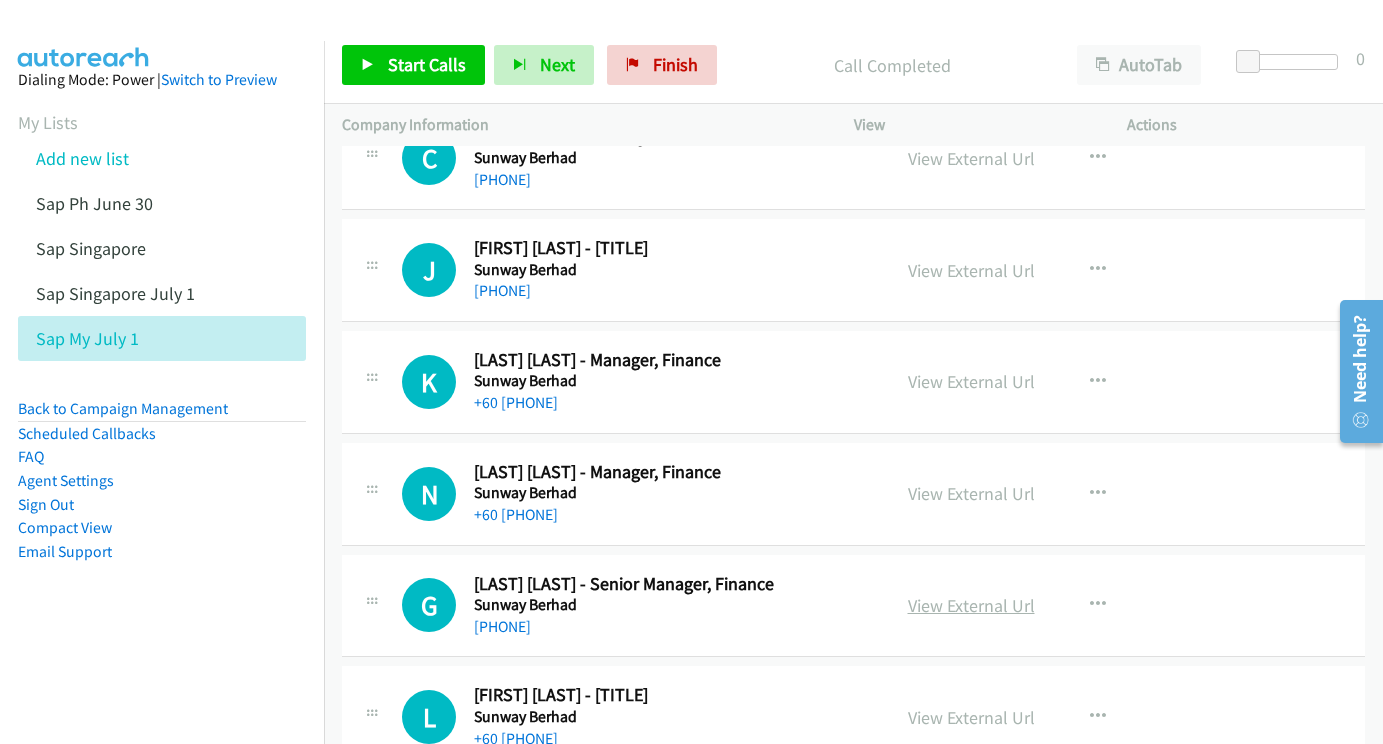 click on "View External Url" at bounding box center (971, 605) 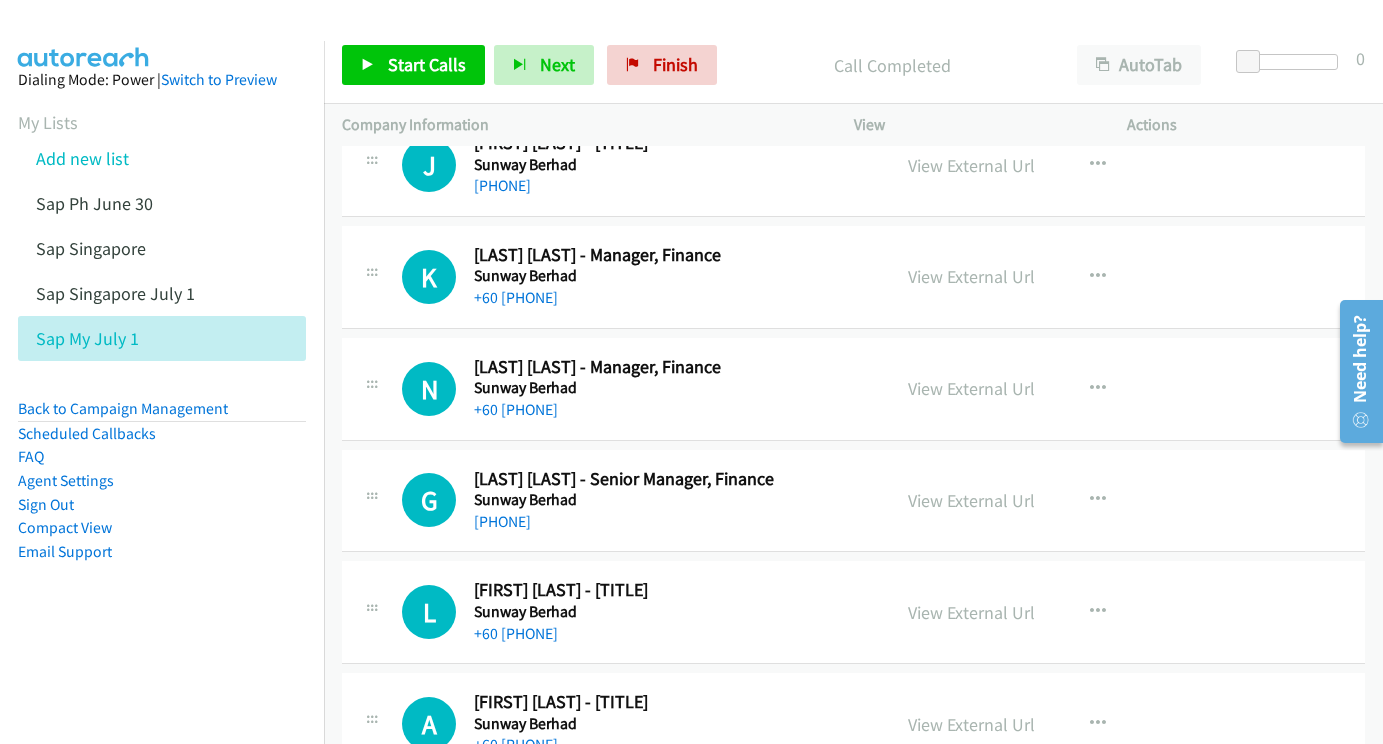 scroll, scrollTop: 21794, scrollLeft: 1, axis: both 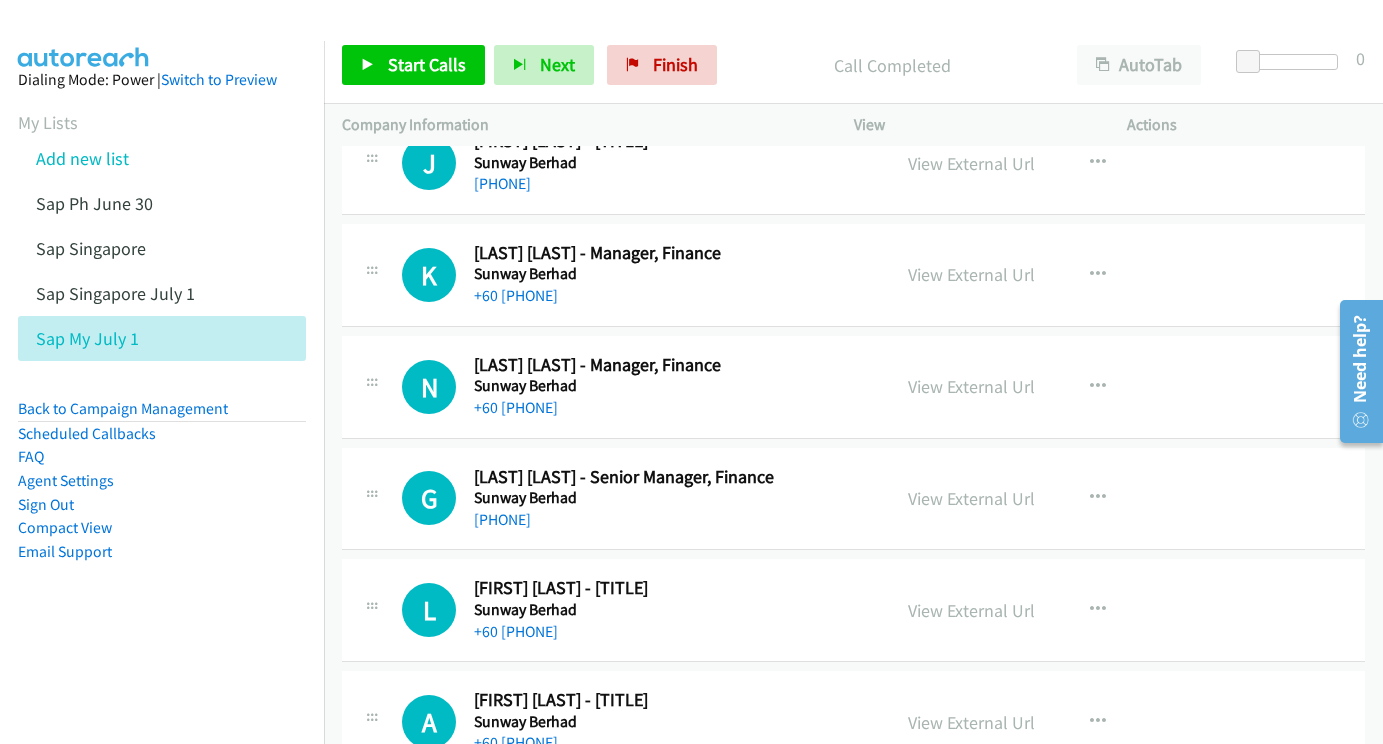click on "View External Url
View External Url
Schedule/Manage Callback
Start Calls Here
Remove from list
Add to do not call list
Reset Call Status" at bounding box center [1036, 610] 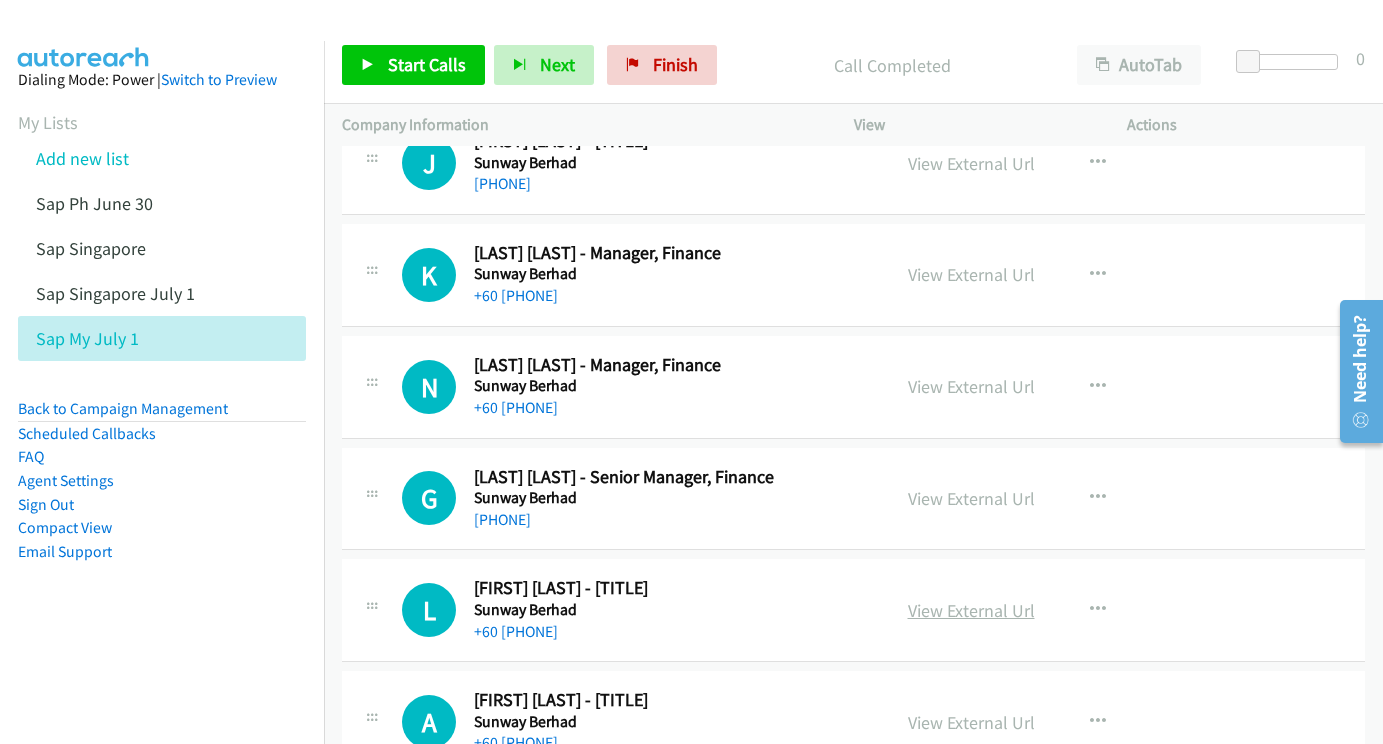 click on "View External Url" at bounding box center [971, 610] 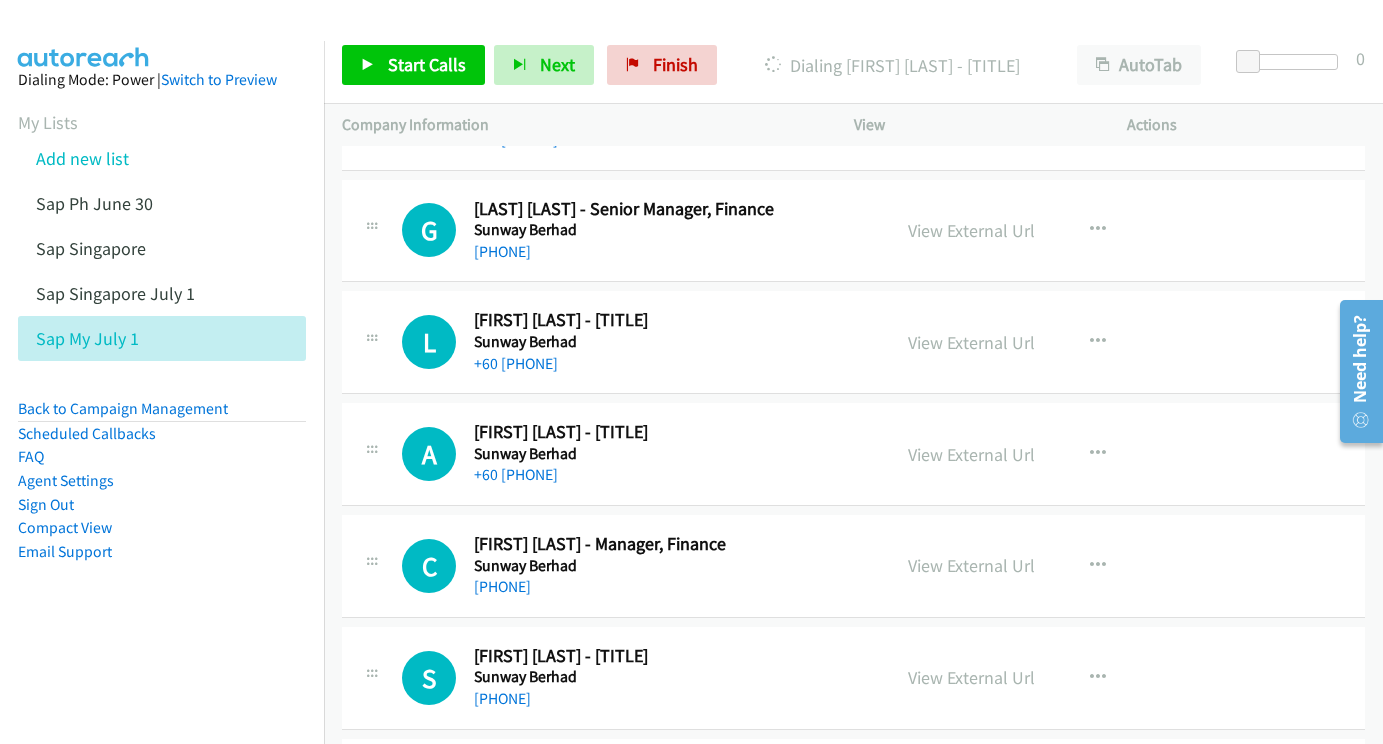 scroll, scrollTop: 22063, scrollLeft: 1, axis: both 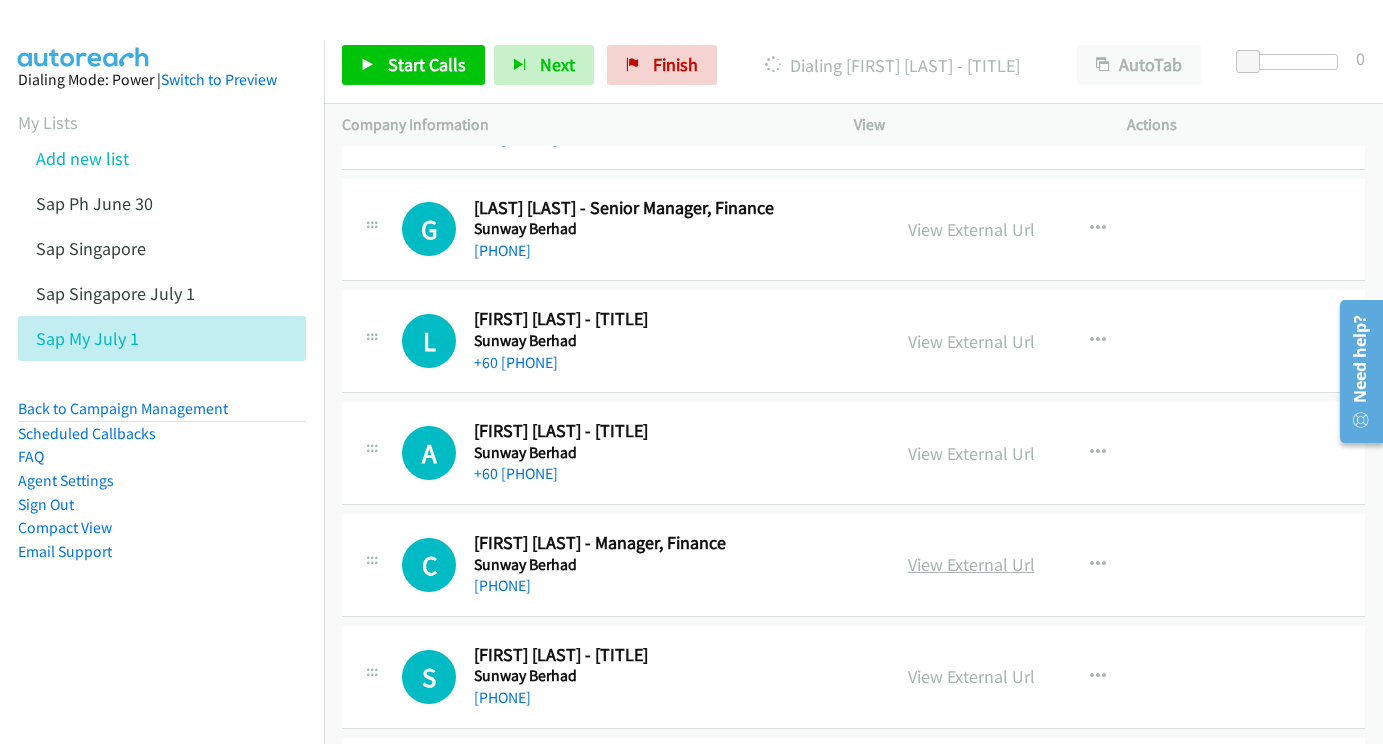 click on "View External Url" at bounding box center (971, 564) 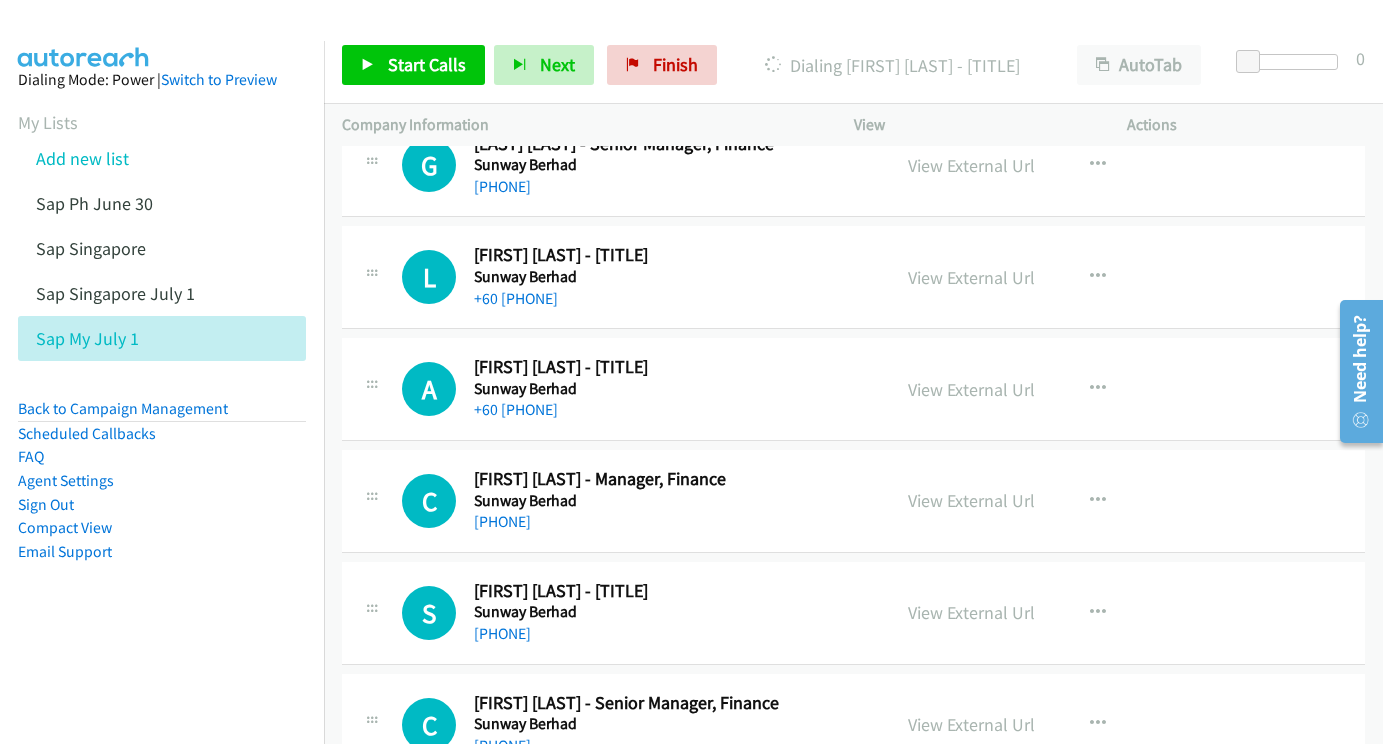 scroll, scrollTop: 22164, scrollLeft: 1, axis: both 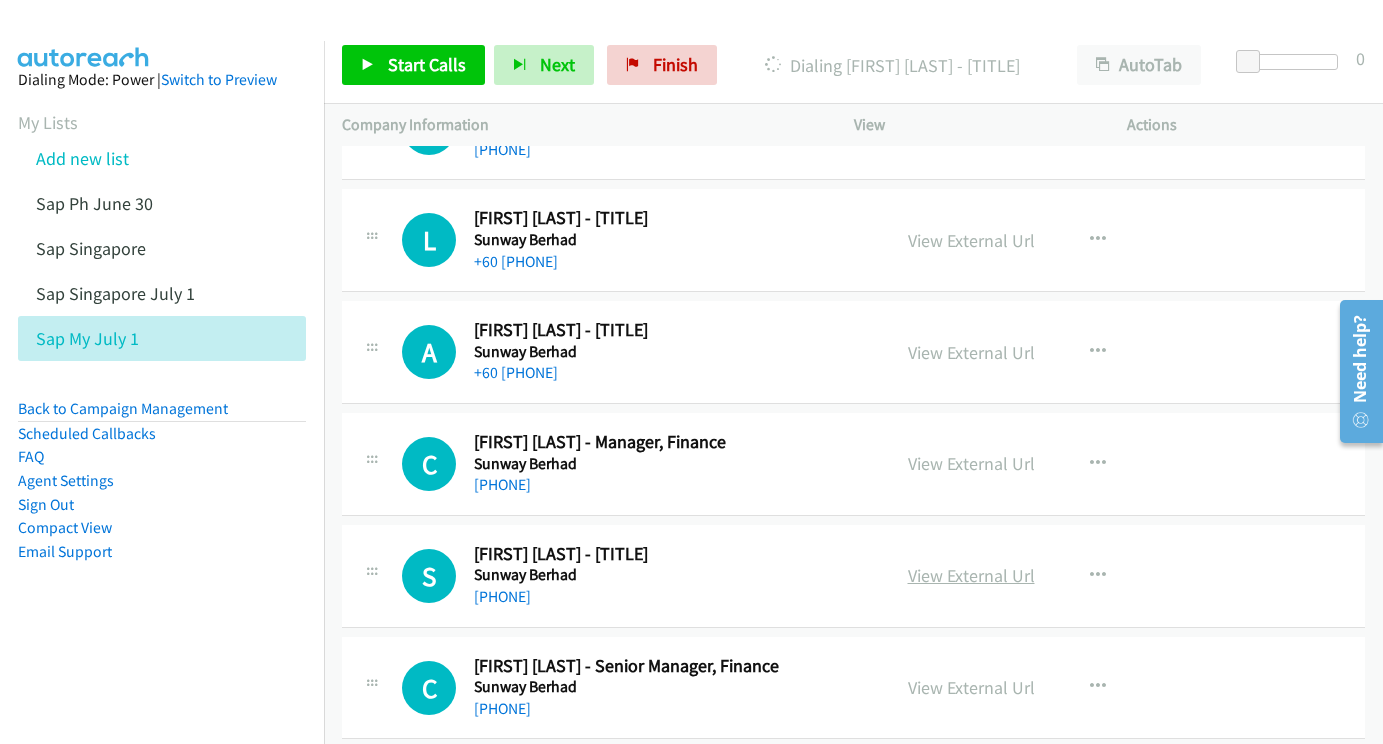 click on "View External Url" at bounding box center [971, 575] 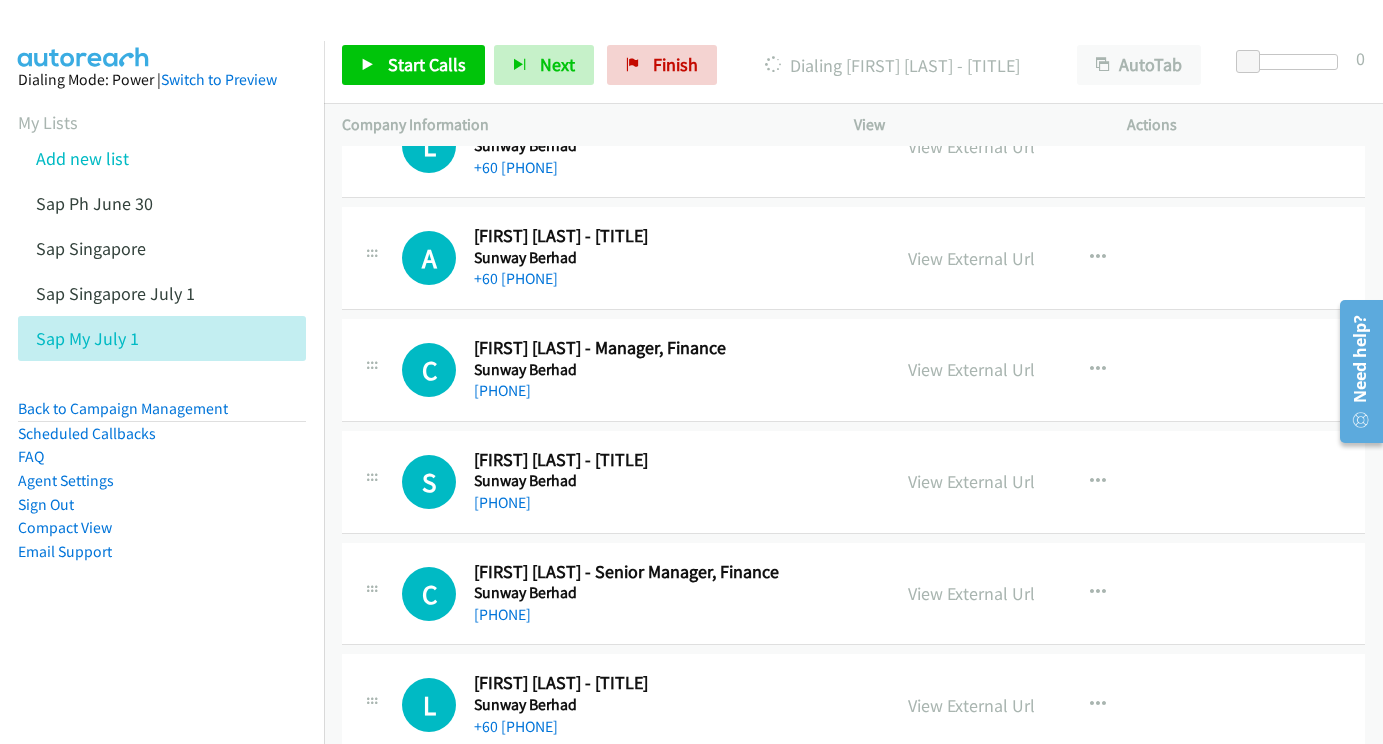 scroll, scrollTop: 22289, scrollLeft: 1, axis: both 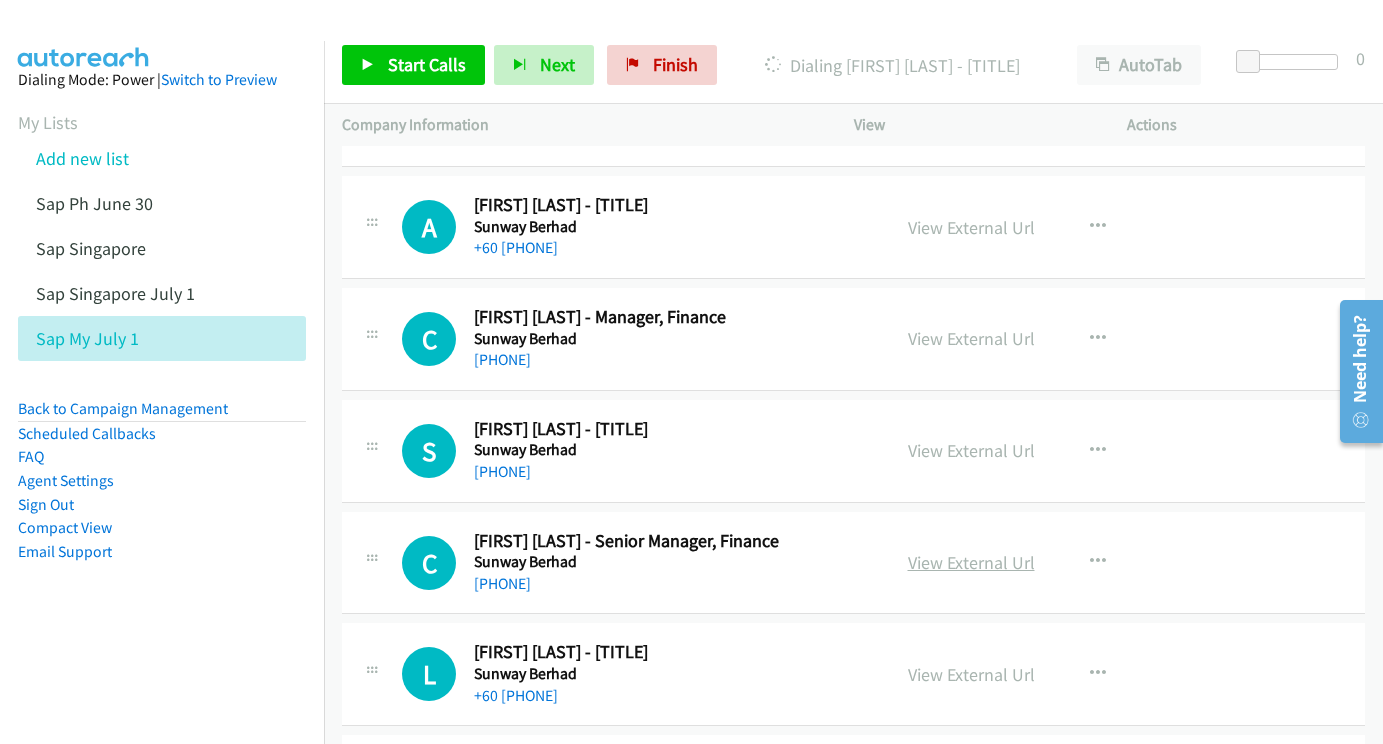 click on "View External Url" at bounding box center (971, 562) 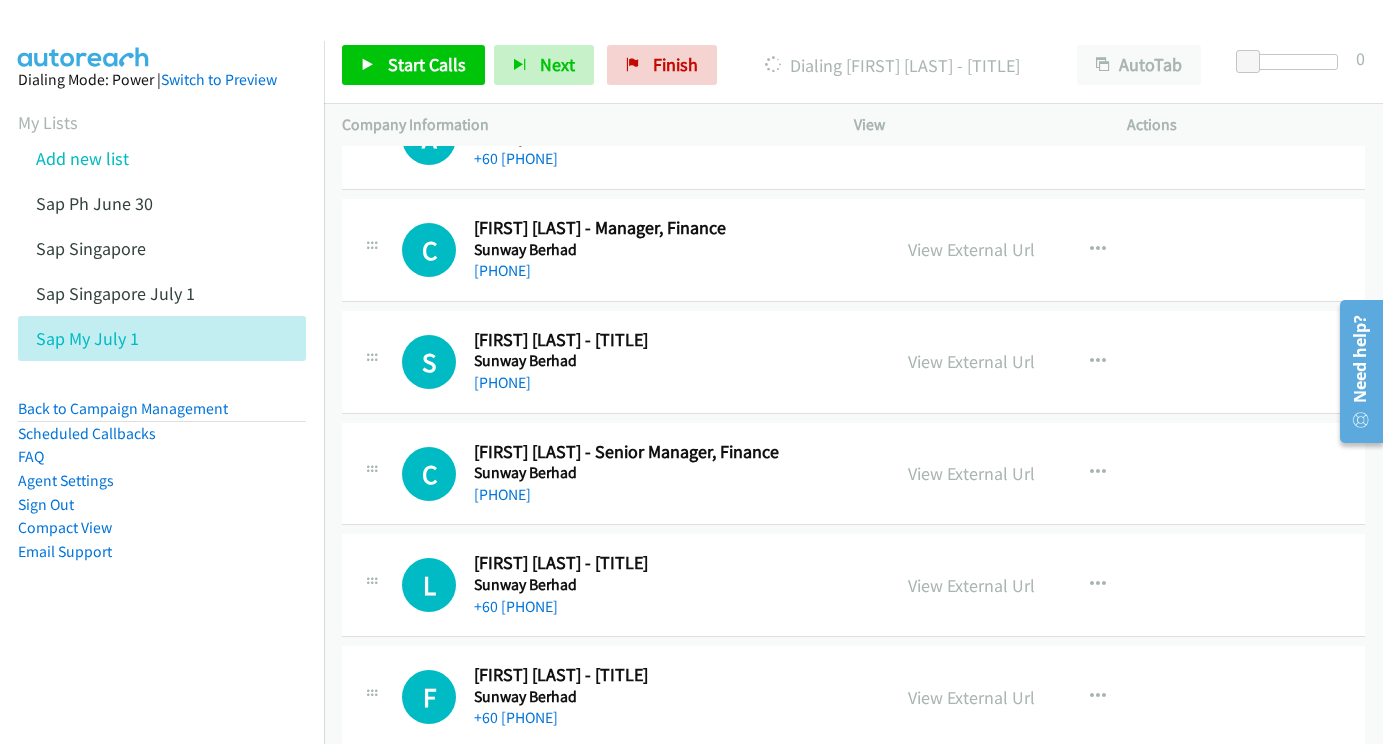 scroll, scrollTop: 22409, scrollLeft: 1, axis: both 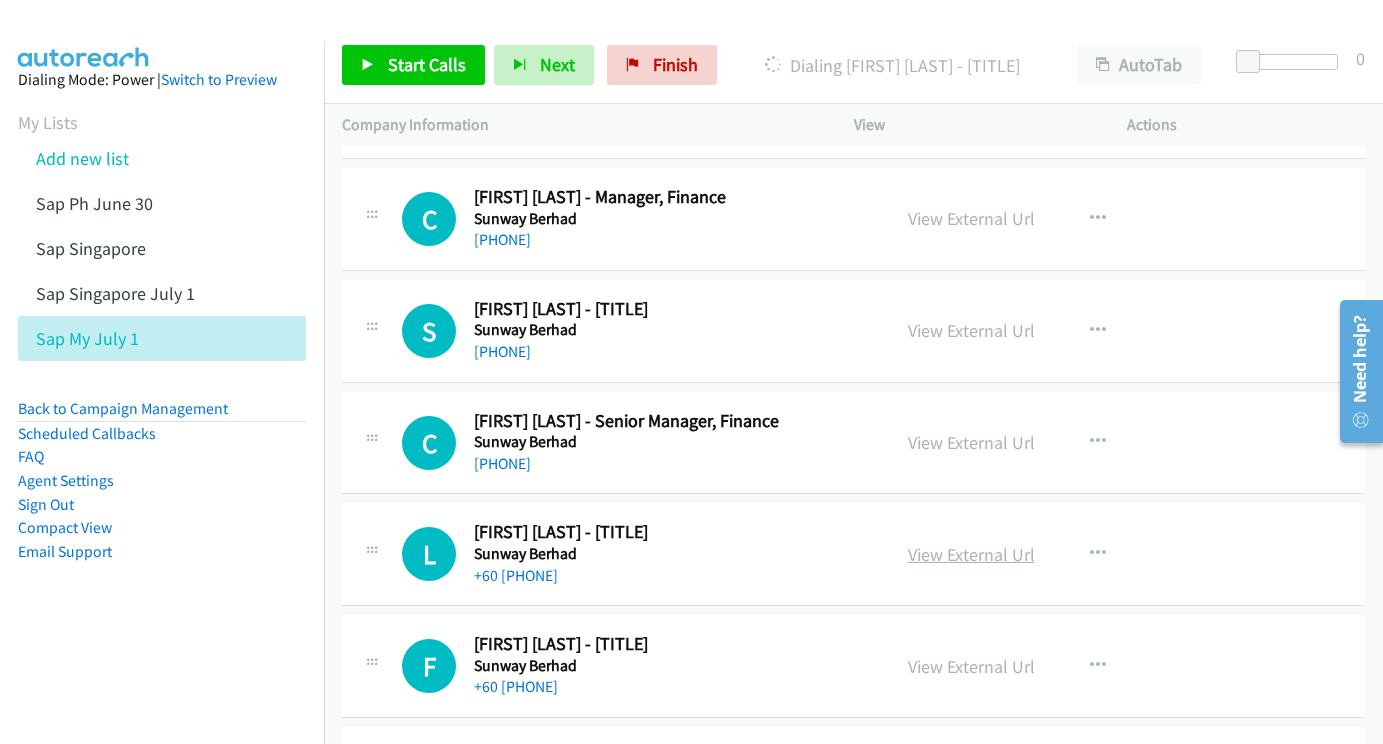 click on "View External Url" at bounding box center (971, 554) 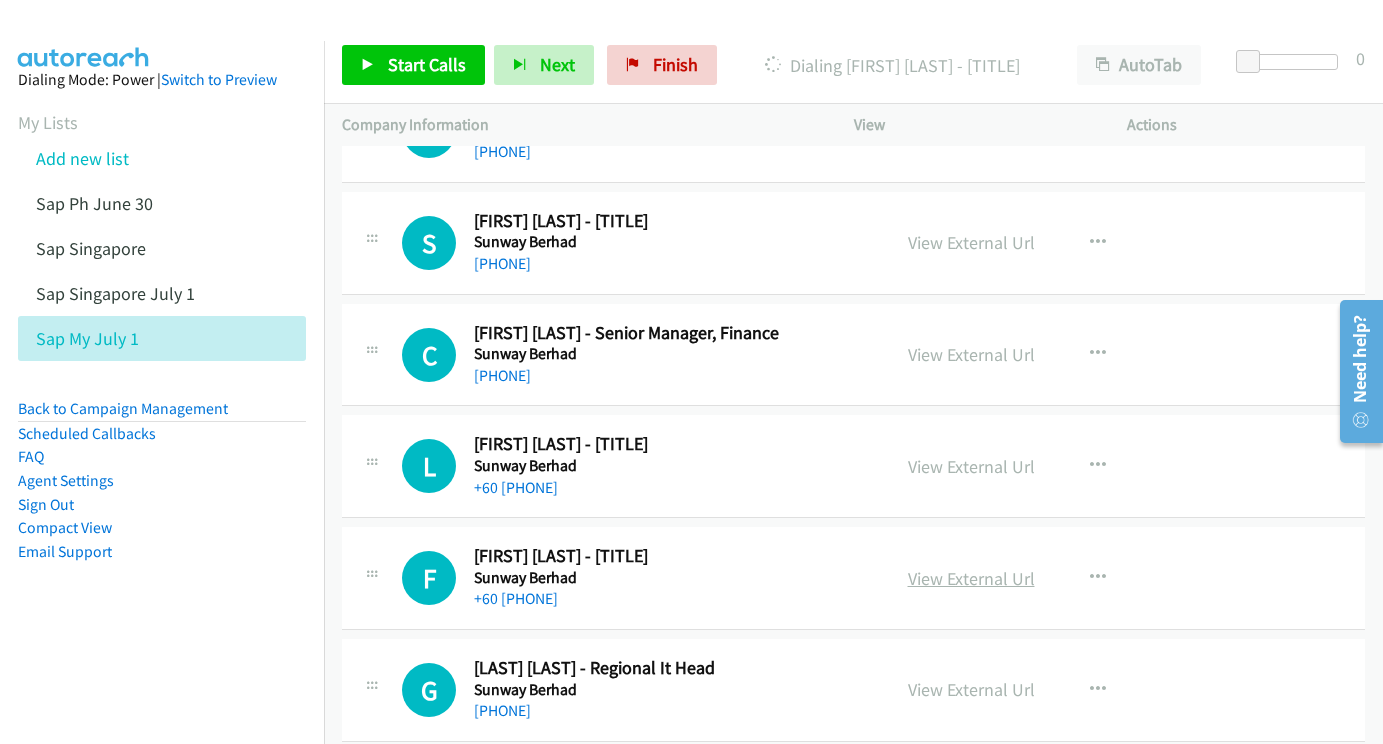 scroll, scrollTop: 22497, scrollLeft: 1, axis: both 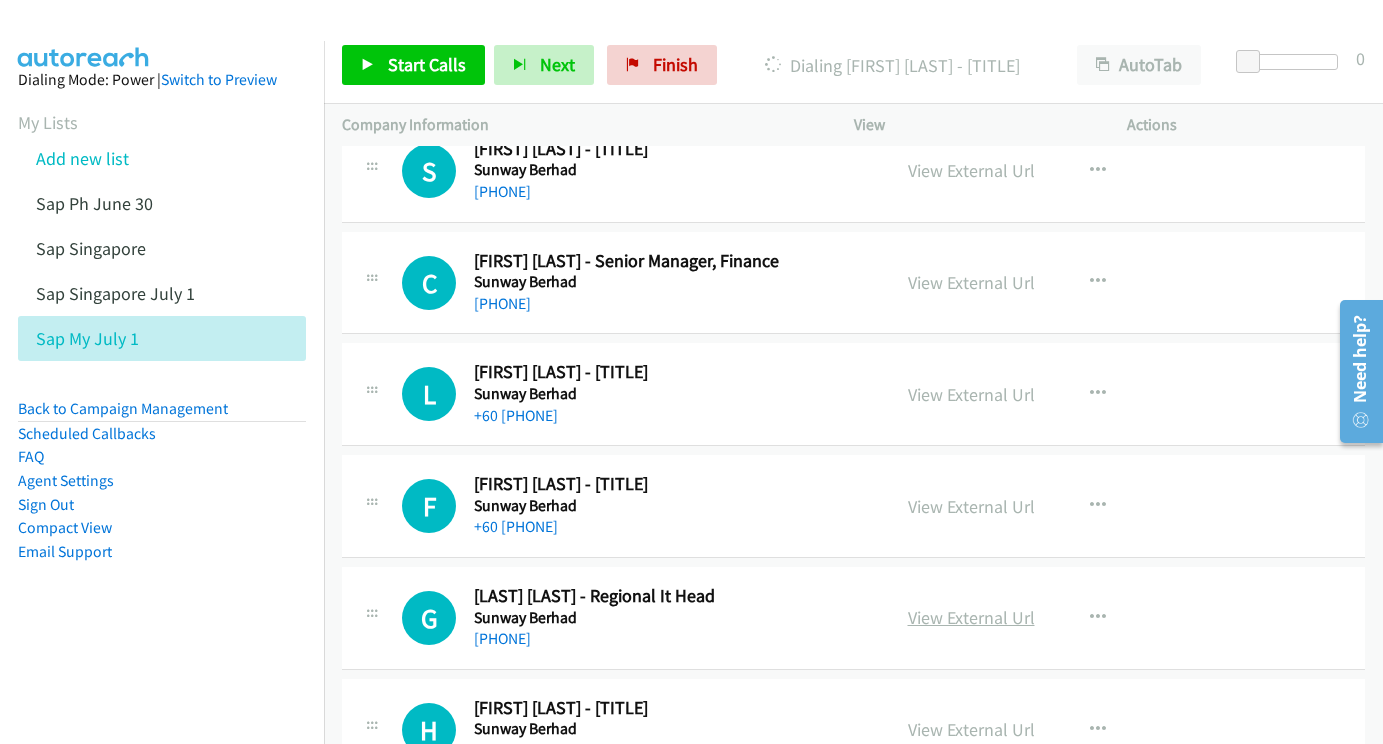 click on "View External Url" at bounding box center (971, 617) 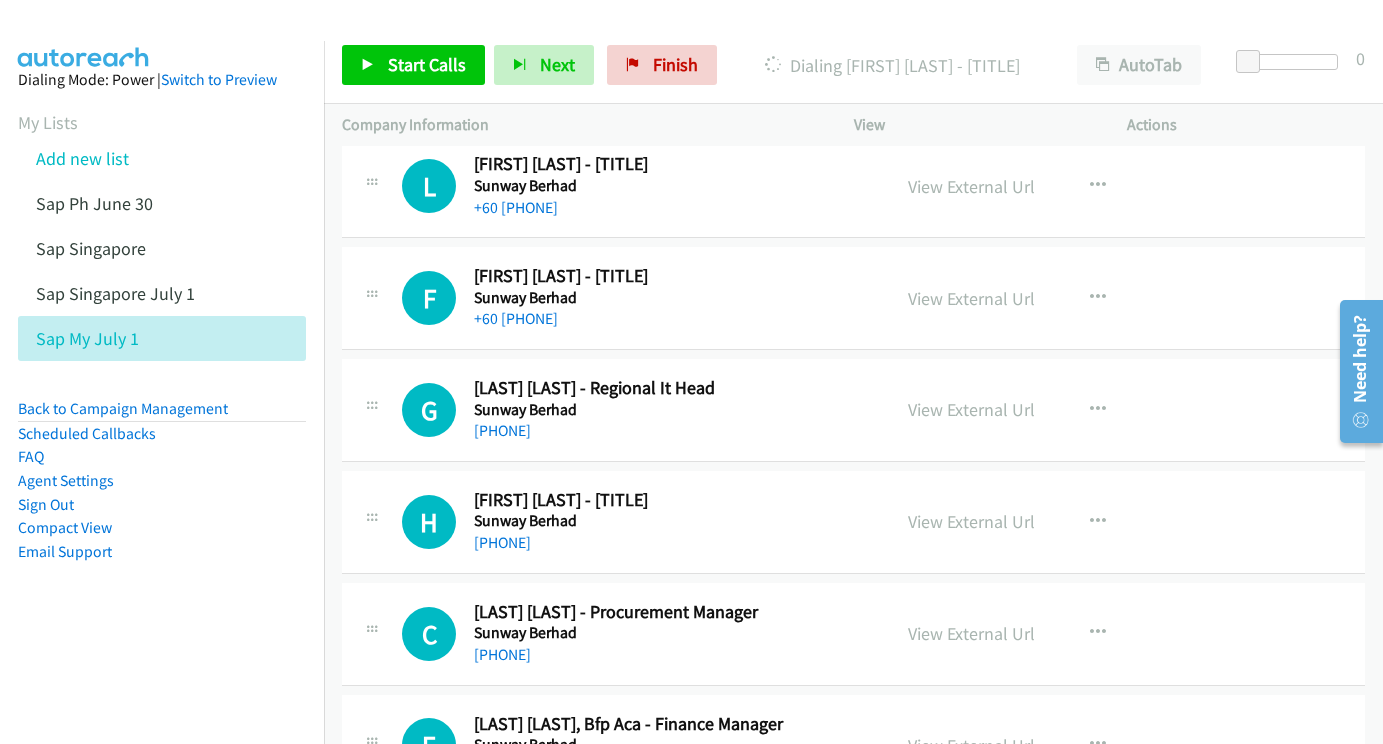 scroll, scrollTop: 22793, scrollLeft: 1, axis: both 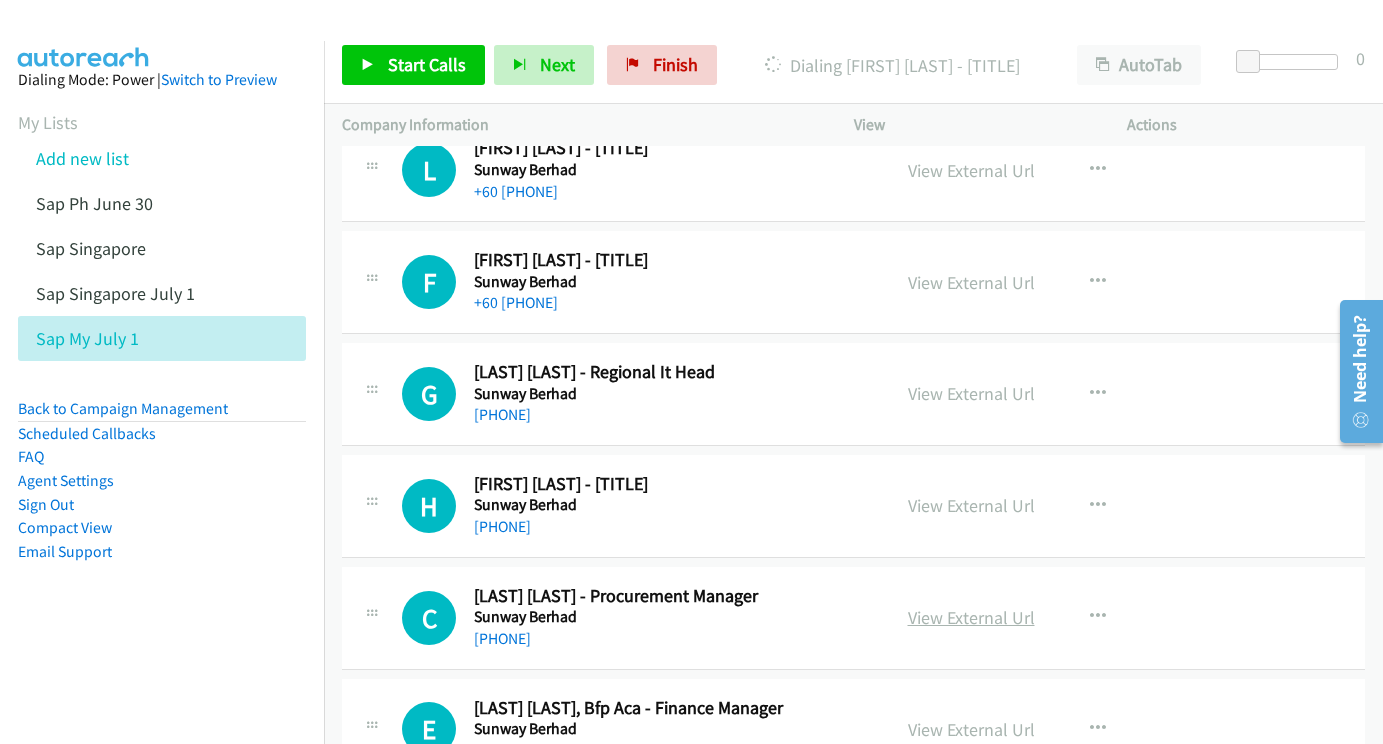 click on "View External Url" at bounding box center [971, 617] 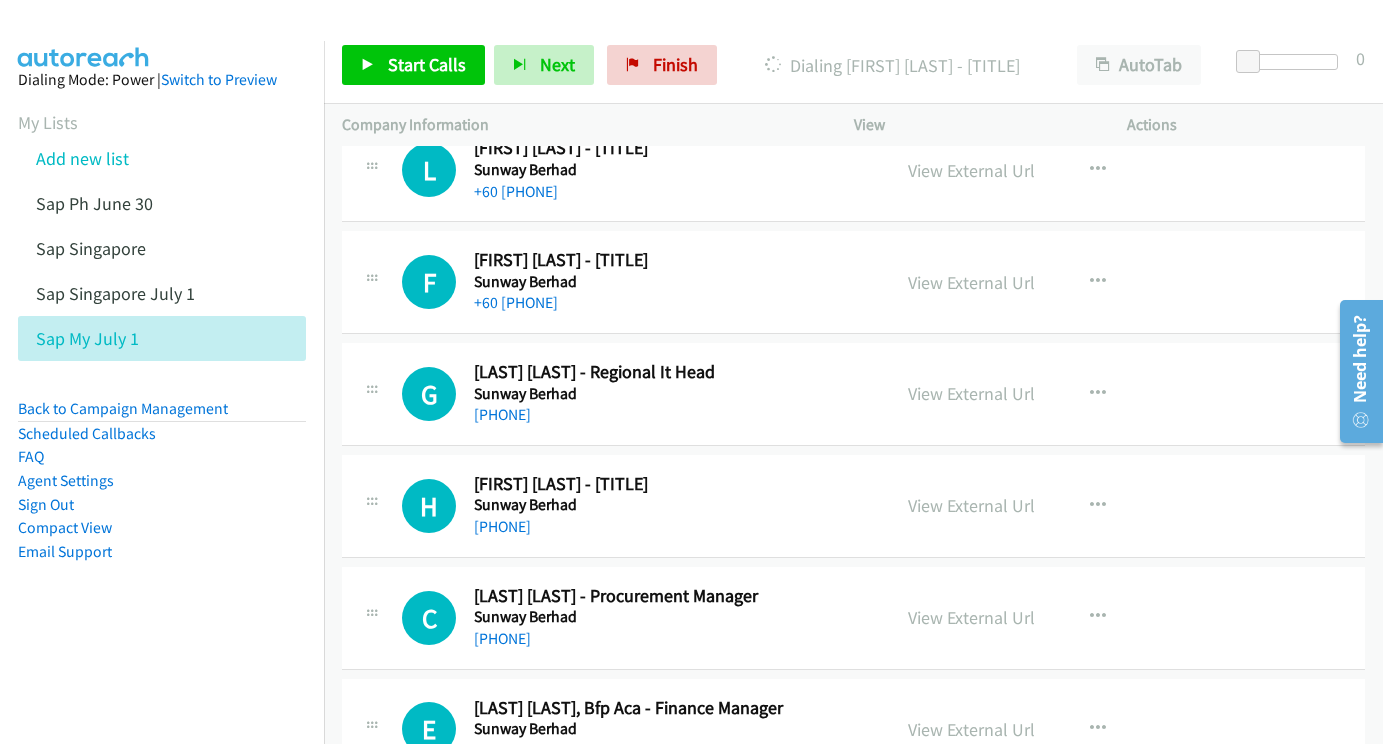 scroll, scrollTop: 22907, scrollLeft: 1, axis: both 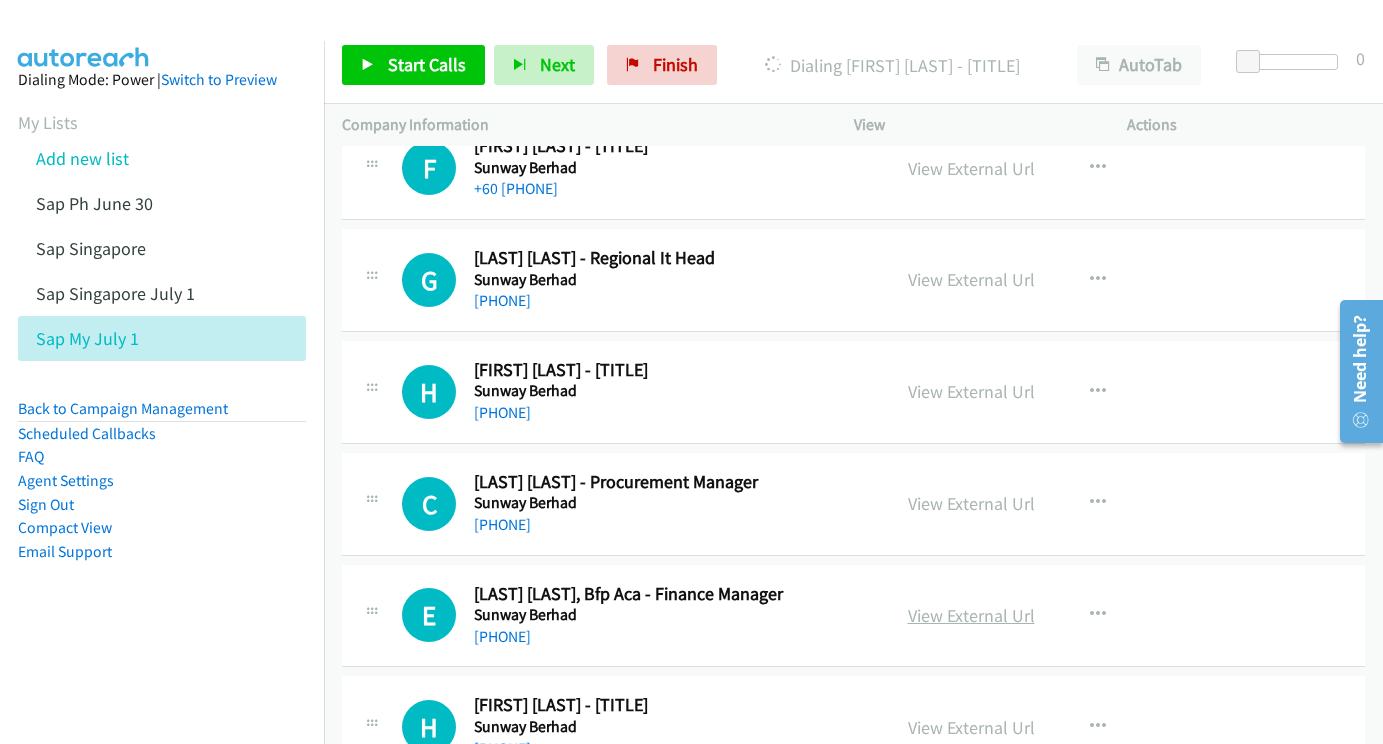 click on "View External Url" at bounding box center [971, 615] 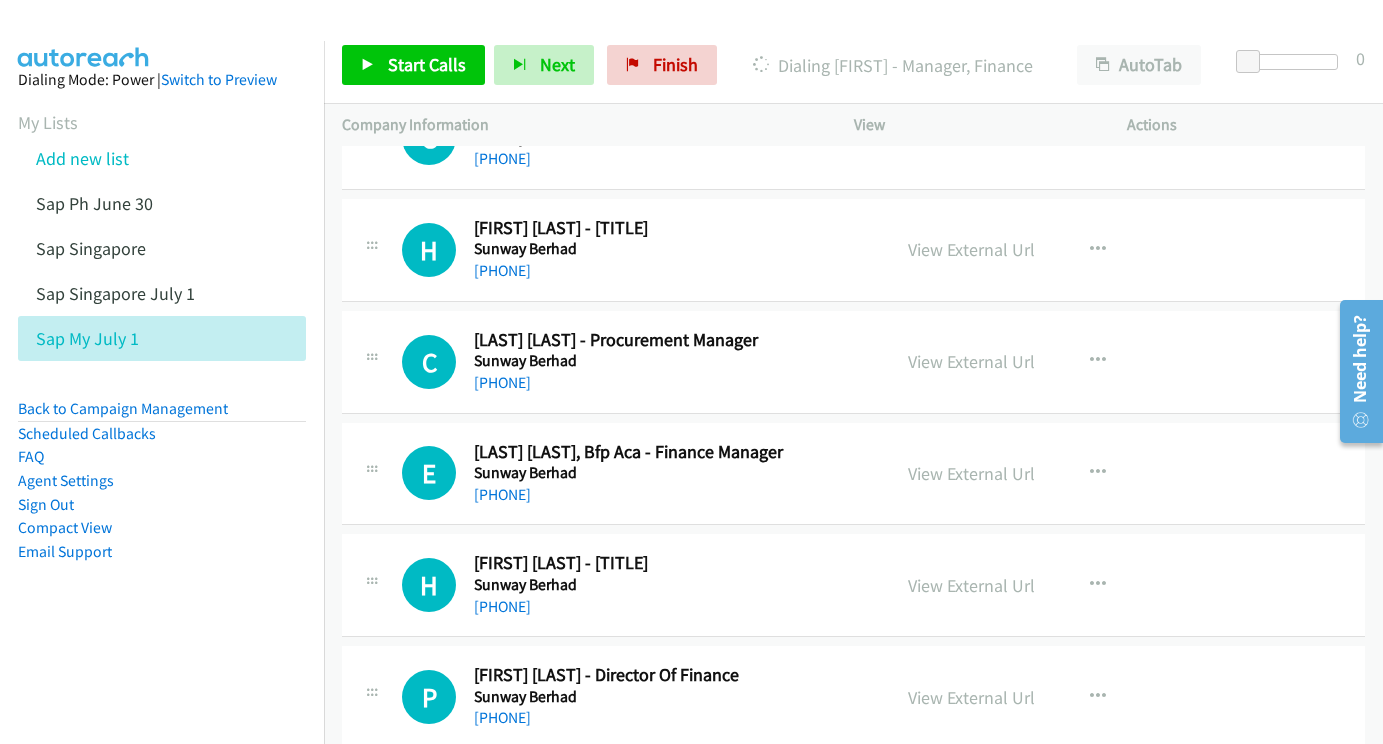 scroll, scrollTop: 23048, scrollLeft: 0, axis: vertical 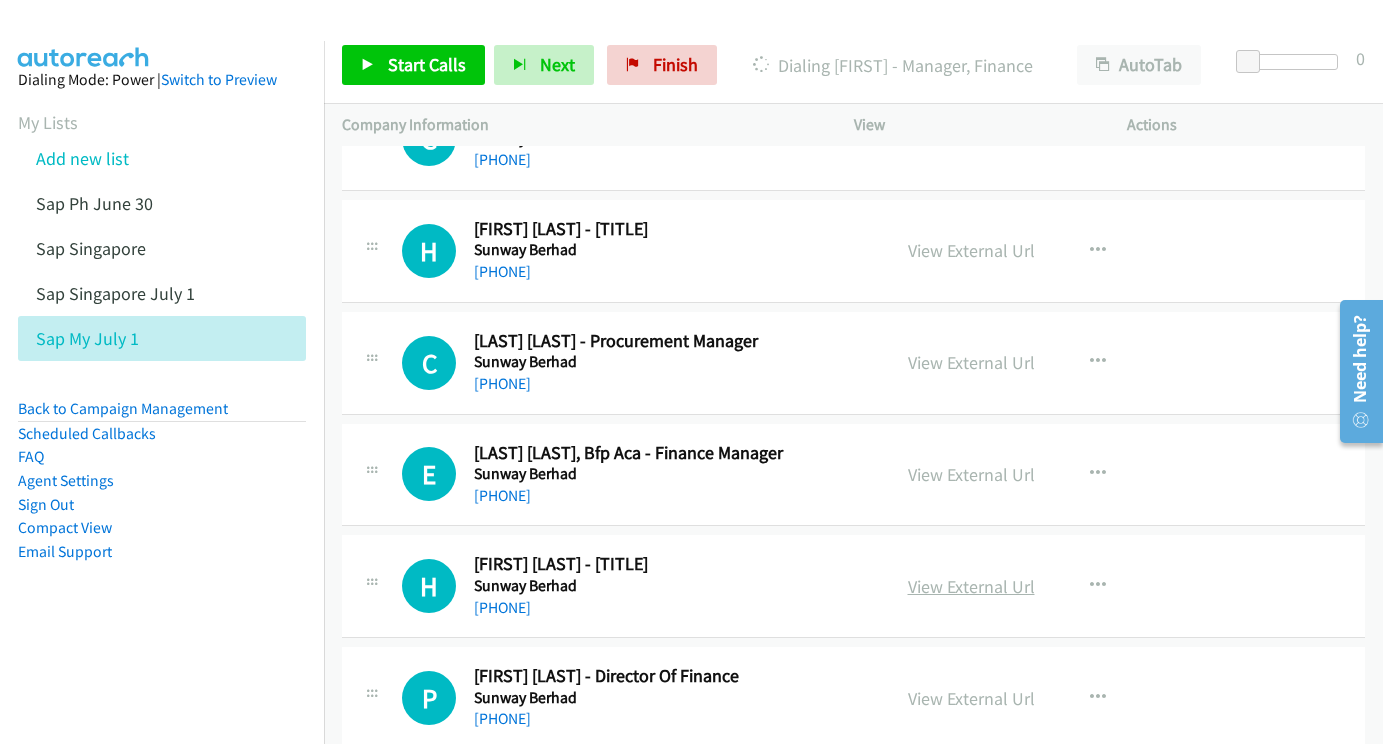 click on "View External Url" at bounding box center (971, 586) 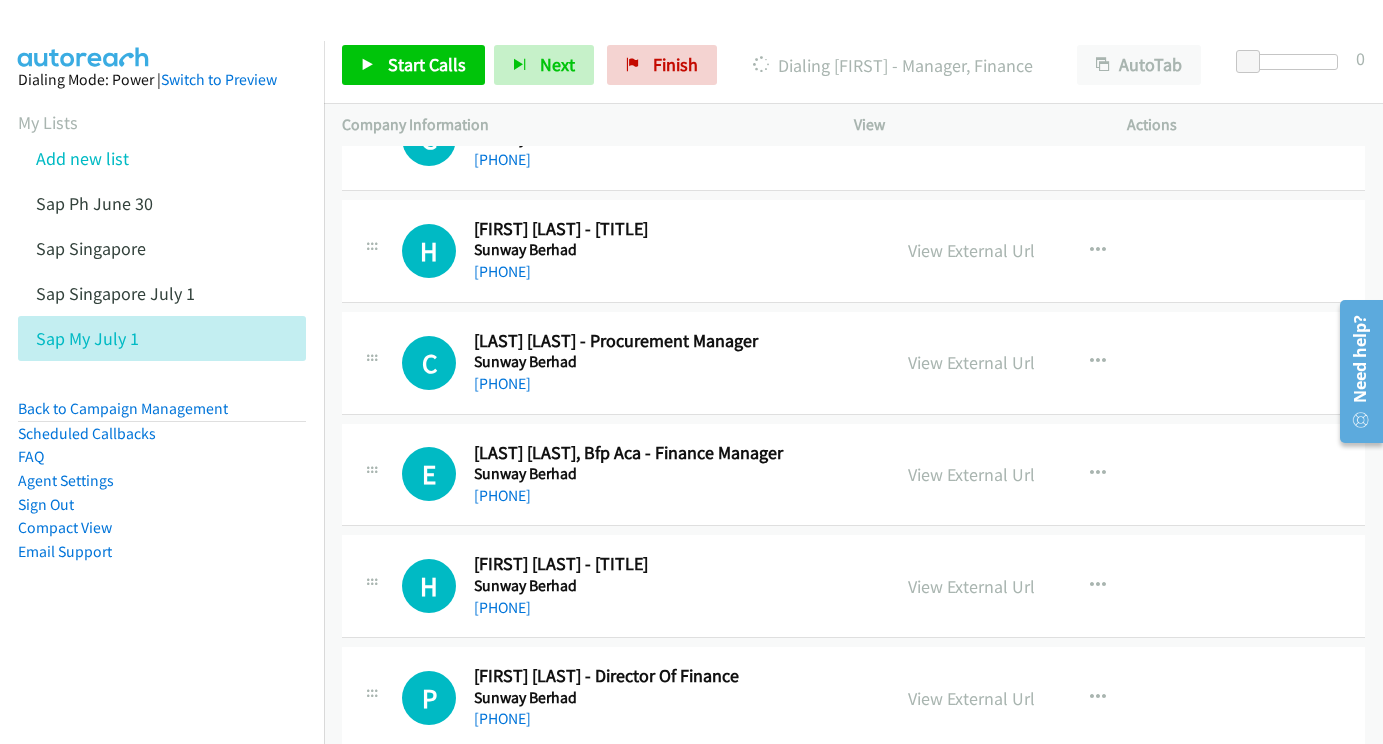 scroll, scrollTop: 23140, scrollLeft: 0, axis: vertical 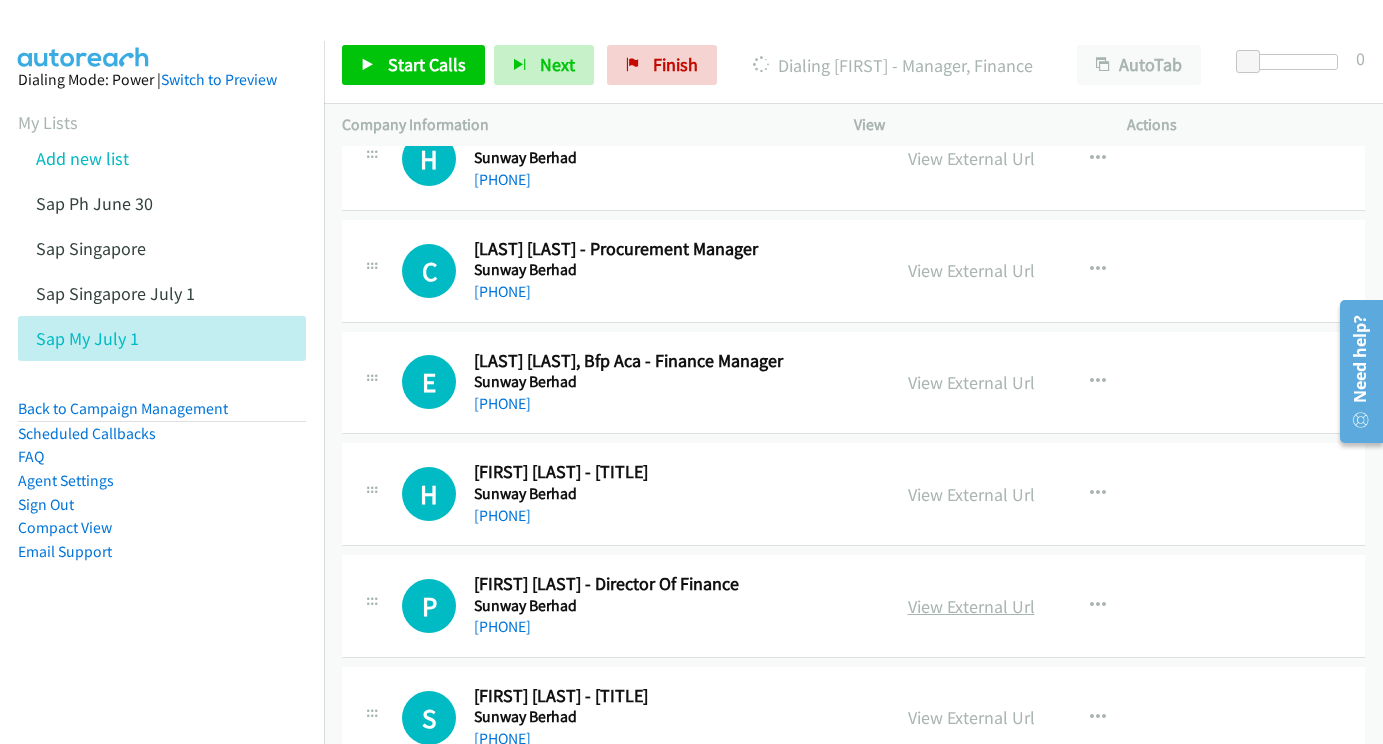 click on "View External Url" at bounding box center [971, 606] 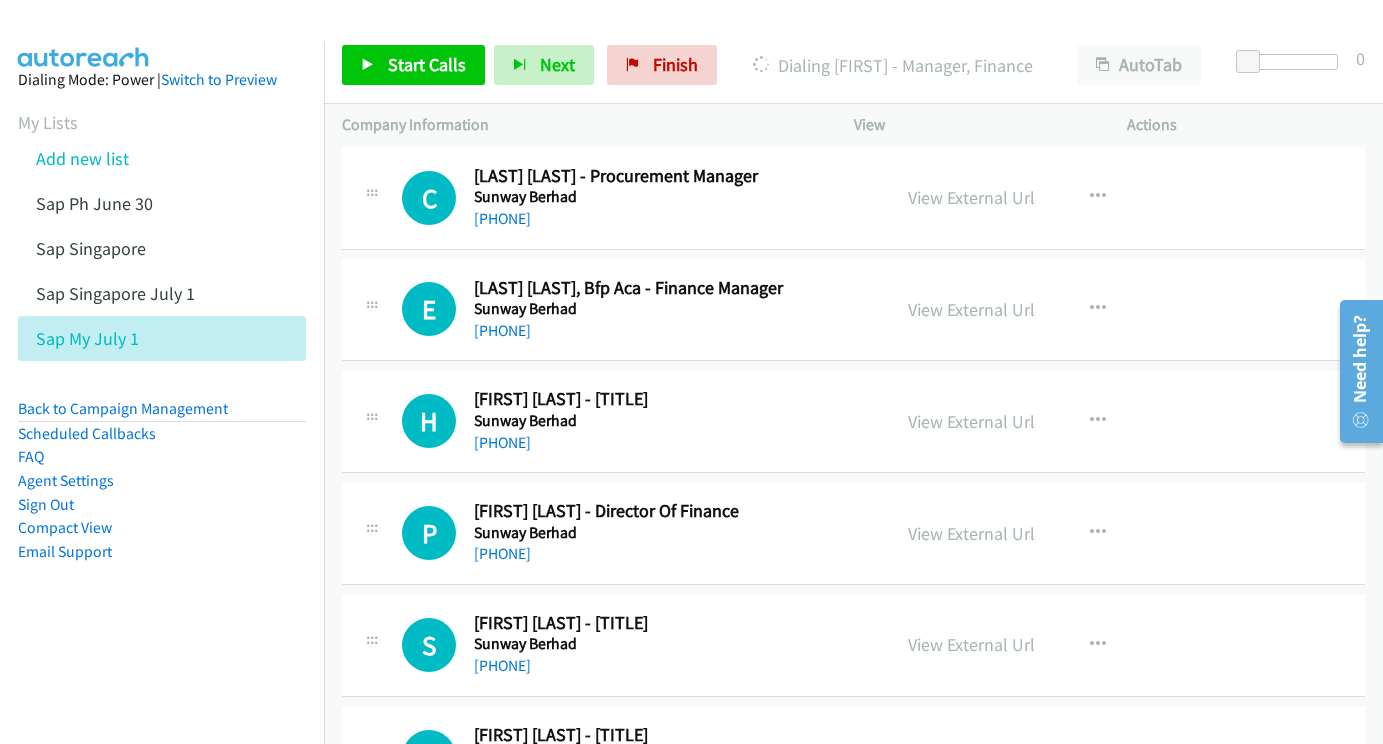 scroll, scrollTop: 23258, scrollLeft: 0, axis: vertical 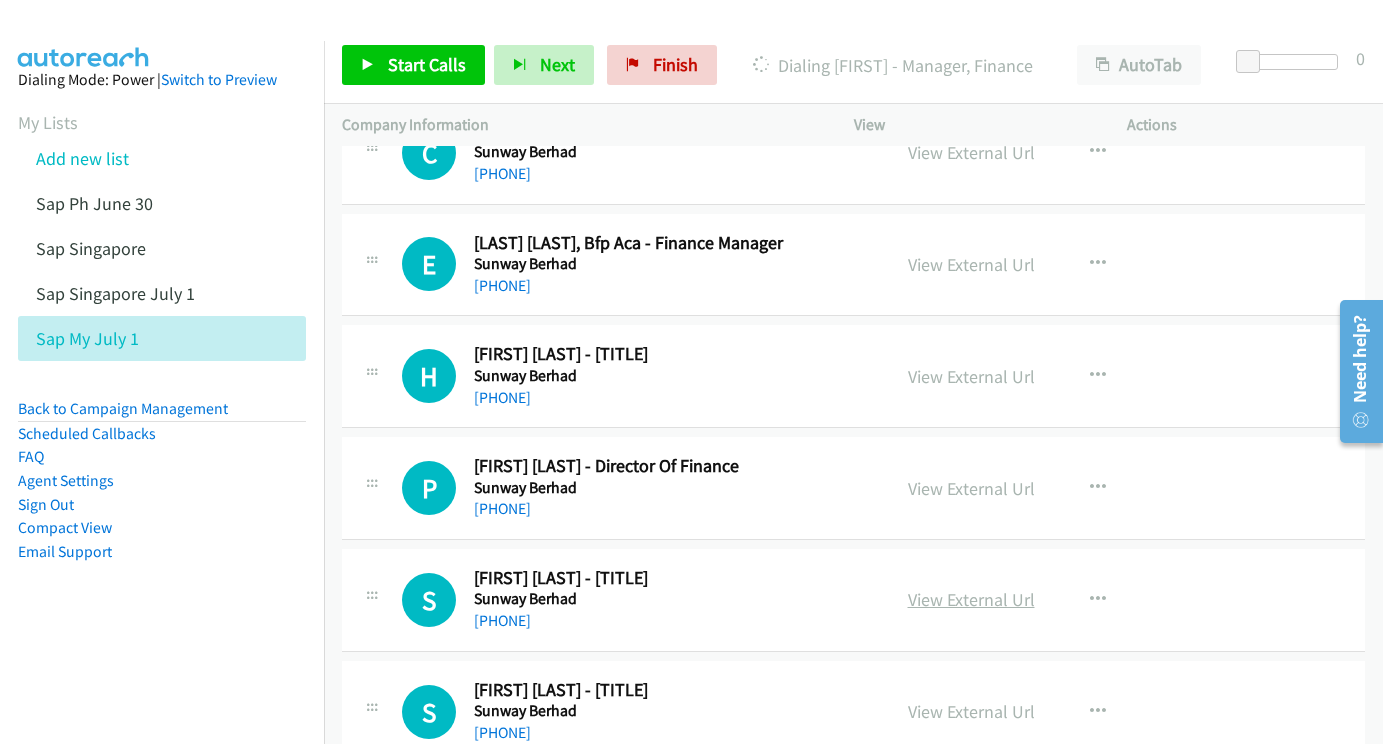 click on "View External Url" at bounding box center [971, 599] 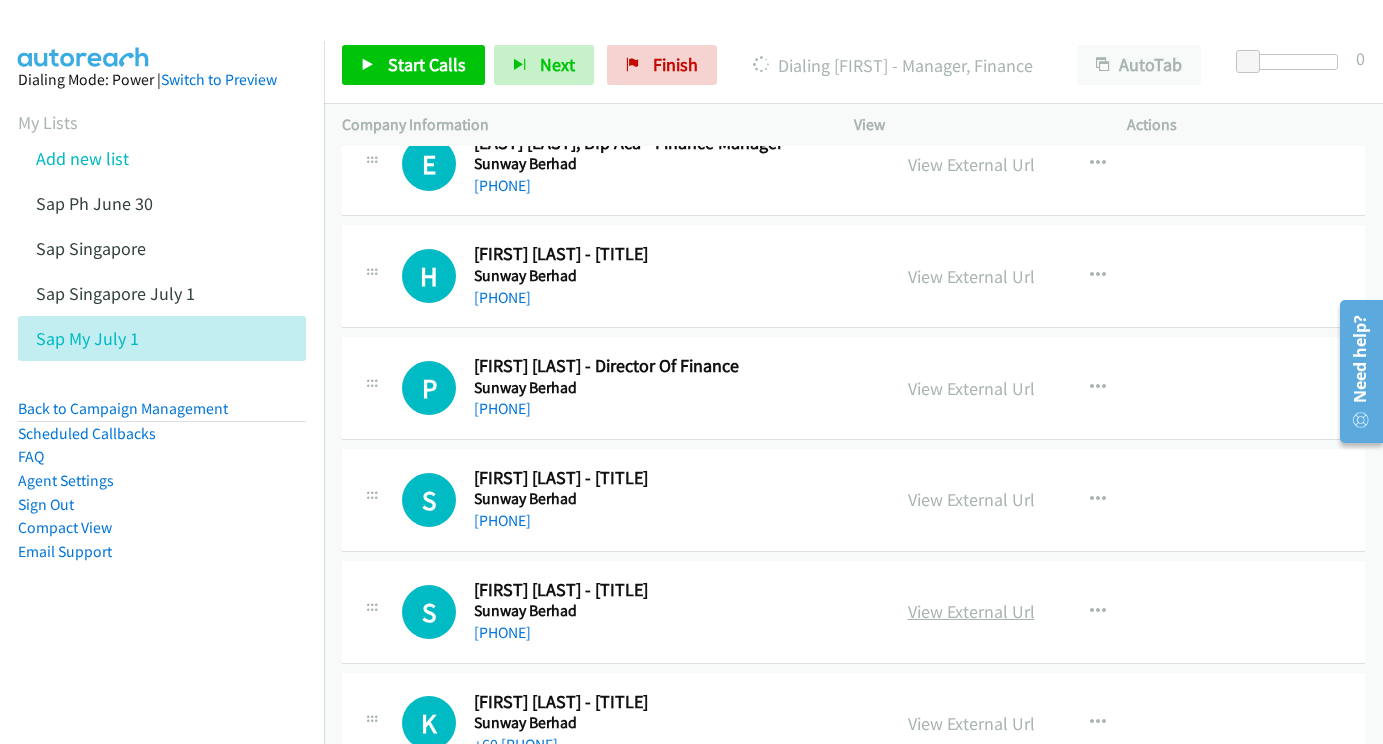 scroll, scrollTop: 23360, scrollLeft: 0, axis: vertical 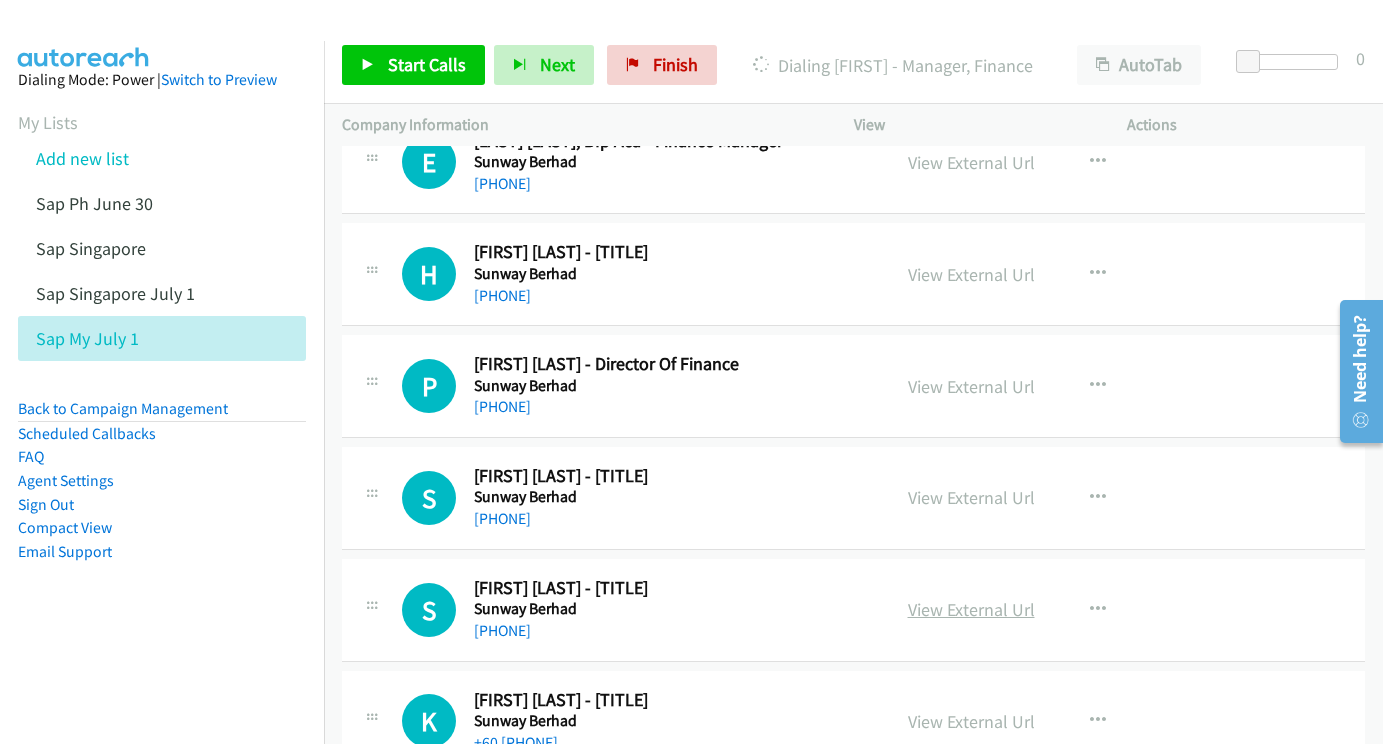 click on "View External Url" at bounding box center [971, 609] 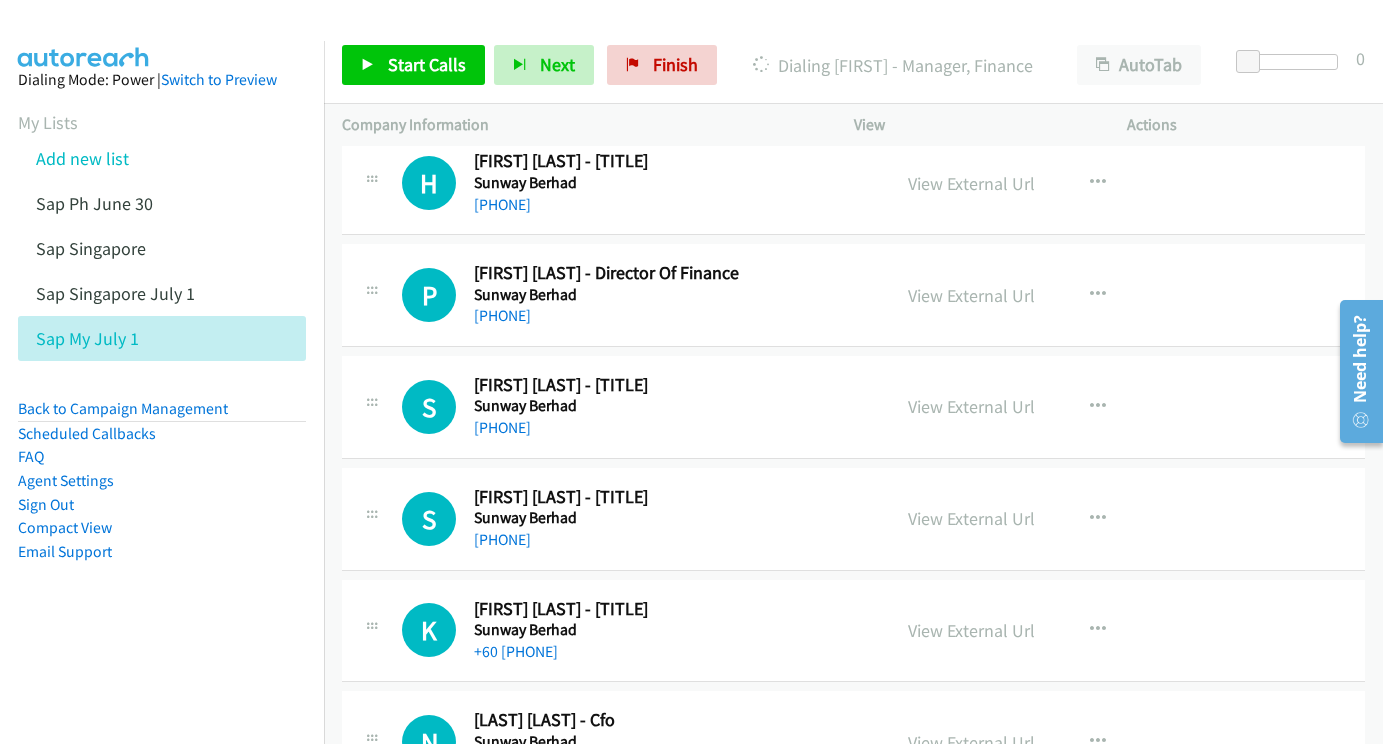 scroll, scrollTop: 23473, scrollLeft: 0, axis: vertical 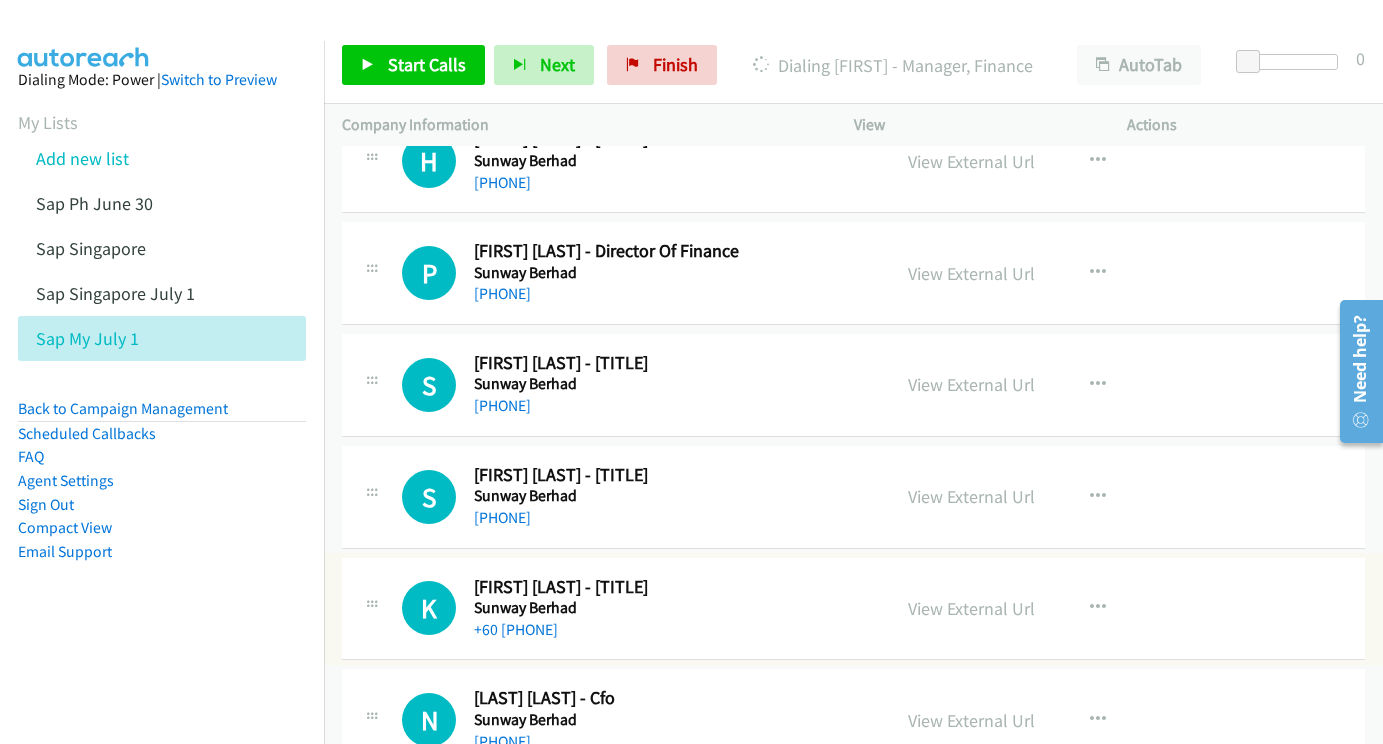 click on "View External Url" at bounding box center (971, 608) 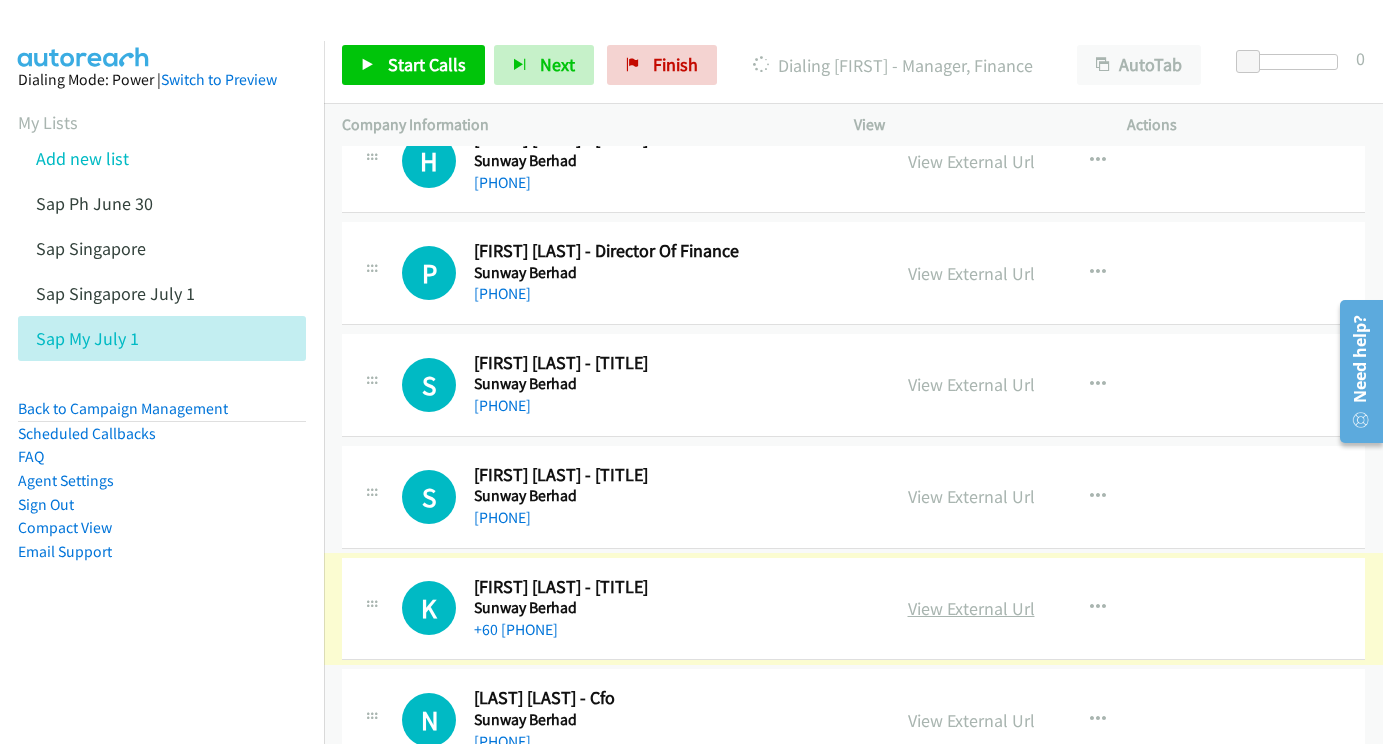 click on "View External Url" at bounding box center (971, 608) 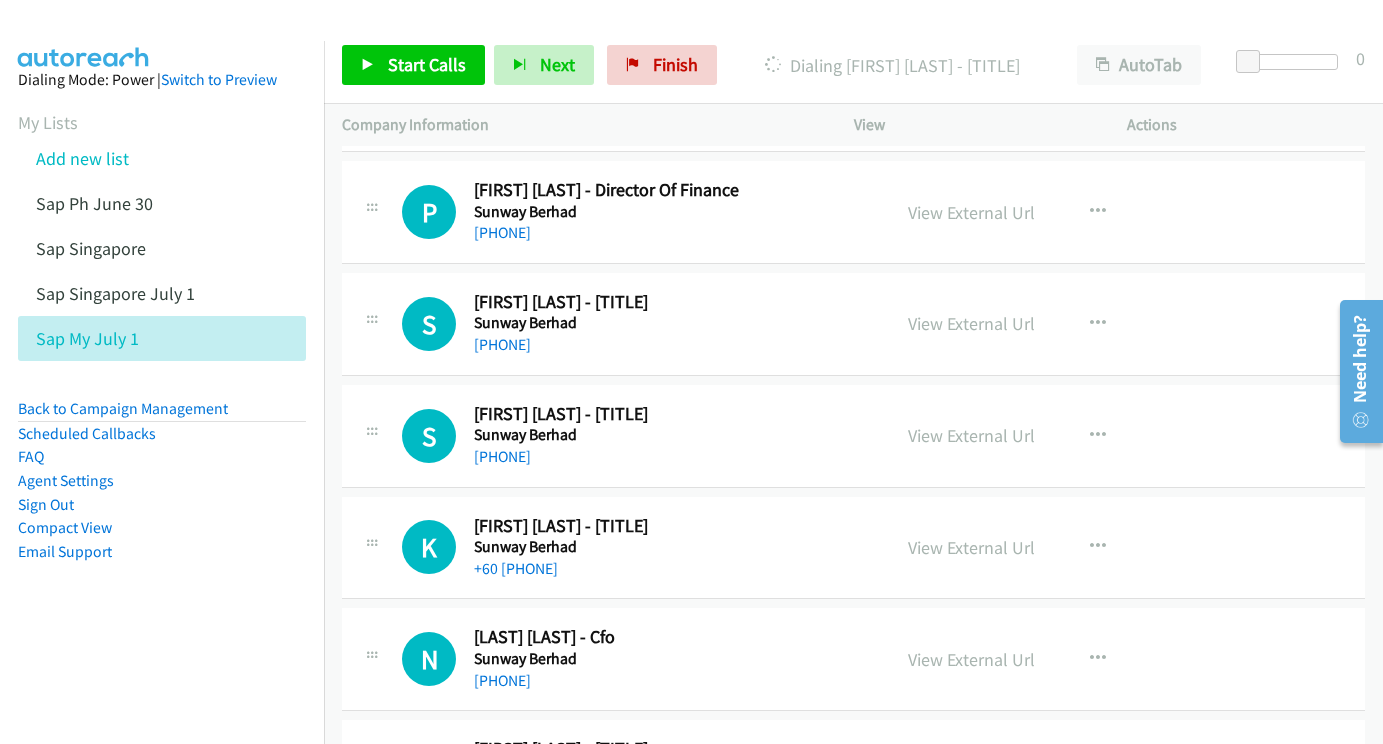 scroll, scrollTop: 23542, scrollLeft: 0, axis: vertical 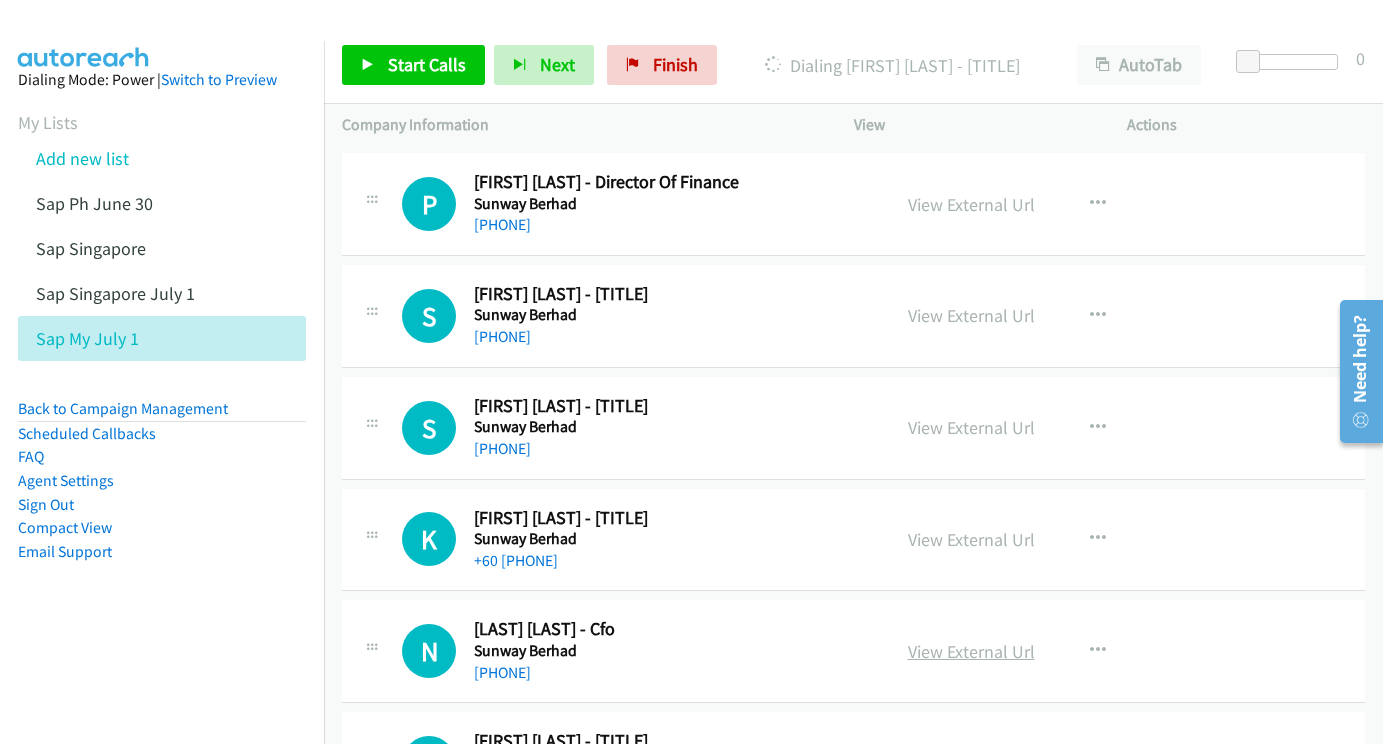 click on "View External Url" at bounding box center [971, 651] 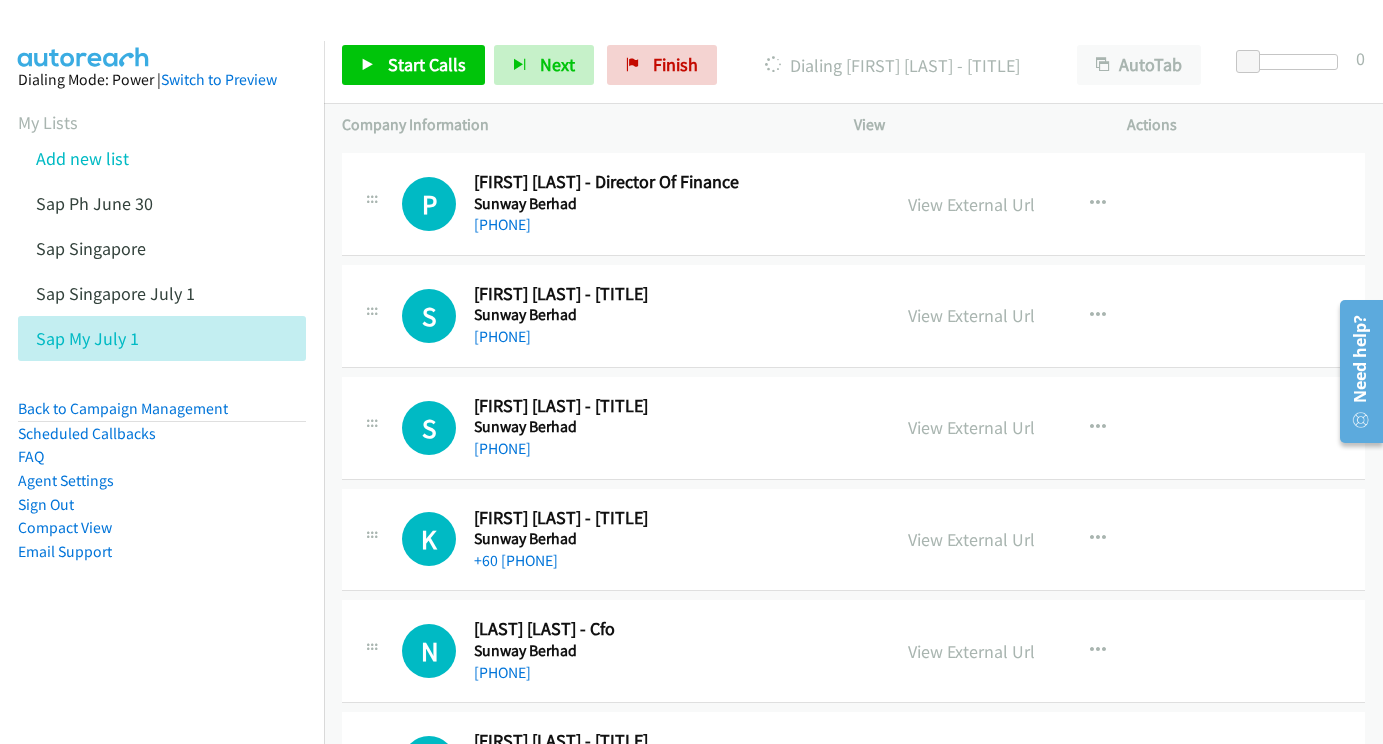 scroll, scrollTop: 23659, scrollLeft: 0, axis: vertical 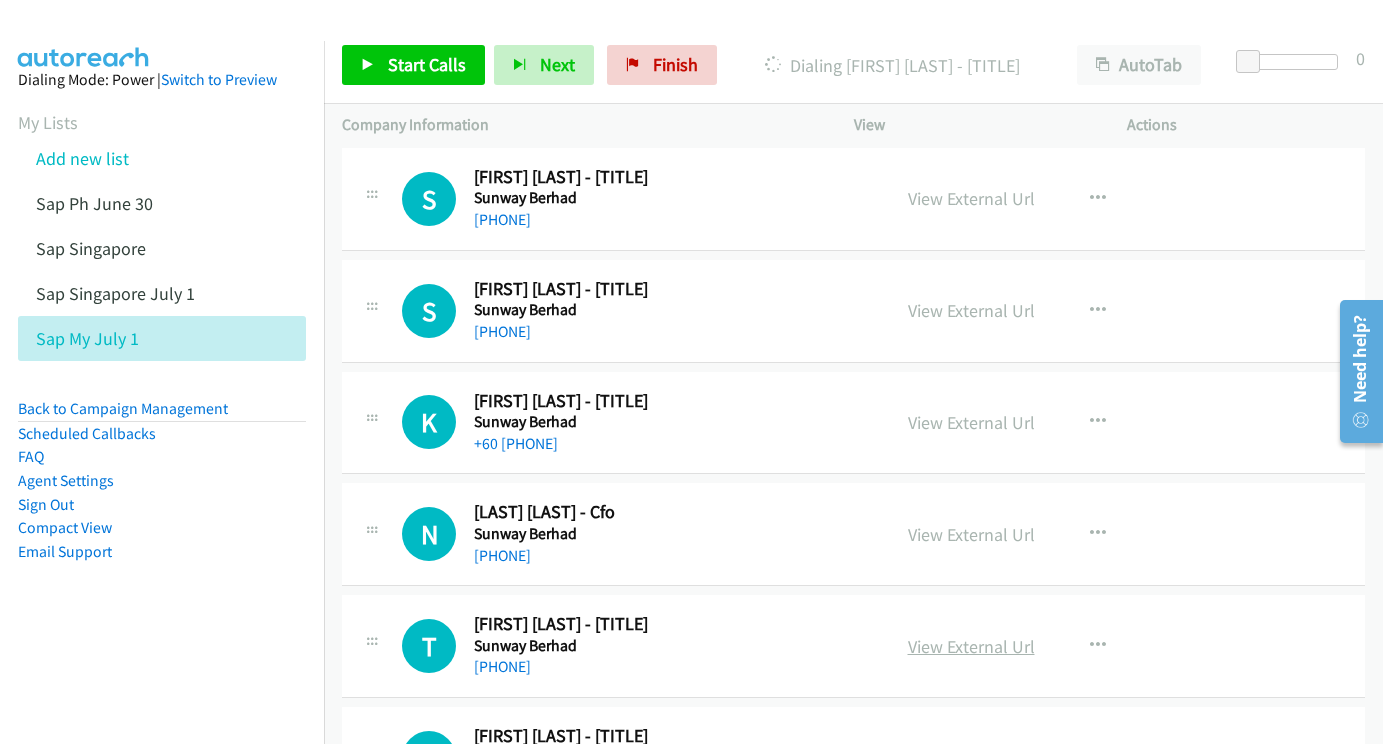 click on "View External Url" at bounding box center [971, 646] 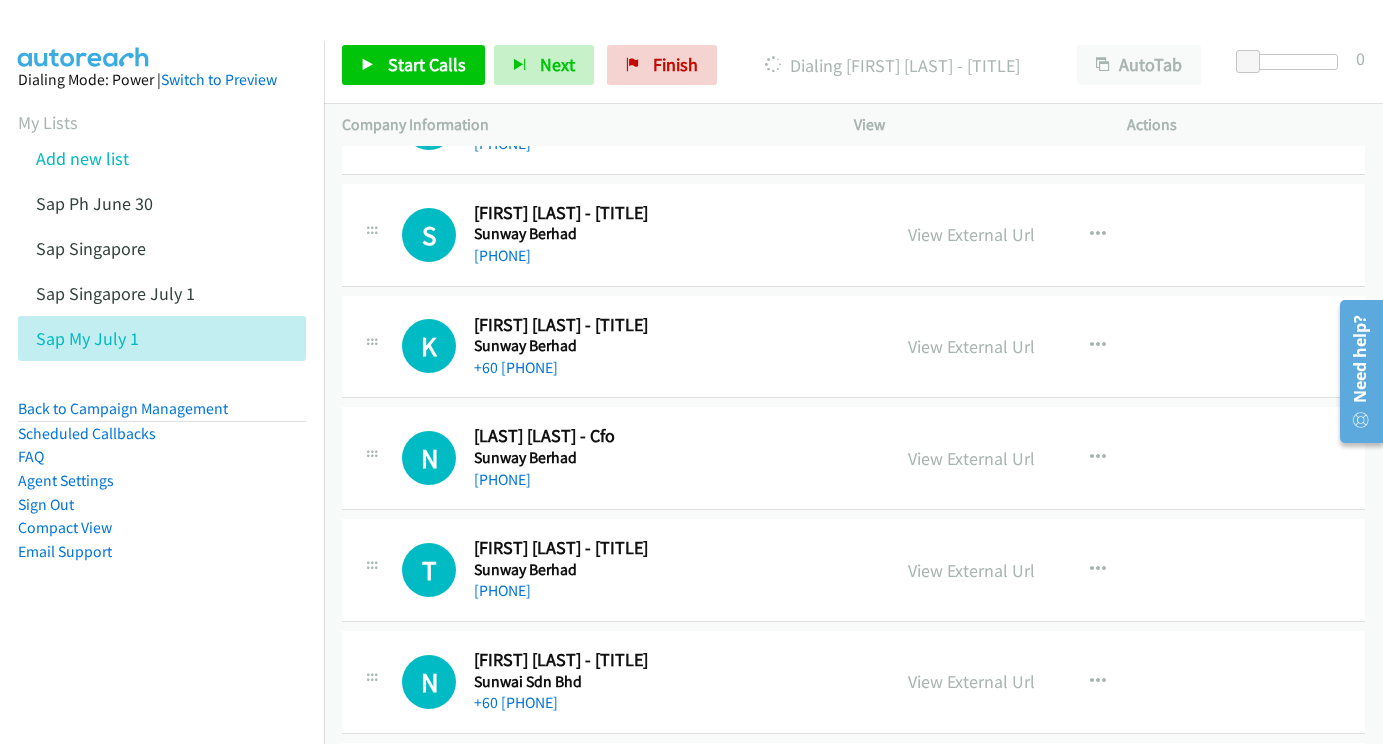 scroll, scrollTop: 23763, scrollLeft: 0, axis: vertical 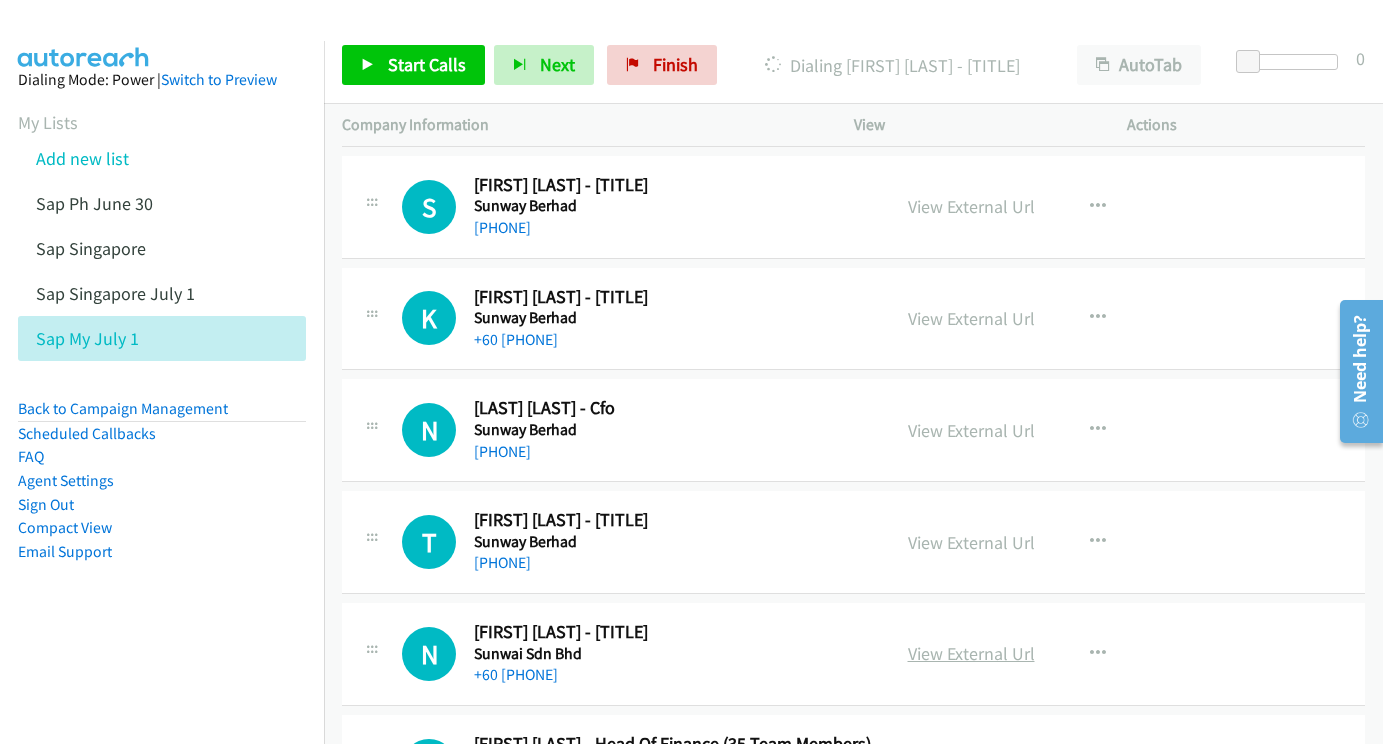 click on "View External Url" at bounding box center [971, 653] 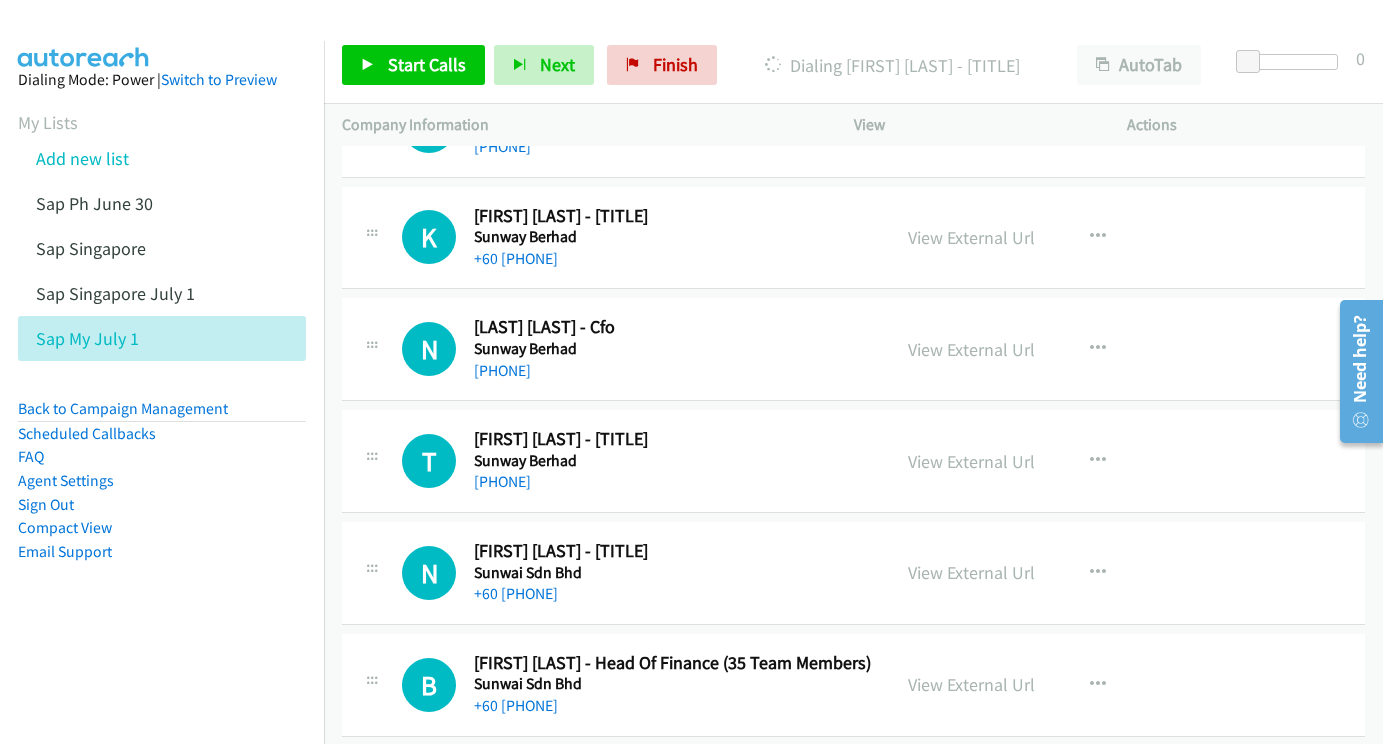 scroll, scrollTop: 23886, scrollLeft: 0, axis: vertical 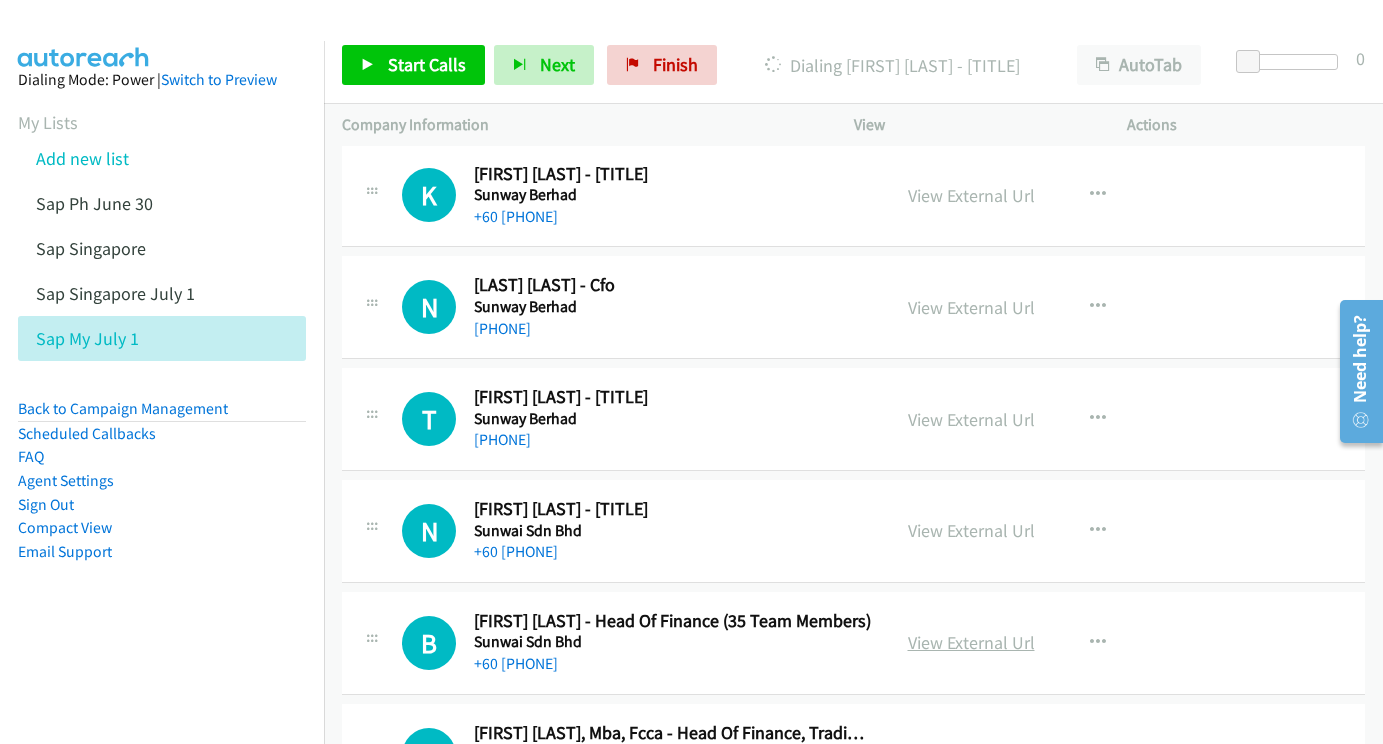 click on "View External Url" at bounding box center [971, 642] 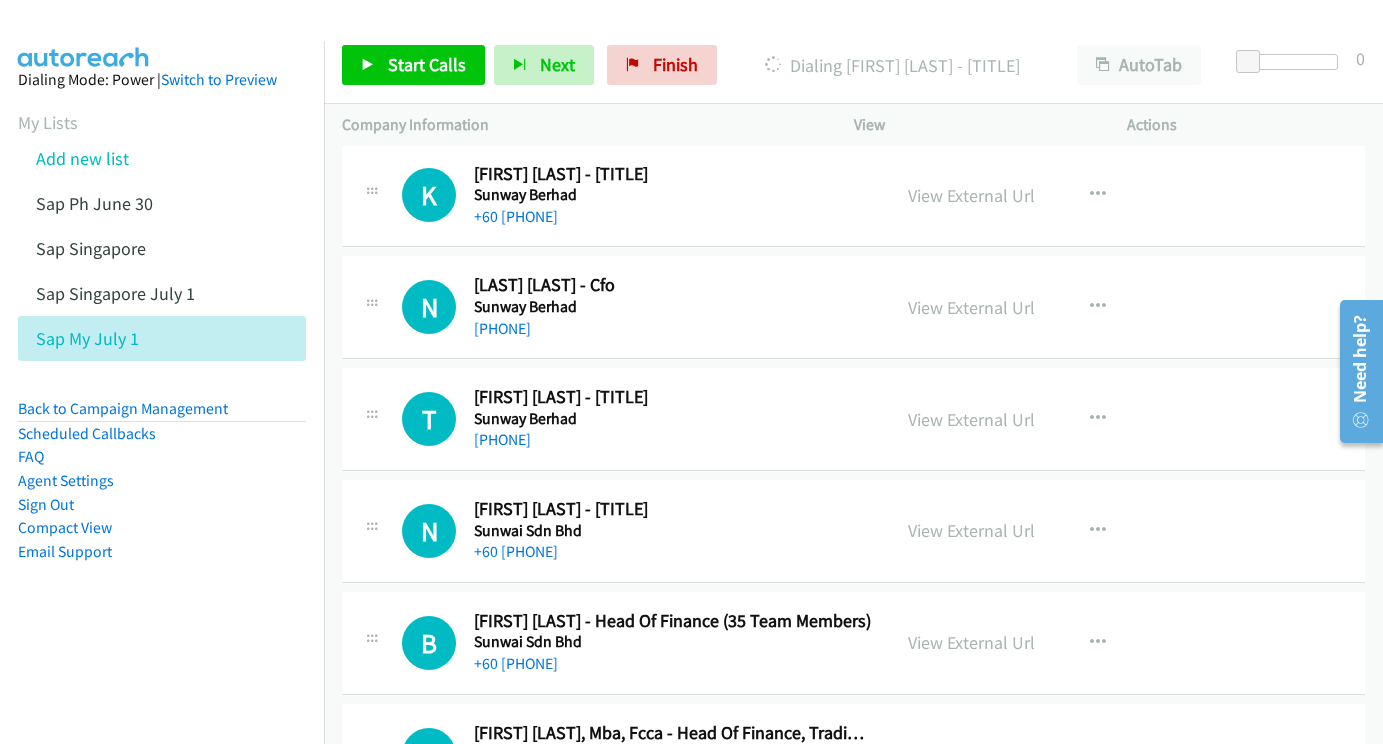 scroll, scrollTop: 24012, scrollLeft: 0, axis: vertical 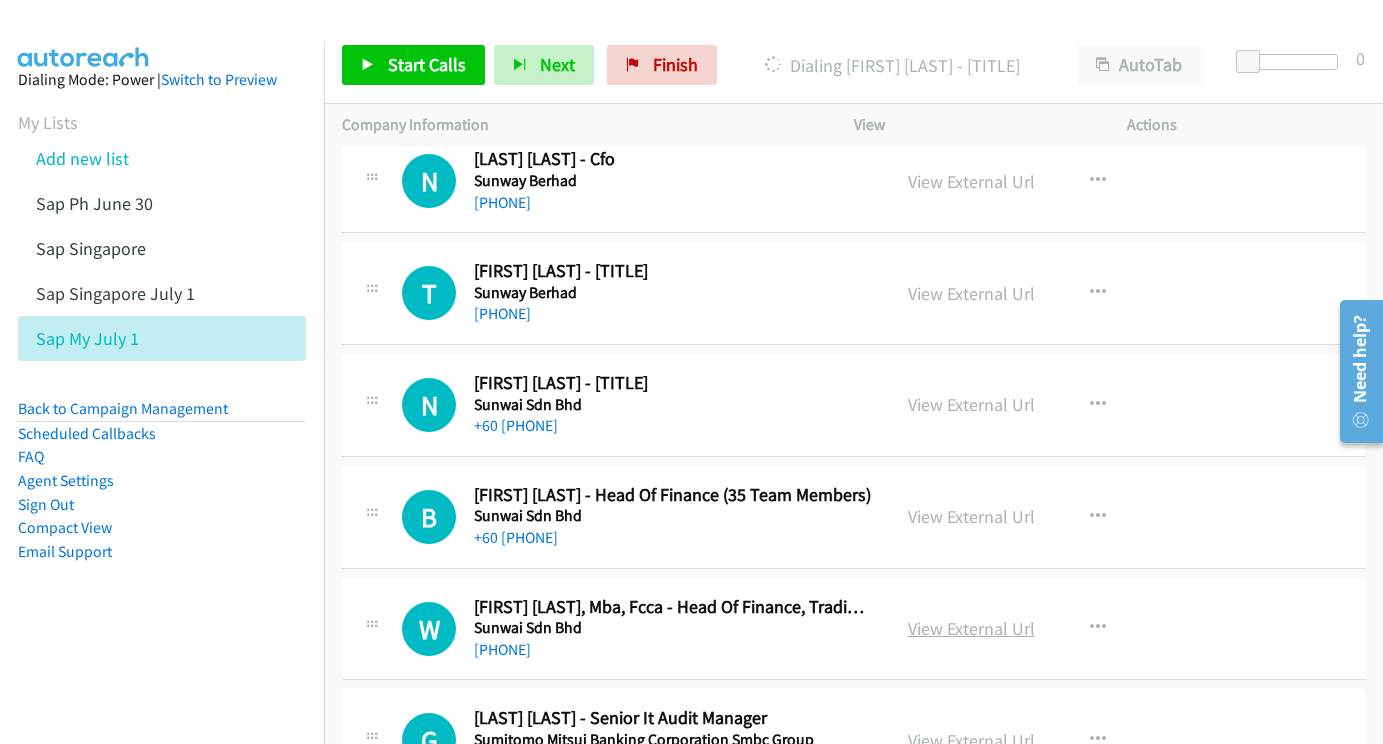 click on "View External Url" at bounding box center (971, 628) 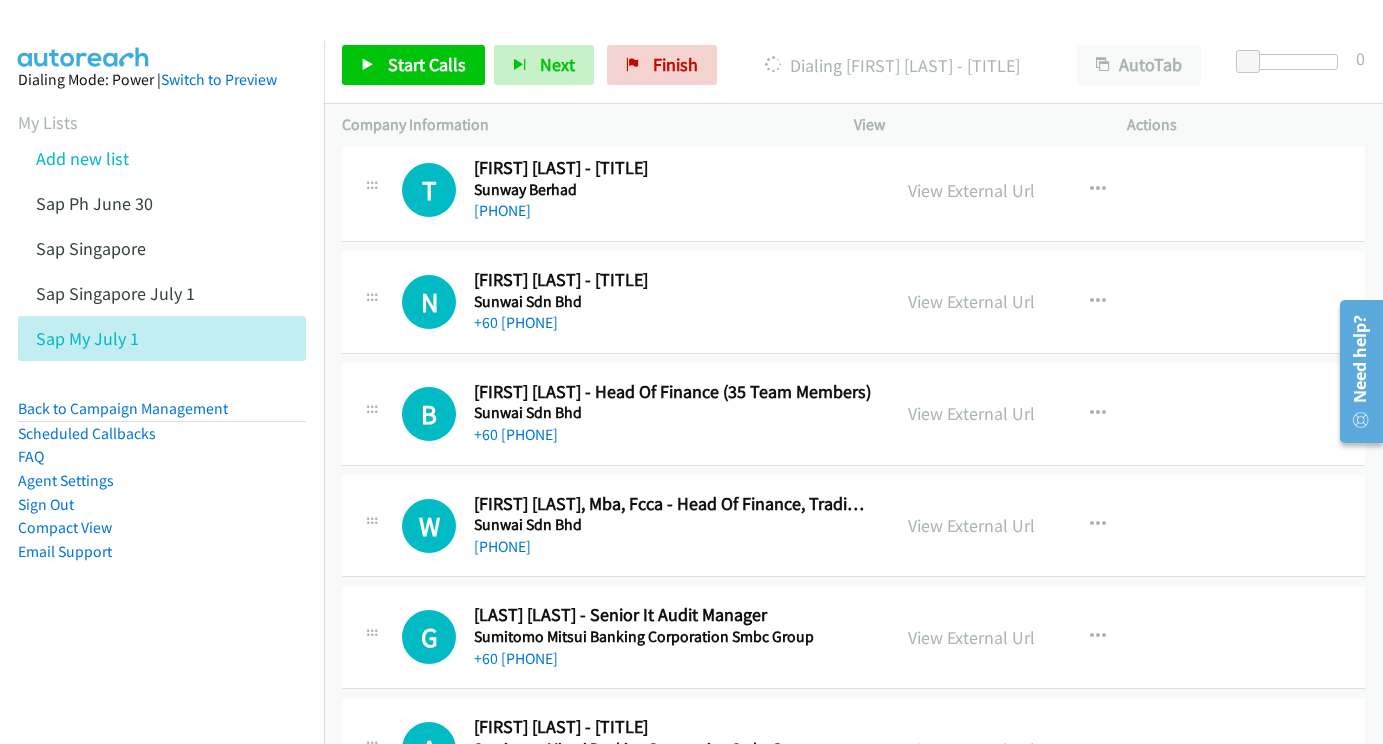 scroll, scrollTop: 24132, scrollLeft: 0, axis: vertical 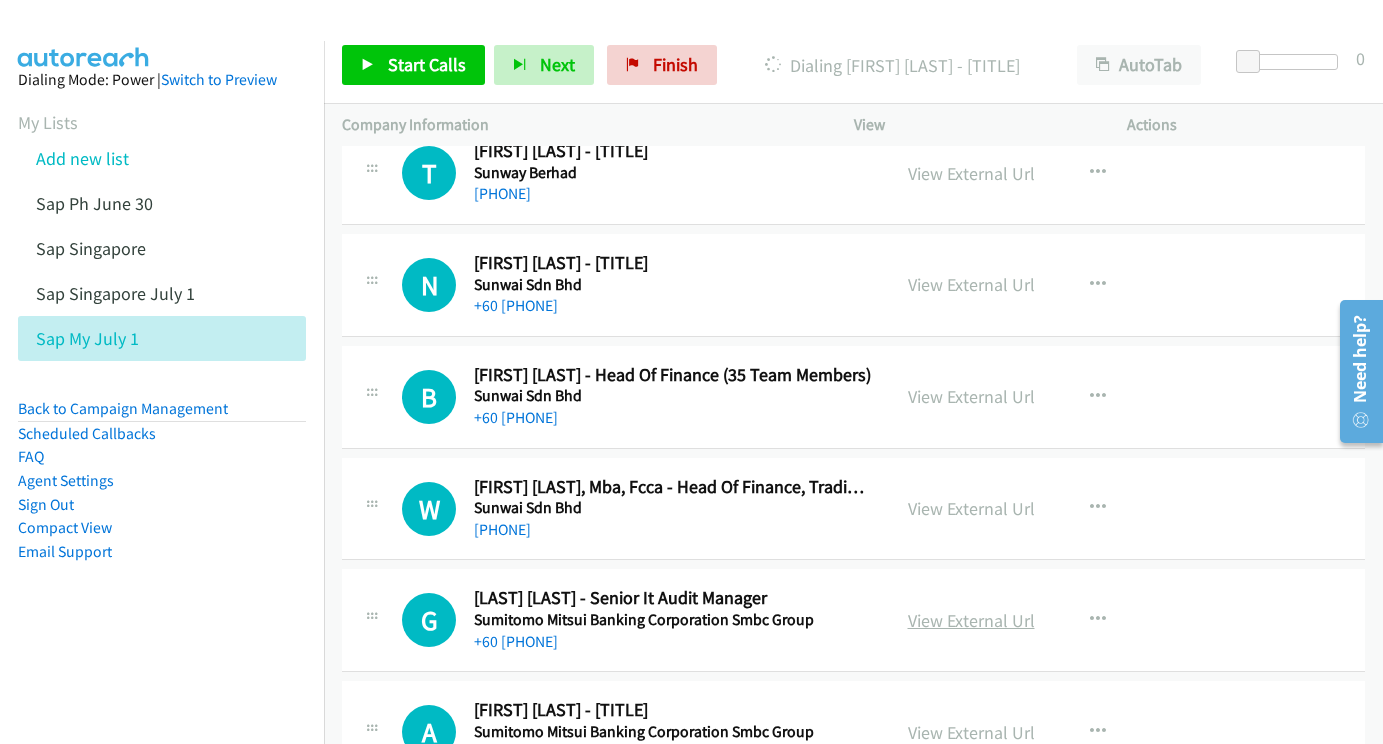 click on "View External Url" at bounding box center (971, 620) 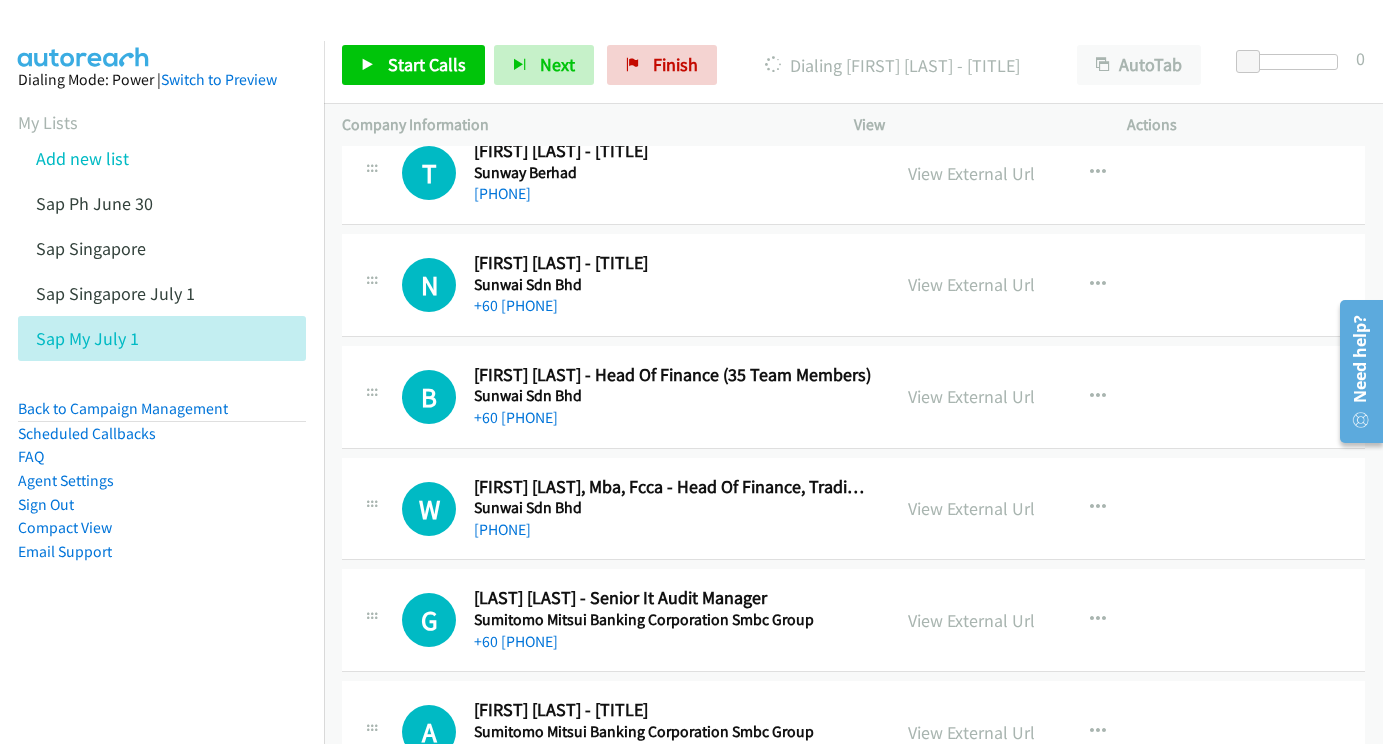 scroll, scrollTop: 24218, scrollLeft: 0, axis: vertical 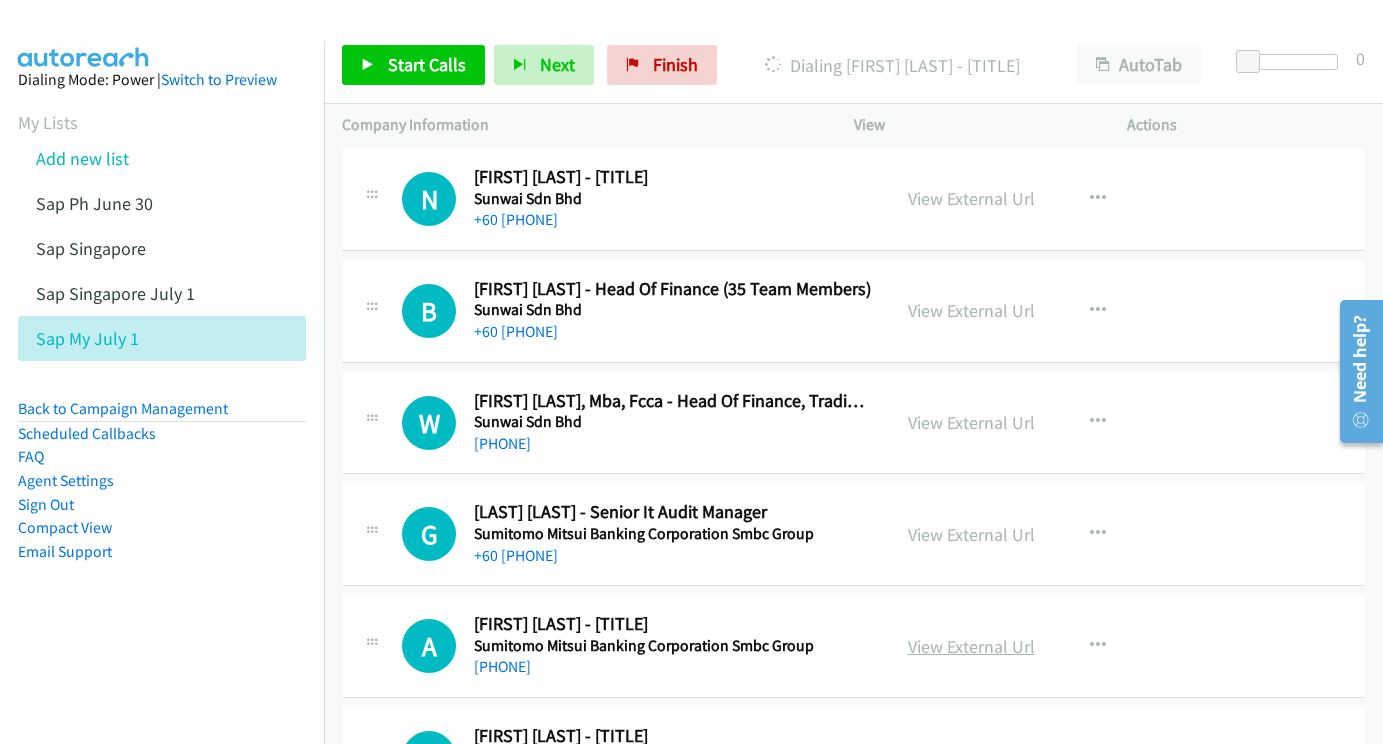 click on "View External Url" at bounding box center (971, 646) 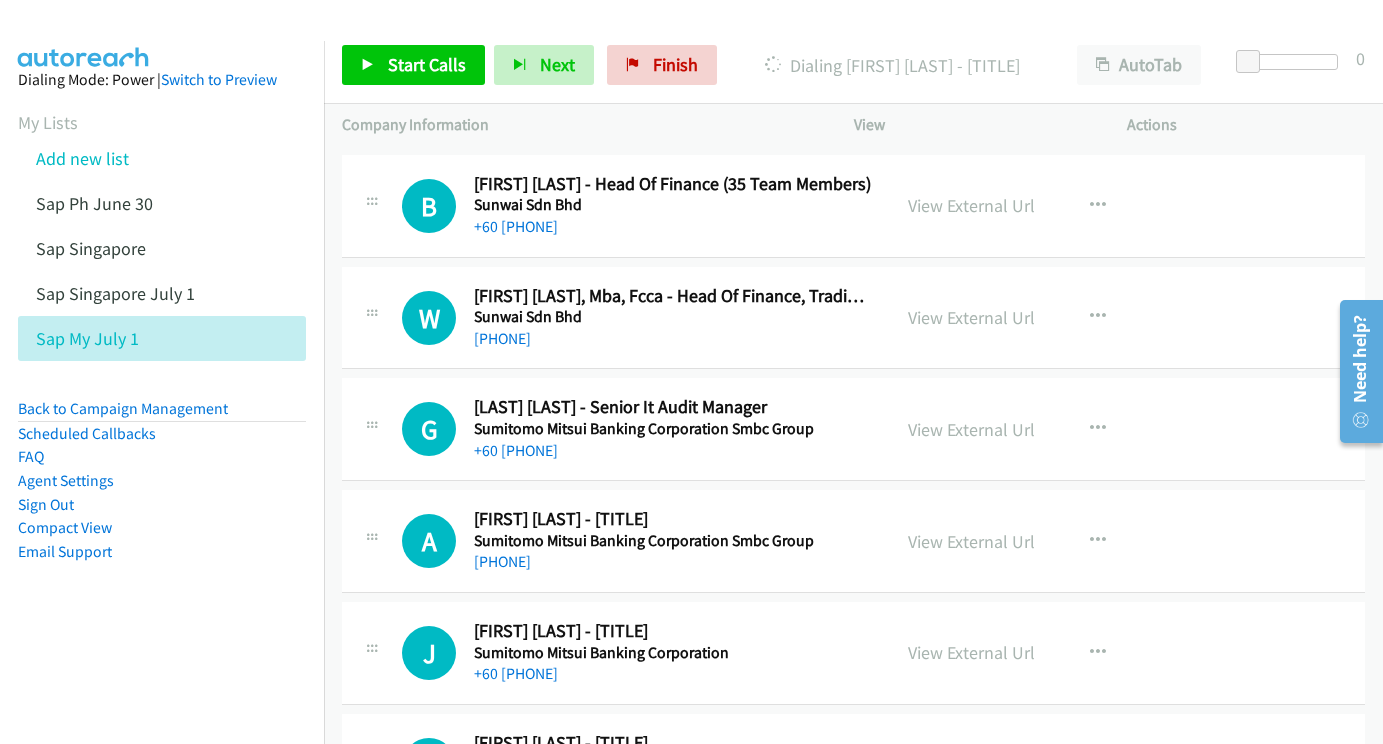 scroll, scrollTop: 24331, scrollLeft: 0, axis: vertical 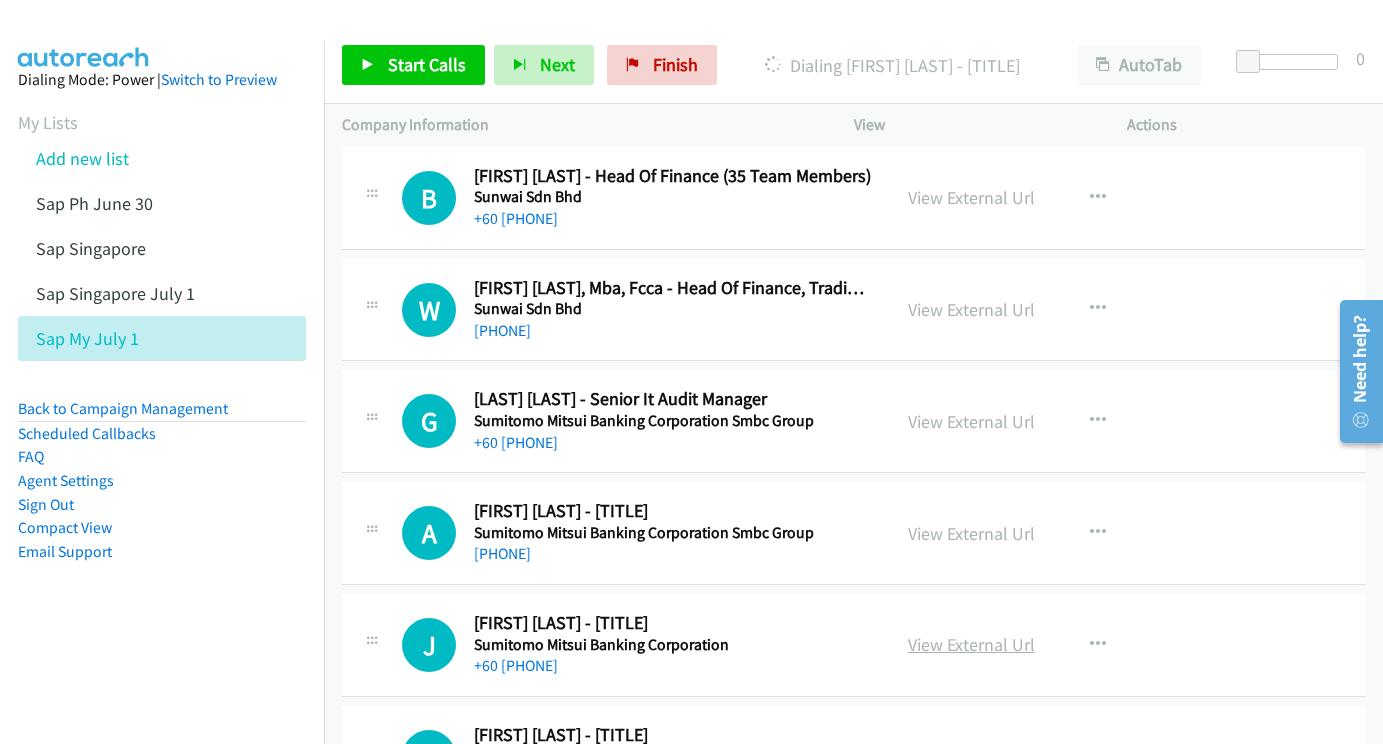 click on "View External Url" at bounding box center [971, 644] 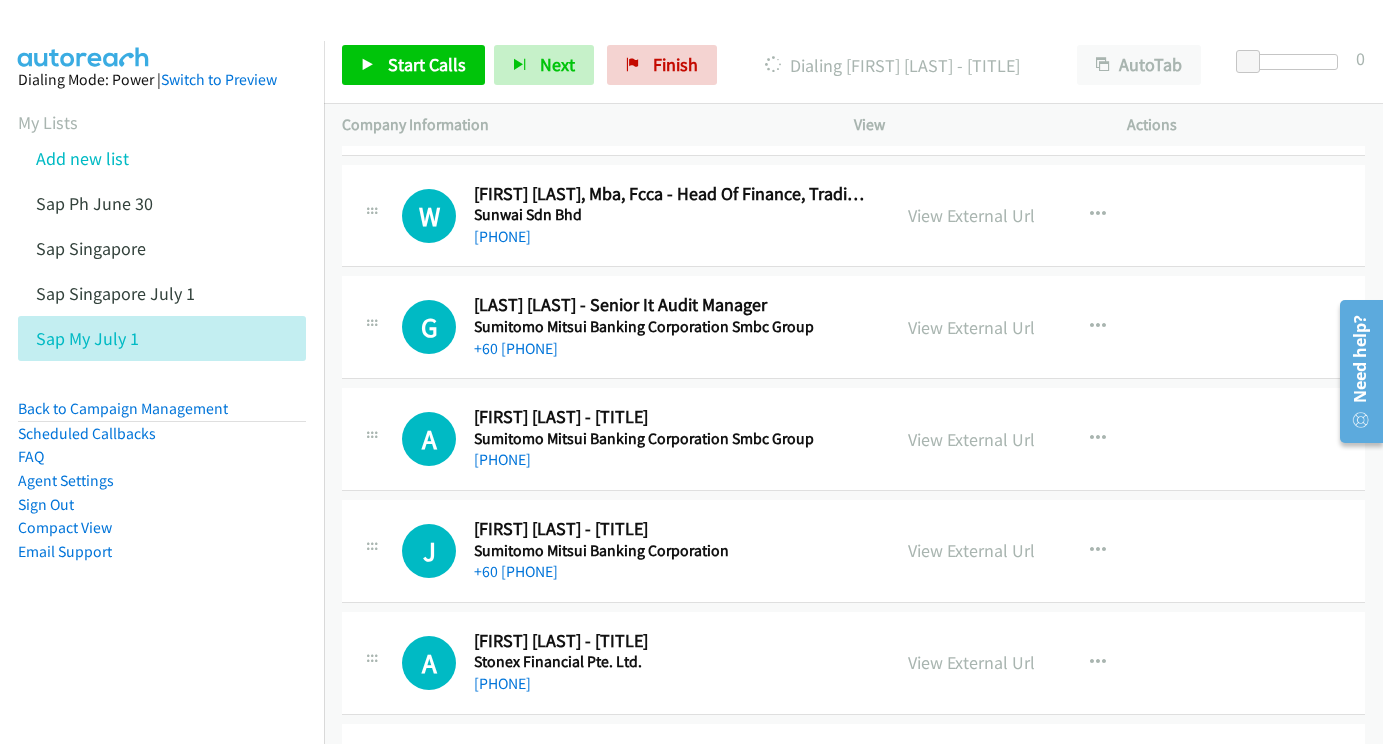 scroll, scrollTop: 24471, scrollLeft: 0, axis: vertical 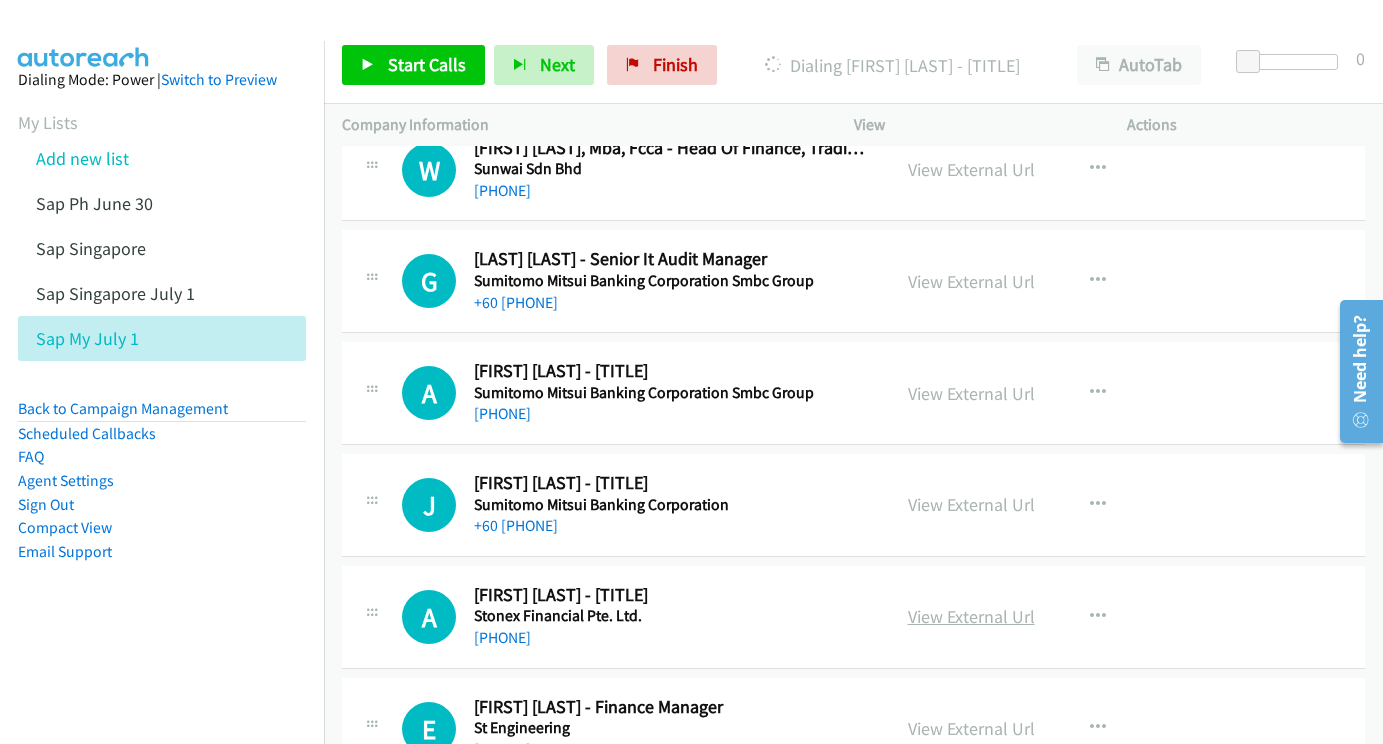 click on "View External Url" at bounding box center (971, 616) 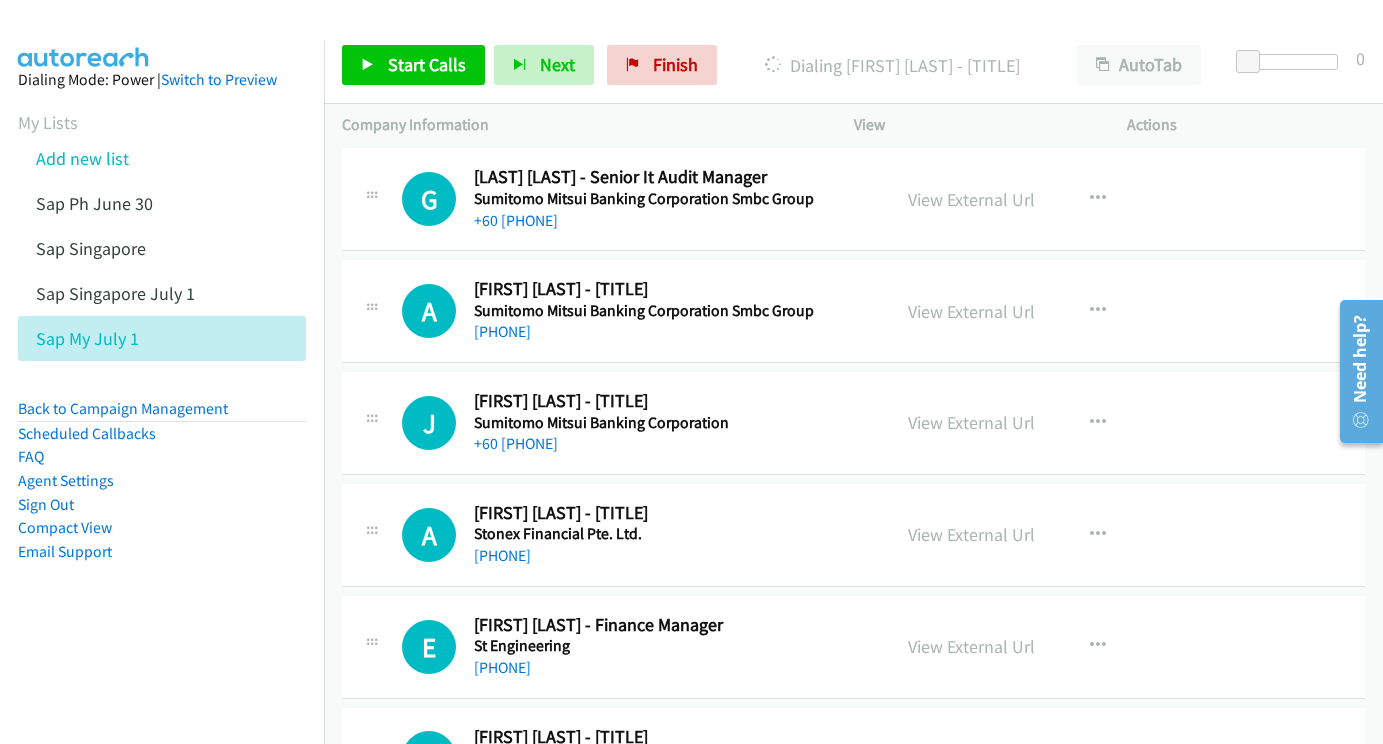 scroll, scrollTop: 24587, scrollLeft: 0, axis: vertical 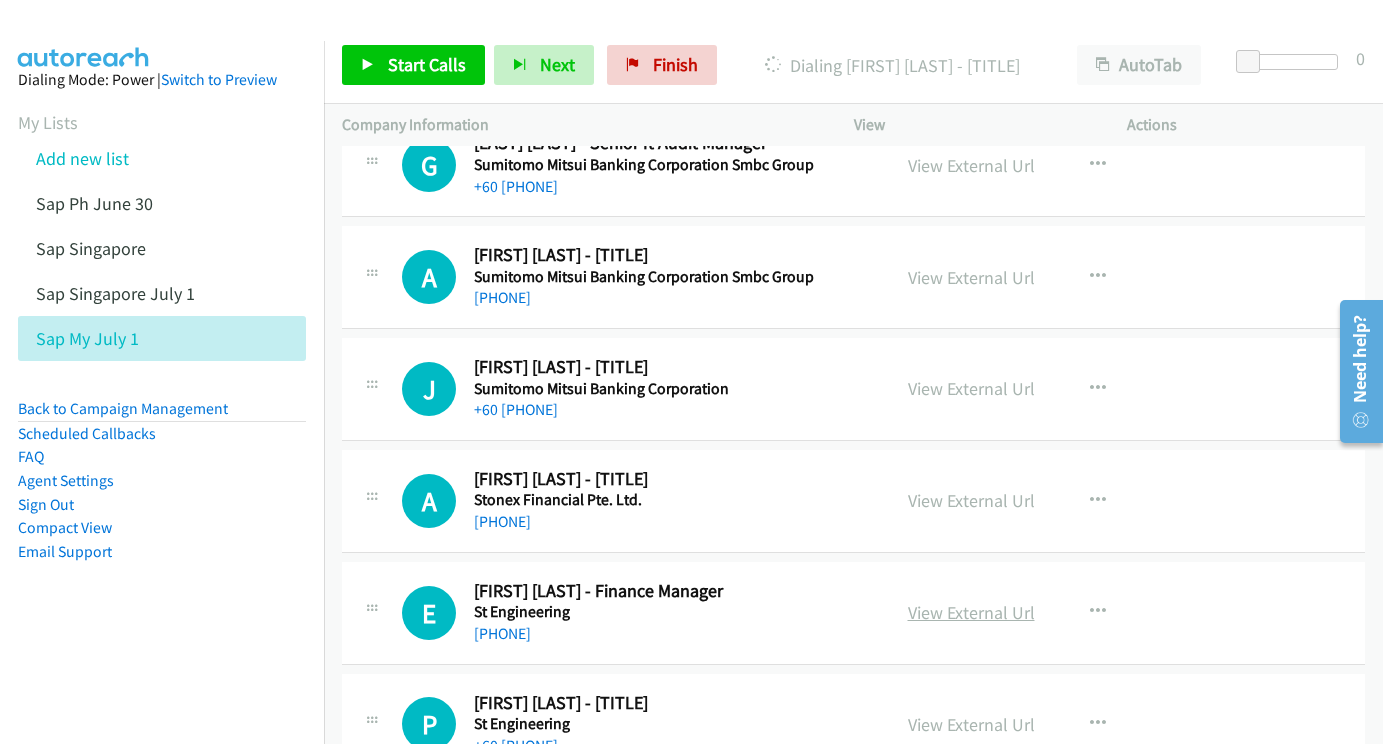 click on "View External Url" at bounding box center (971, 612) 